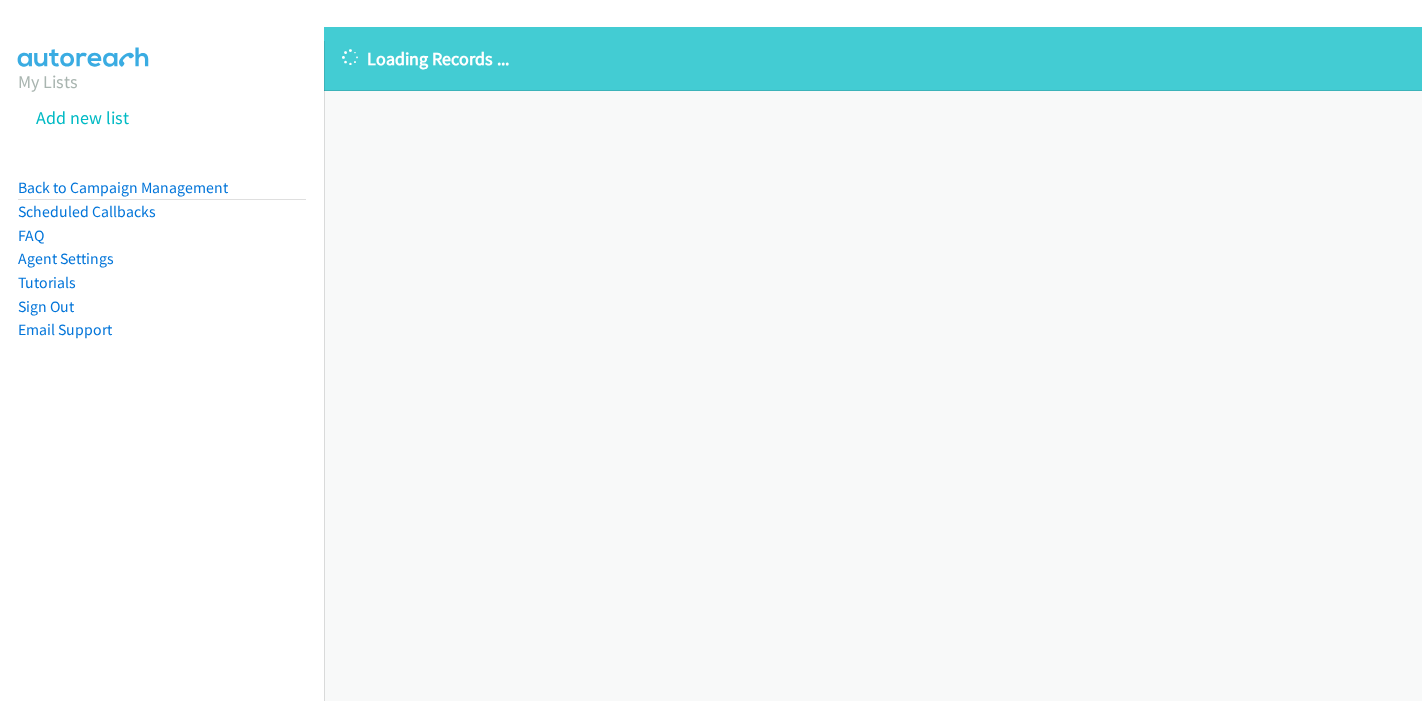 scroll, scrollTop: 0, scrollLeft: 0, axis: both 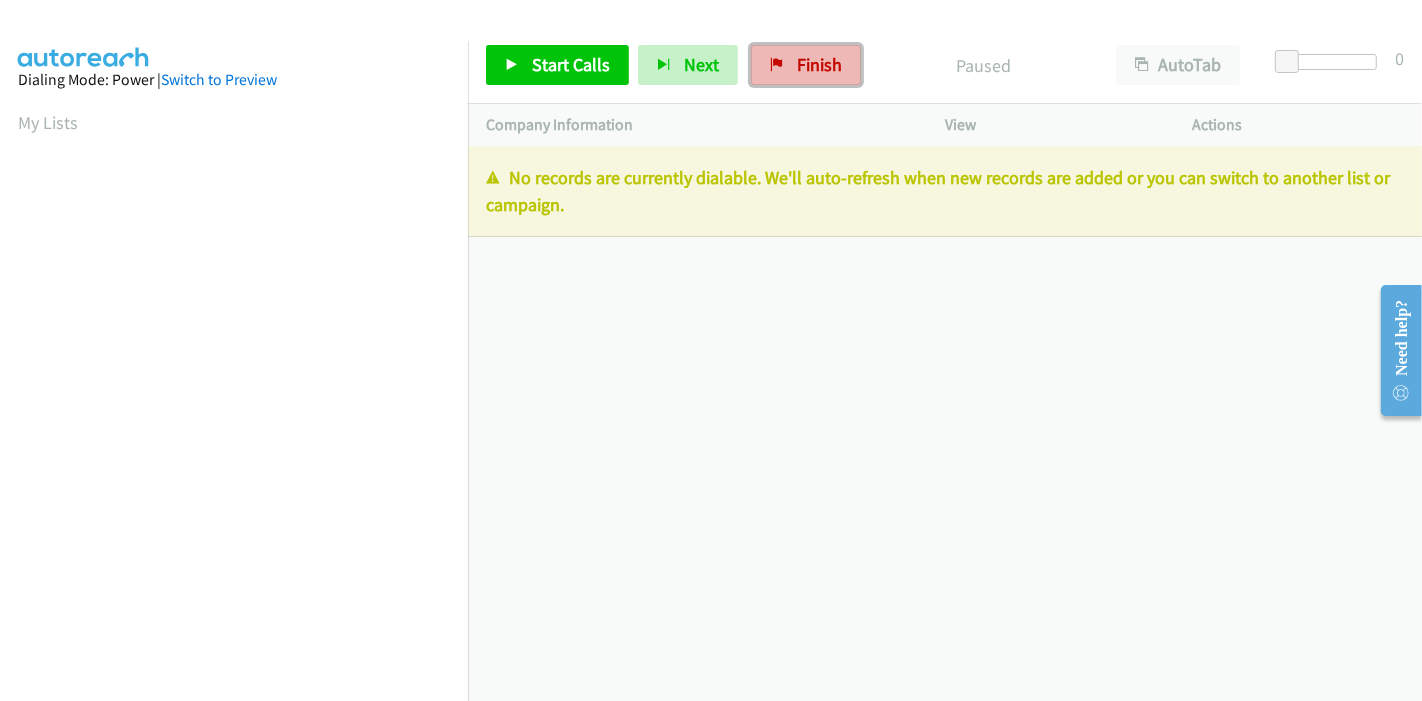 click on "Finish" at bounding box center (806, 65) 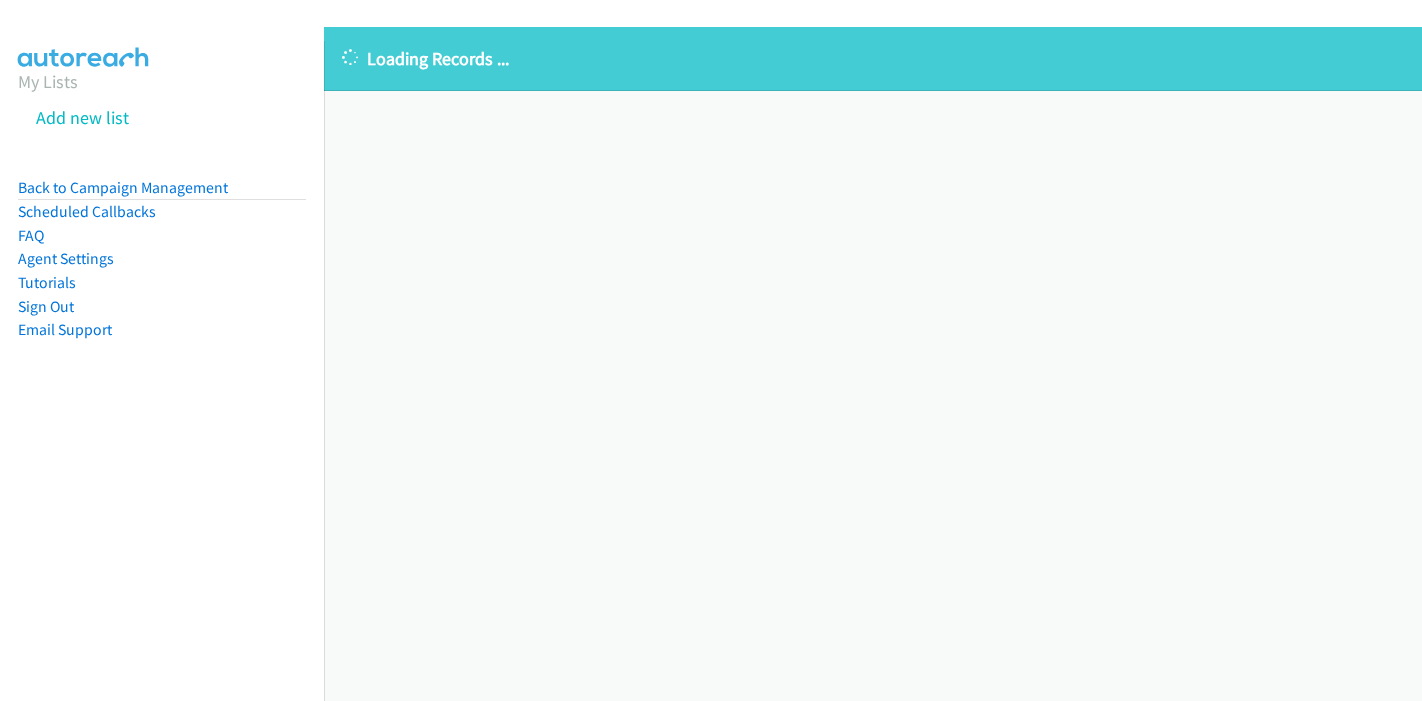 scroll, scrollTop: 0, scrollLeft: 0, axis: both 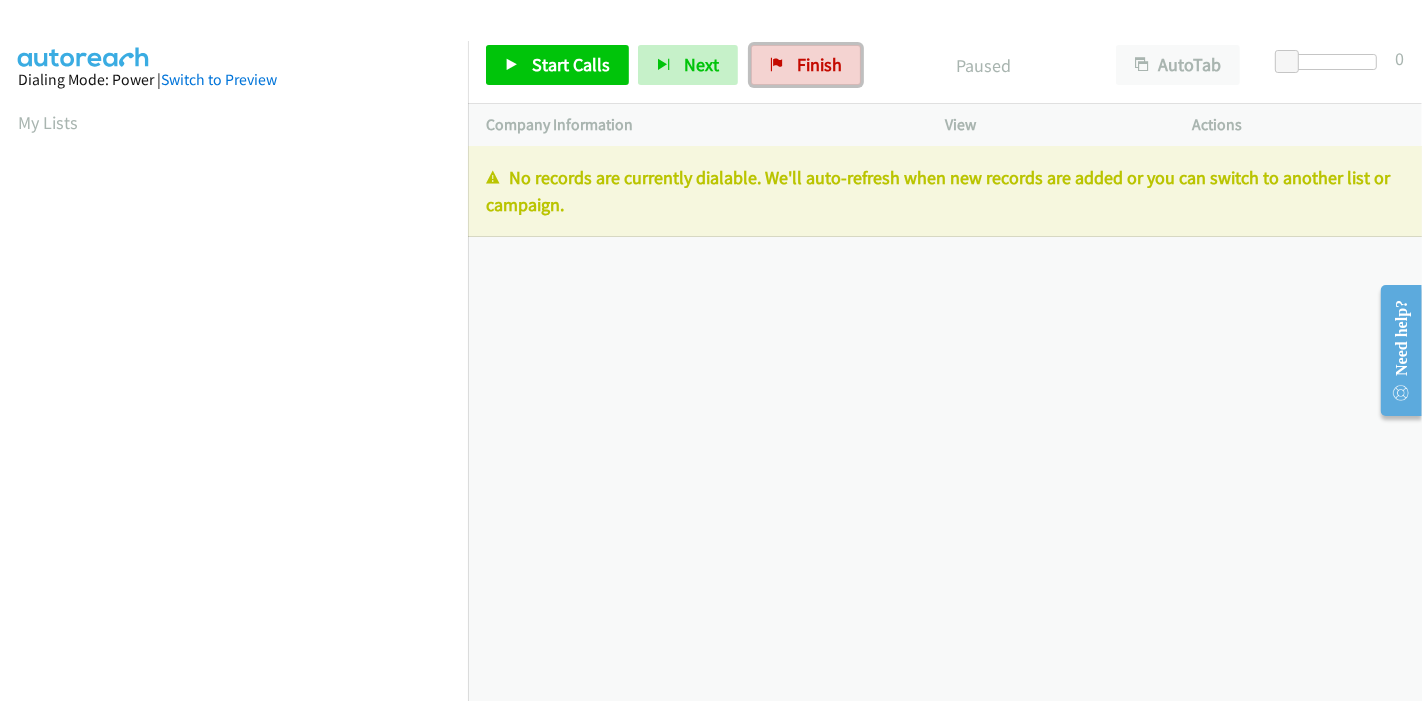 drag, startPoint x: 805, startPoint y: 52, endPoint x: 857, endPoint y: 224, distance: 179.68861 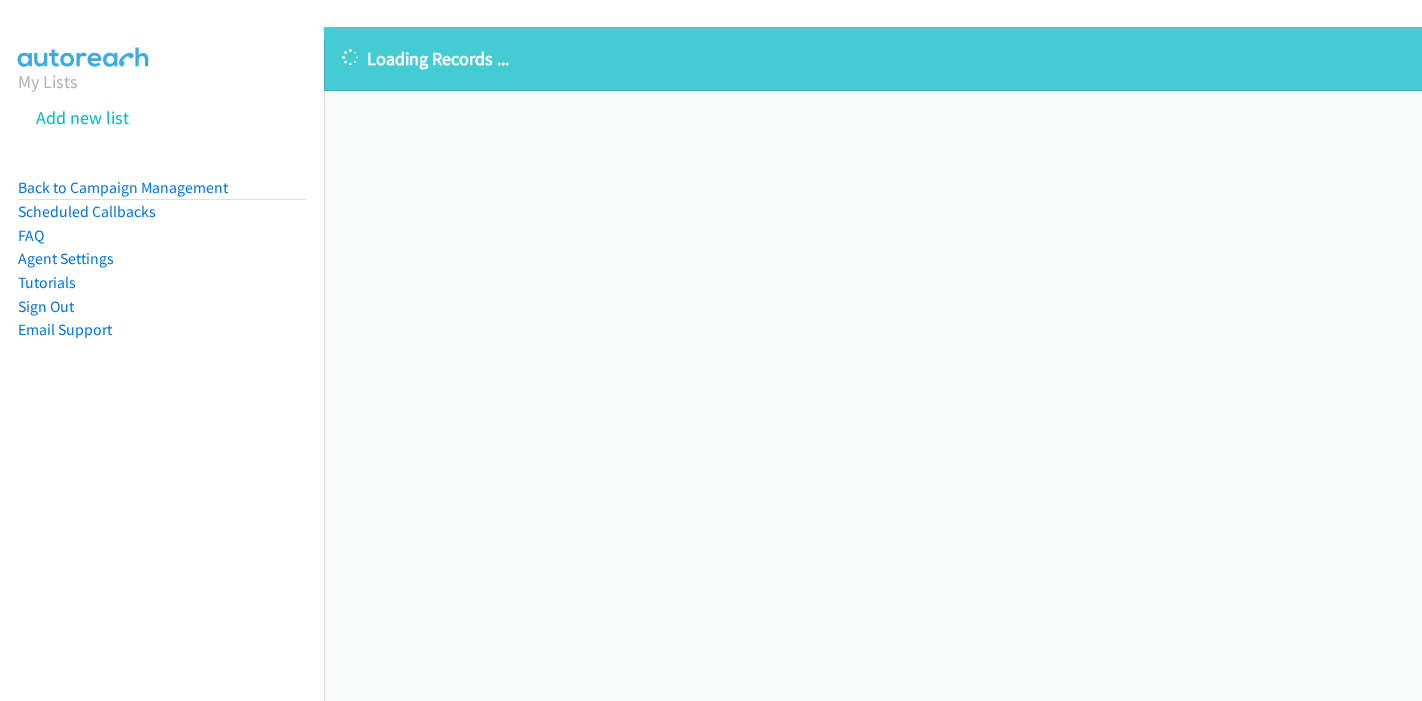 scroll, scrollTop: 0, scrollLeft: 0, axis: both 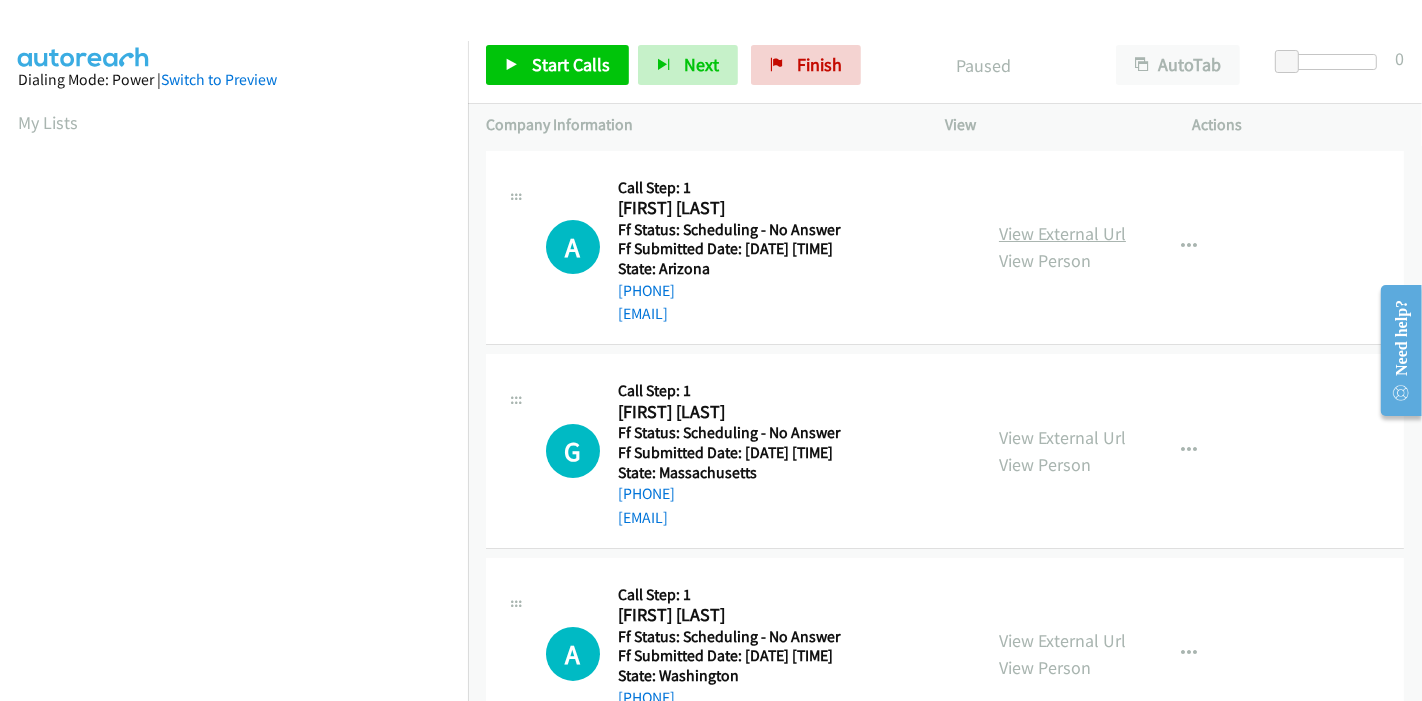 click on "View External Url" at bounding box center (1062, 233) 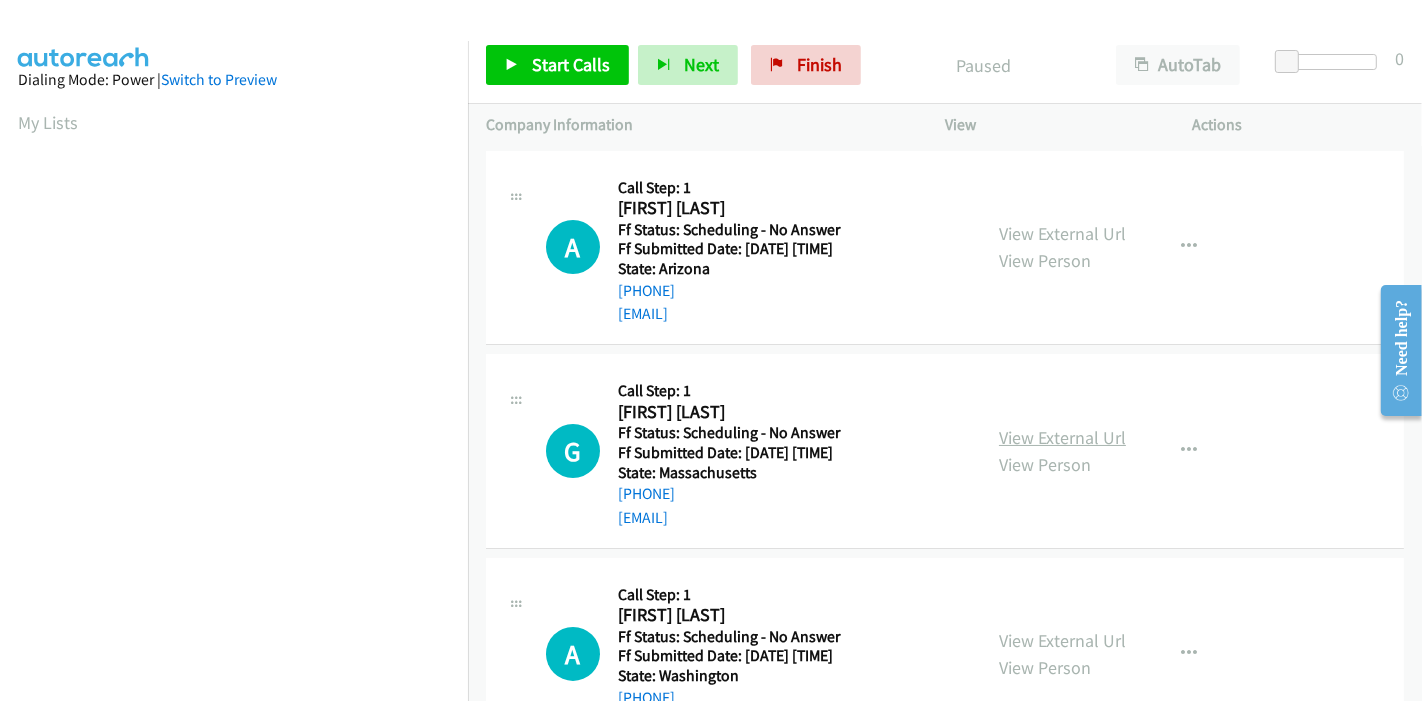click on "View External Url" at bounding box center (1062, 437) 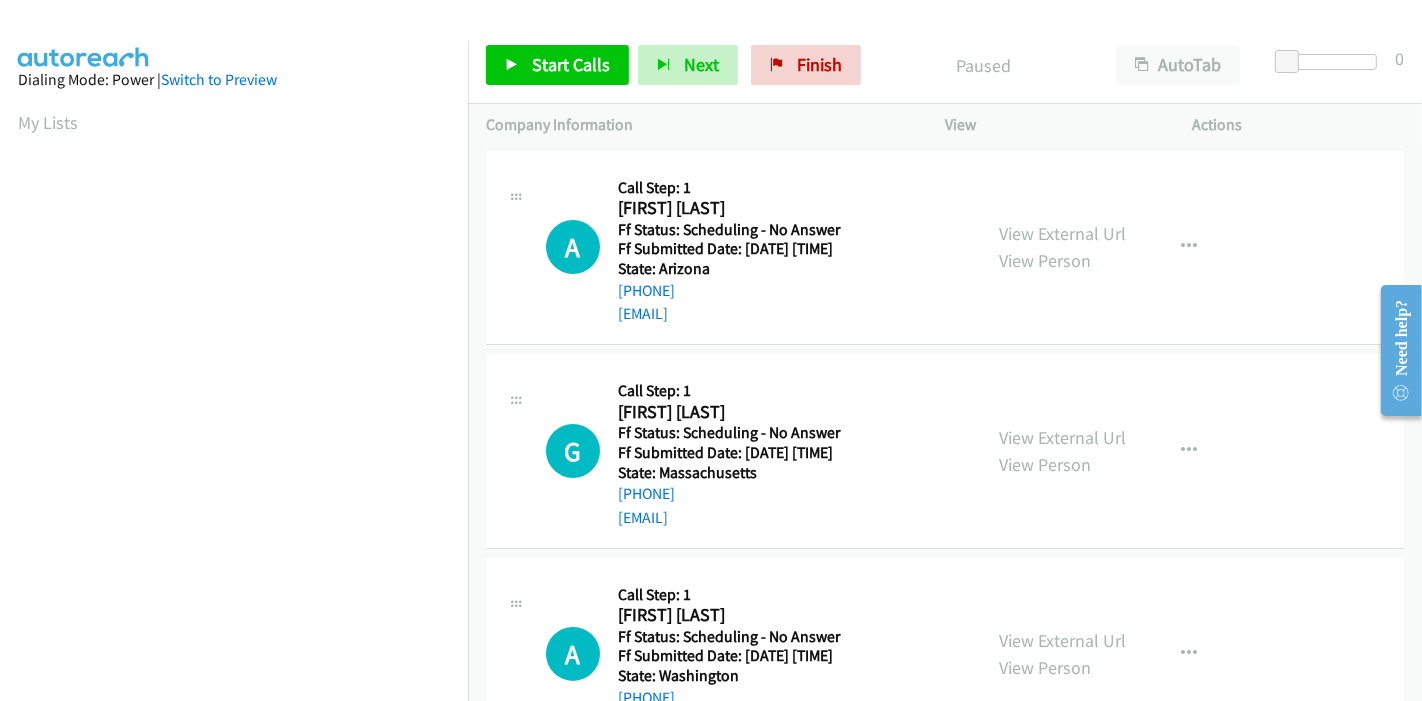 scroll, scrollTop: 111, scrollLeft: 0, axis: vertical 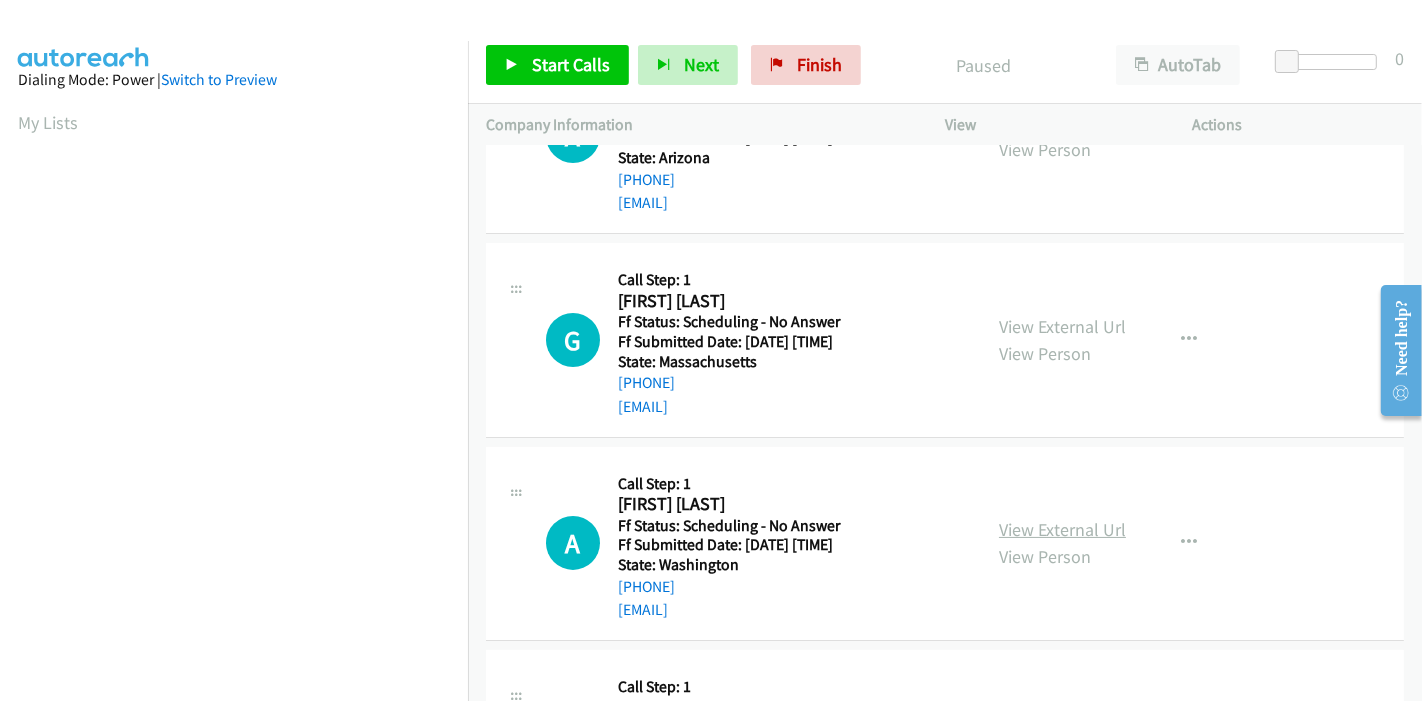 click on "View External Url" at bounding box center [1062, 529] 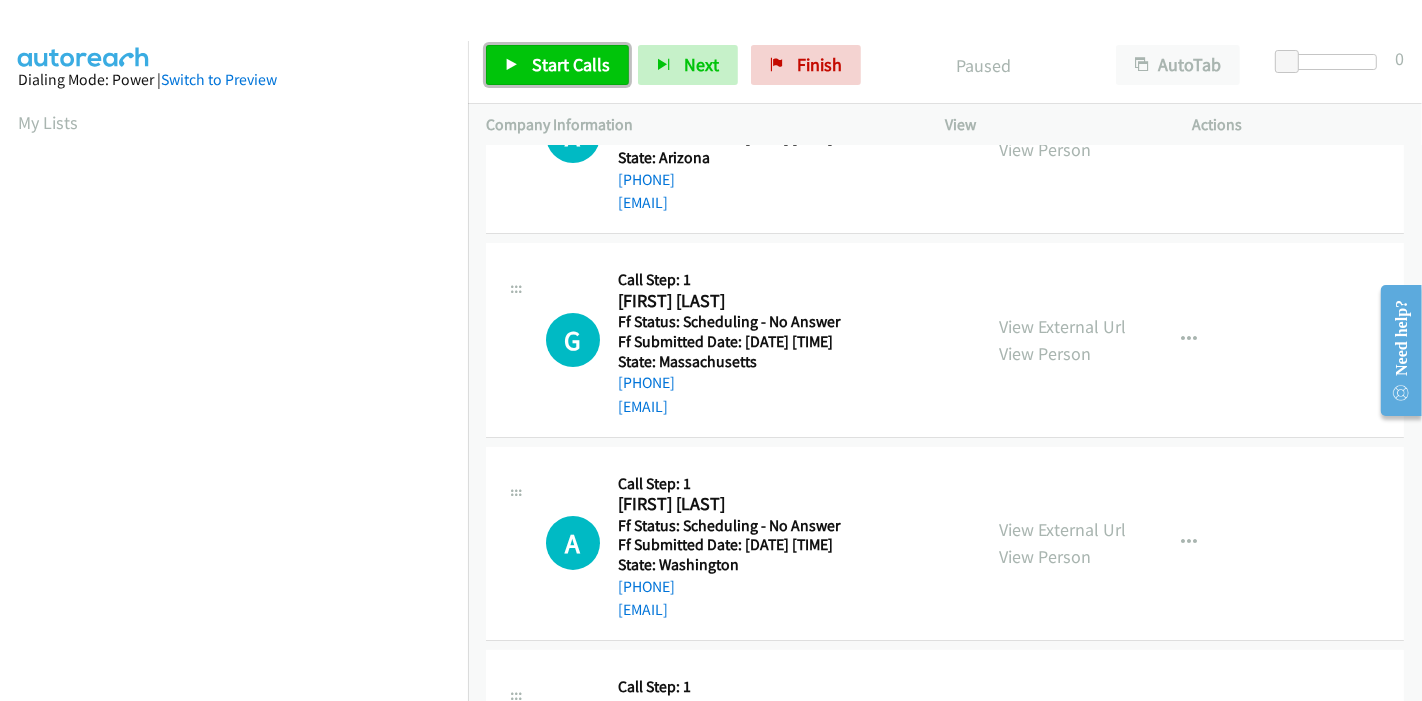 click on "Start Calls" at bounding box center (571, 64) 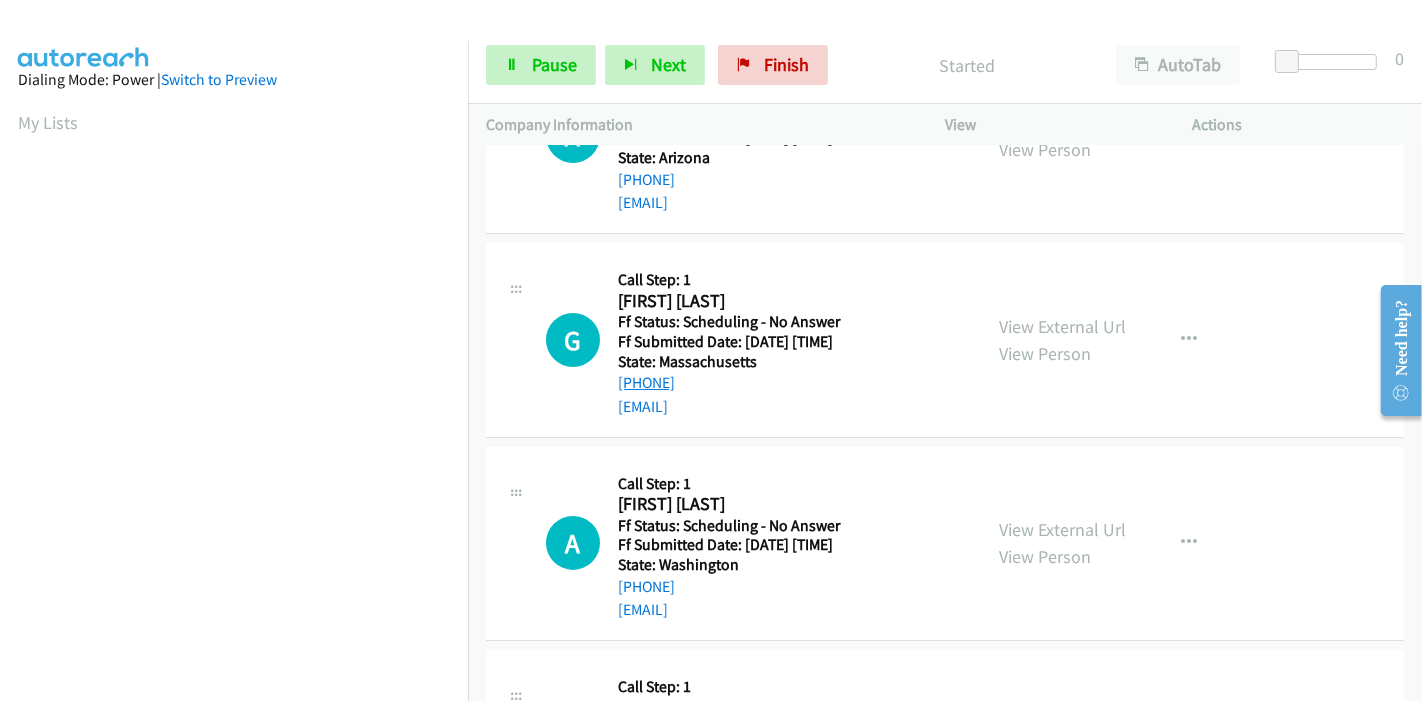 scroll, scrollTop: 0, scrollLeft: 0, axis: both 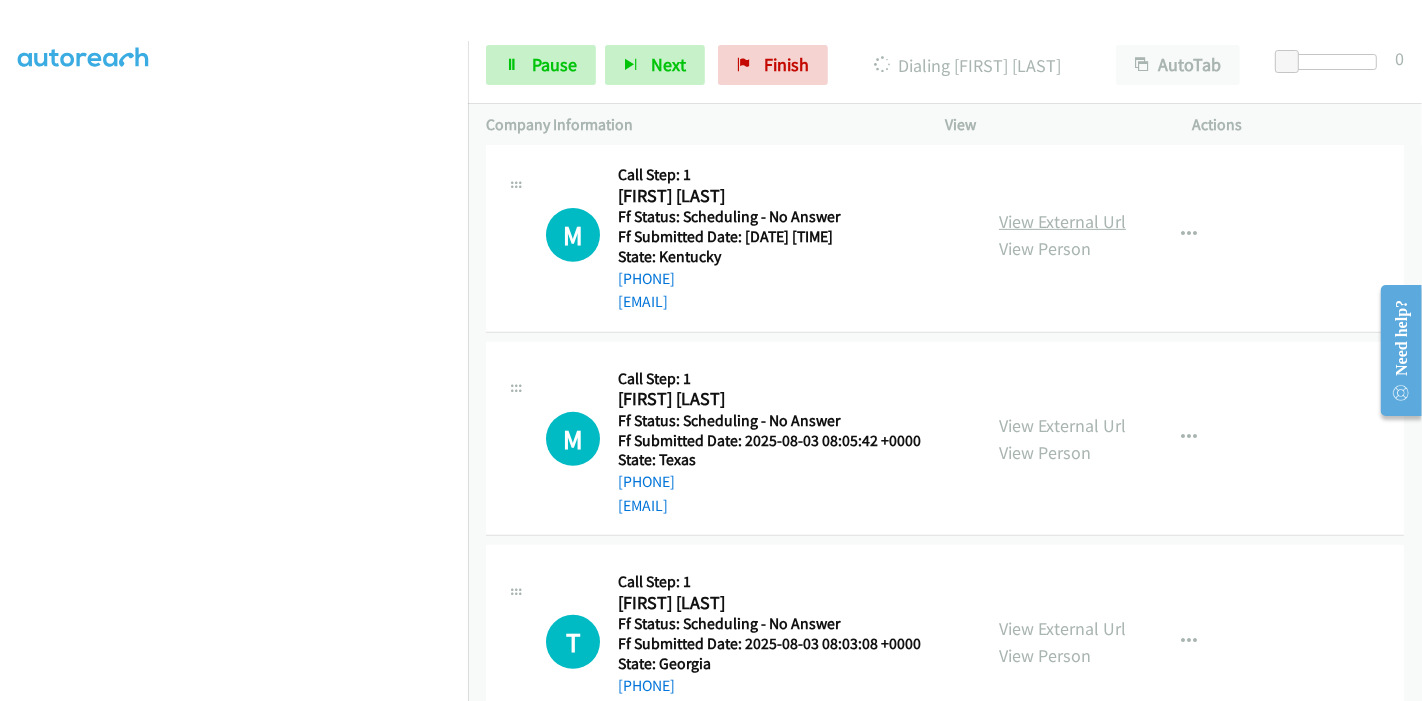 click on "View External Url" at bounding box center [1062, 221] 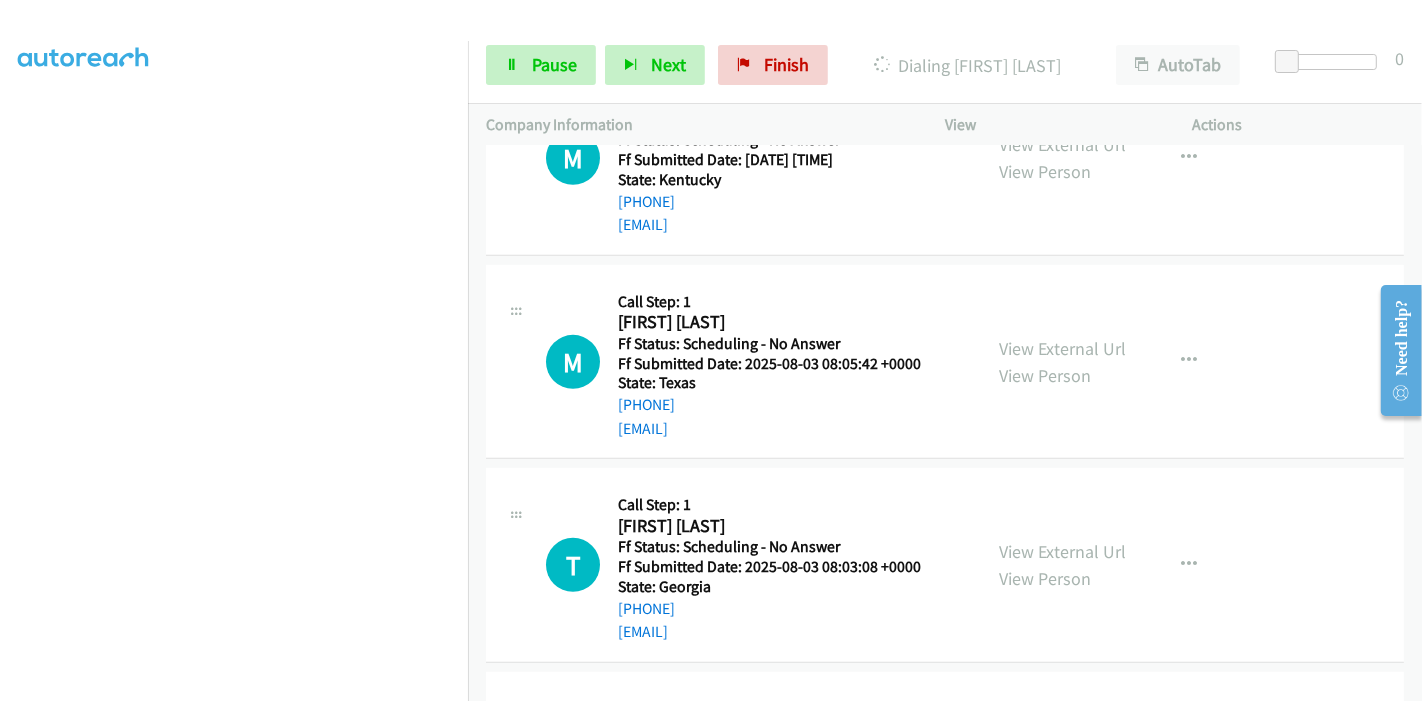scroll, scrollTop: 820, scrollLeft: 0, axis: vertical 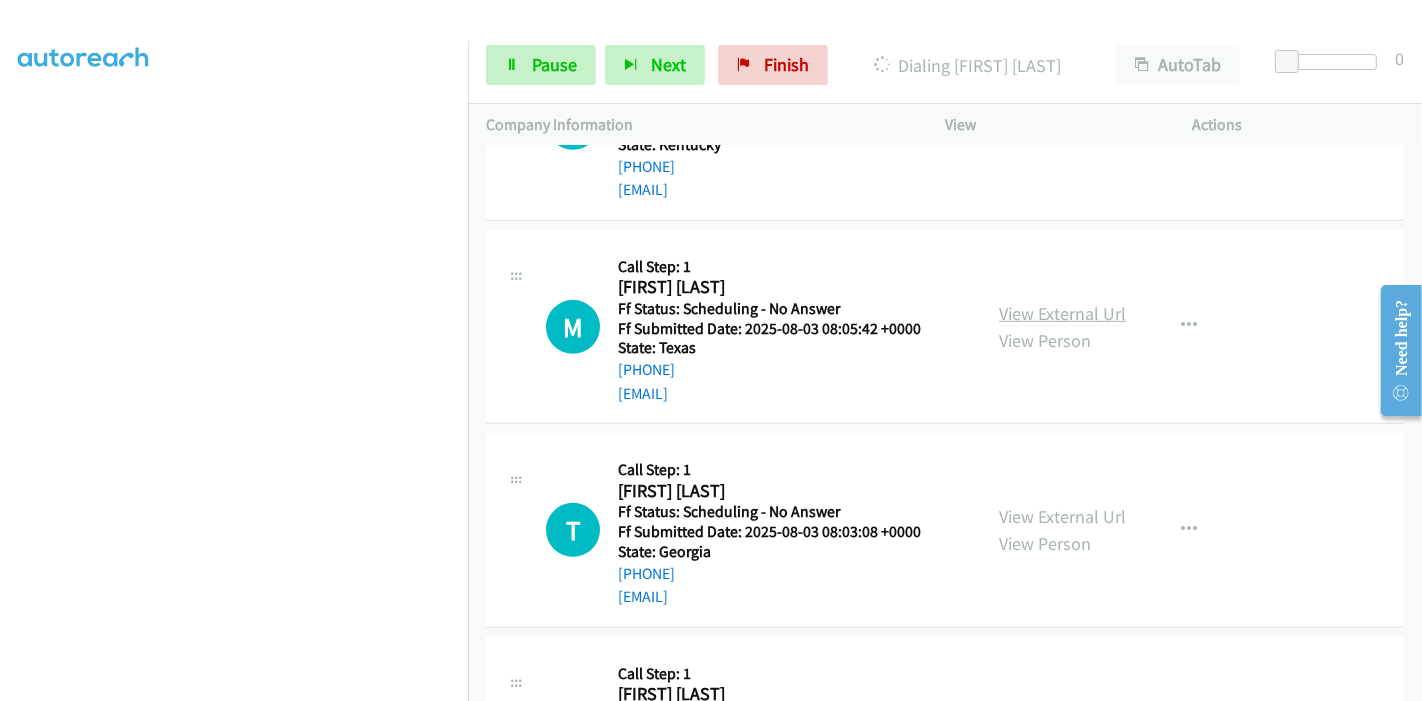 click on "View External Url" at bounding box center (1062, 313) 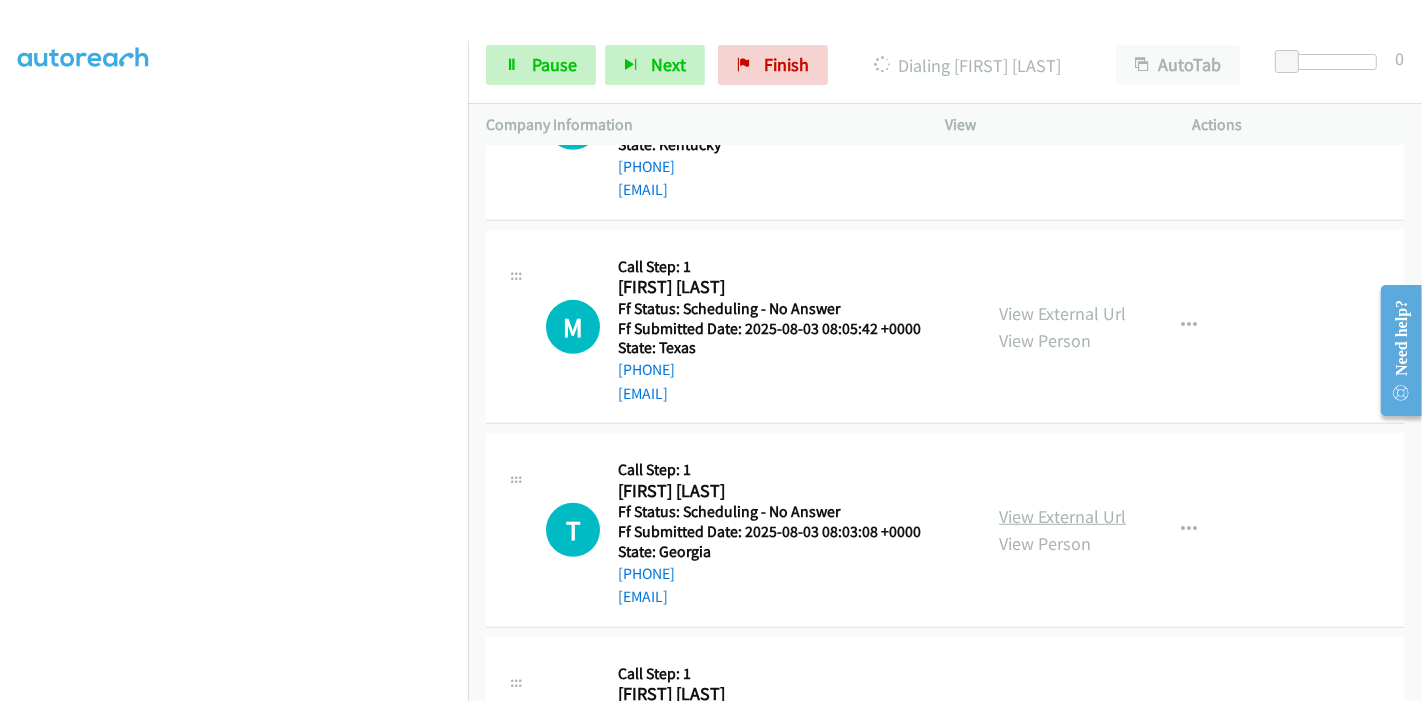 click on "View External Url" at bounding box center (1062, 516) 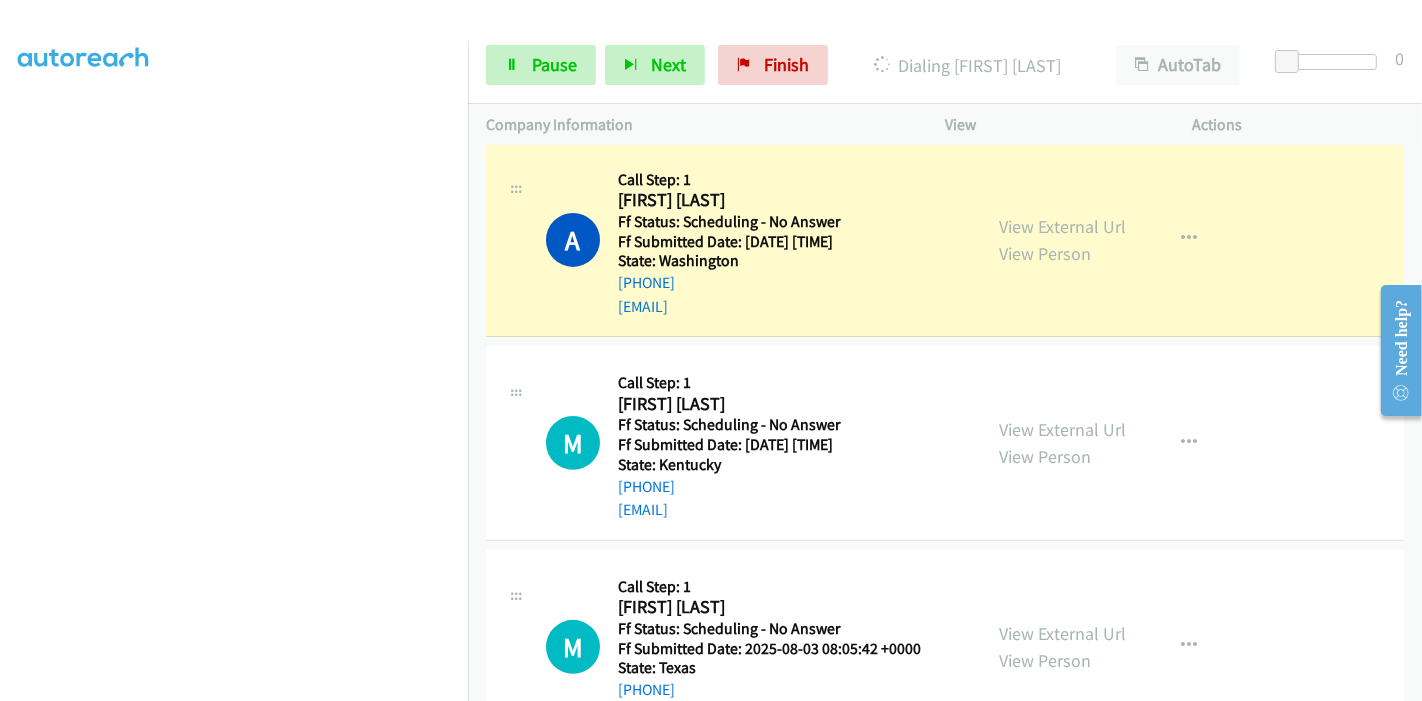 scroll, scrollTop: 486, scrollLeft: 0, axis: vertical 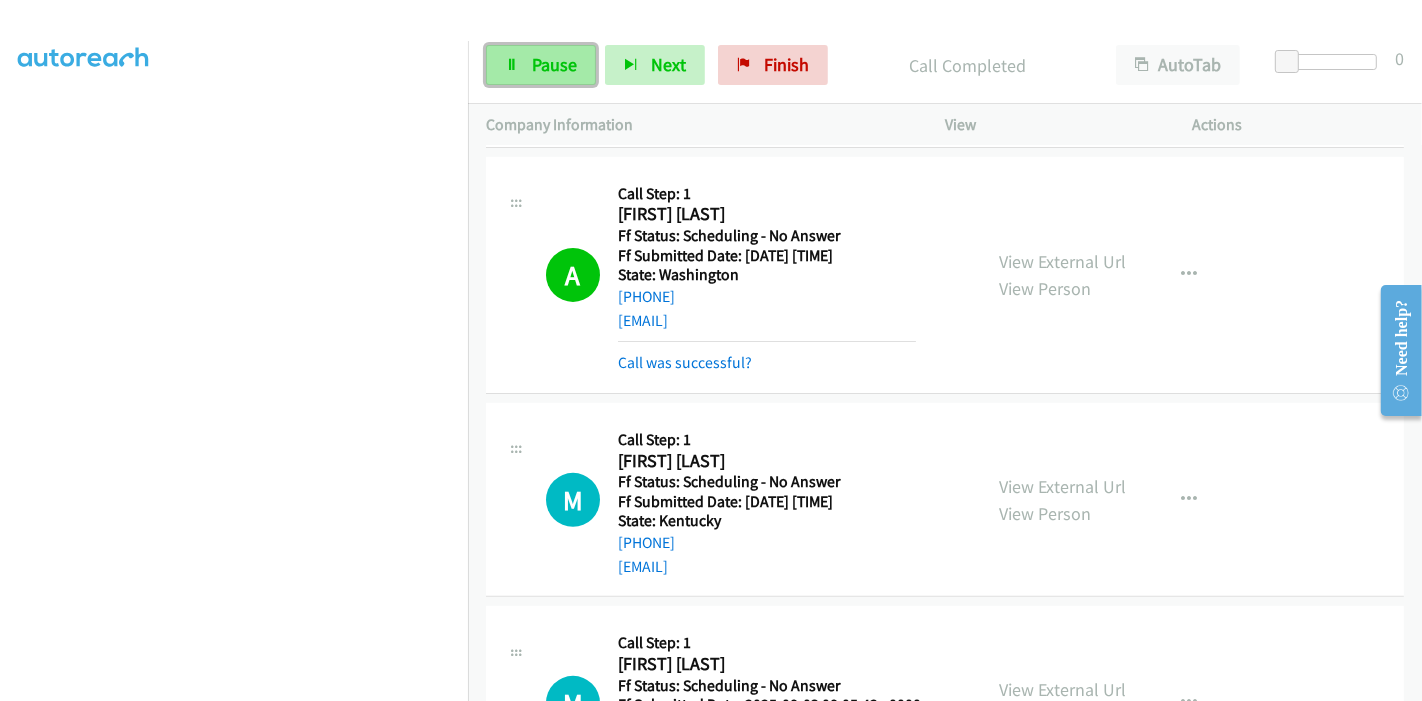 click on "Pause" at bounding box center (541, 65) 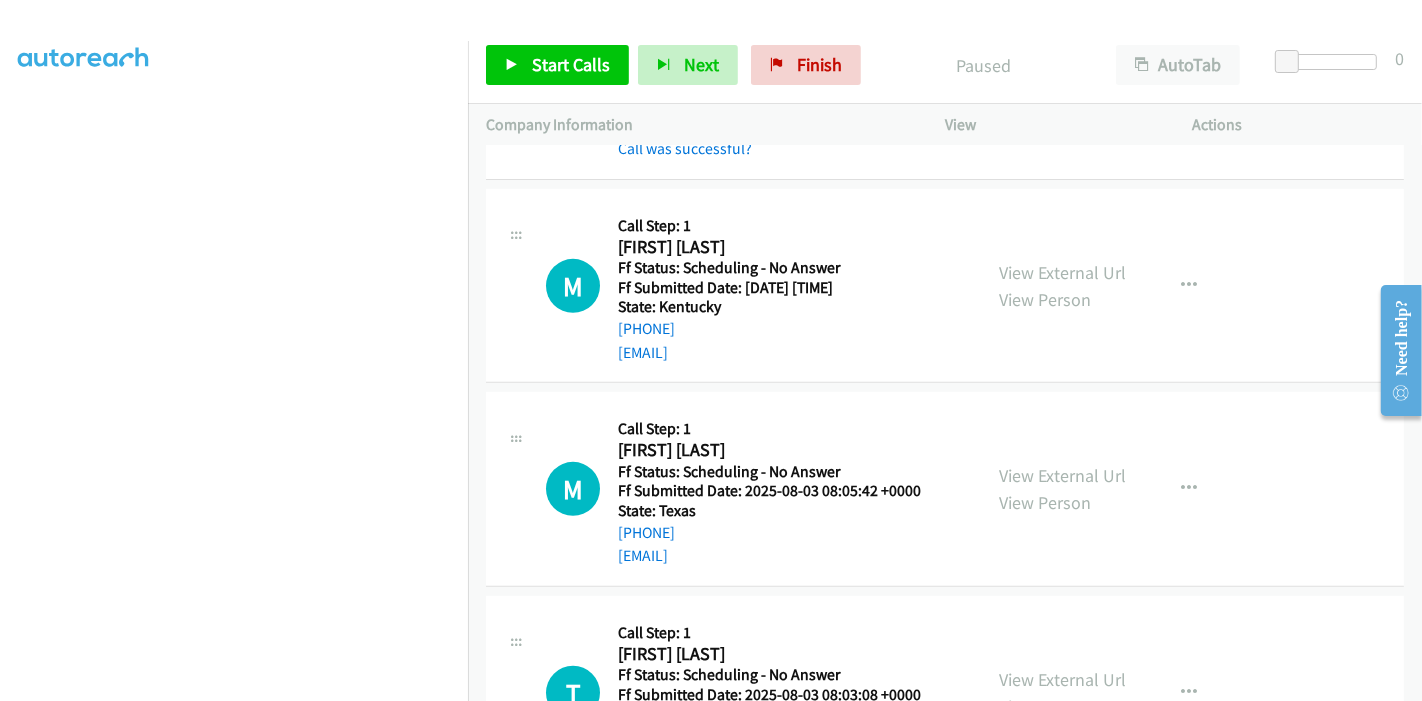 scroll, scrollTop: 708, scrollLeft: 0, axis: vertical 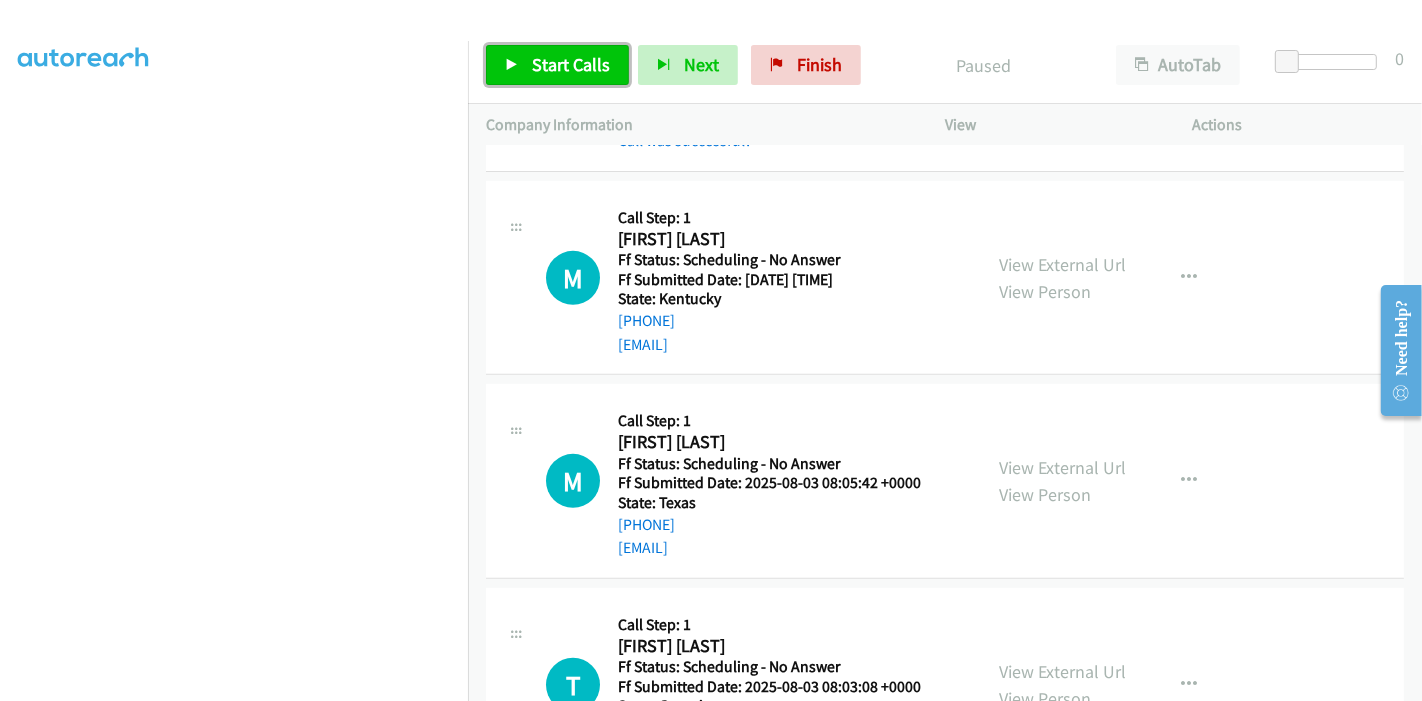 click on "Start Calls" at bounding box center (571, 64) 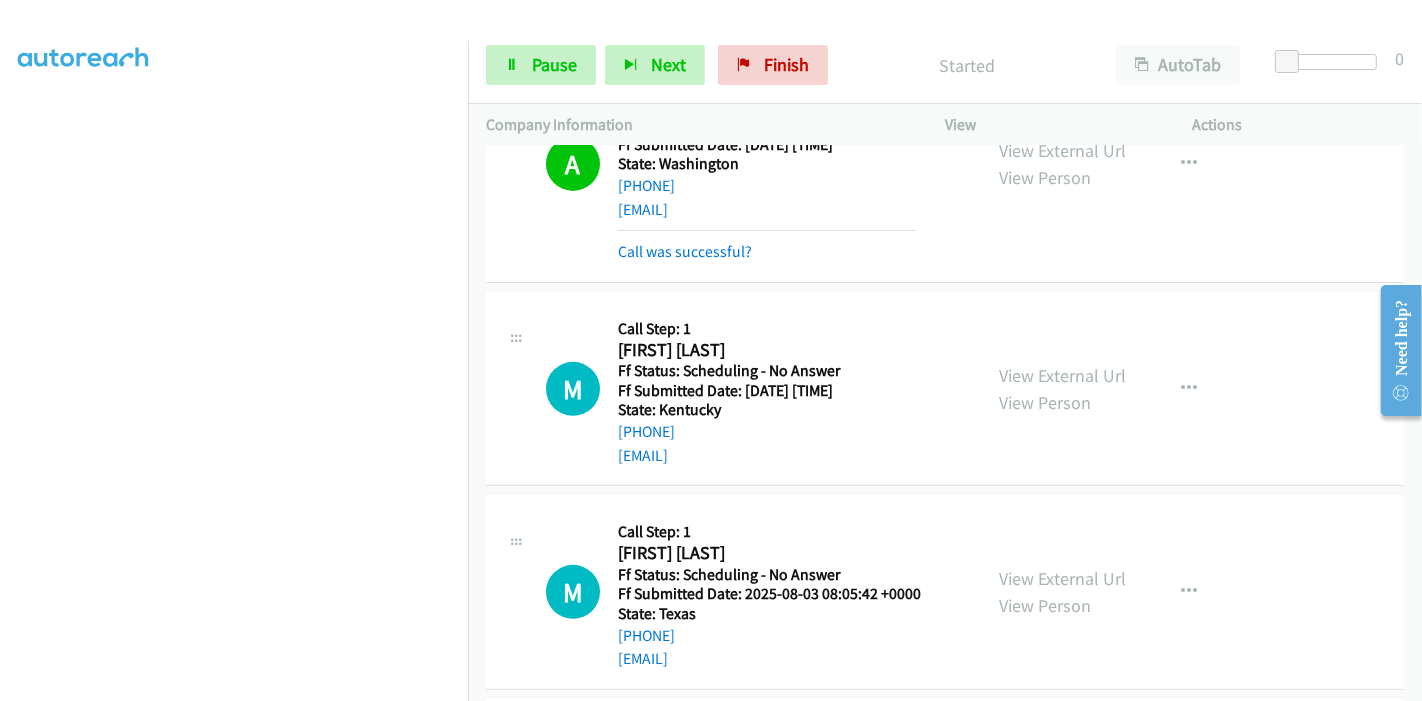 scroll, scrollTop: 708, scrollLeft: 0, axis: vertical 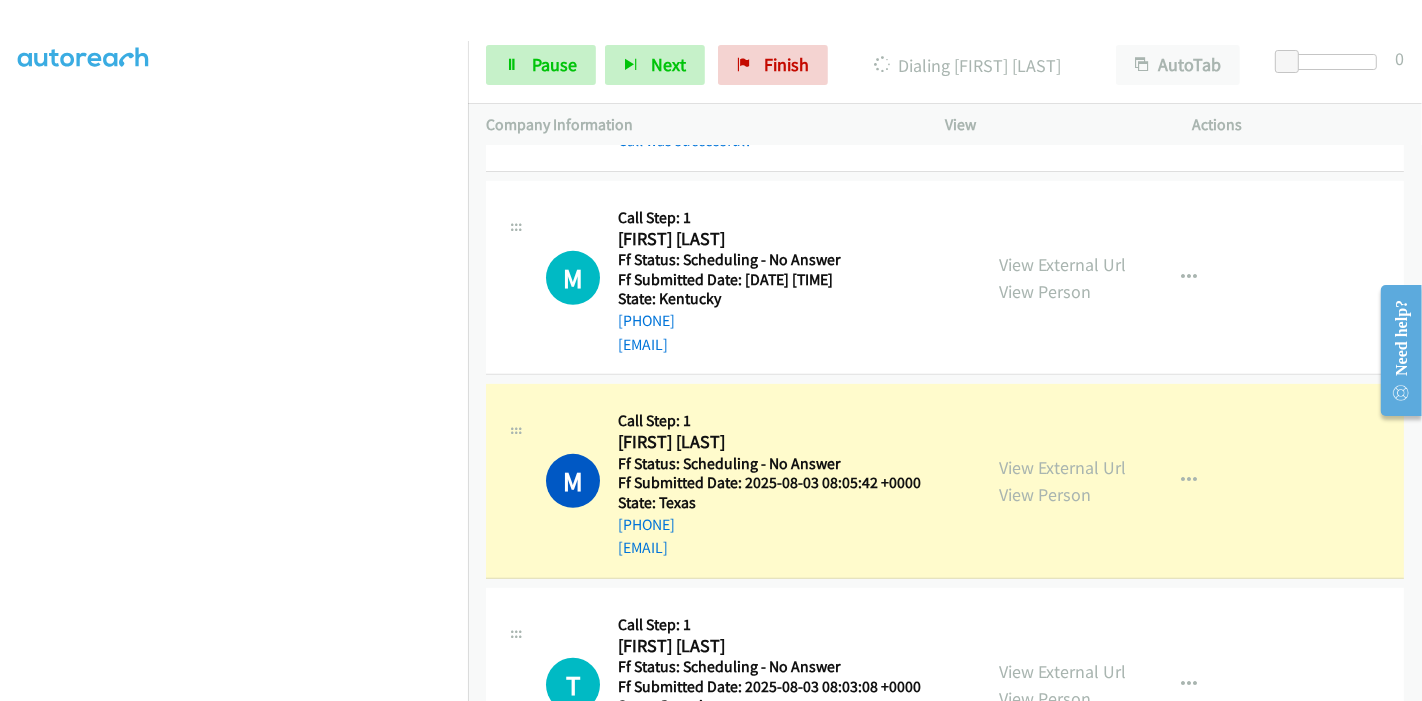 click on "Start Calls
Pause
Next
Finish
Dialing Mckenzie Bradley
AutoTab
AutoTab
0" at bounding box center (945, 65) 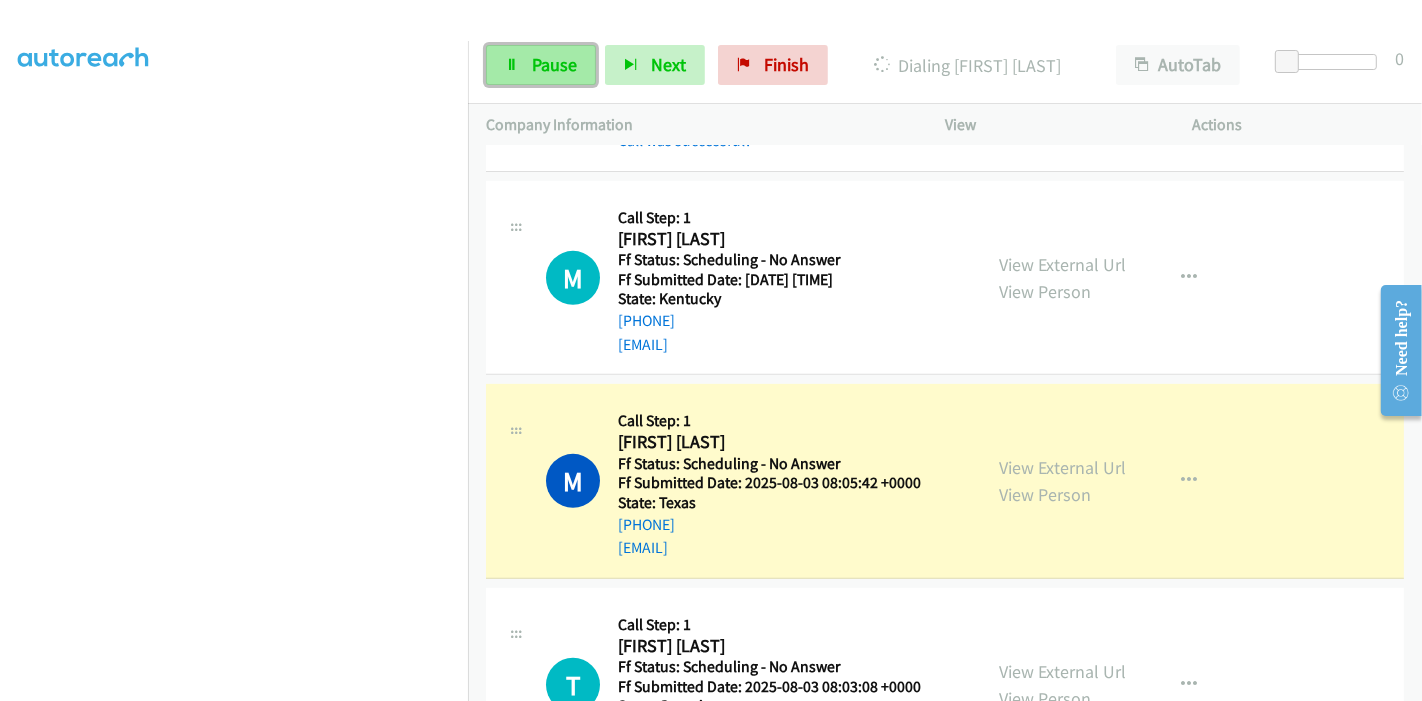click on "Pause" at bounding box center (554, 64) 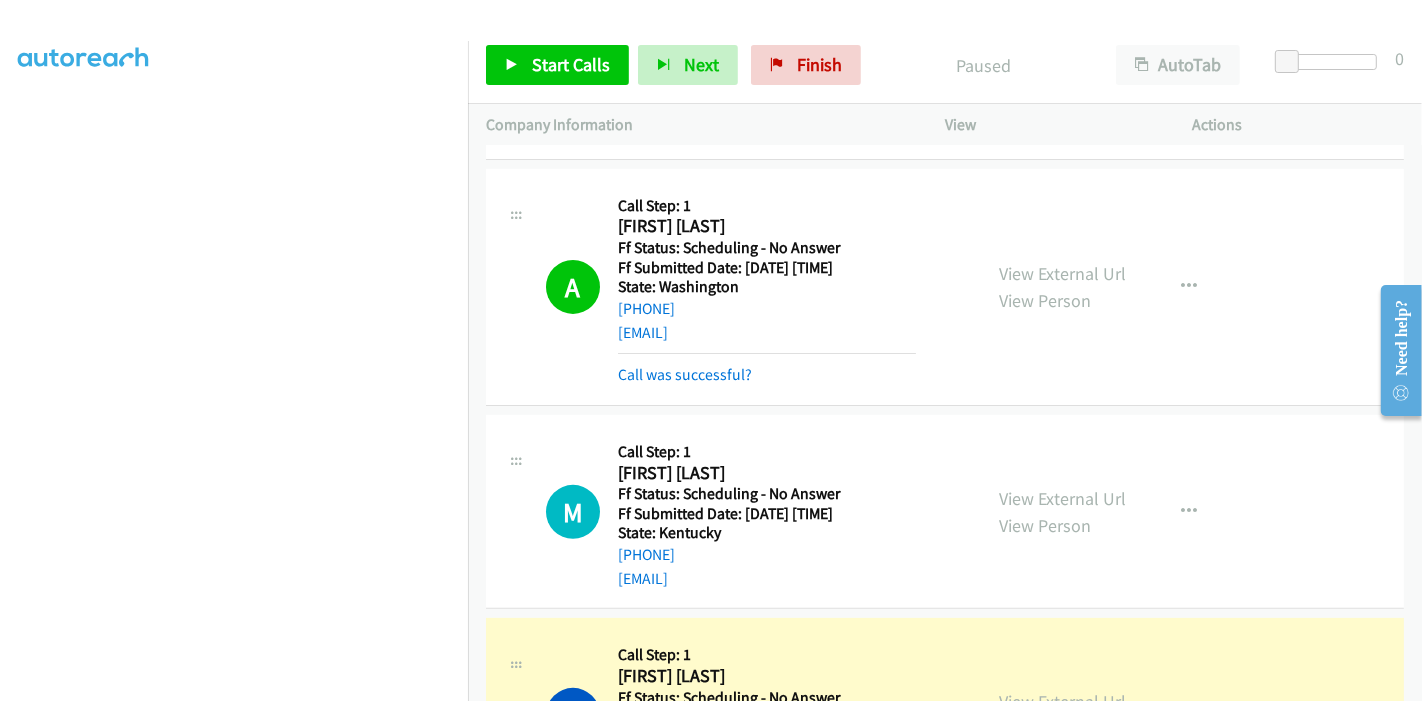 scroll, scrollTop: 597, scrollLeft: 0, axis: vertical 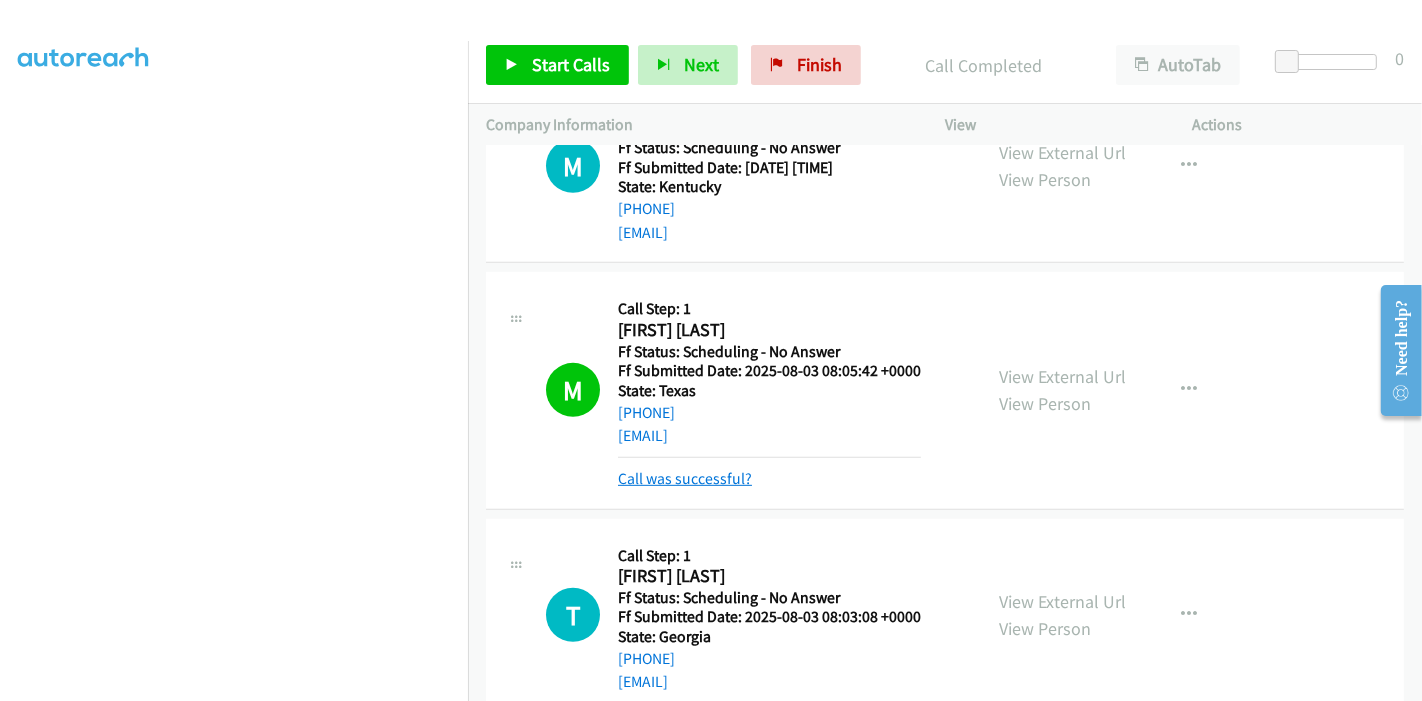 click on "Call was successful?" at bounding box center (685, 478) 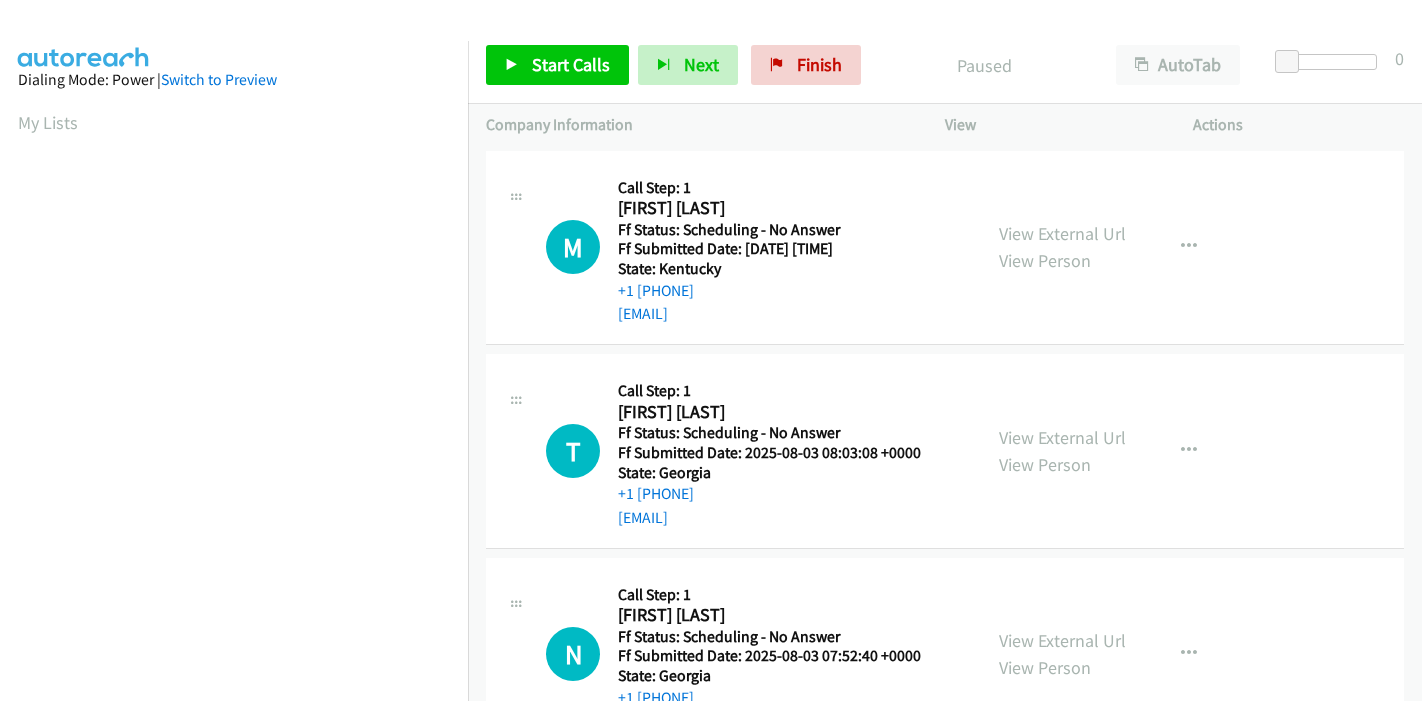 scroll, scrollTop: 0, scrollLeft: 0, axis: both 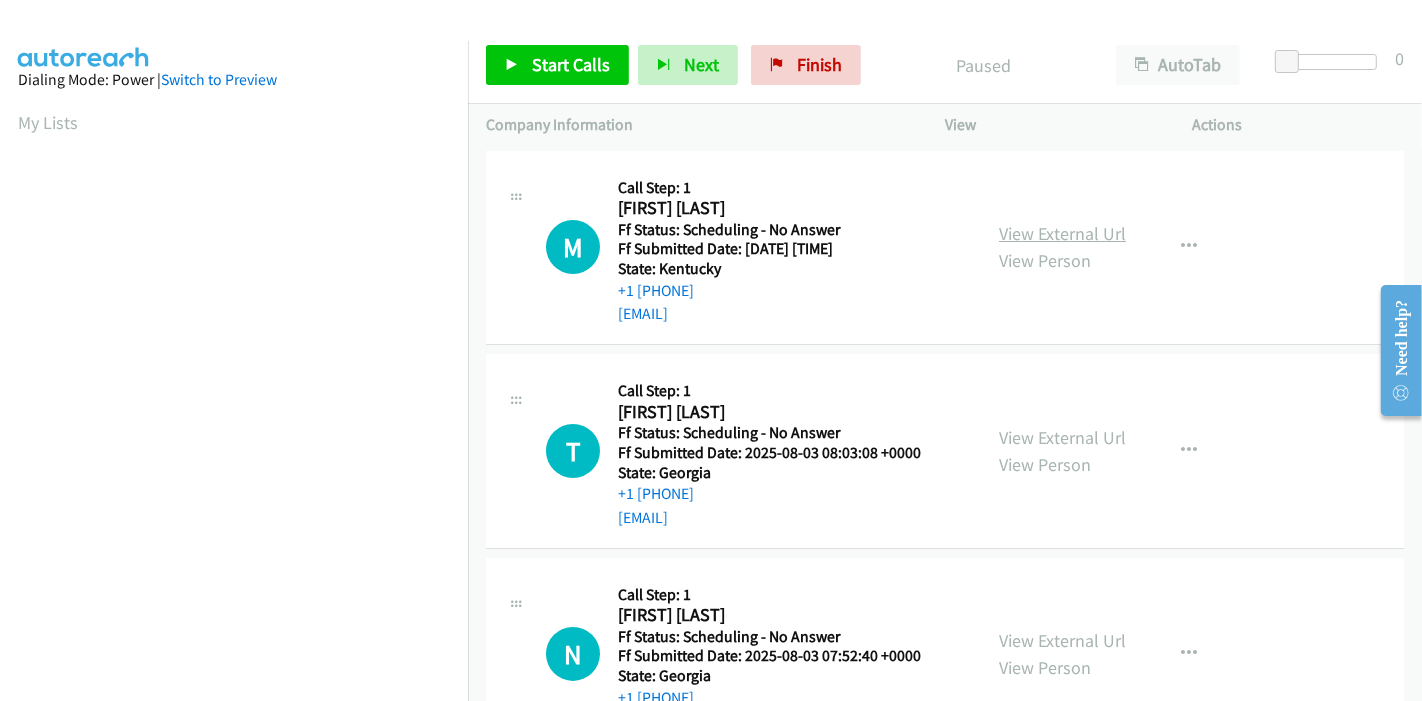 click on "View External Url" at bounding box center (1062, 233) 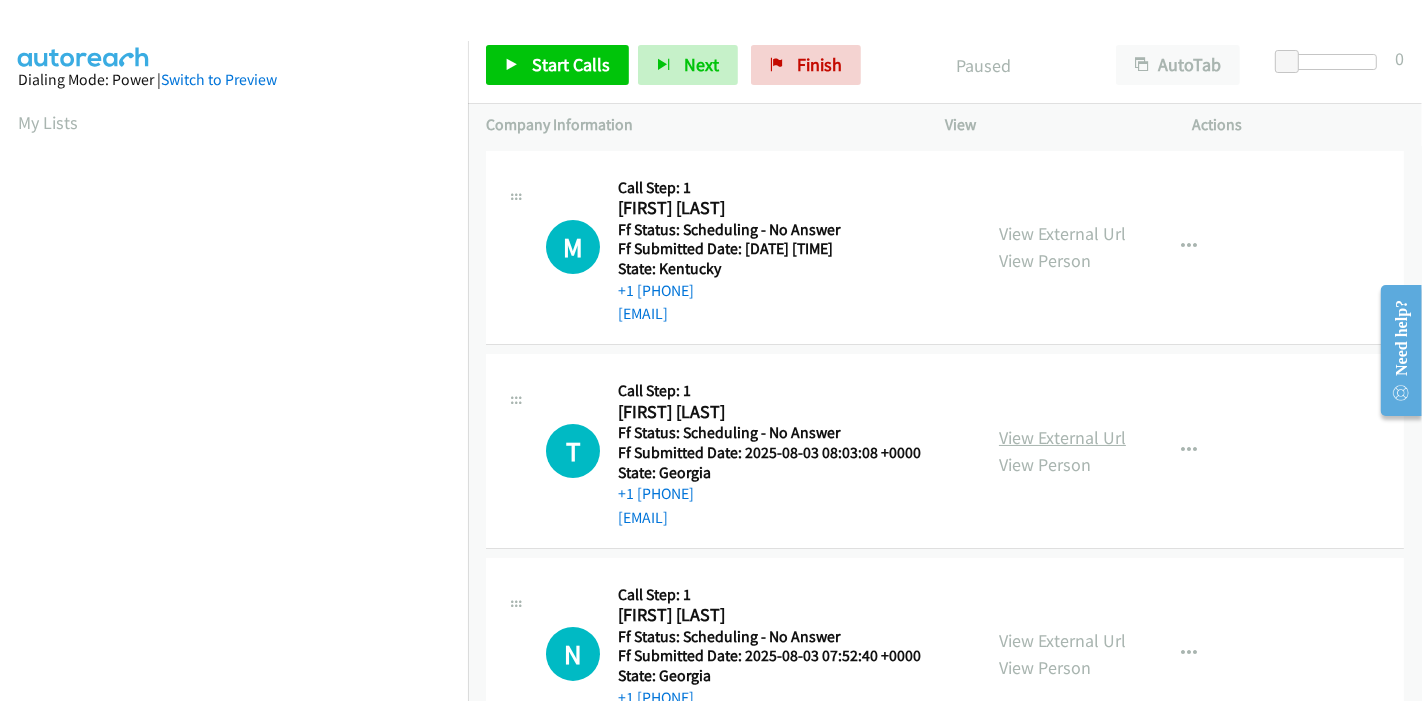 click on "View External Url" at bounding box center (1062, 437) 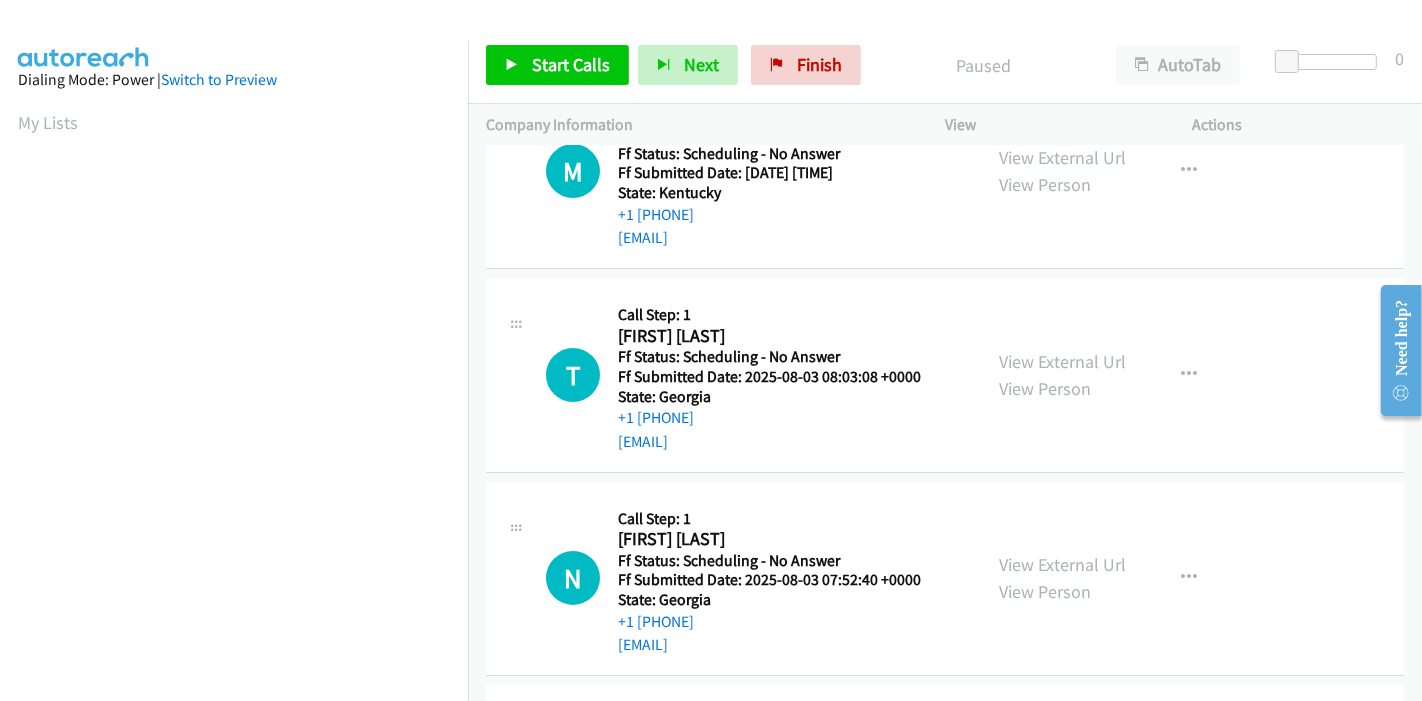 scroll, scrollTop: 111, scrollLeft: 0, axis: vertical 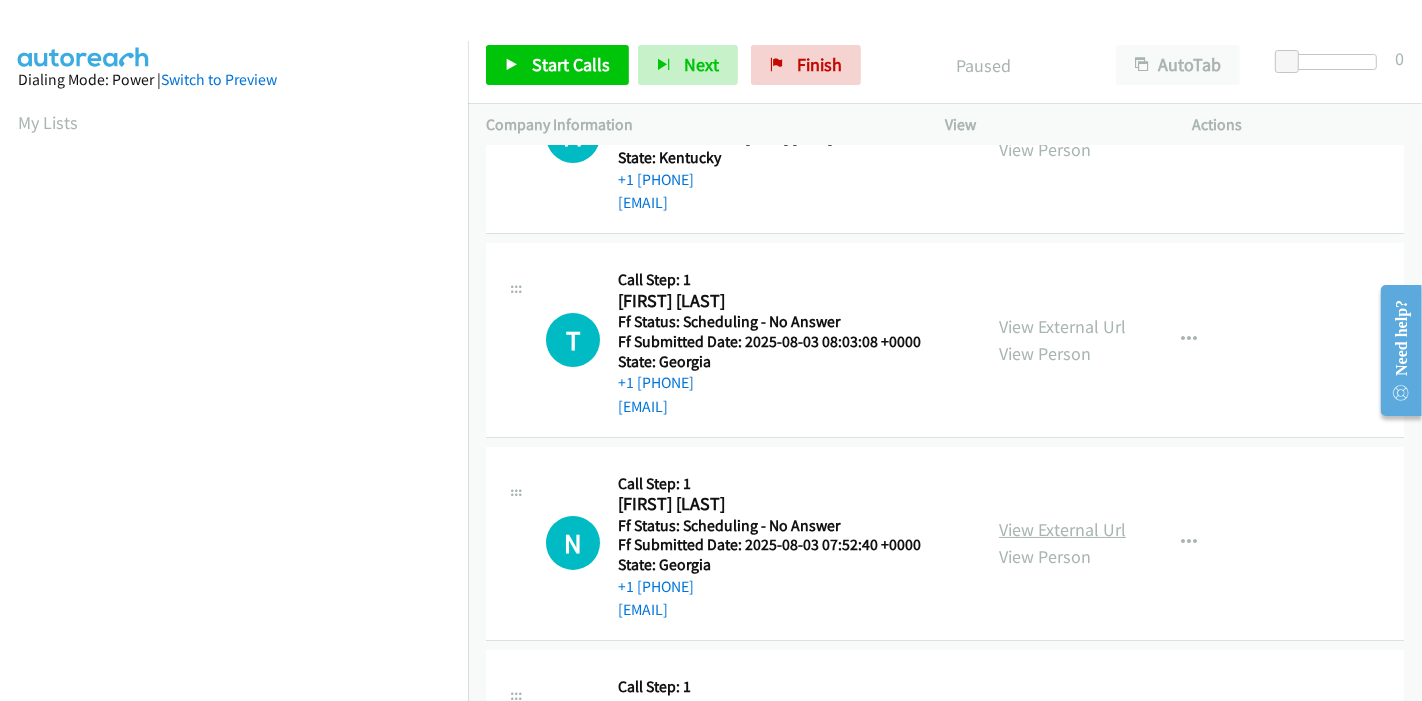 click on "View External Url" at bounding box center (1062, 529) 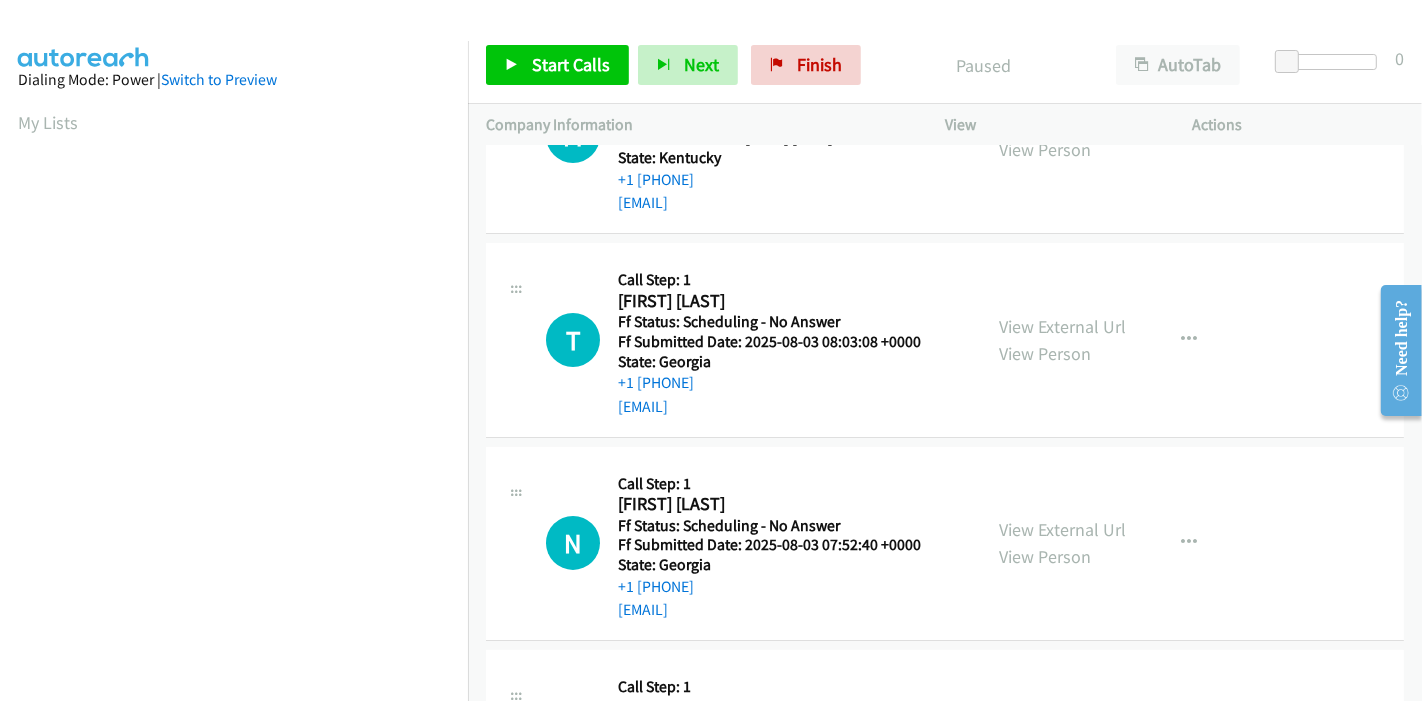 scroll, scrollTop: 0, scrollLeft: 0, axis: both 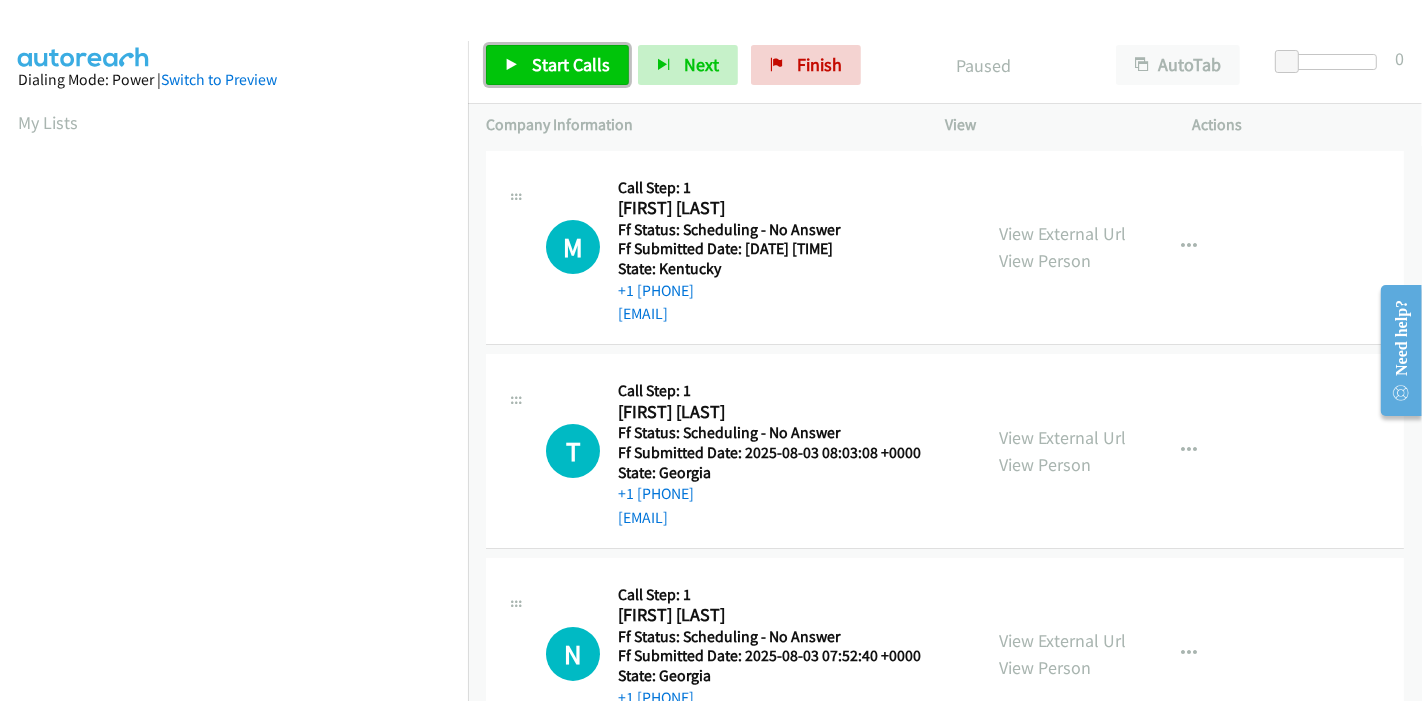 click on "Start Calls" at bounding box center (571, 64) 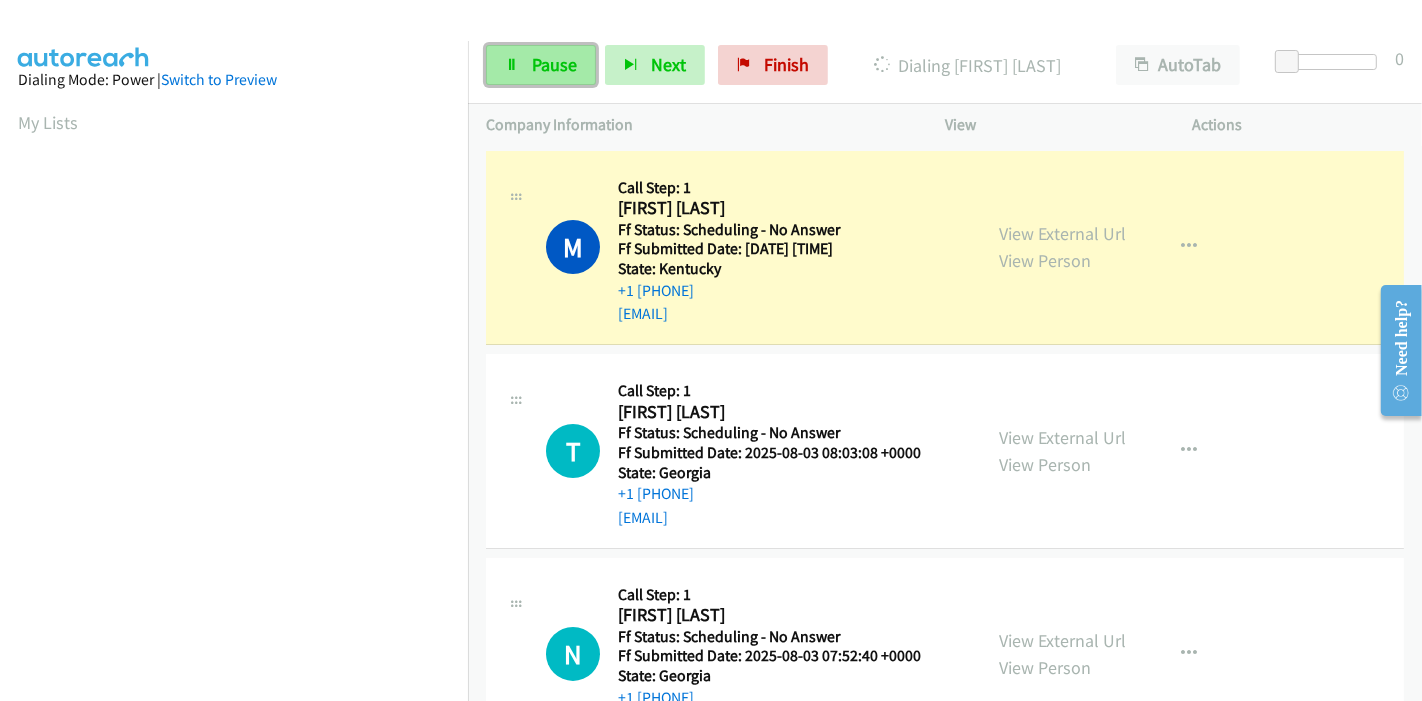 click on "Pause" at bounding box center [541, 65] 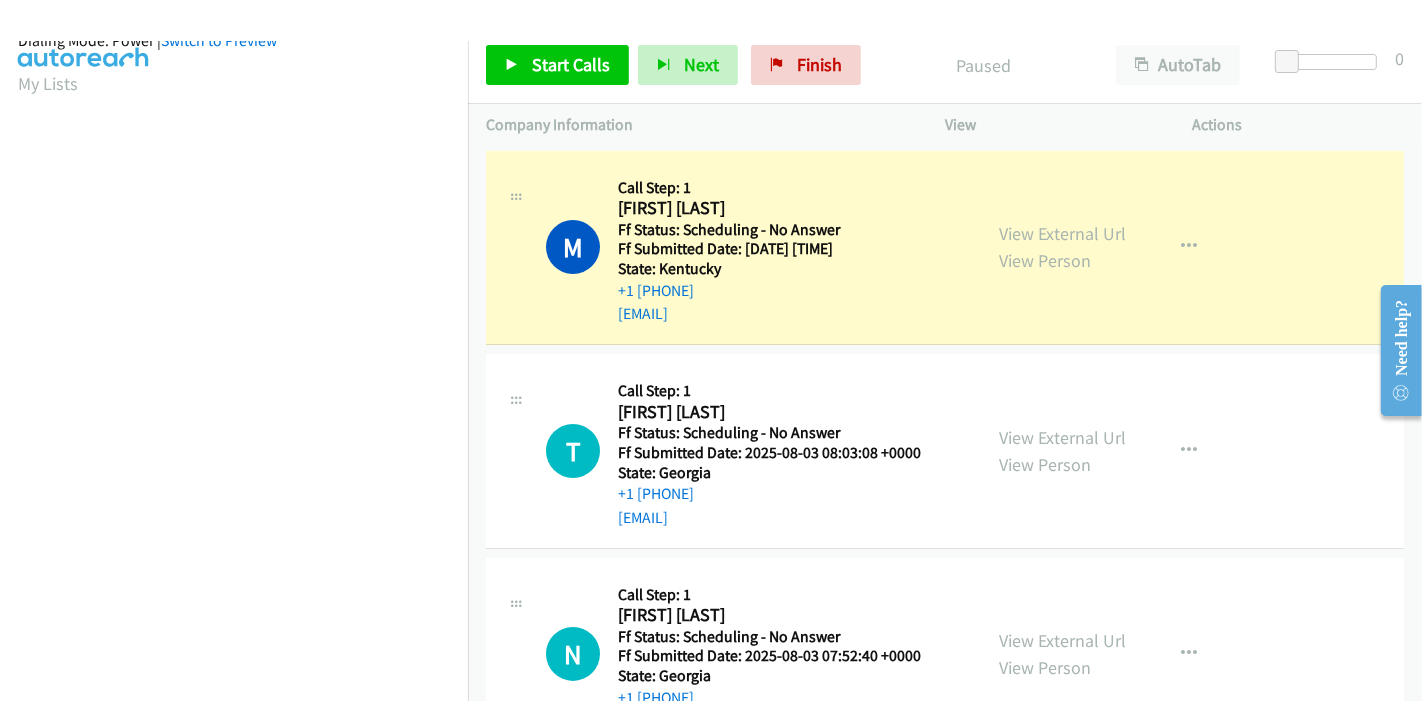 scroll, scrollTop: 0, scrollLeft: 0, axis: both 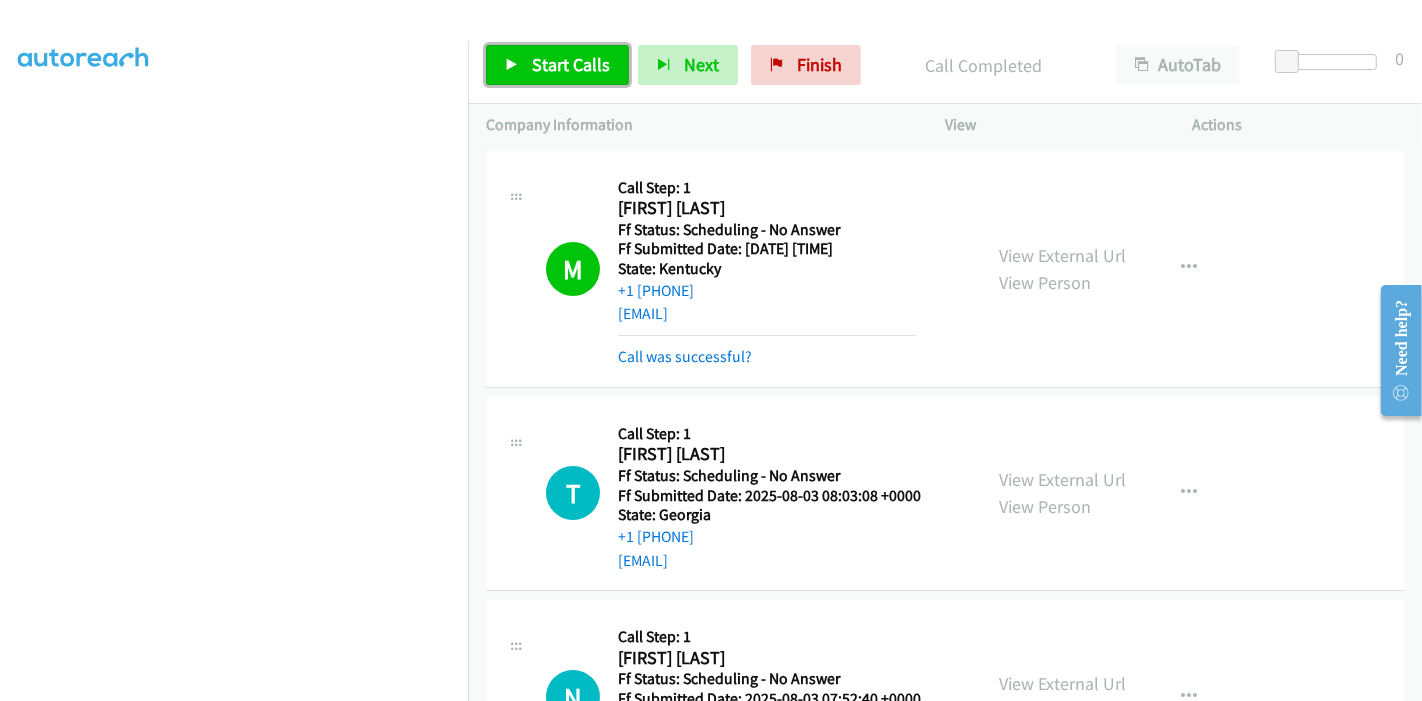 click on "Start Calls" at bounding box center [557, 65] 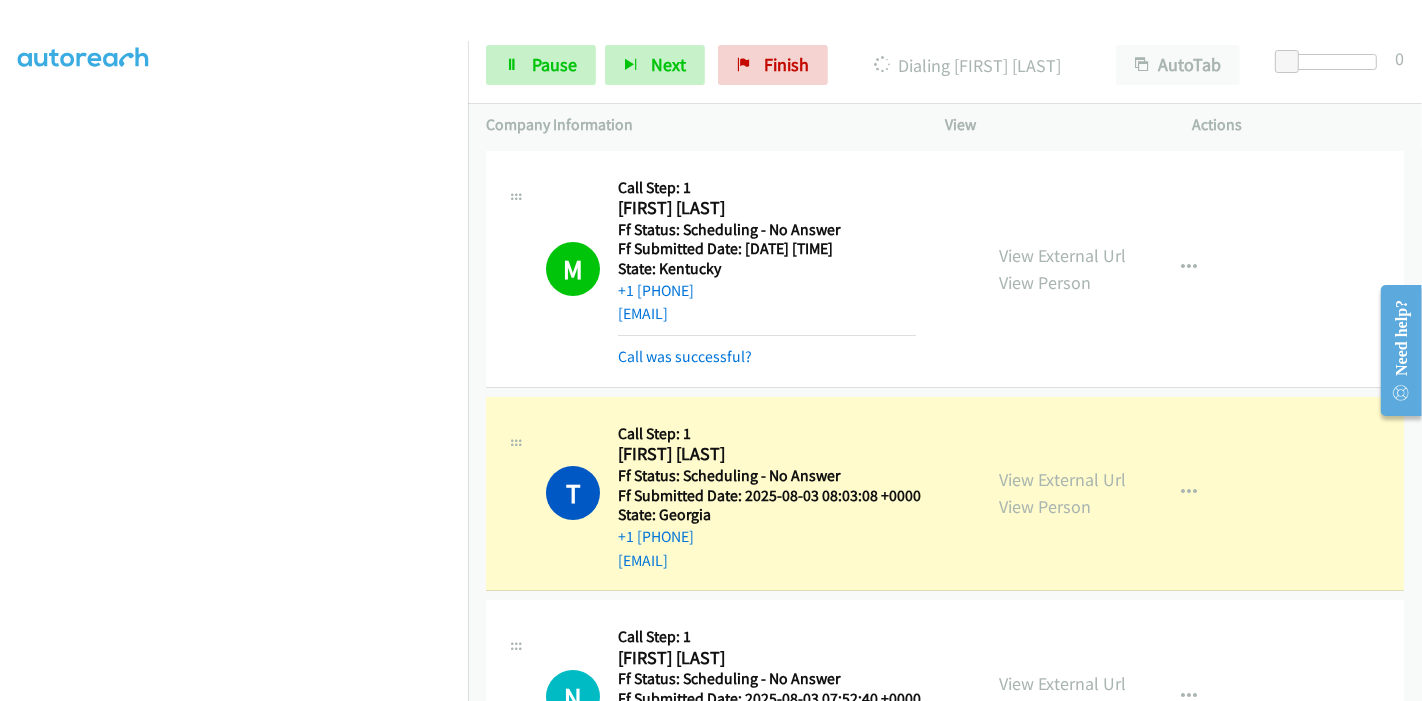 scroll, scrollTop: 111, scrollLeft: 0, axis: vertical 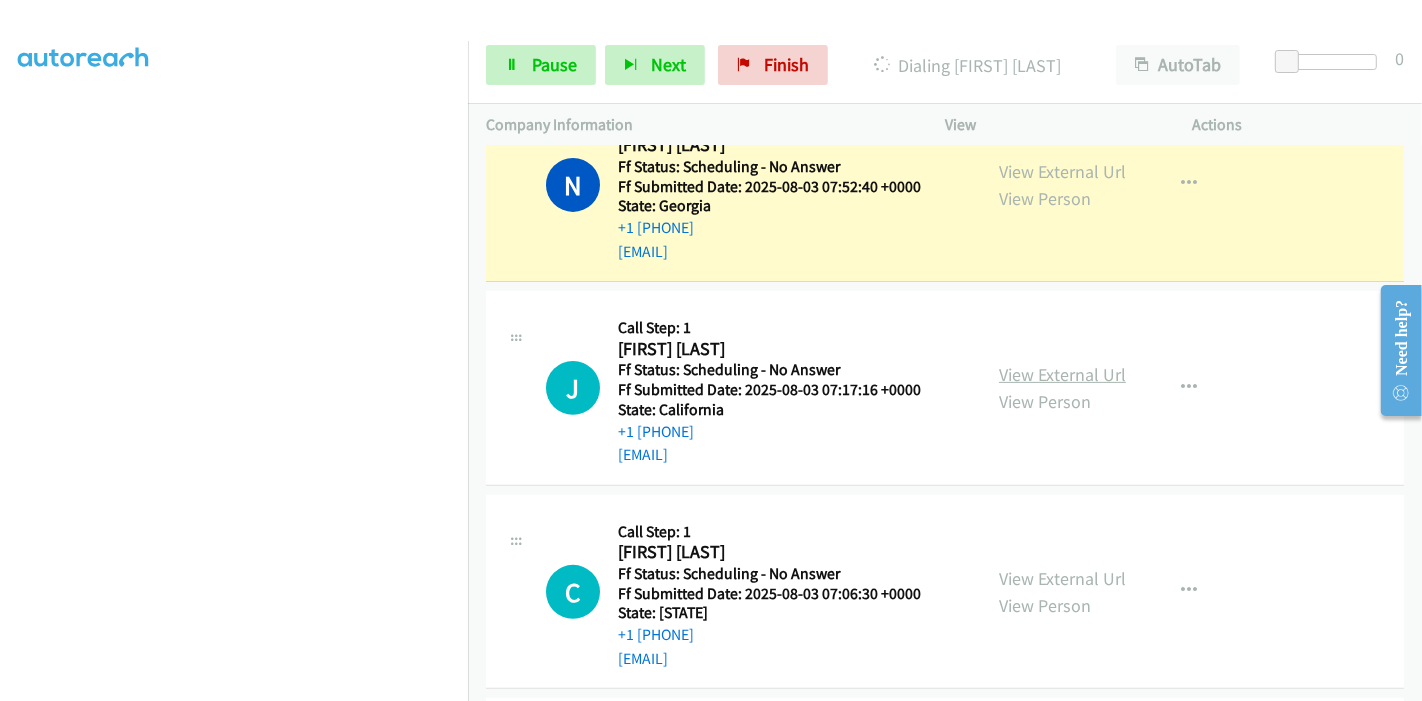 click on "View External Url" at bounding box center (1062, 374) 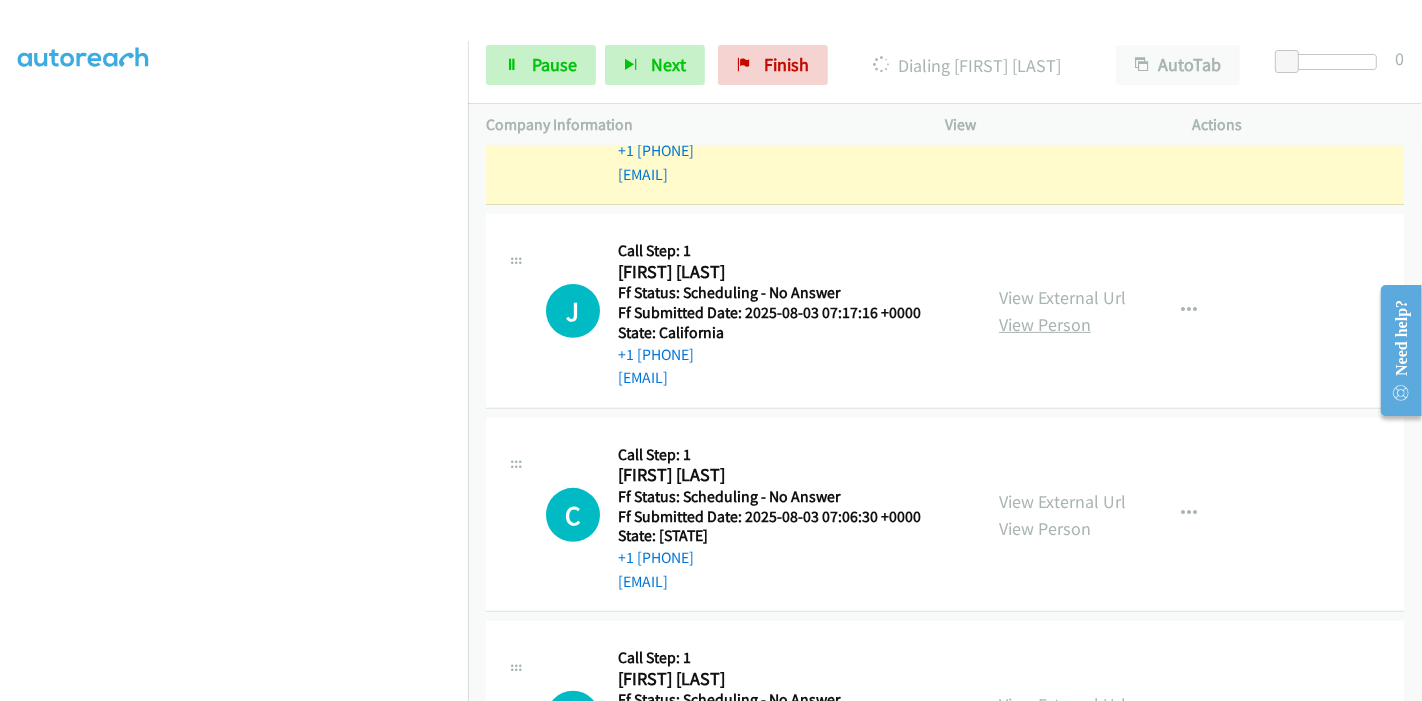 scroll, scrollTop: 666, scrollLeft: 0, axis: vertical 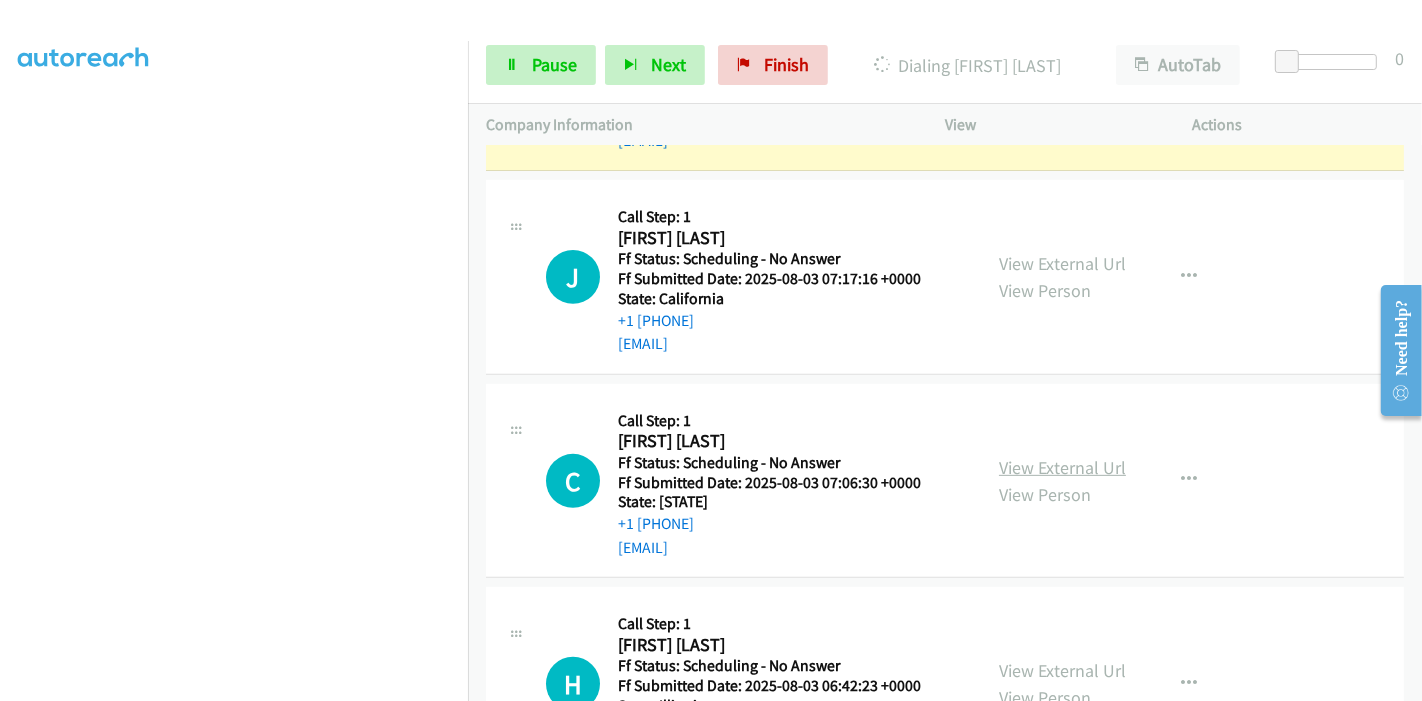 click on "View External Url" at bounding box center (1062, 467) 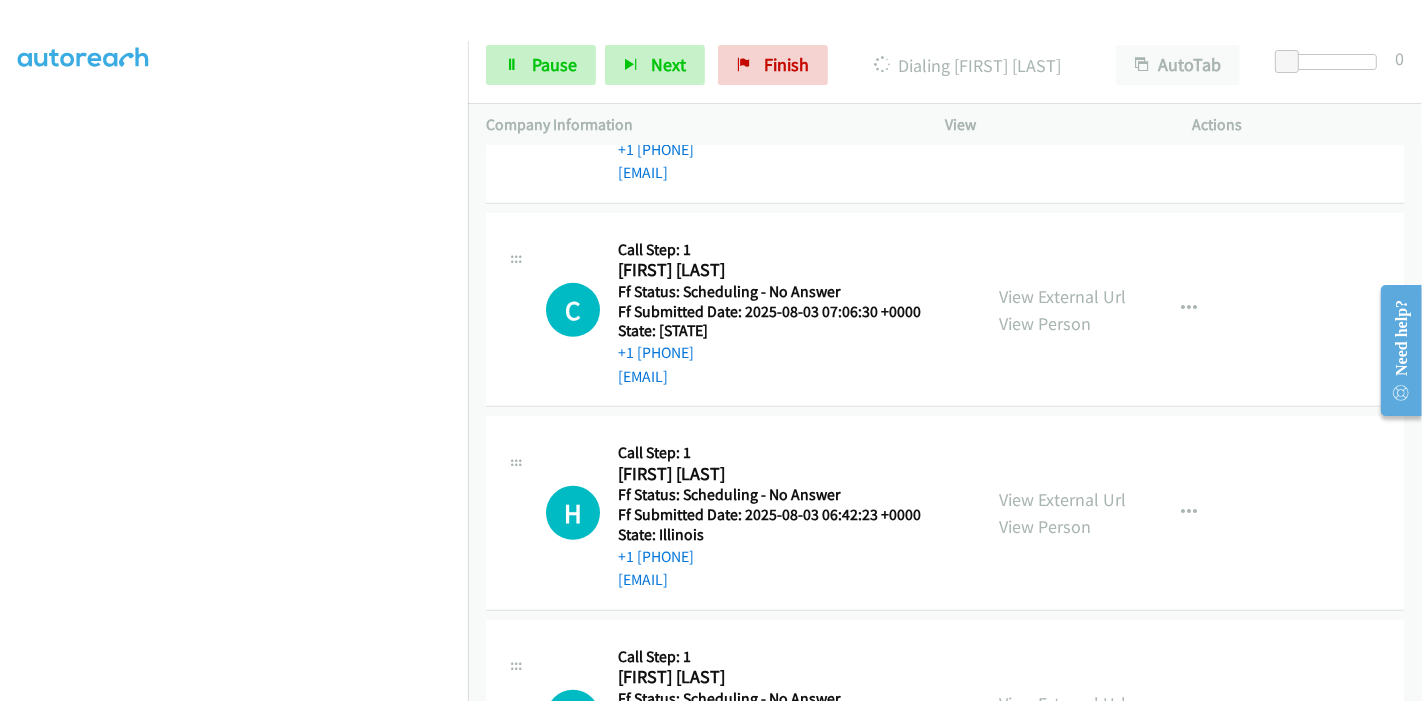 scroll, scrollTop: 888, scrollLeft: 0, axis: vertical 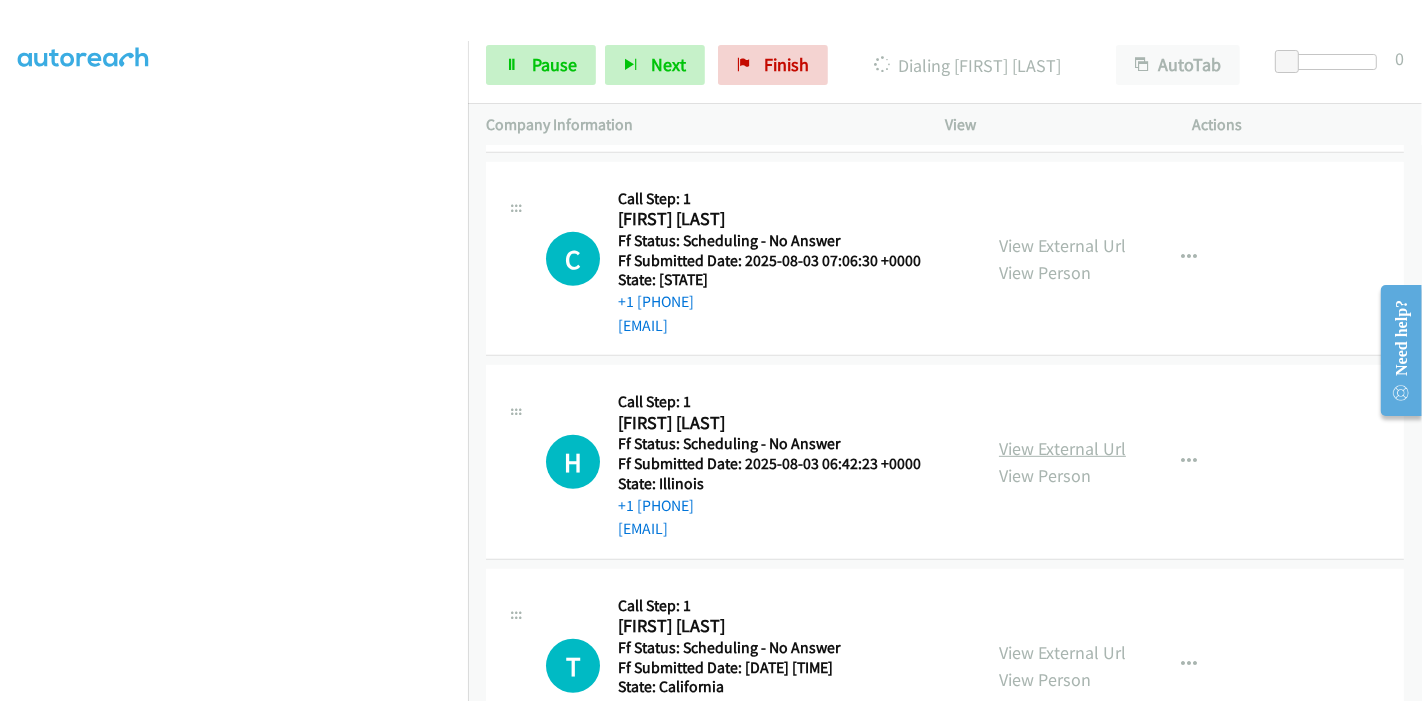 click on "View External Url" at bounding box center [1062, 448] 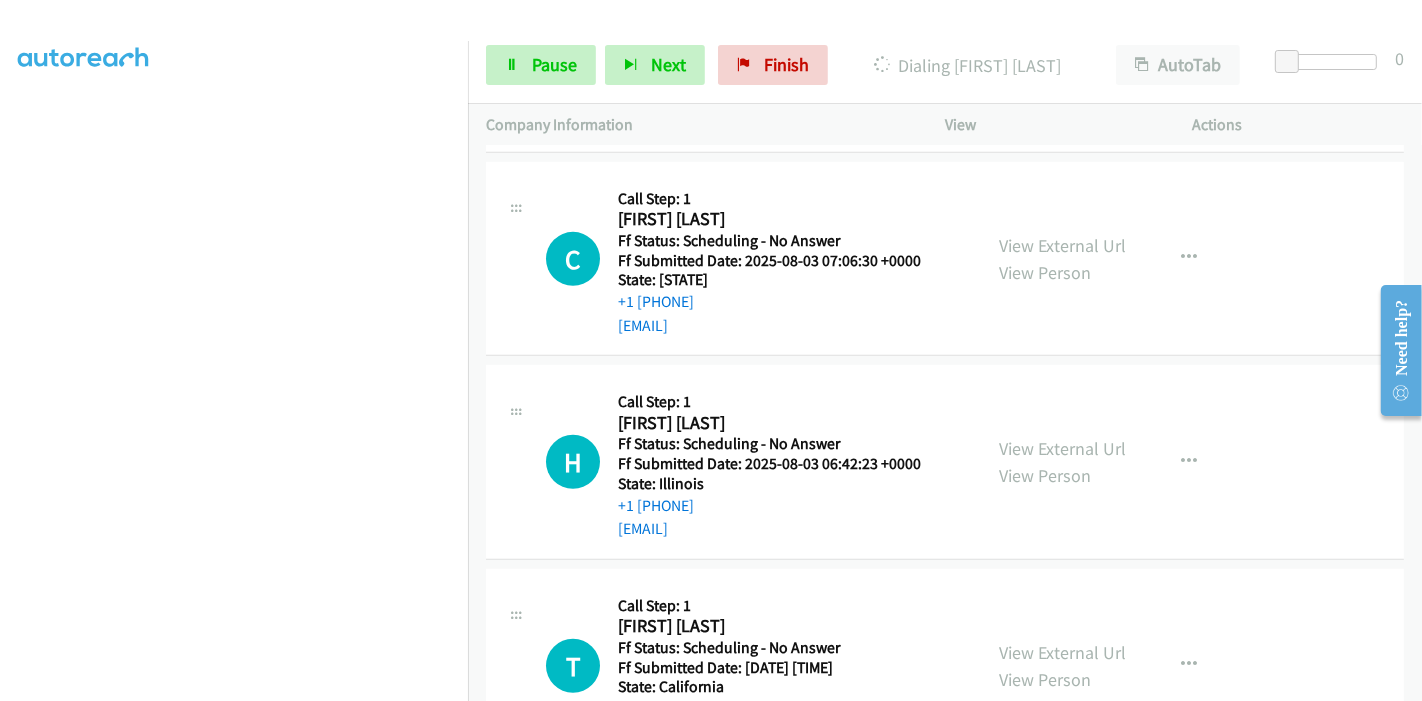scroll, scrollTop: 422, scrollLeft: 0, axis: vertical 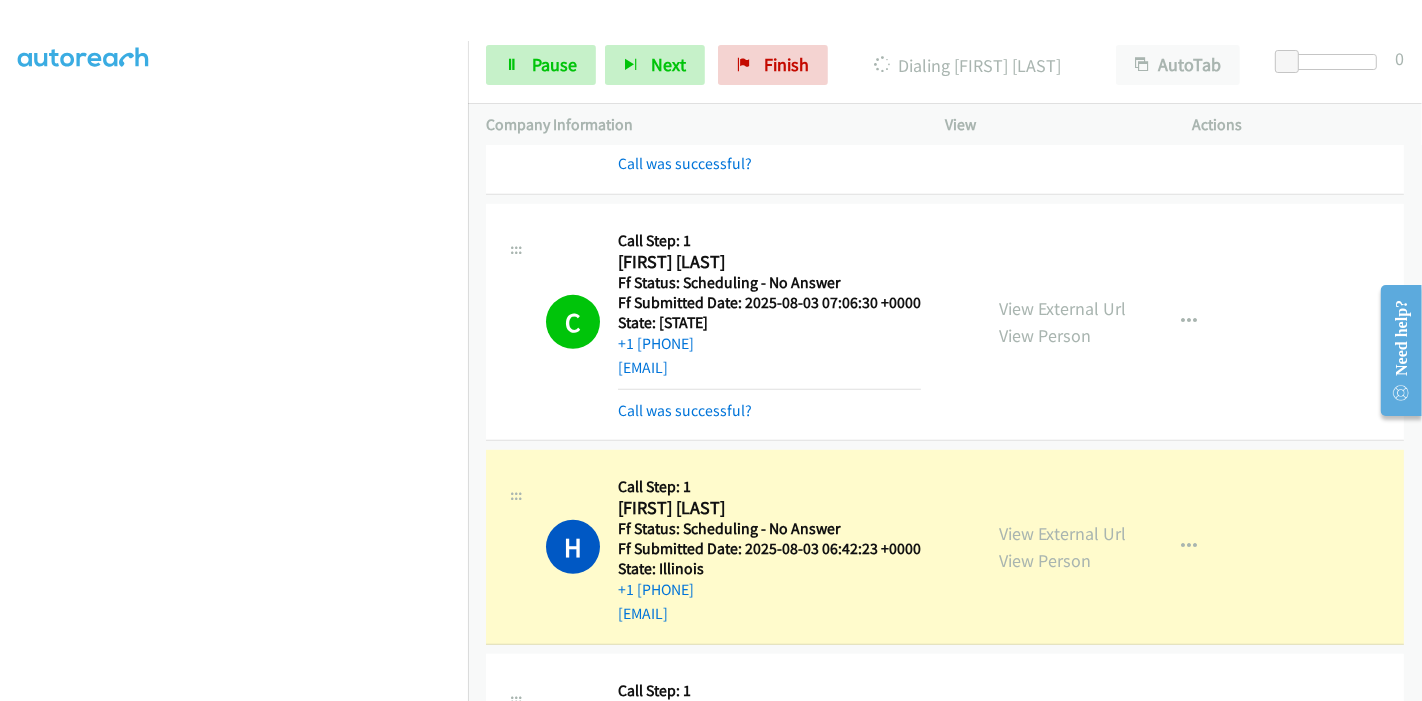 click on "Start Calls
Pause
Next
Finish
Dialing Heran Zhao
AutoTab
AutoTab
0" at bounding box center (945, 65) 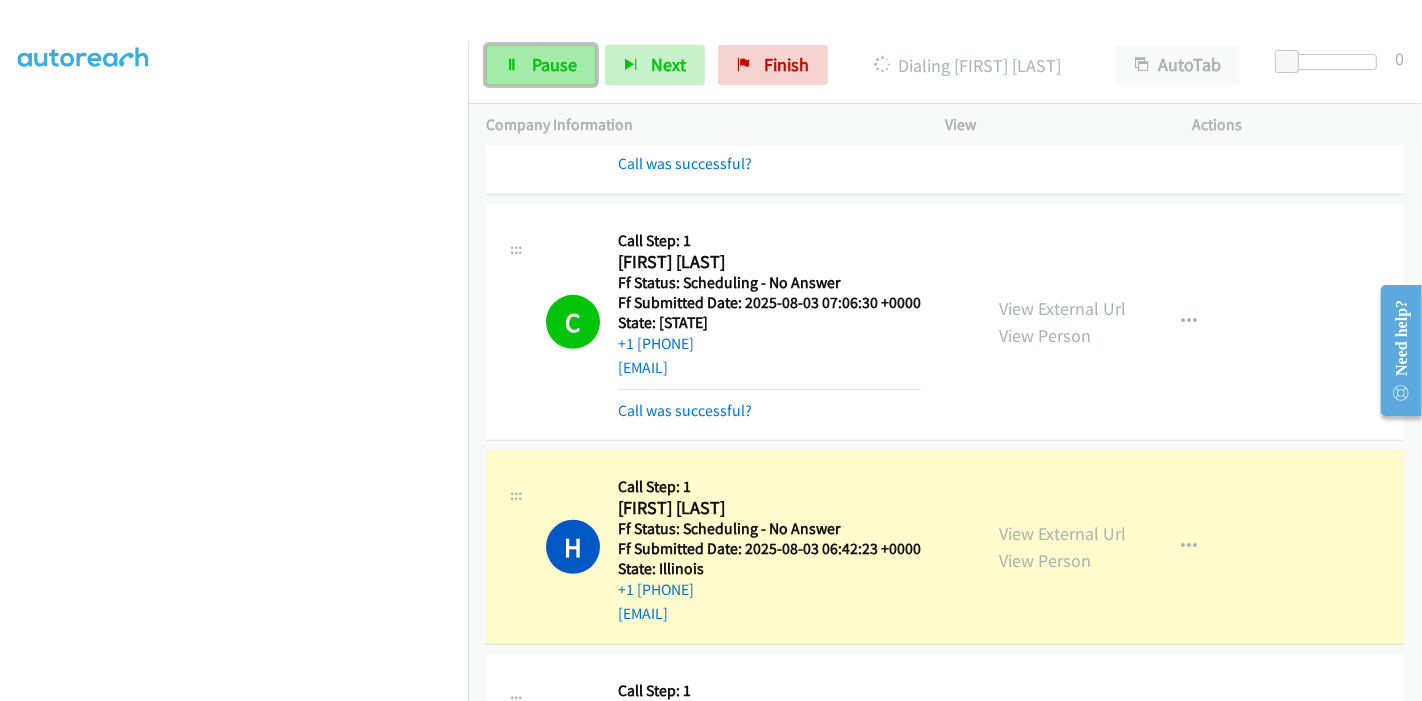 click on "Pause" at bounding box center [554, 64] 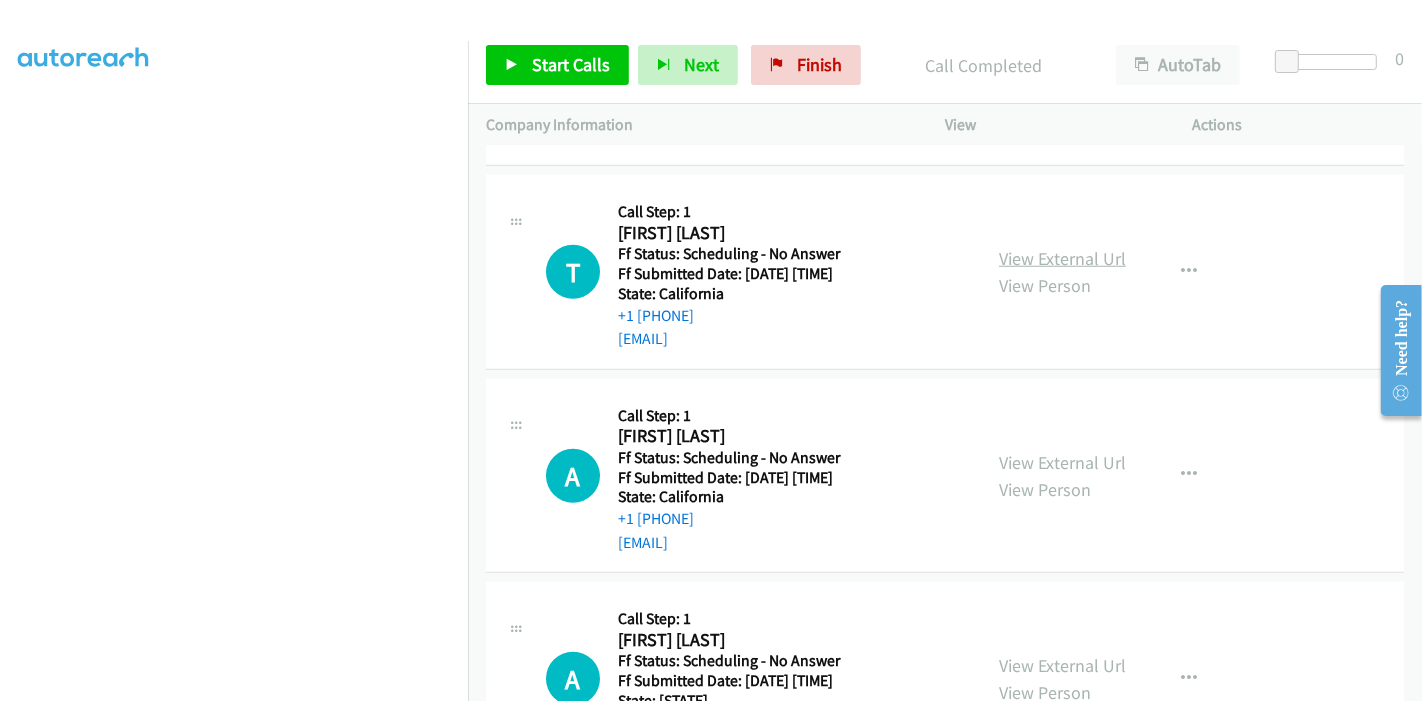 scroll, scrollTop: 1487, scrollLeft: 0, axis: vertical 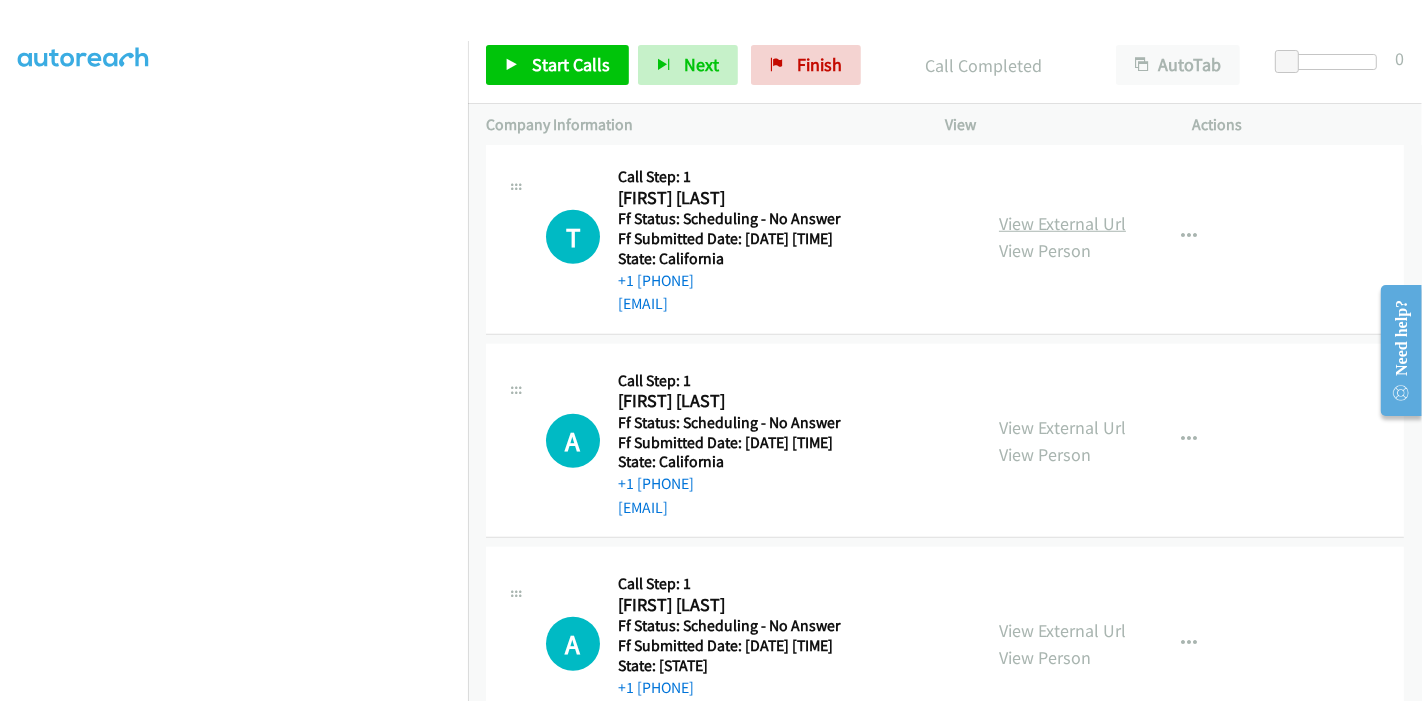 click on "View External Url" at bounding box center [1062, 223] 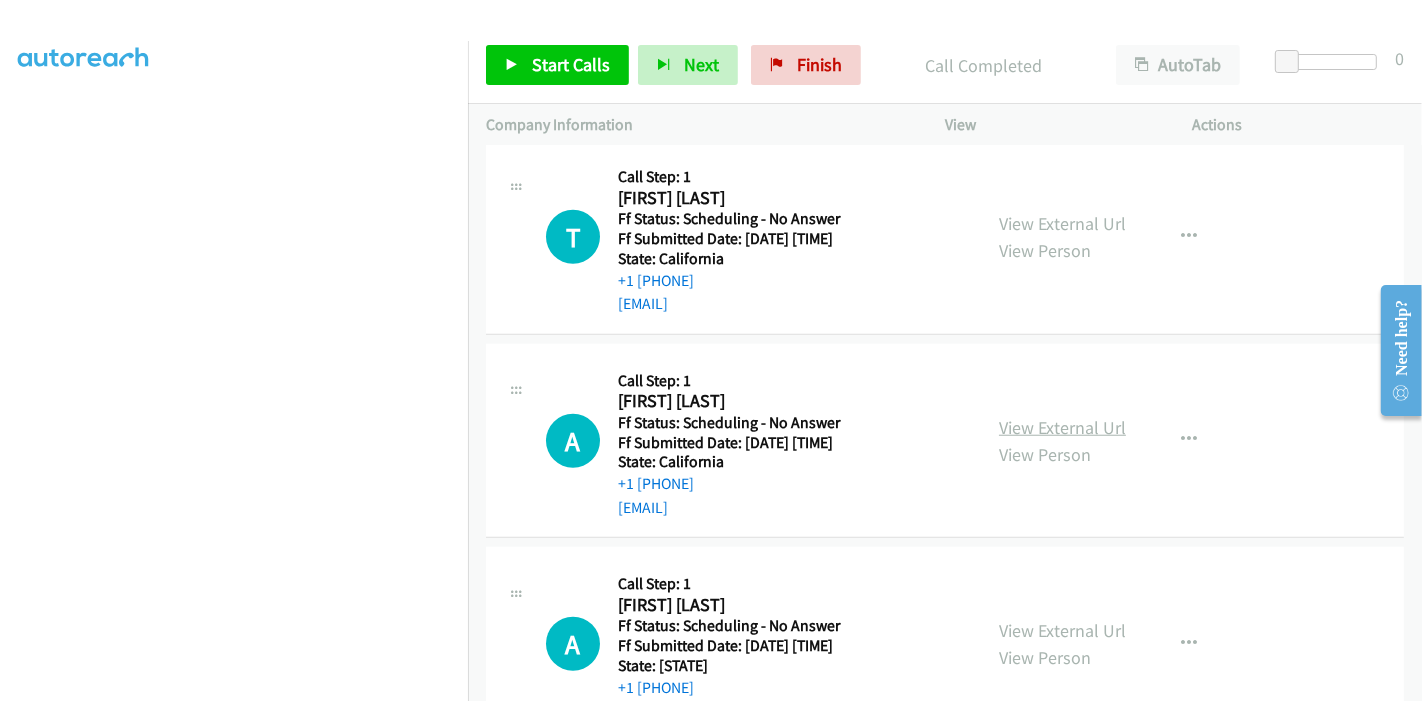click on "View External Url" at bounding box center (1062, 427) 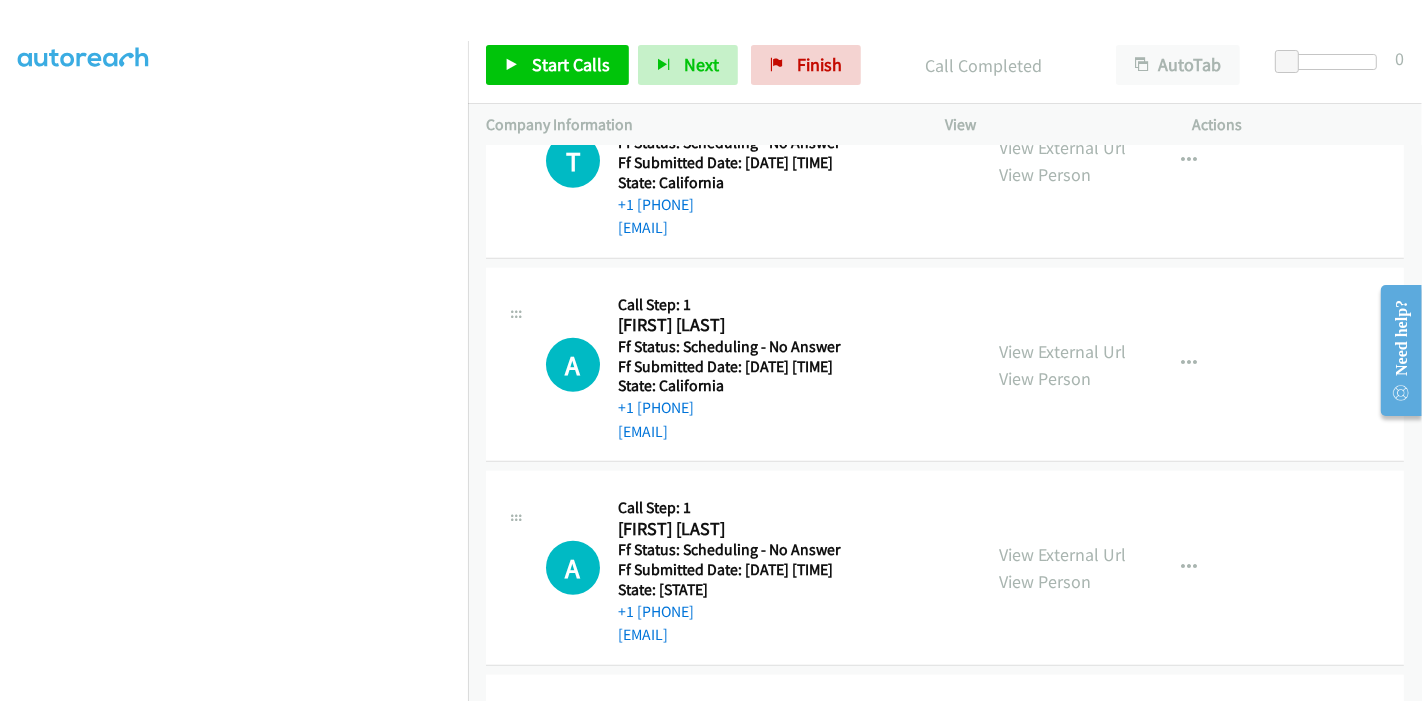 scroll, scrollTop: 1598, scrollLeft: 0, axis: vertical 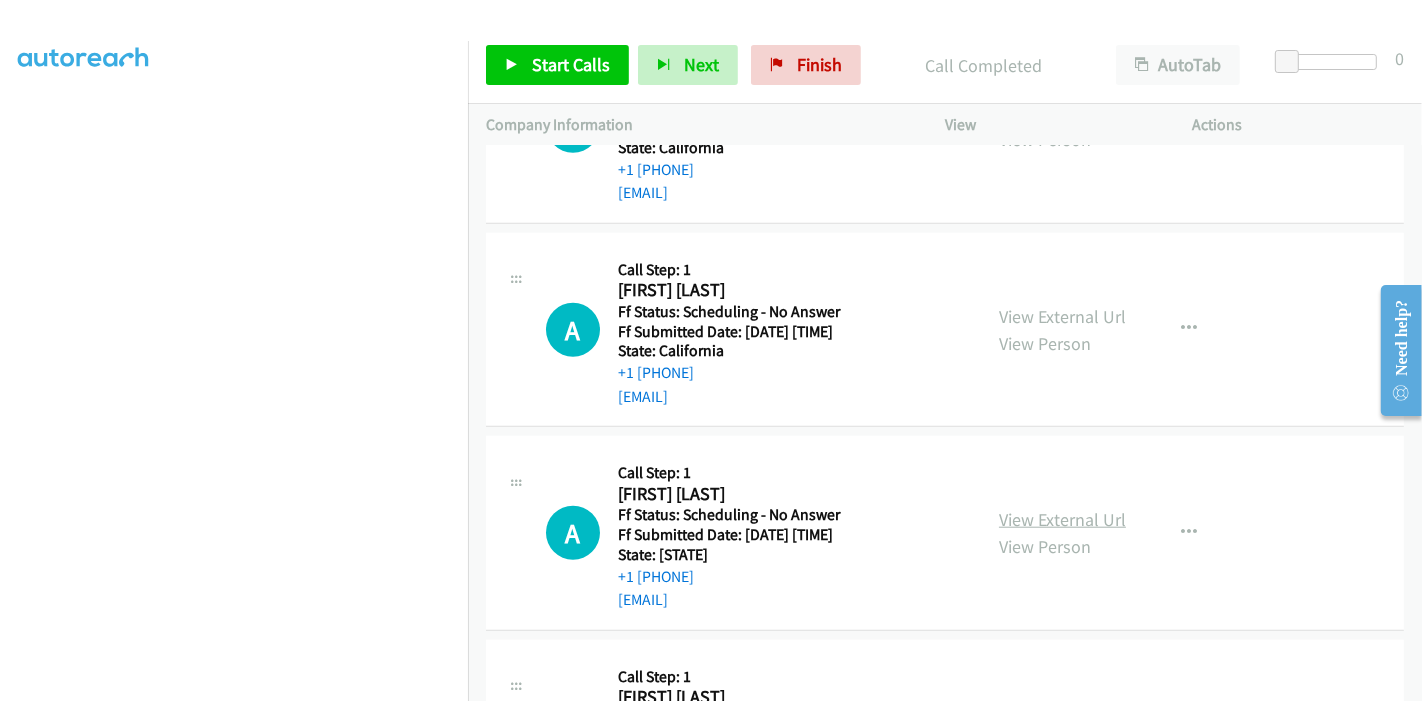 click on "View External Url" at bounding box center [1062, 519] 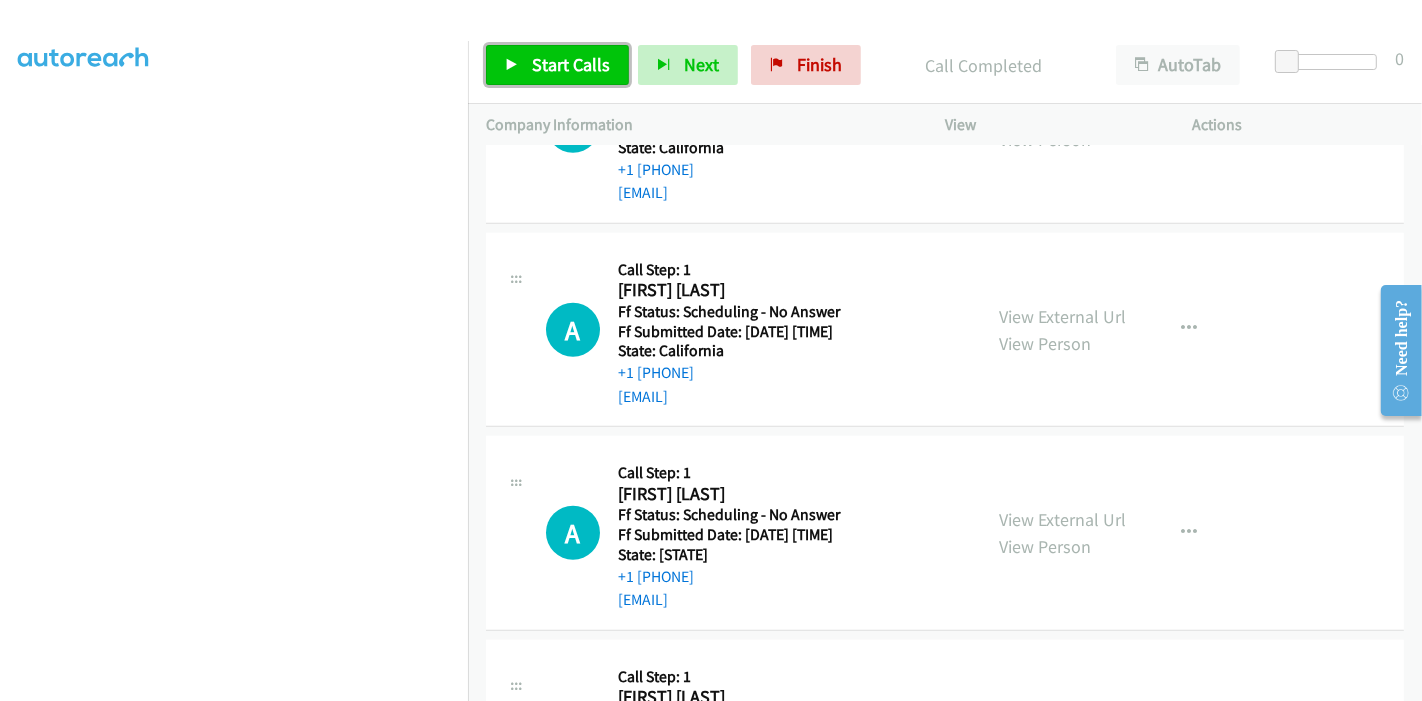click on "Start Calls" at bounding box center [571, 64] 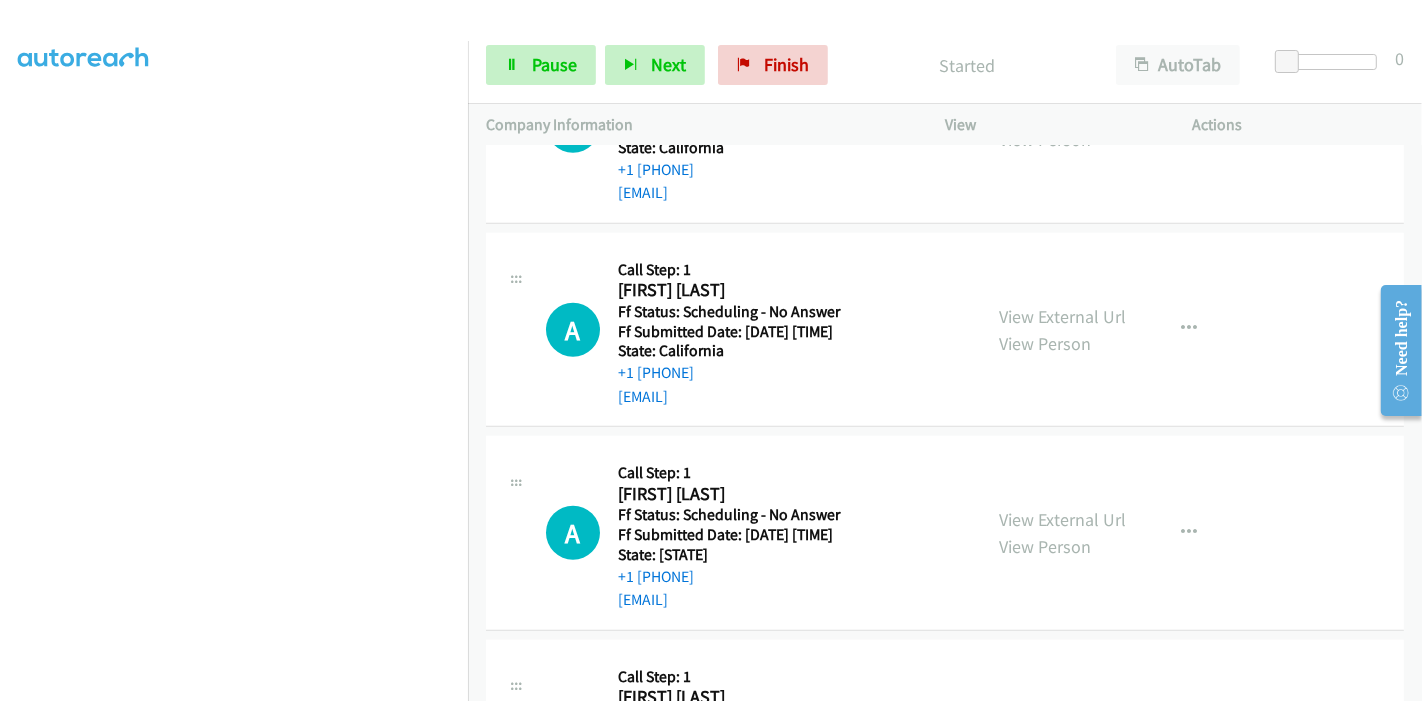 scroll, scrollTop: 1376, scrollLeft: 0, axis: vertical 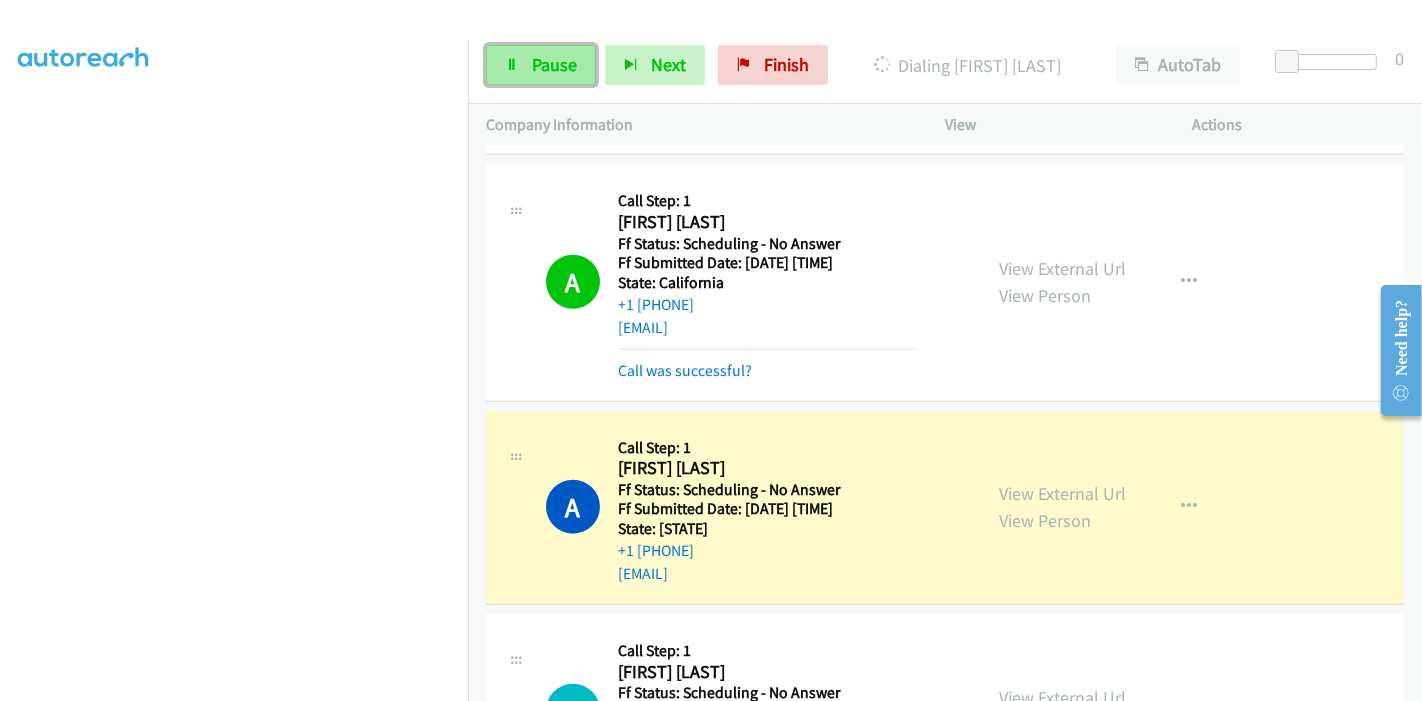 click on "Pause" at bounding box center (541, 65) 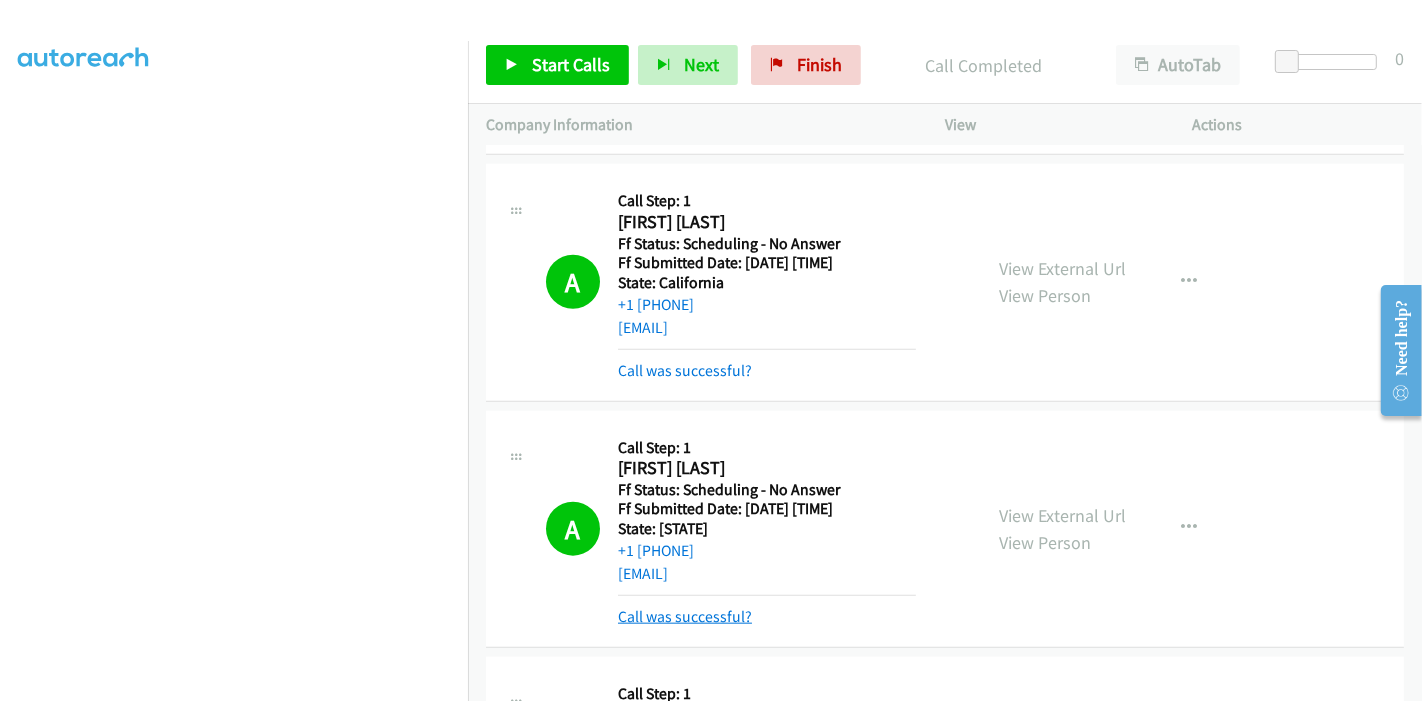 click on "Call was successful?" at bounding box center [685, 616] 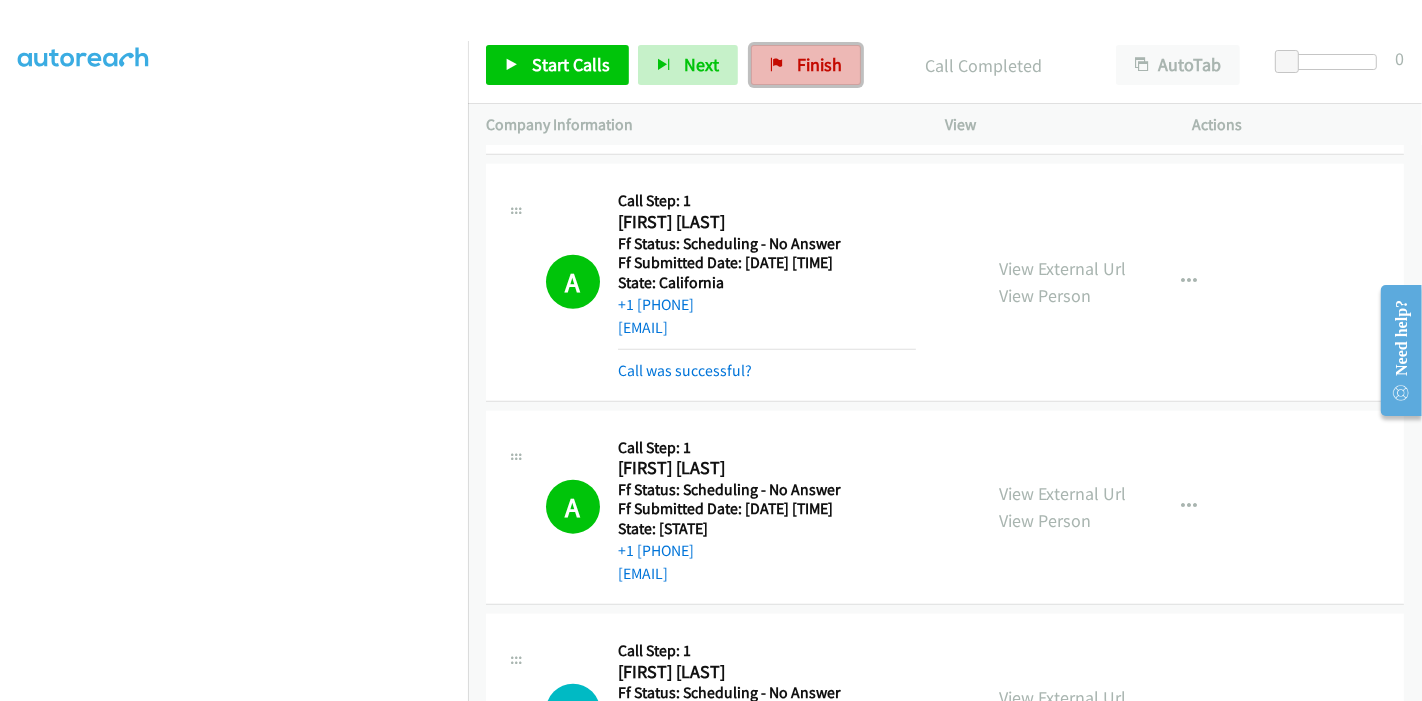 click on "Finish" at bounding box center [819, 64] 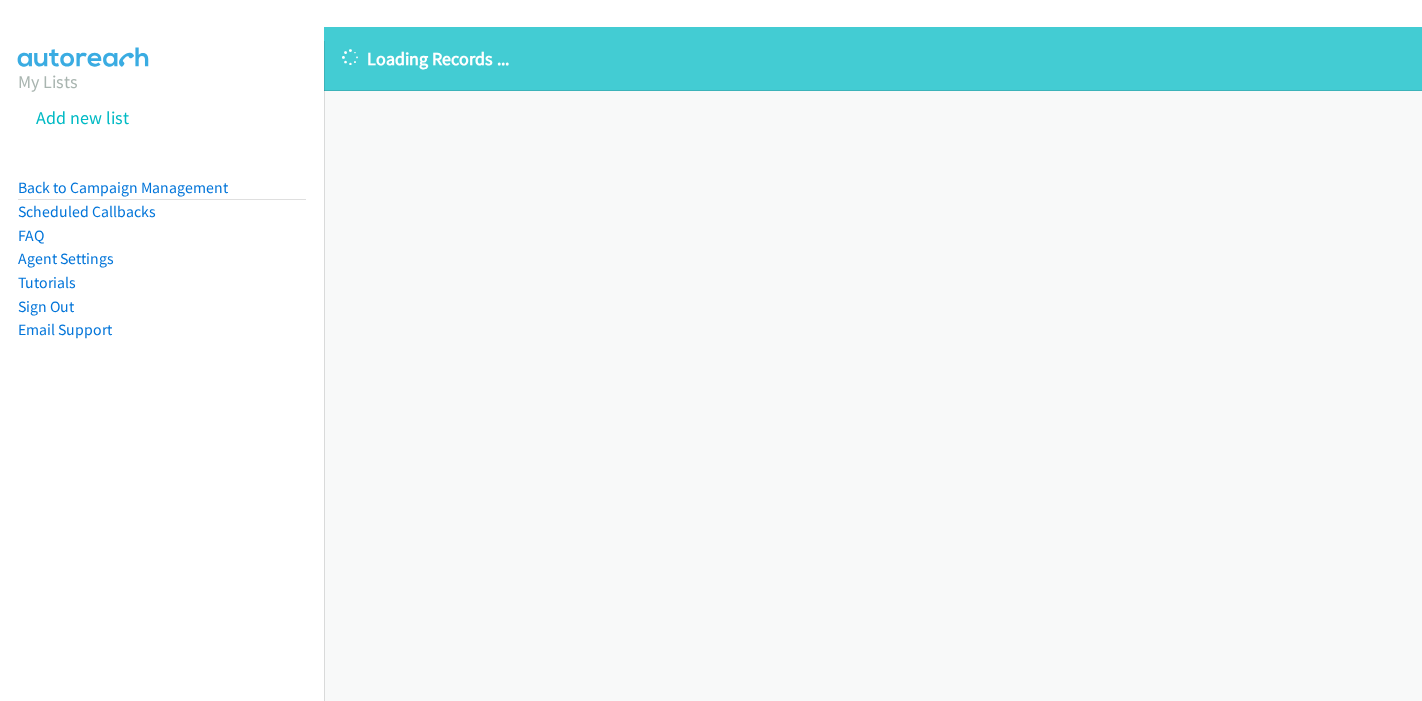 scroll, scrollTop: 0, scrollLeft: 0, axis: both 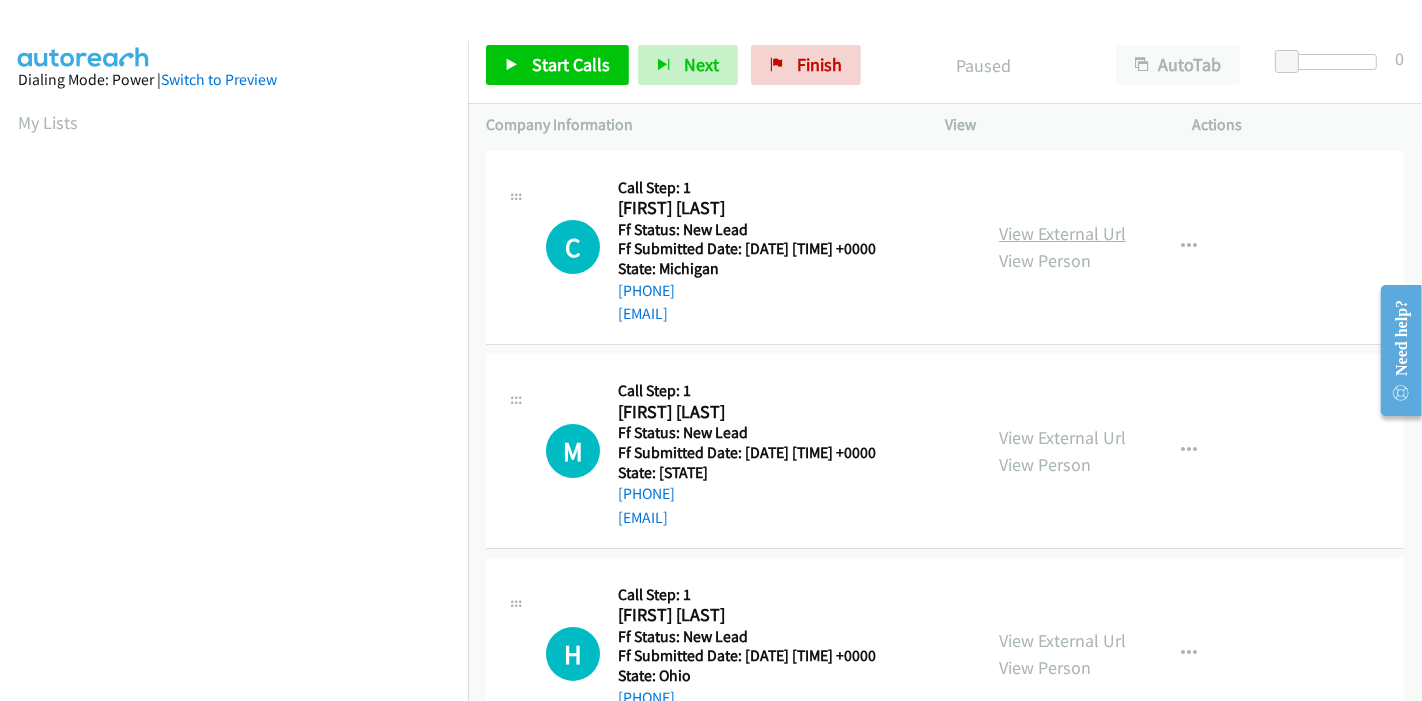 click on "View External Url" at bounding box center [1062, 233] 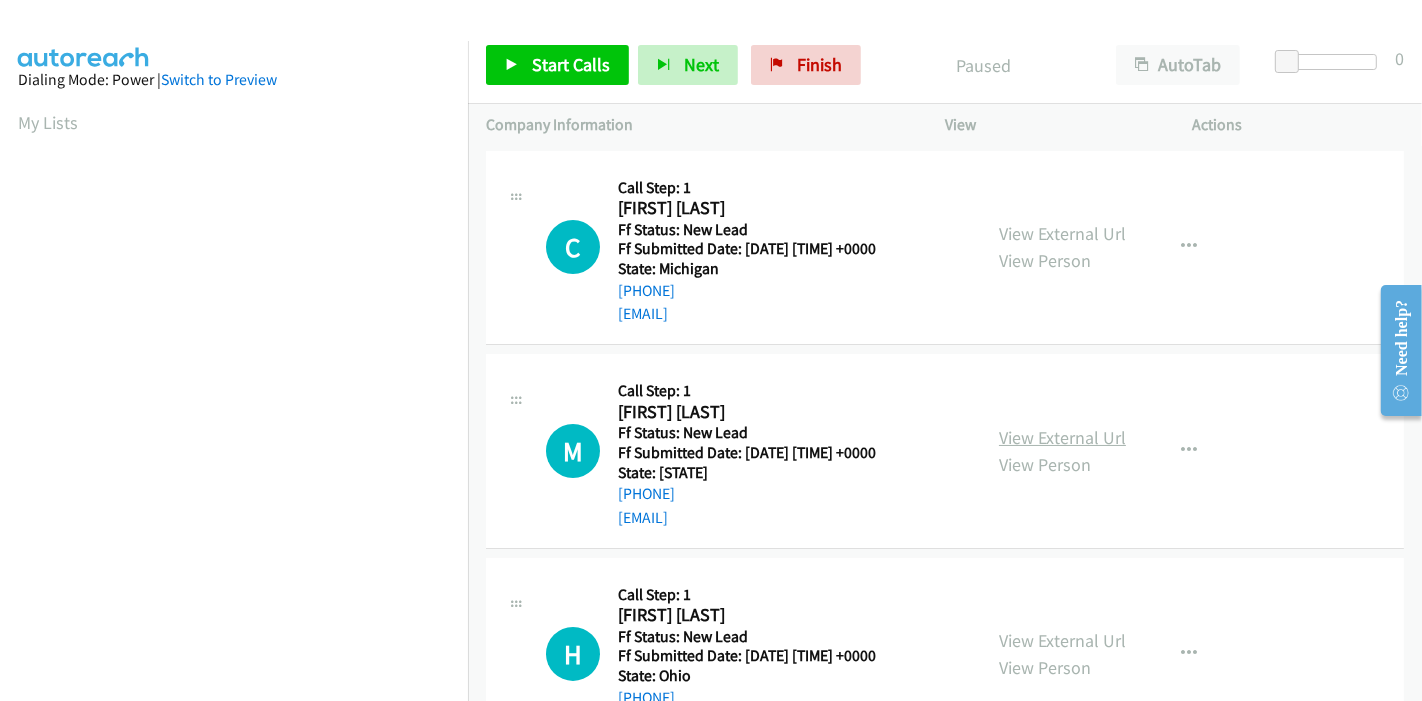 click on "View External Url" at bounding box center (1062, 437) 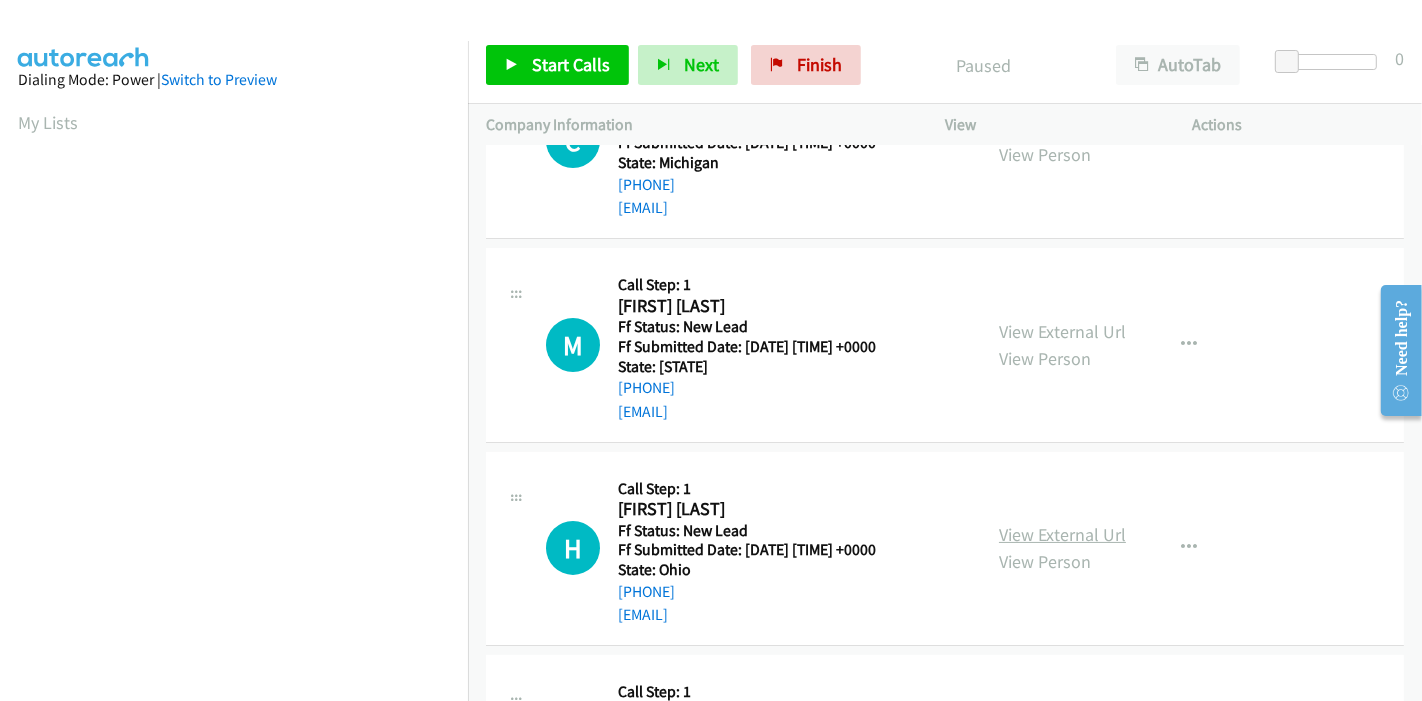 scroll, scrollTop: 222, scrollLeft: 0, axis: vertical 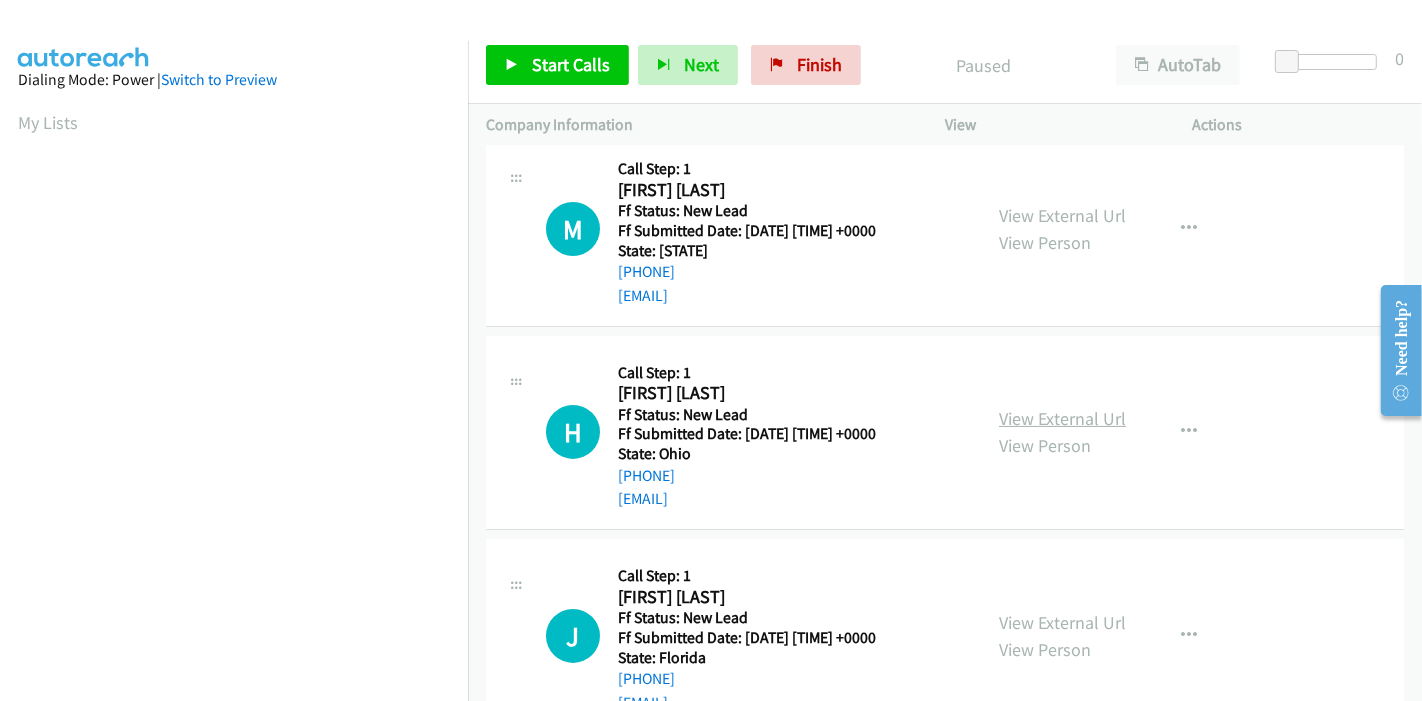click on "View External Url" at bounding box center [1062, 418] 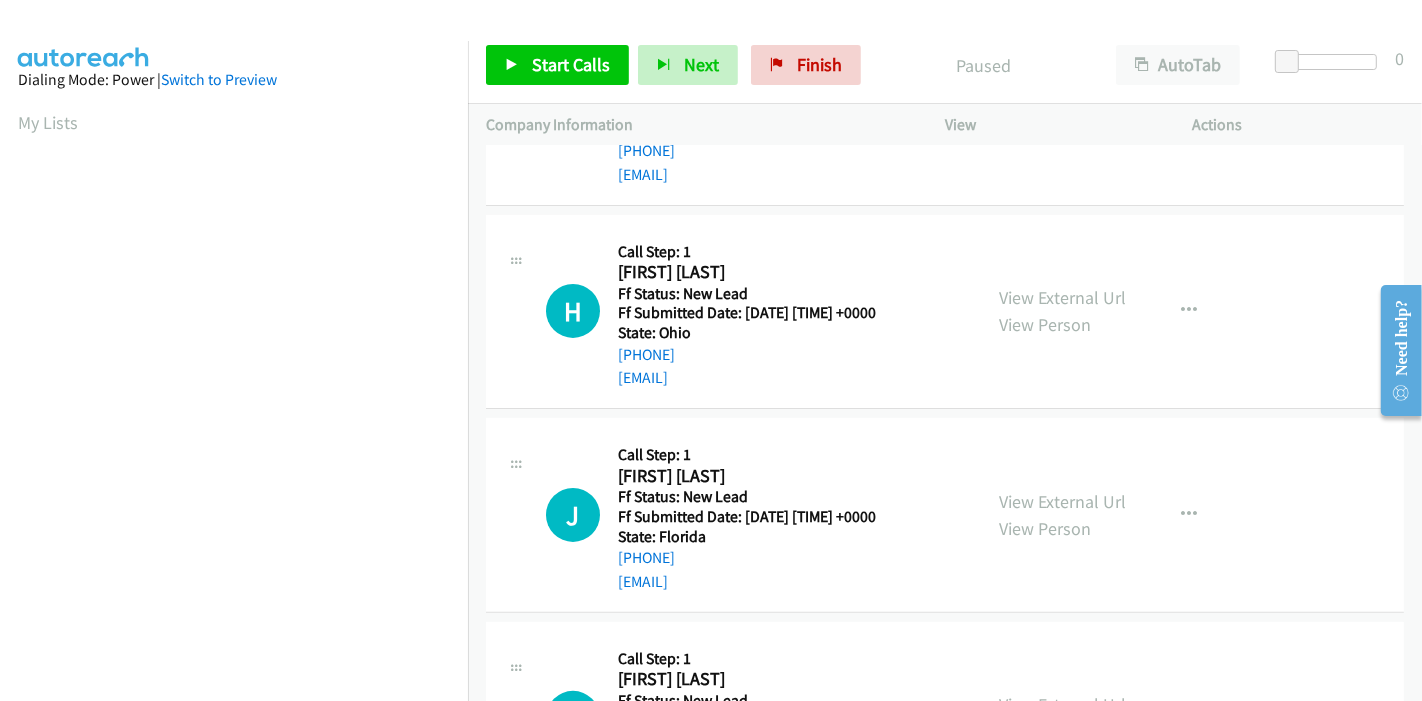 scroll, scrollTop: 444, scrollLeft: 0, axis: vertical 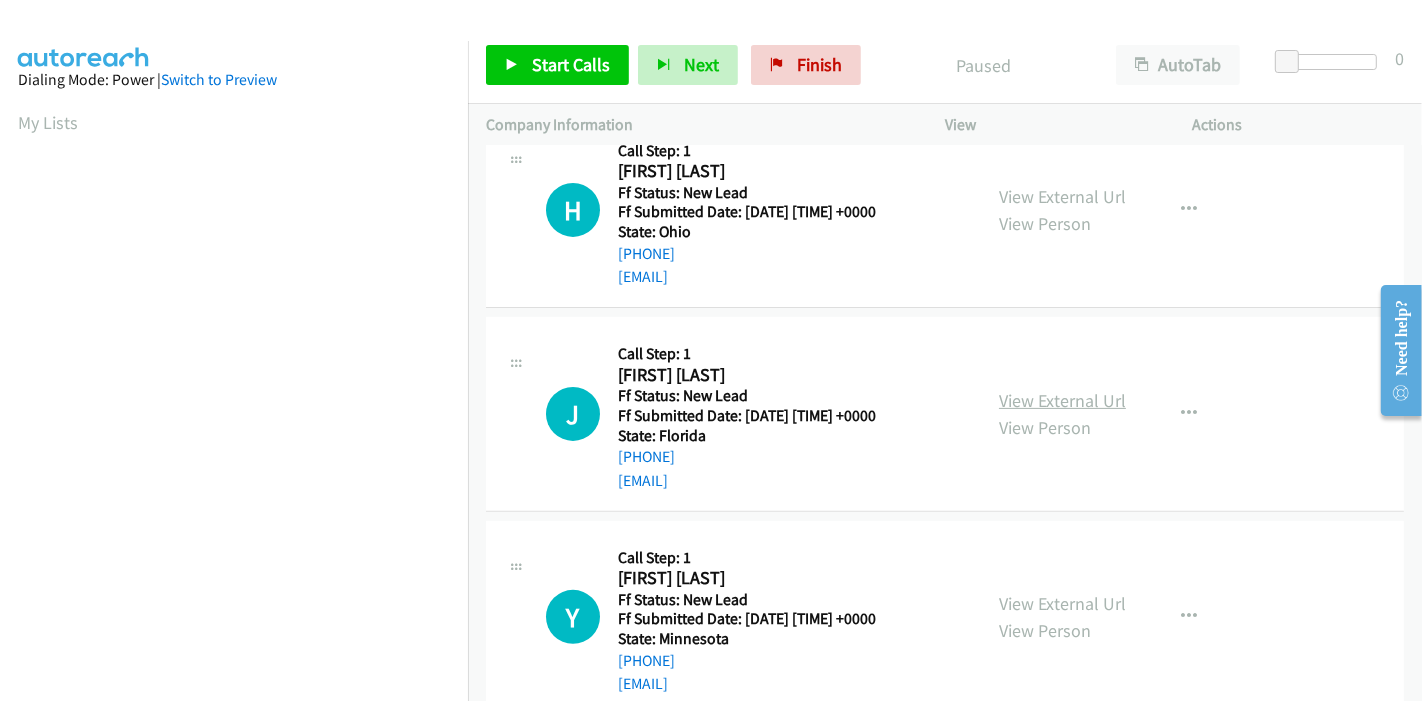 click on "View External Url" at bounding box center (1062, 400) 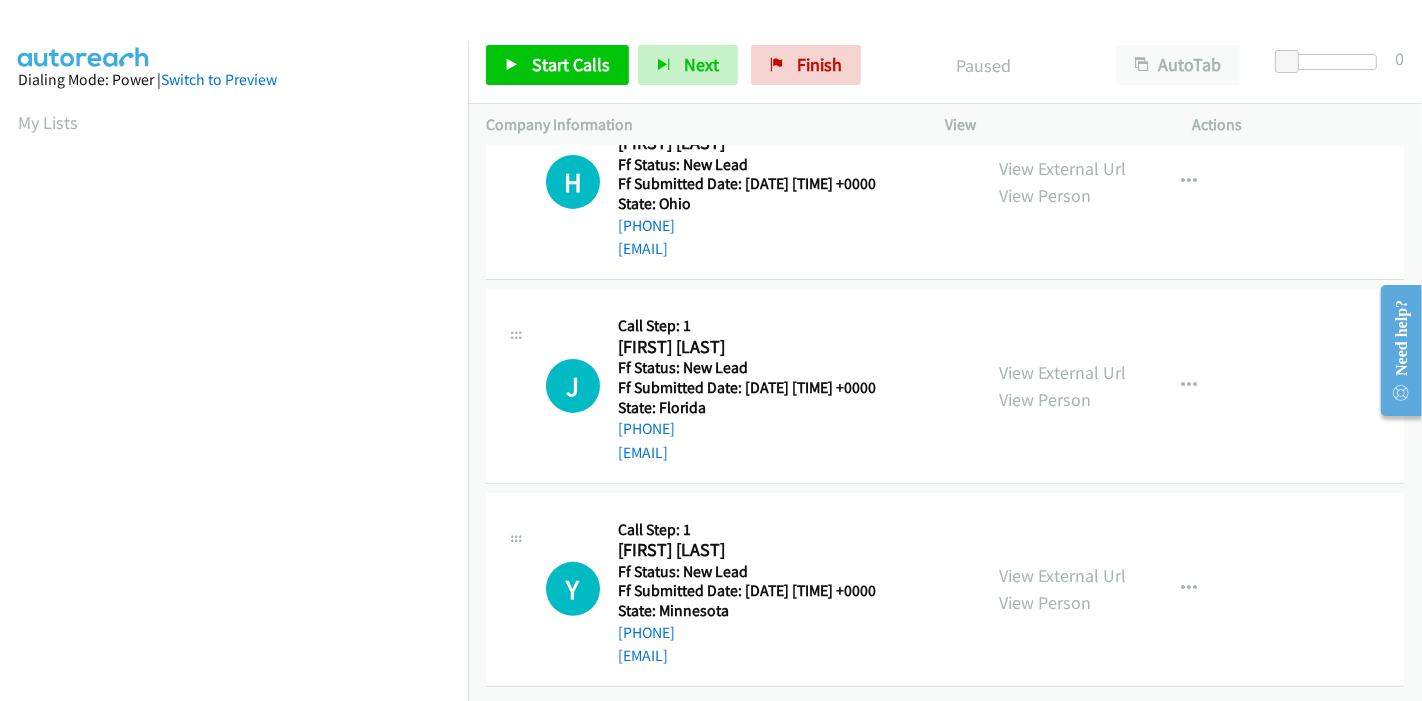 scroll, scrollTop: 487, scrollLeft: 0, axis: vertical 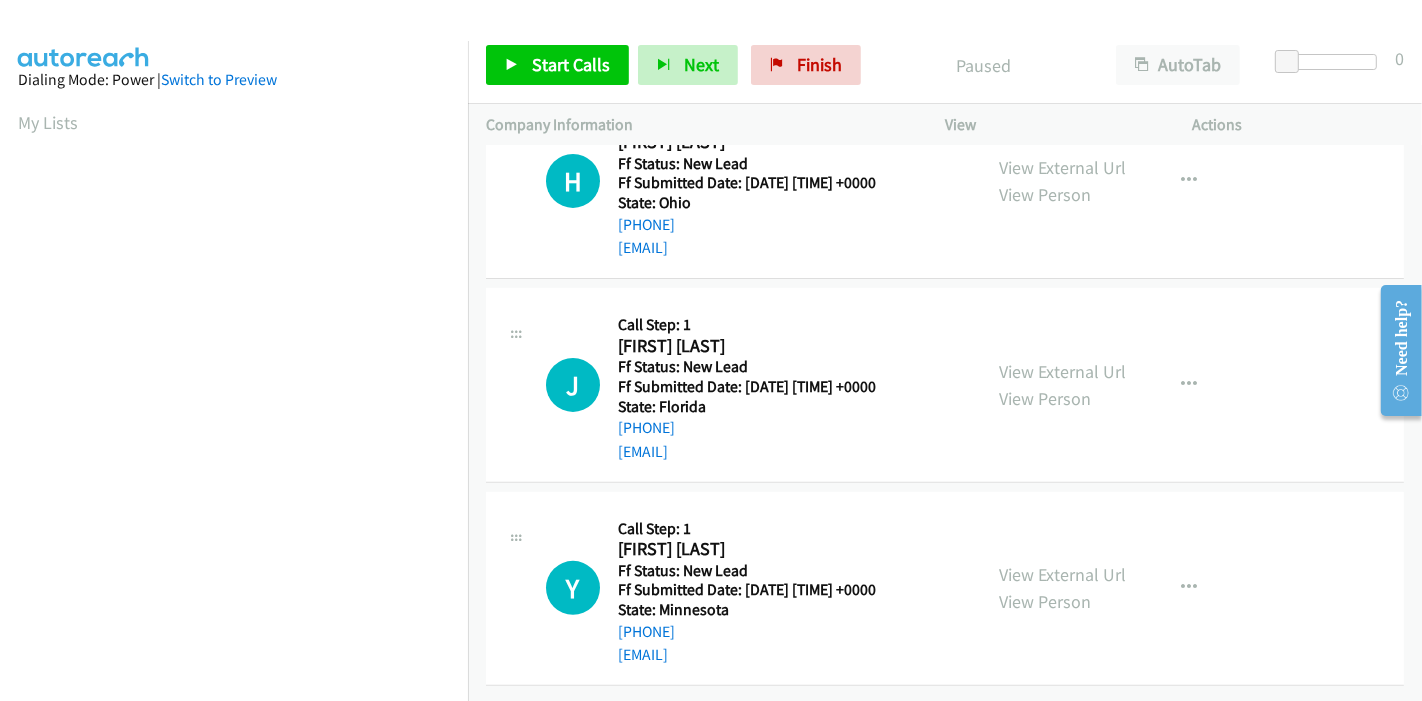 click on "View External Url
View Person" at bounding box center (1062, 588) 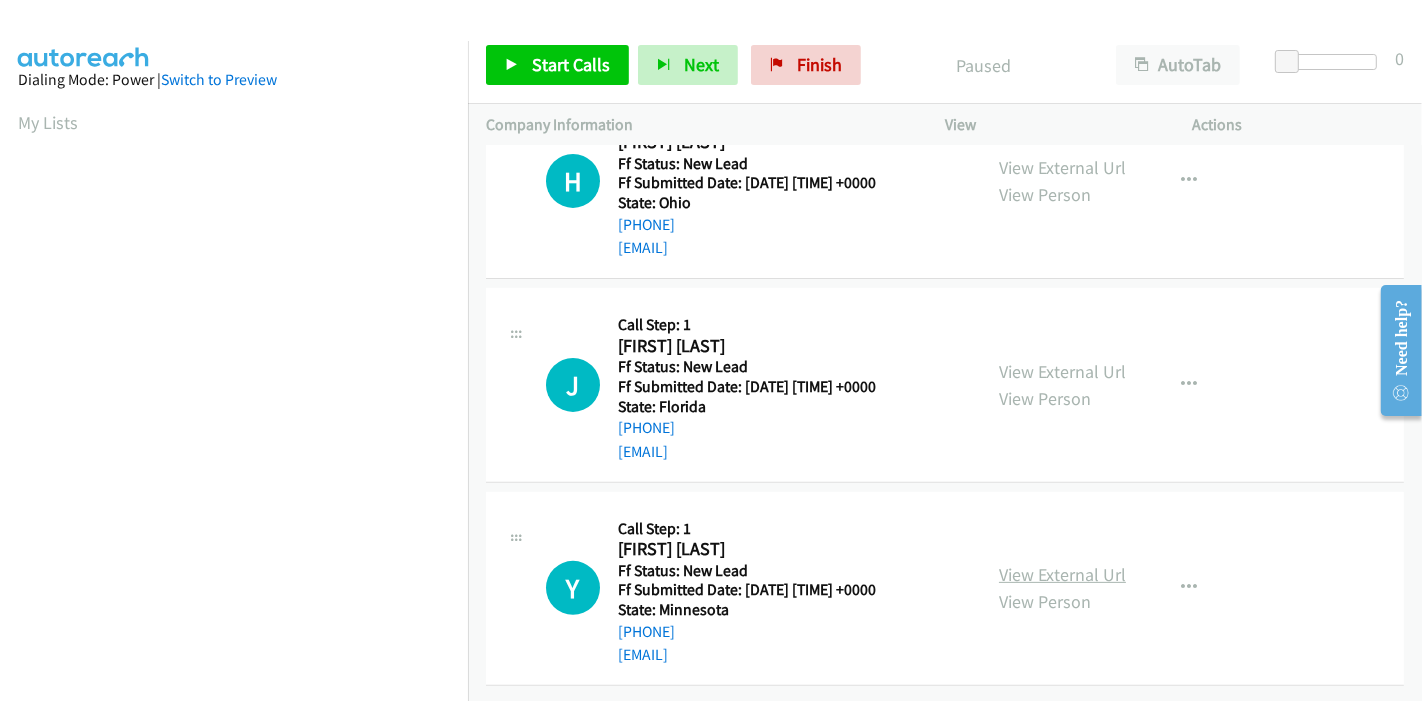 click on "View External Url" at bounding box center (1062, 574) 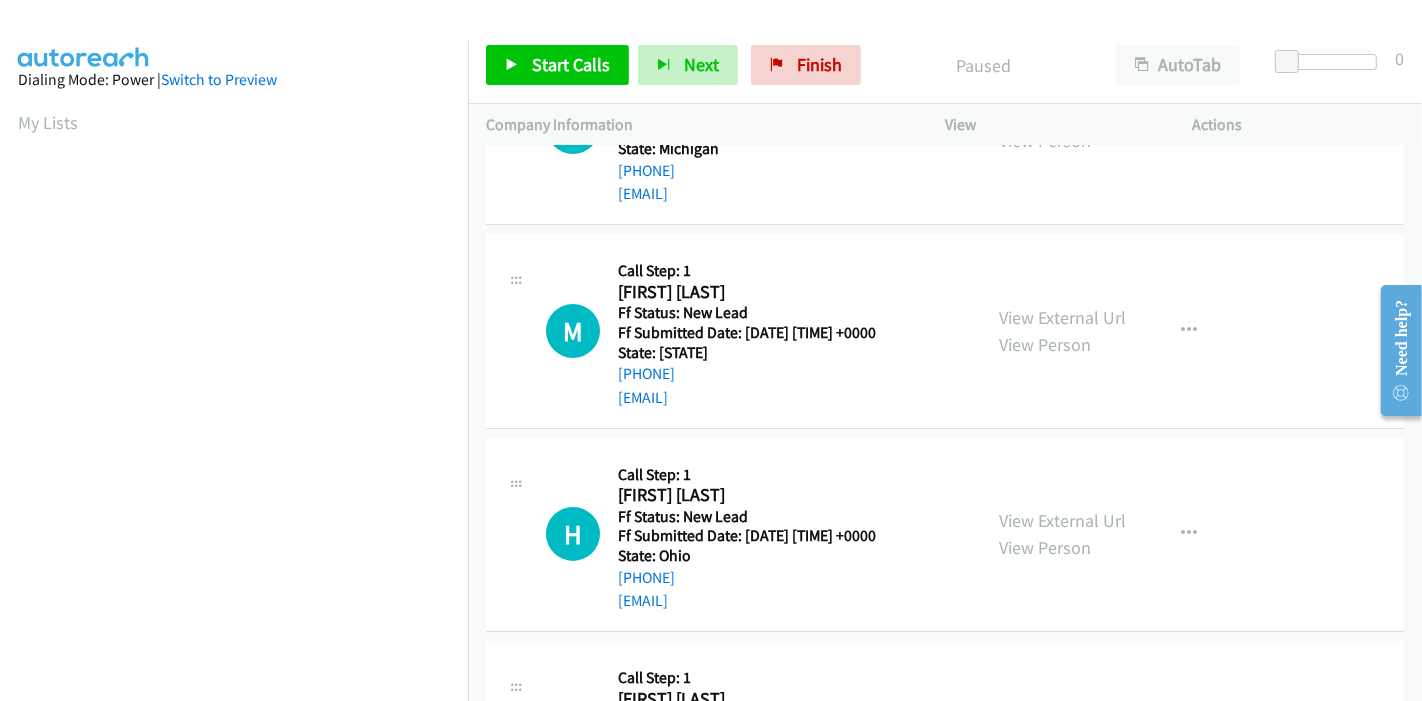 scroll, scrollTop: 0, scrollLeft: 0, axis: both 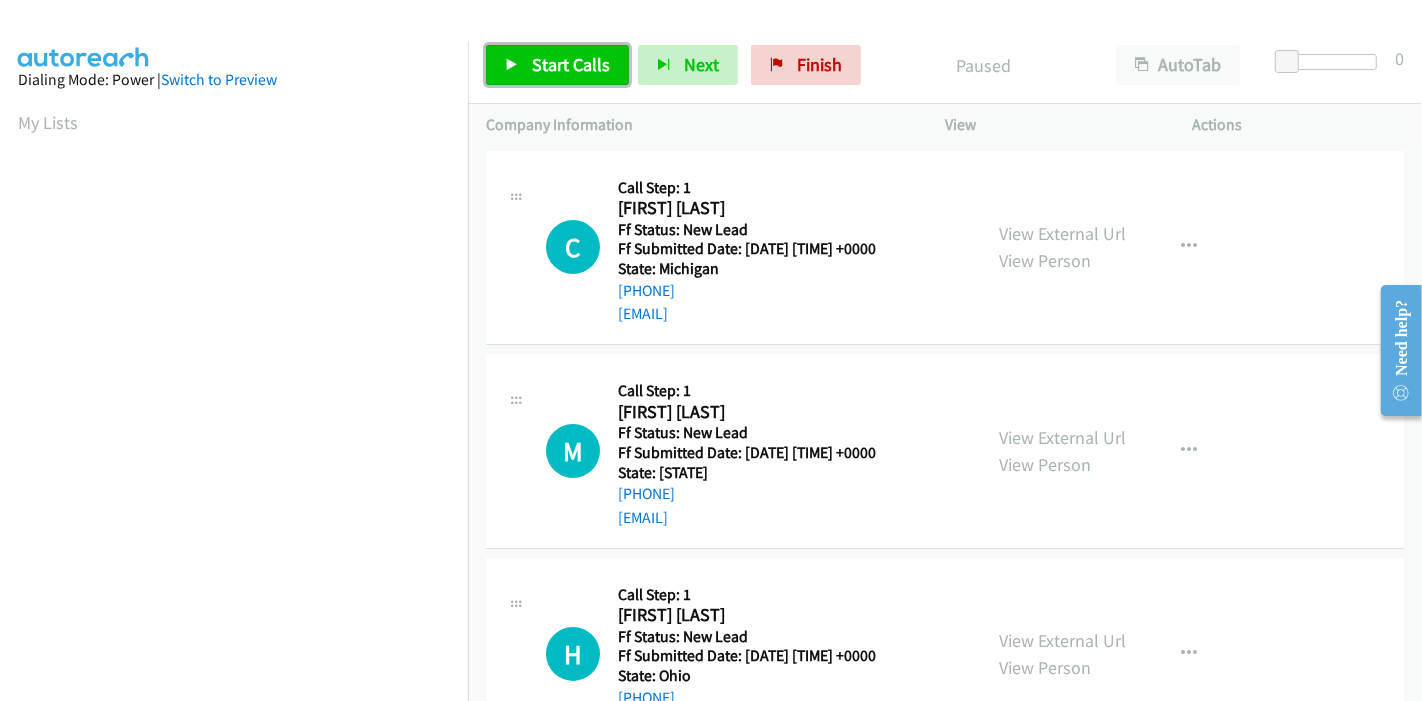 click on "Start Calls" at bounding box center (571, 64) 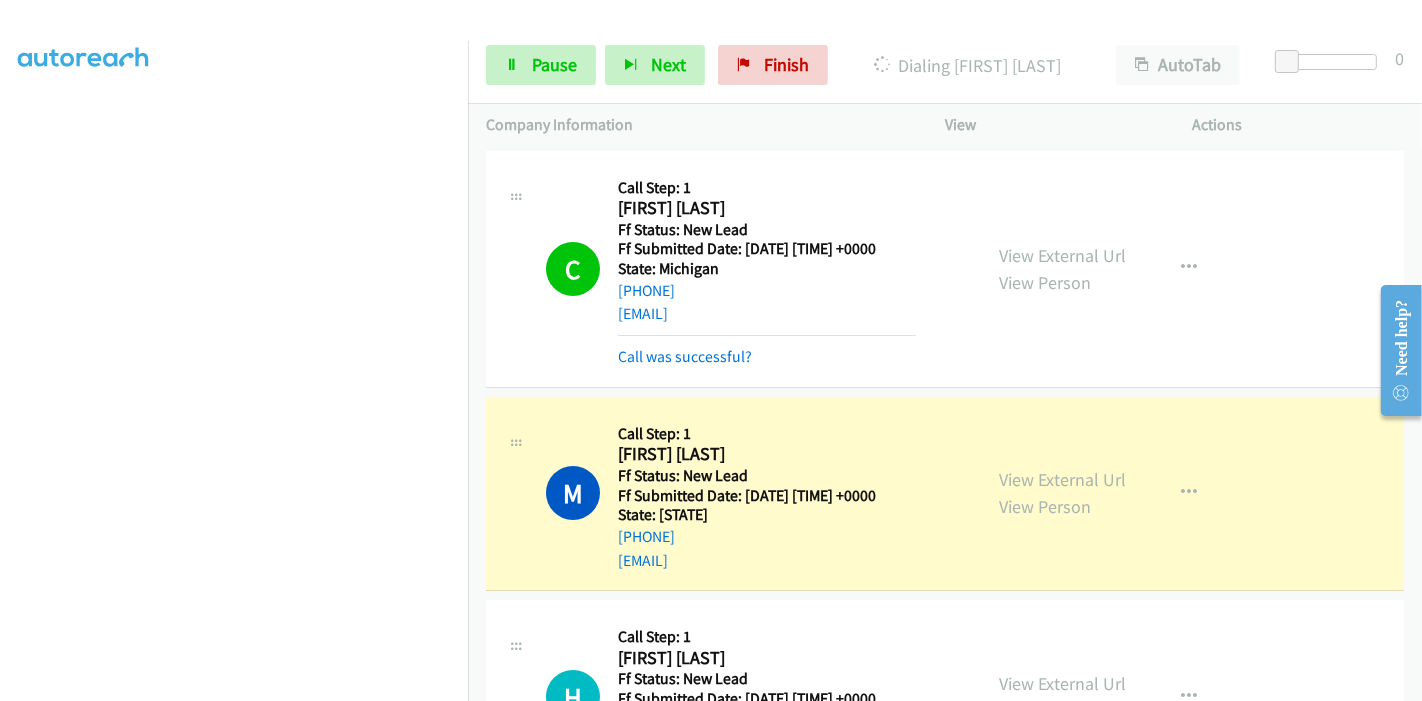 scroll, scrollTop: 422, scrollLeft: 0, axis: vertical 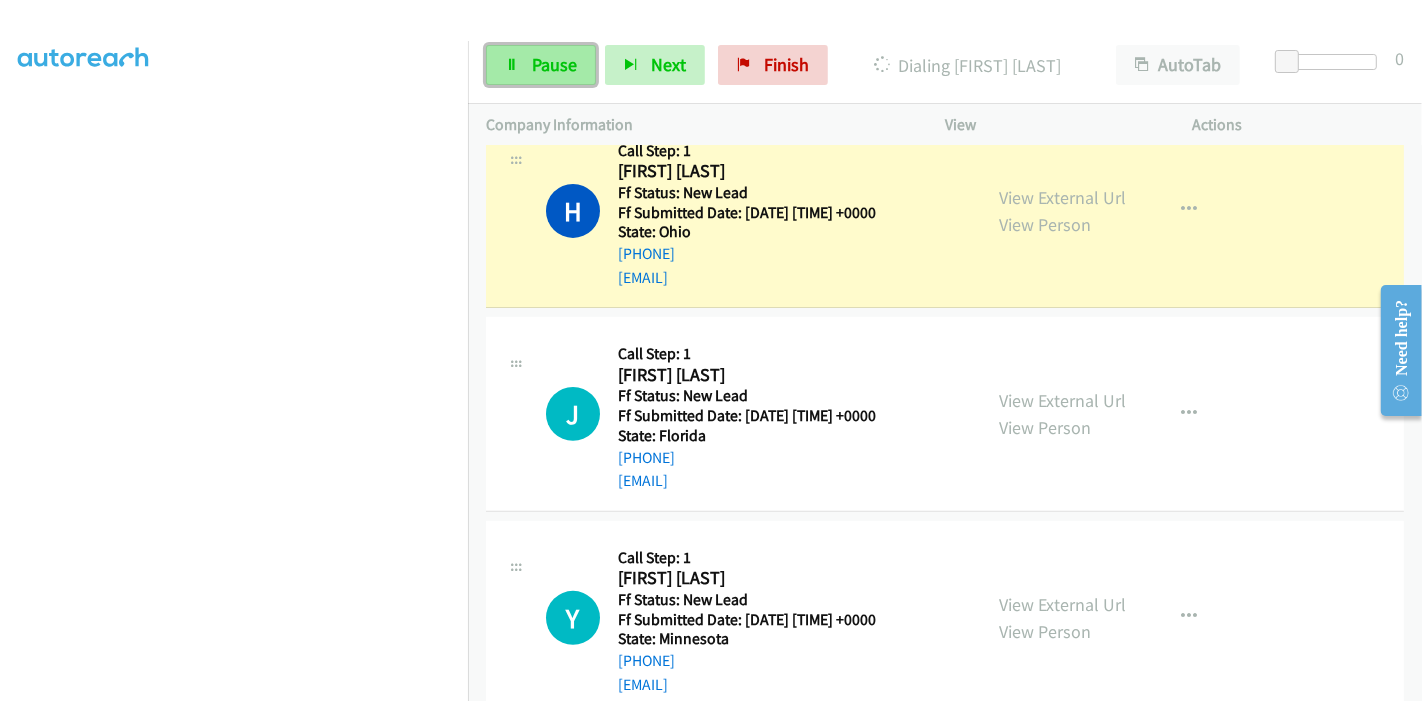 click at bounding box center [512, 66] 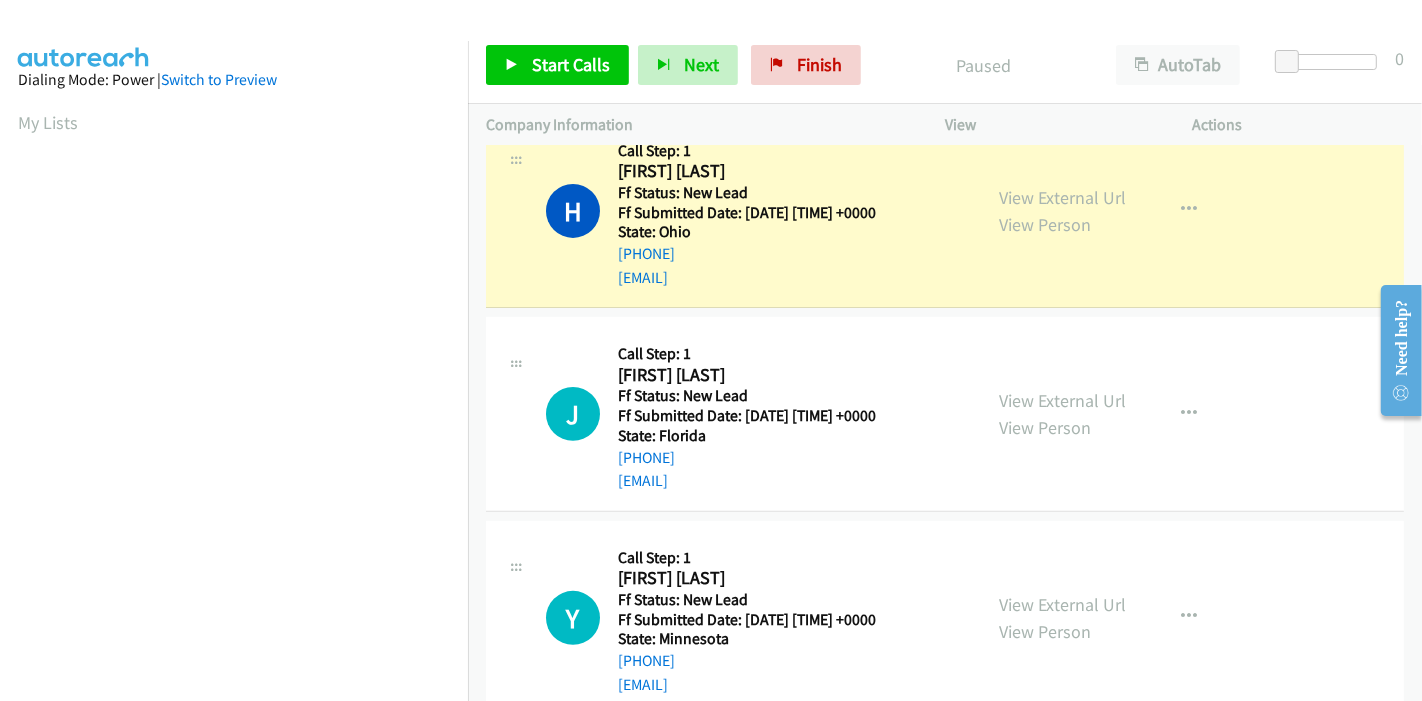 scroll, scrollTop: 422, scrollLeft: 0, axis: vertical 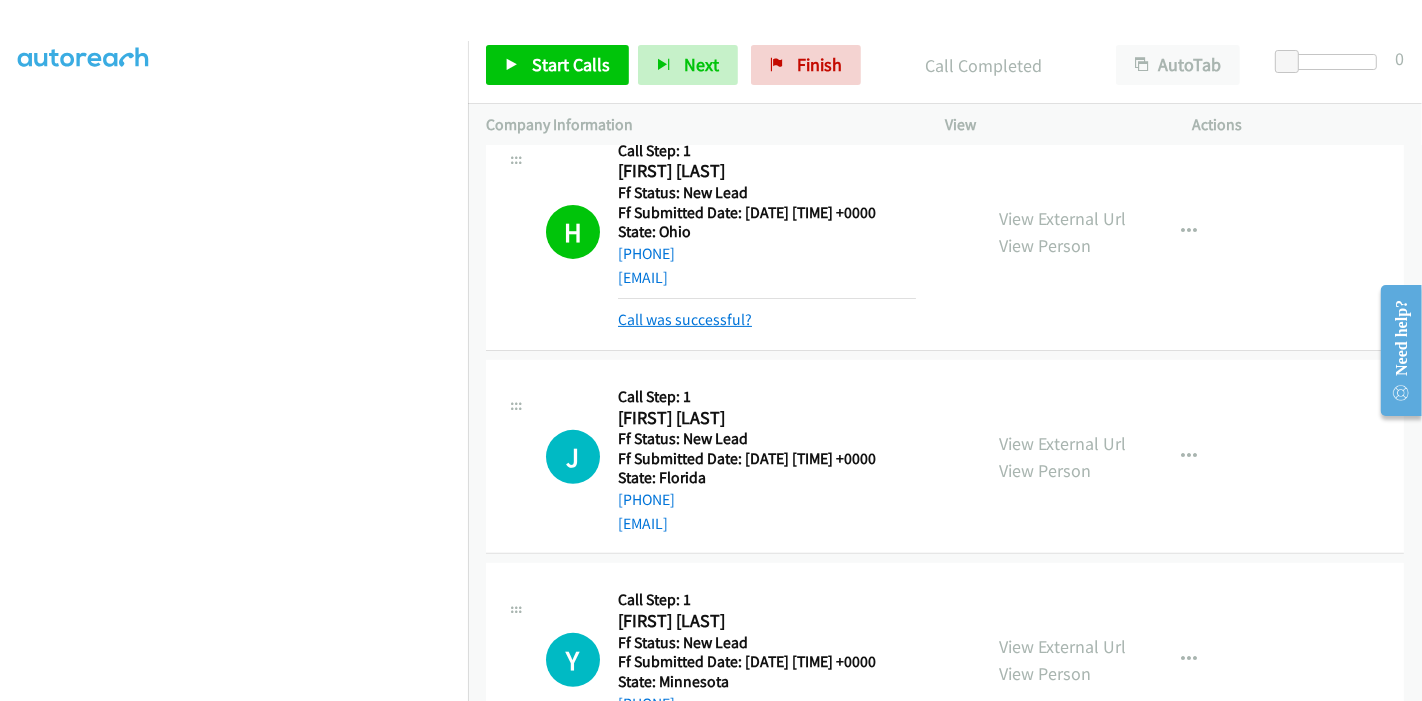 click on "Call was successful?" at bounding box center [685, 319] 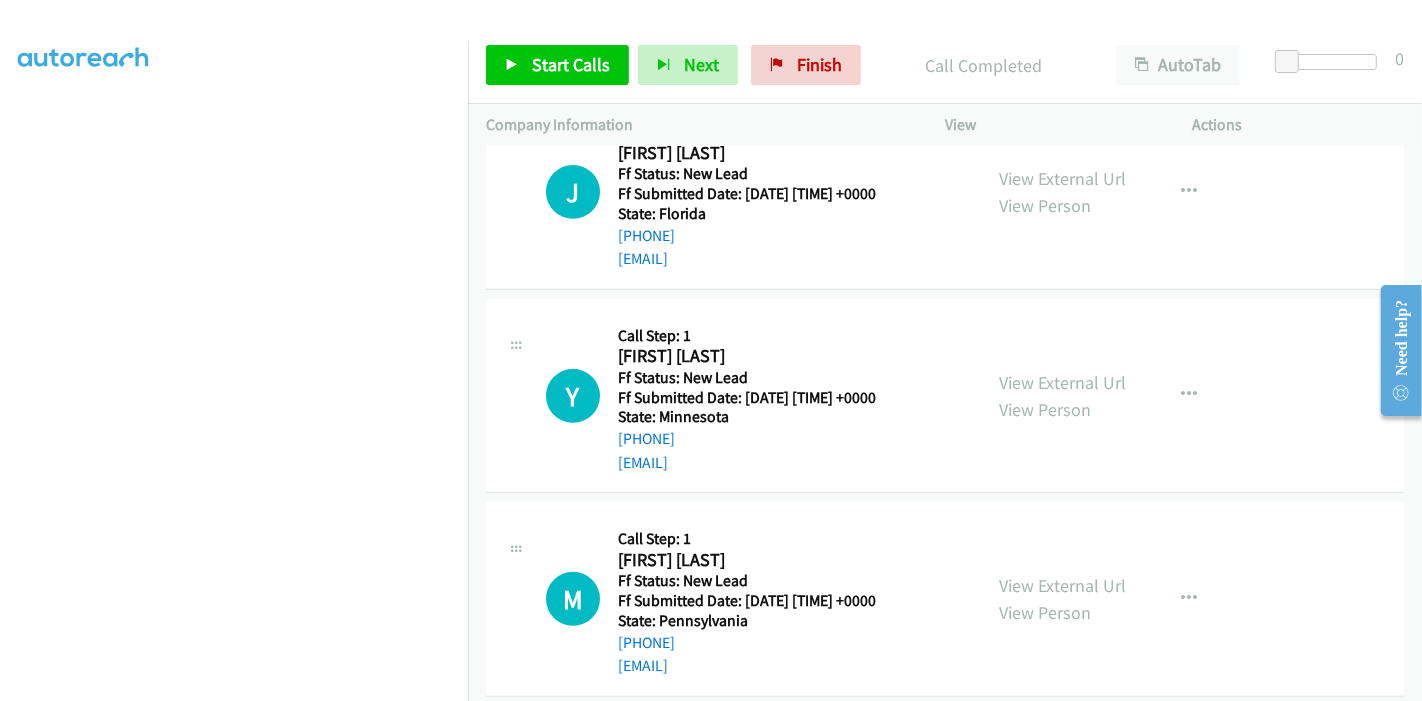 scroll, scrollTop: 640, scrollLeft: 0, axis: vertical 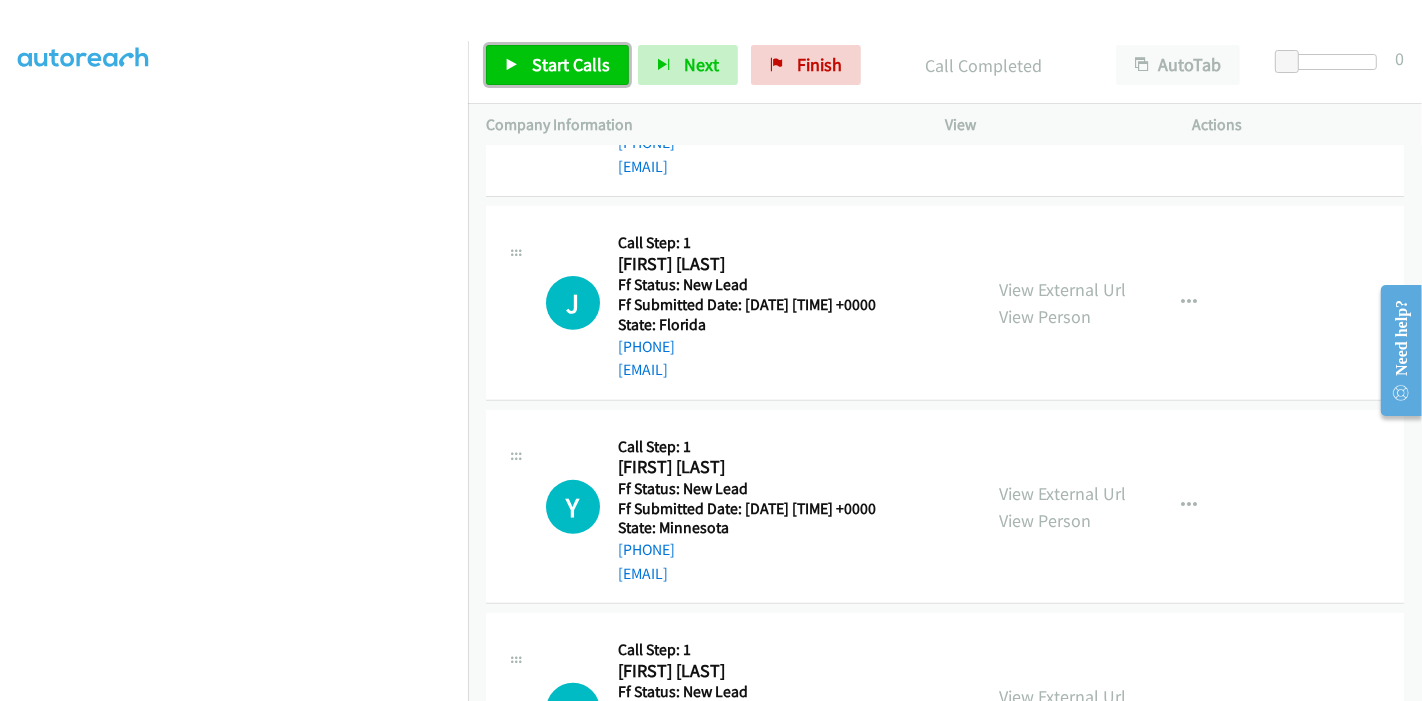 click on "Start Calls" at bounding box center (571, 64) 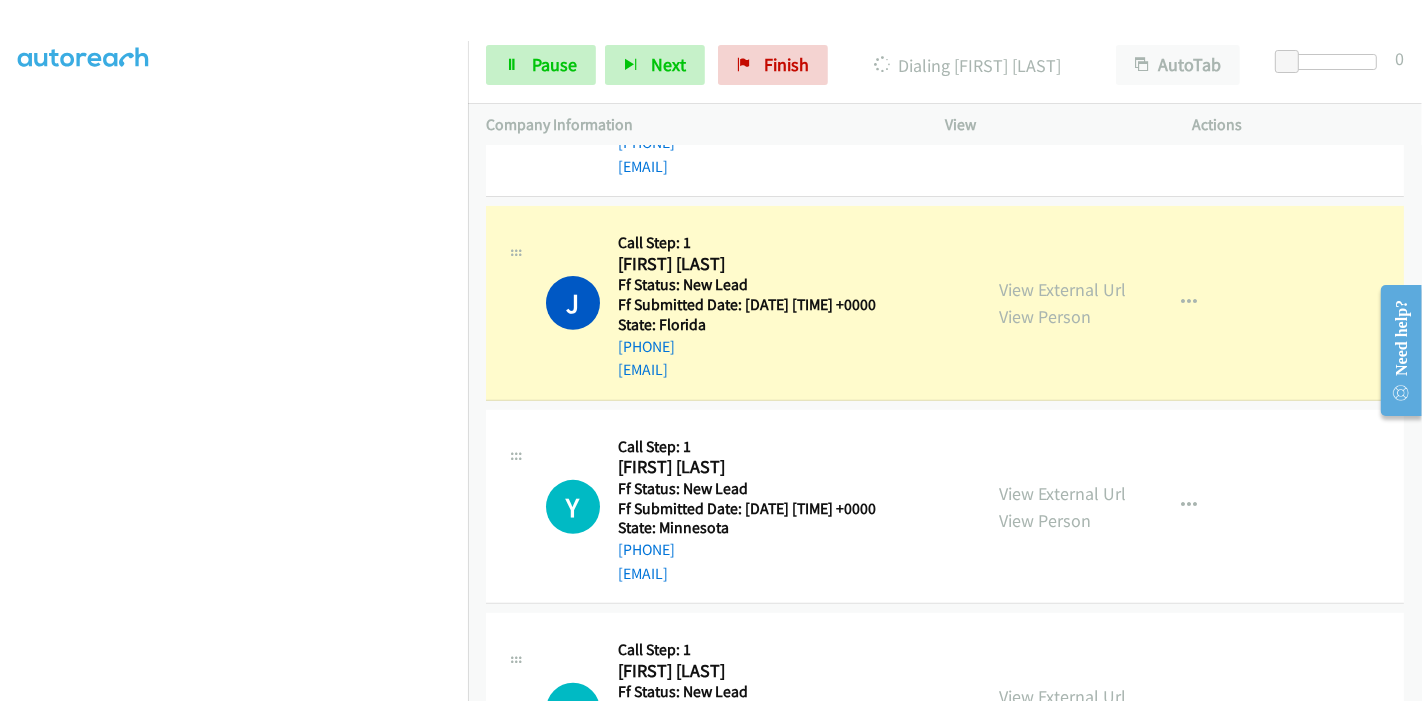 scroll, scrollTop: 200, scrollLeft: 0, axis: vertical 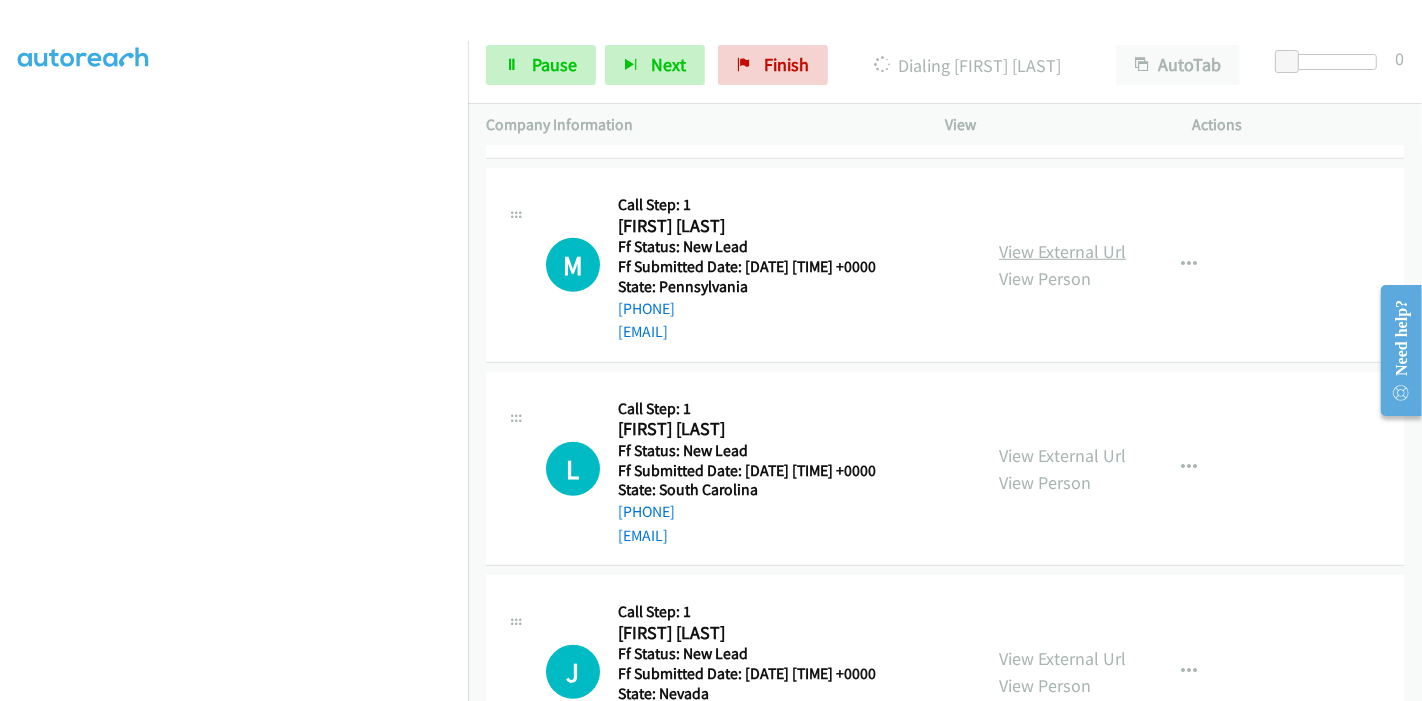 click on "View External Url" at bounding box center [1062, 251] 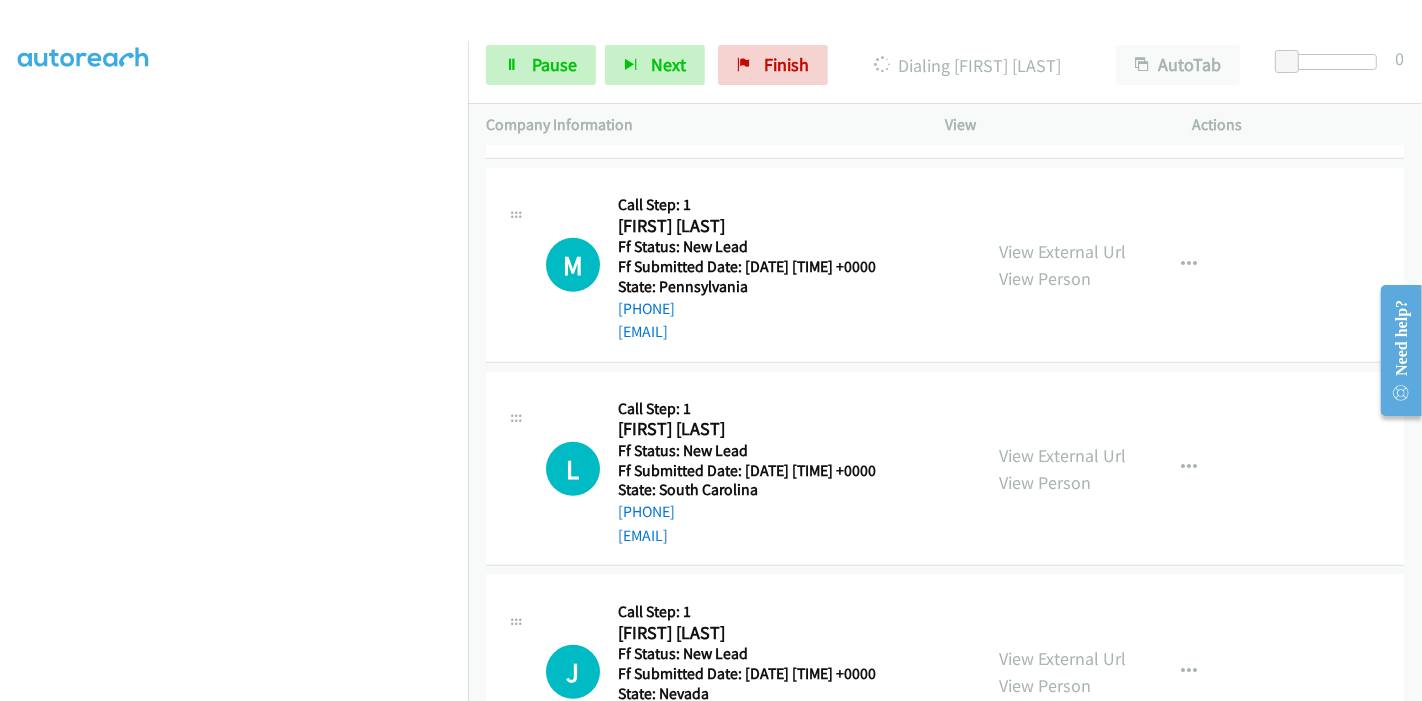 scroll, scrollTop: 422, scrollLeft: 0, axis: vertical 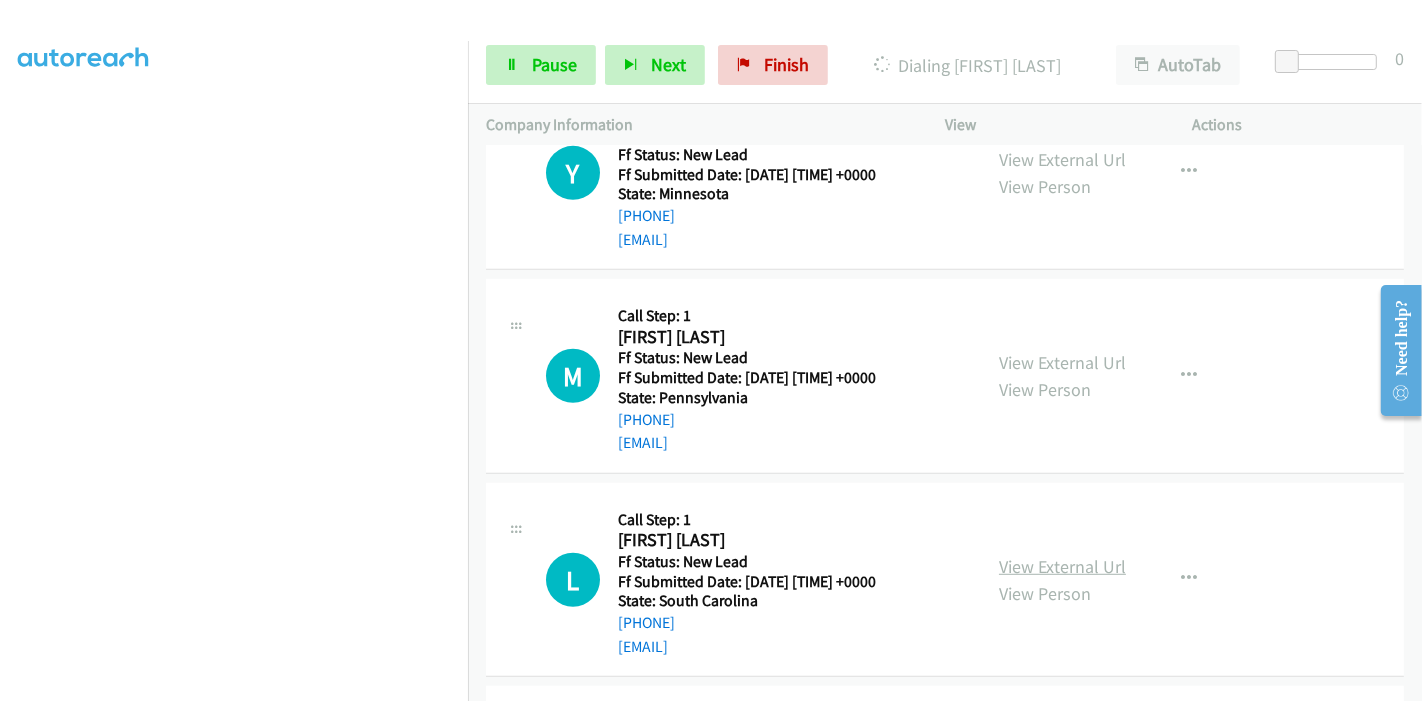 click on "View External Url" at bounding box center [1062, 566] 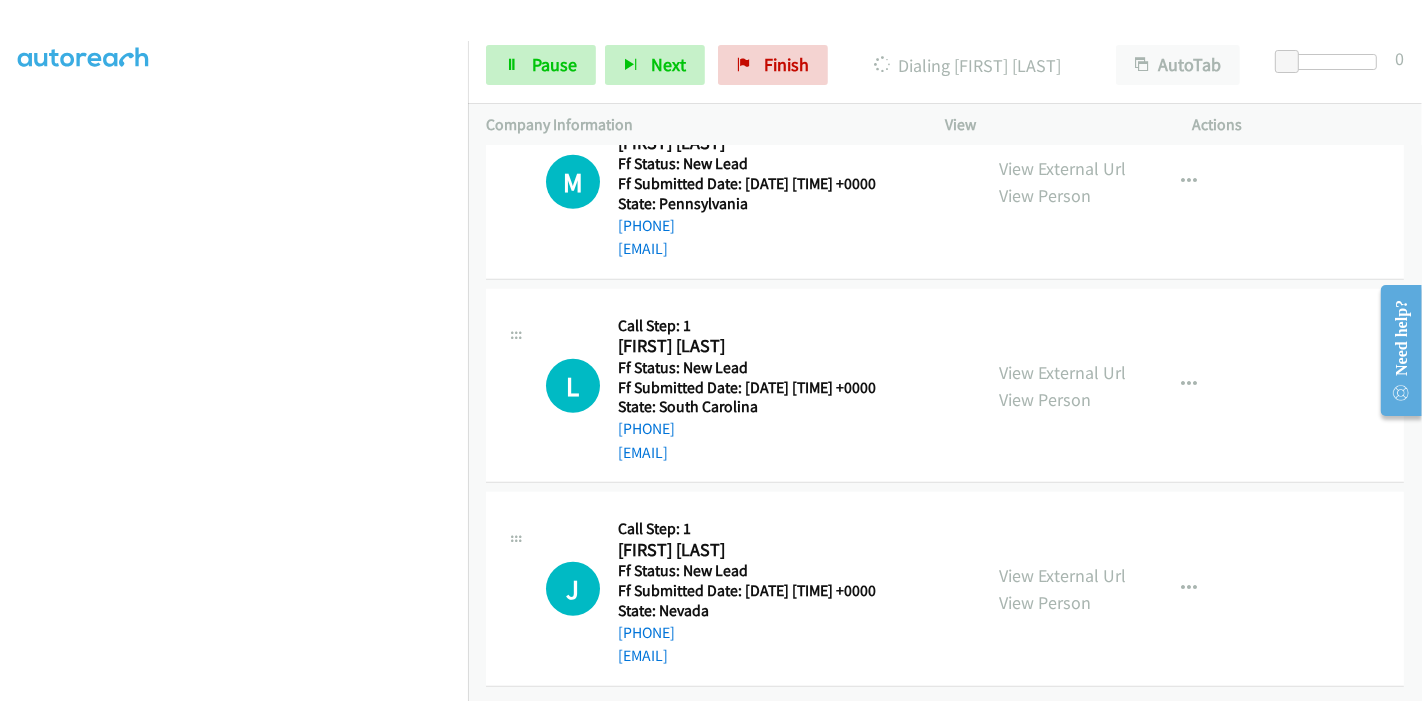 scroll, scrollTop: 1181, scrollLeft: 0, axis: vertical 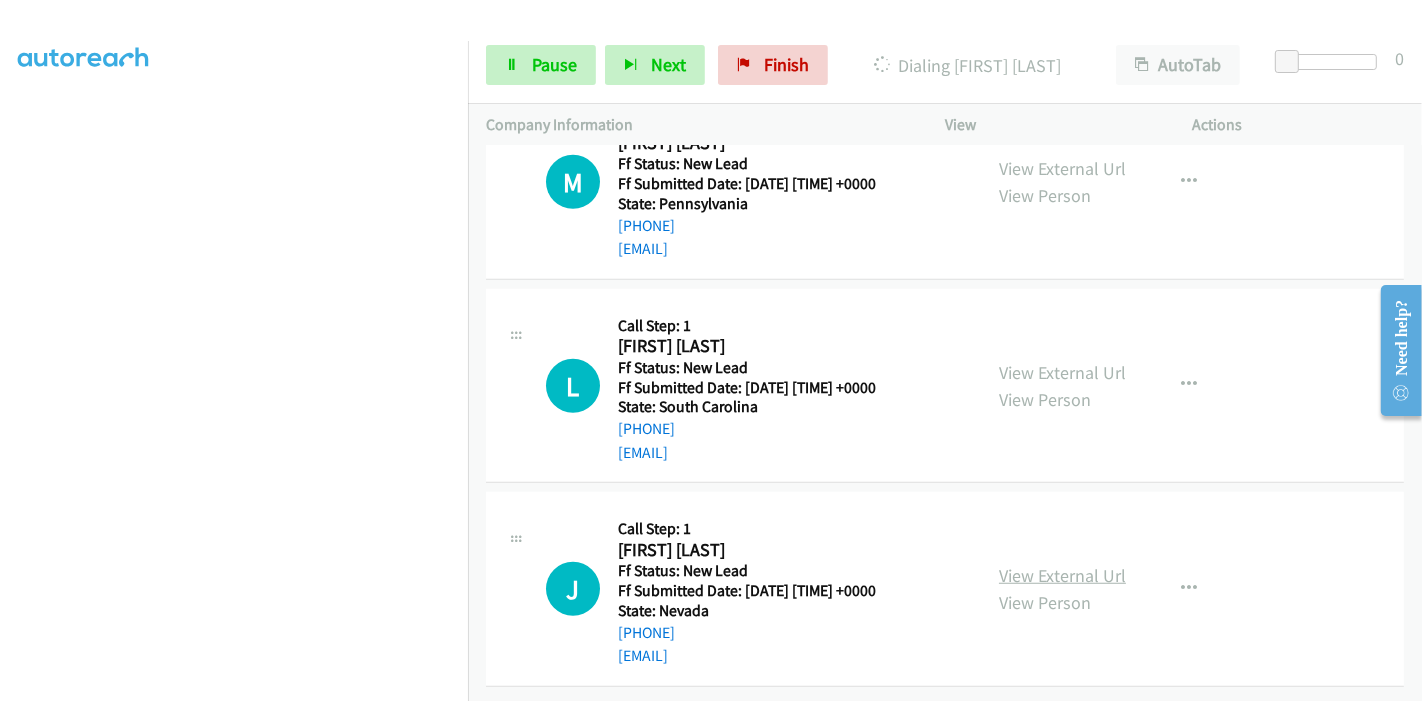 click on "View External Url" at bounding box center (1062, 575) 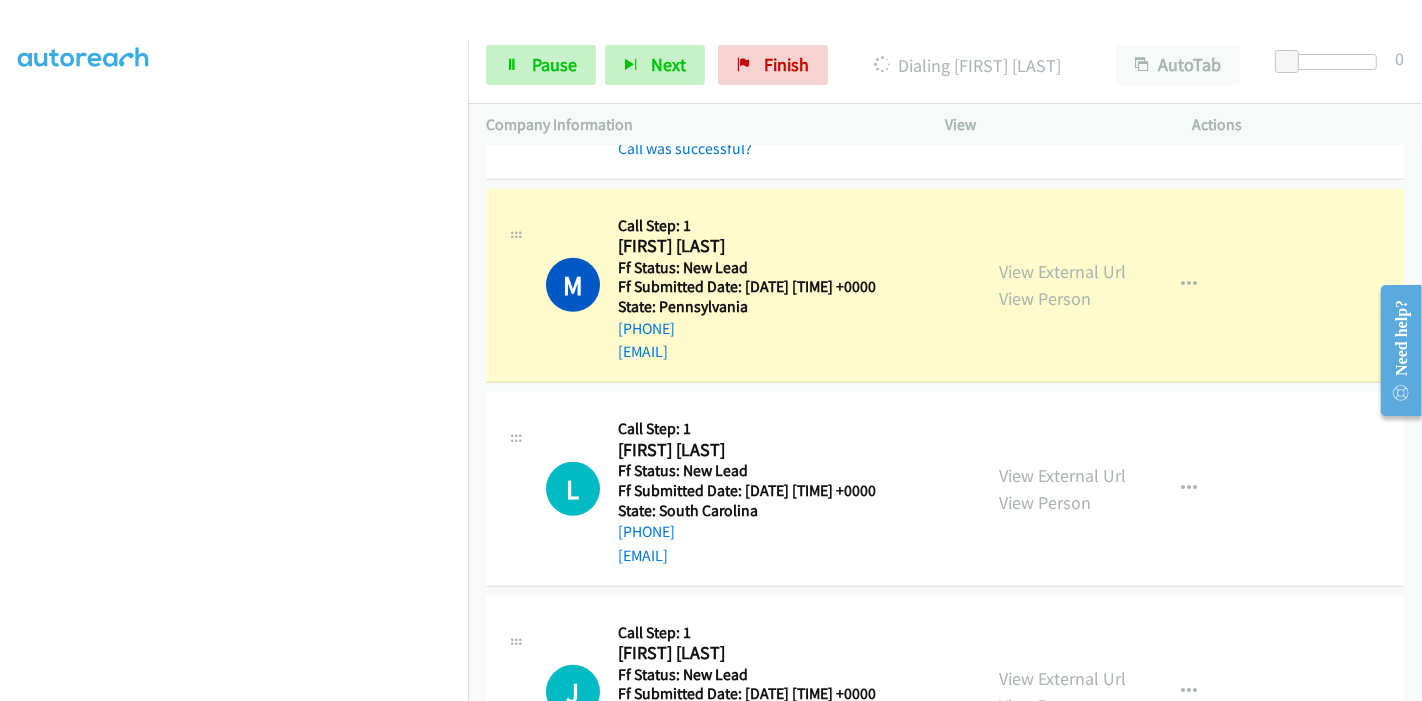scroll, scrollTop: 1266, scrollLeft: 0, axis: vertical 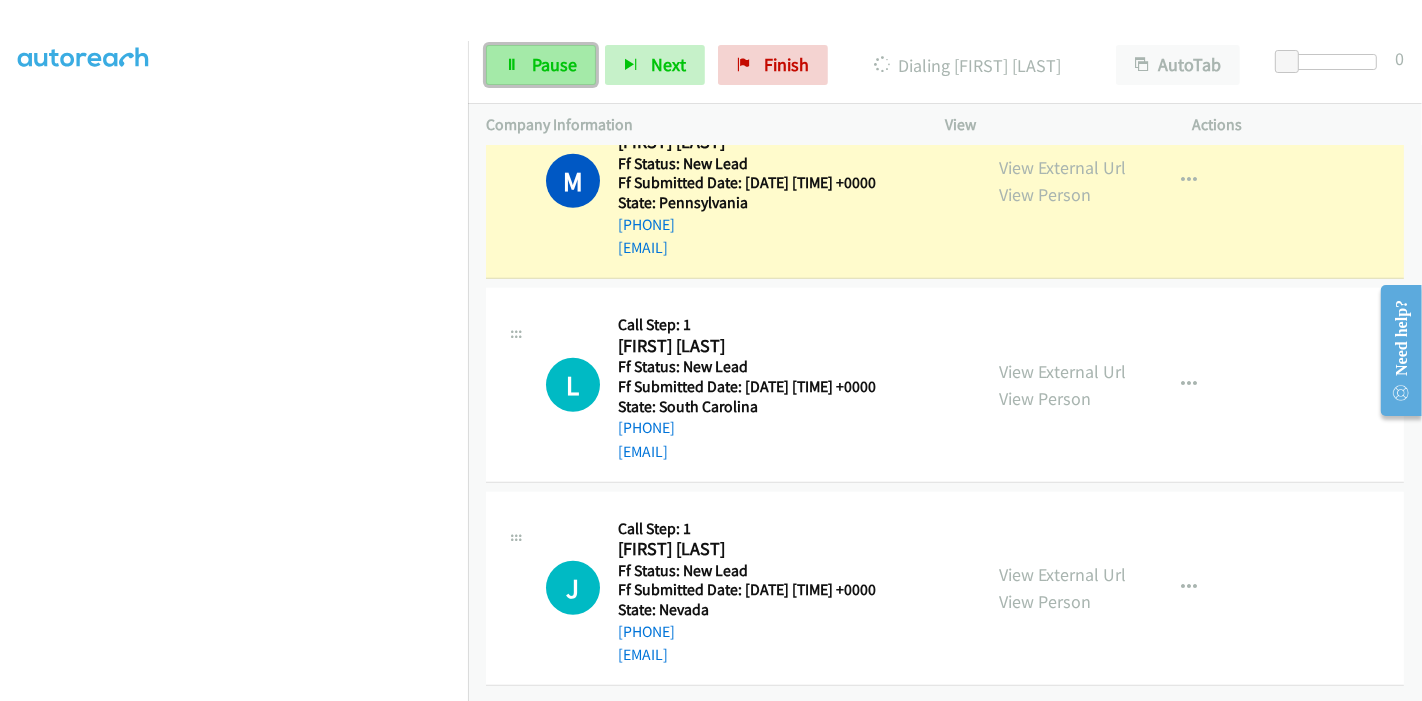 click on "Pause" at bounding box center [541, 65] 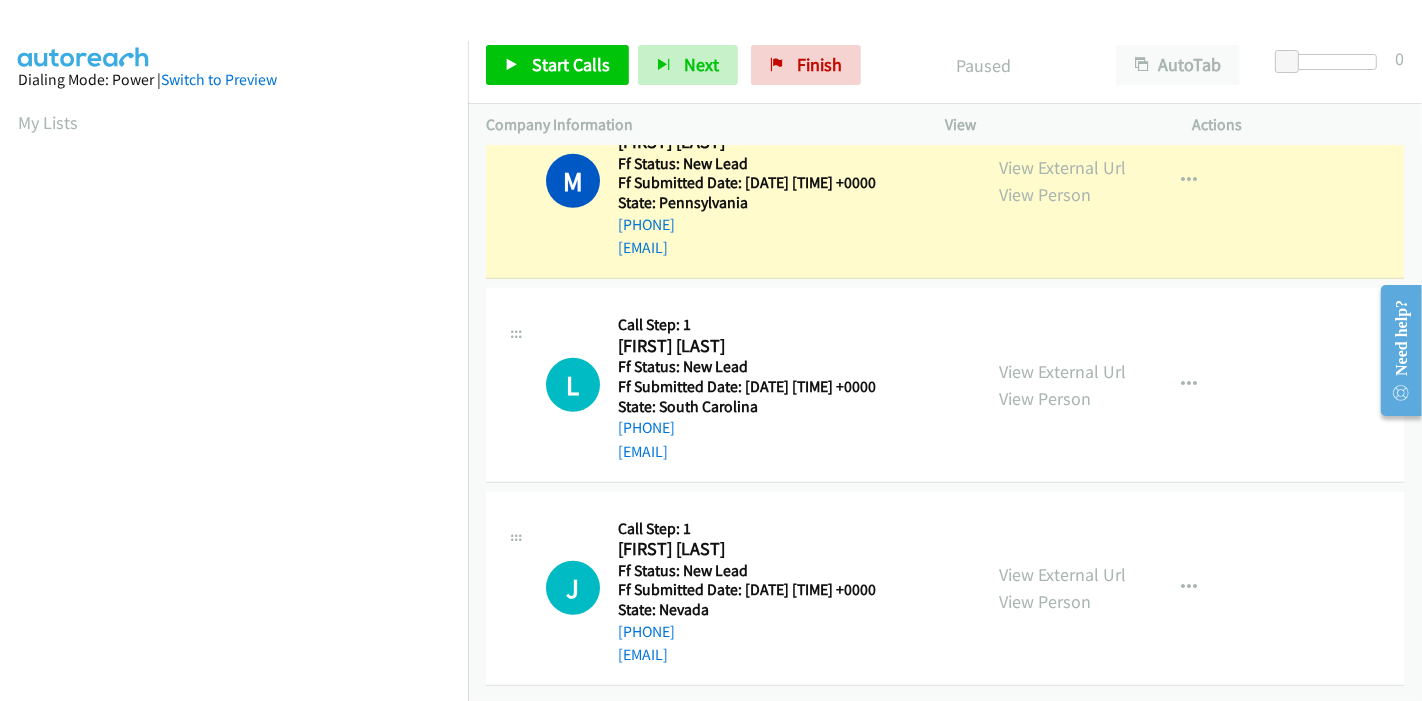 scroll, scrollTop: 422, scrollLeft: 0, axis: vertical 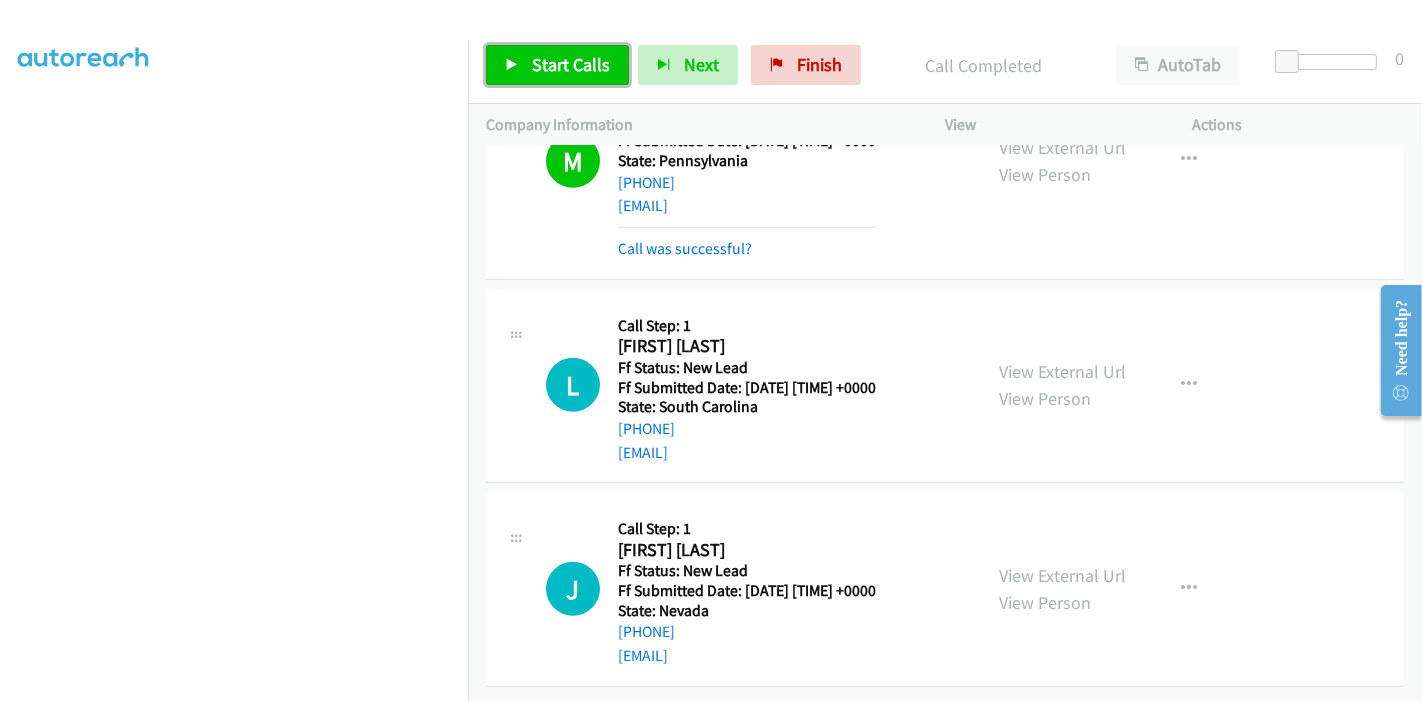 click on "Start Calls" at bounding box center [571, 64] 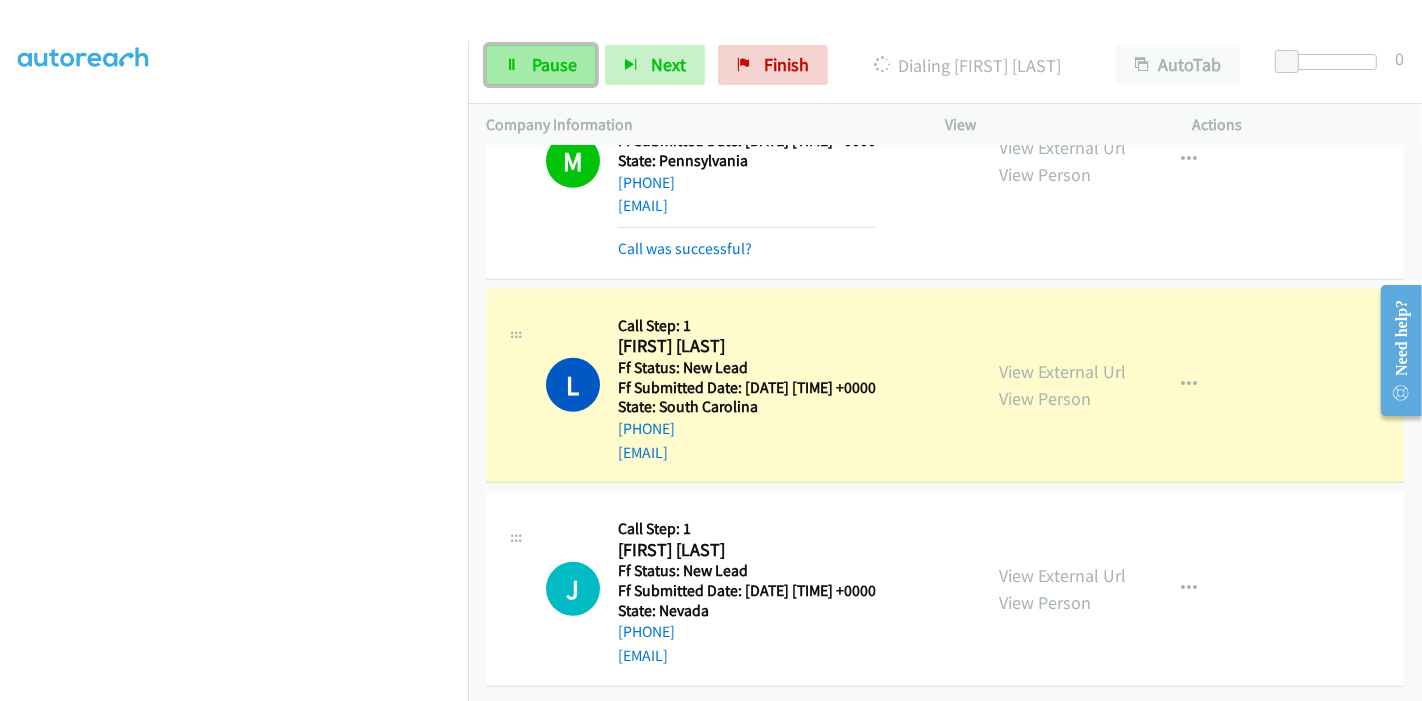 click on "Pause" at bounding box center [554, 64] 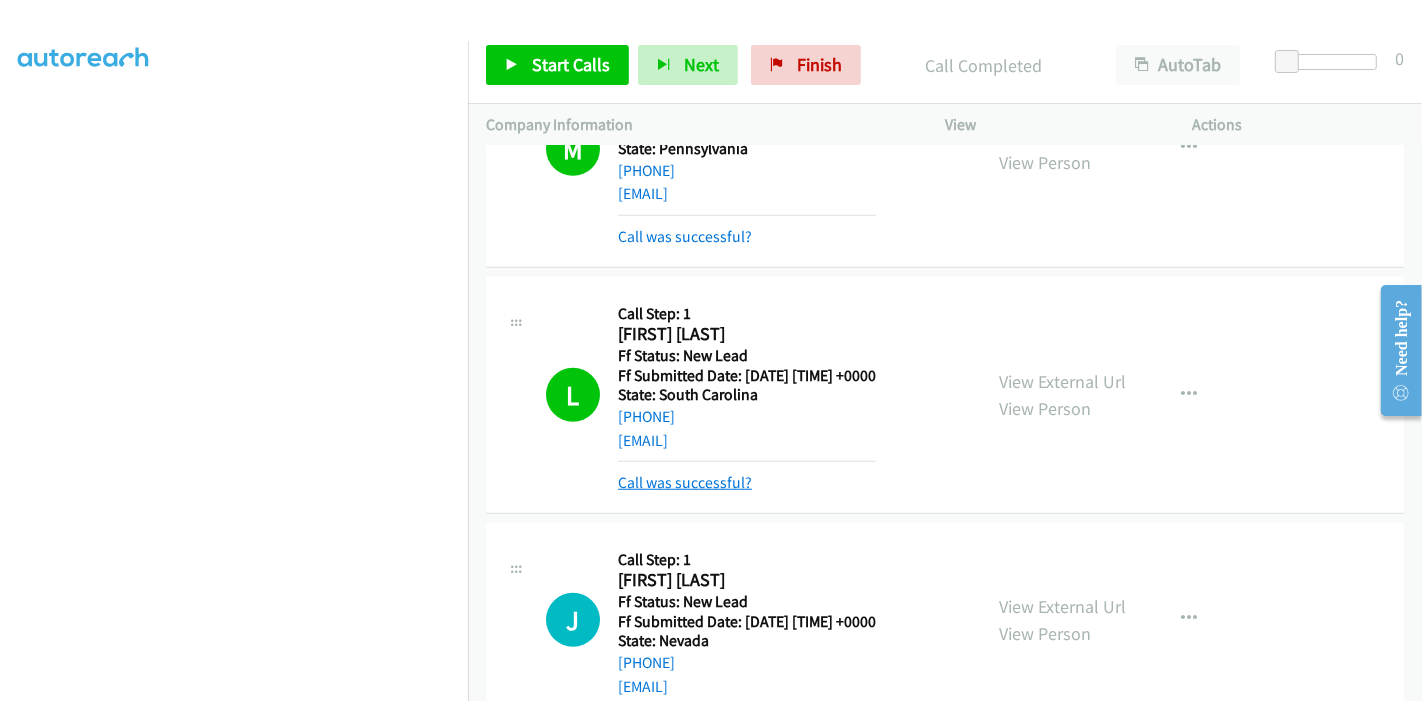 click on "Call was successful?" at bounding box center (685, 482) 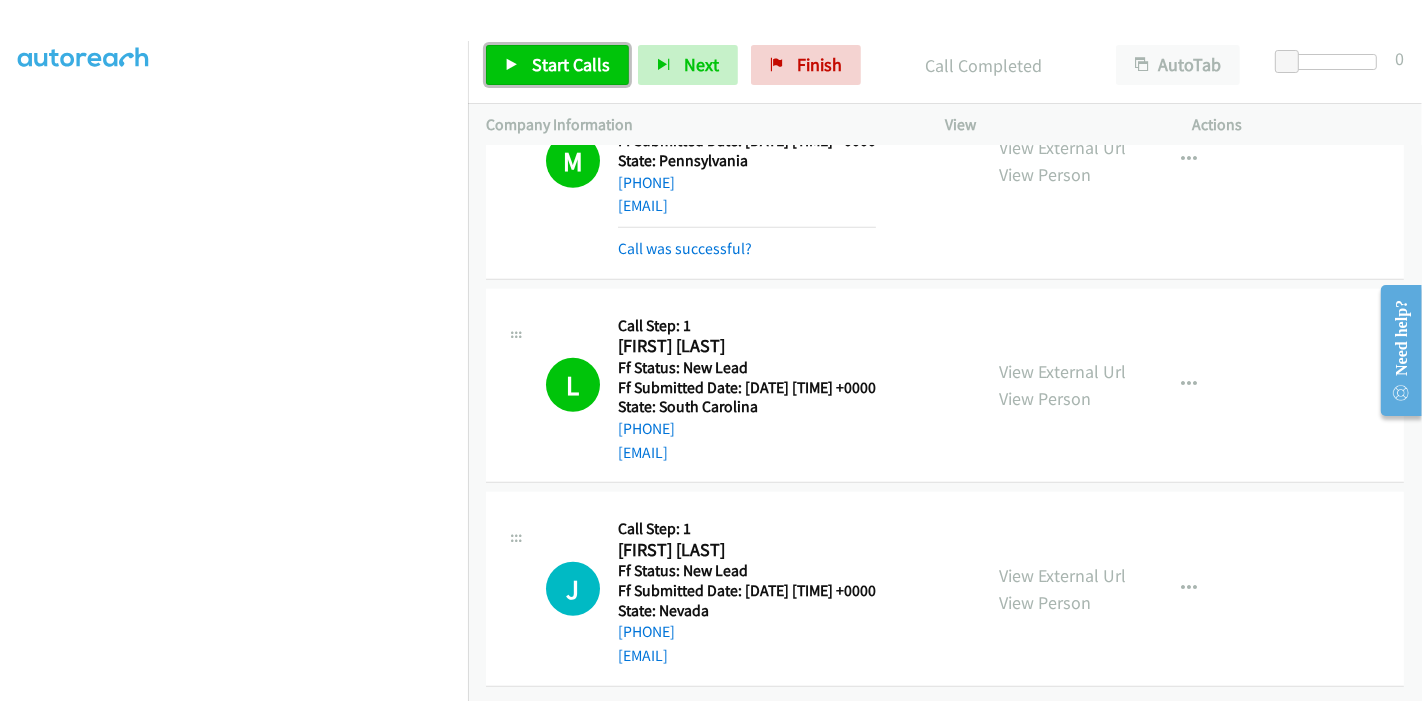 click on "Start Calls" at bounding box center (571, 64) 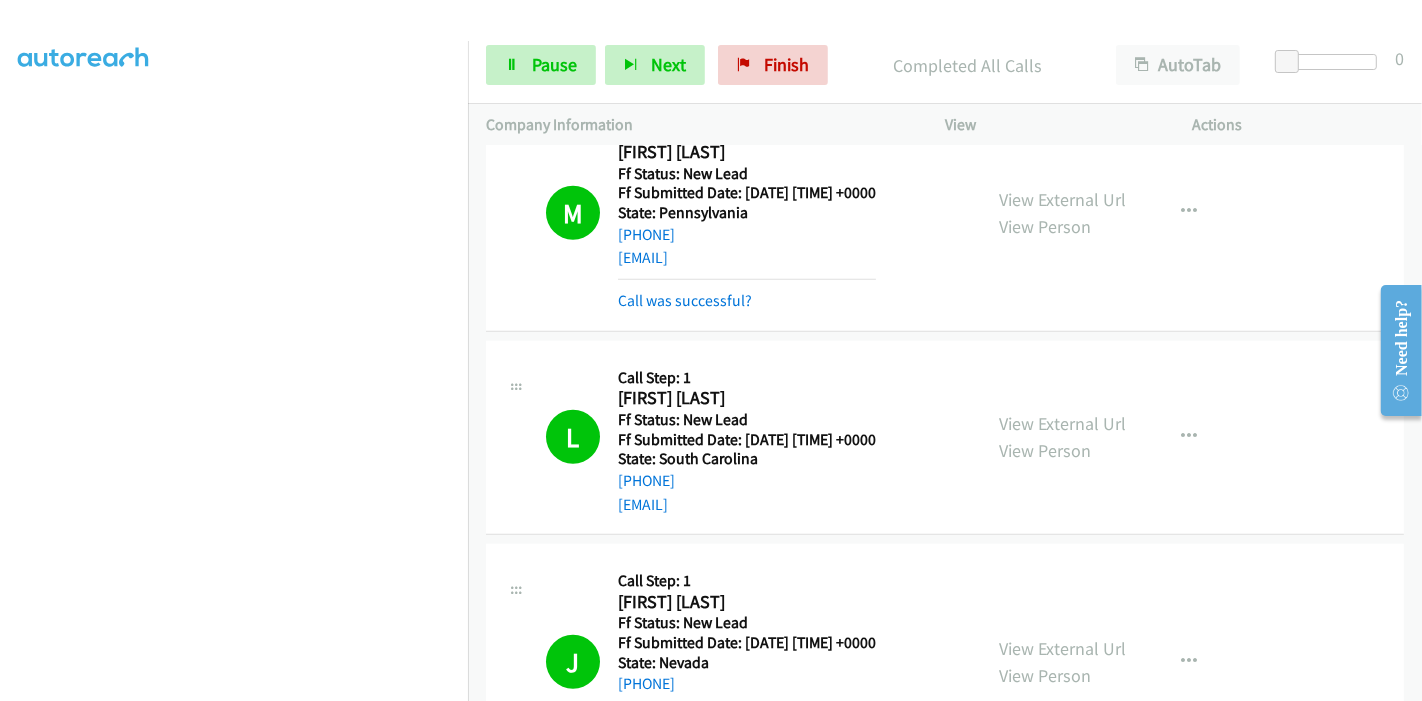 scroll, scrollTop: 1414, scrollLeft: 0, axis: vertical 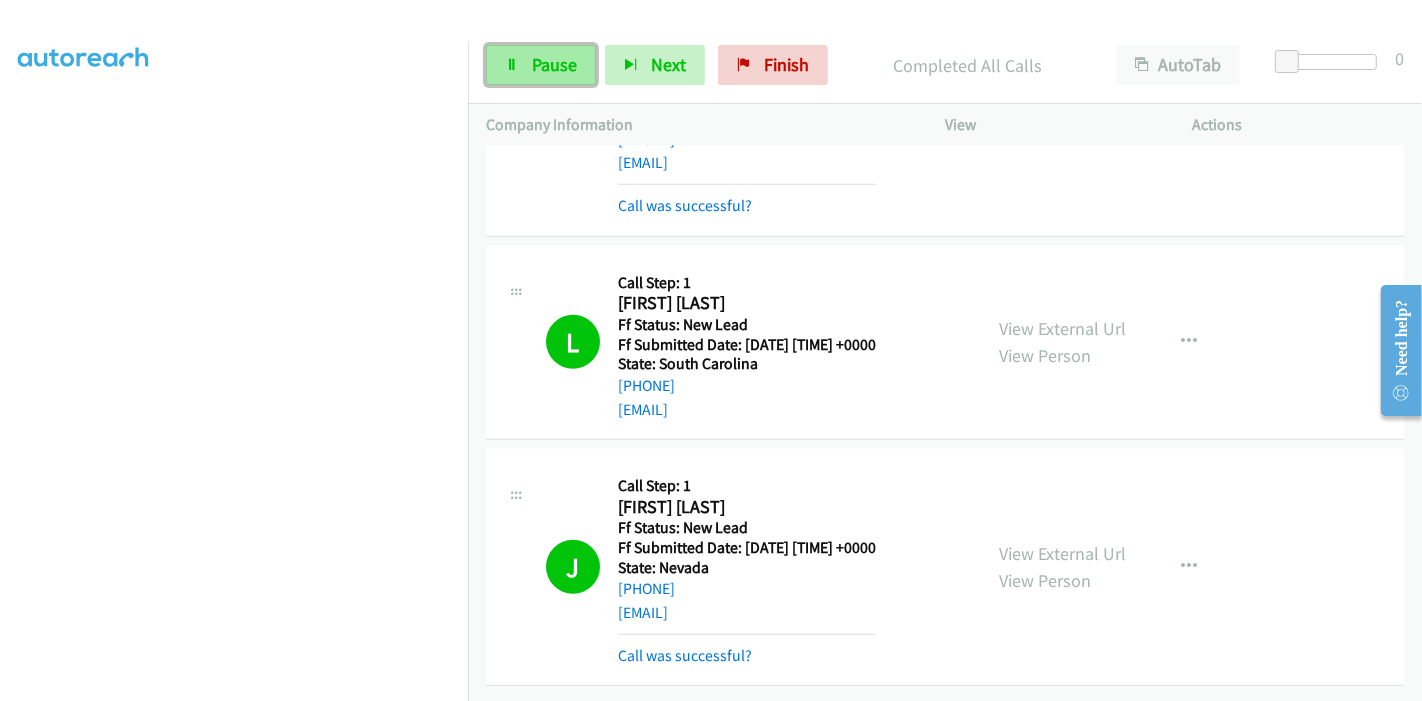 click on "Pause" at bounding box center (554, 64) 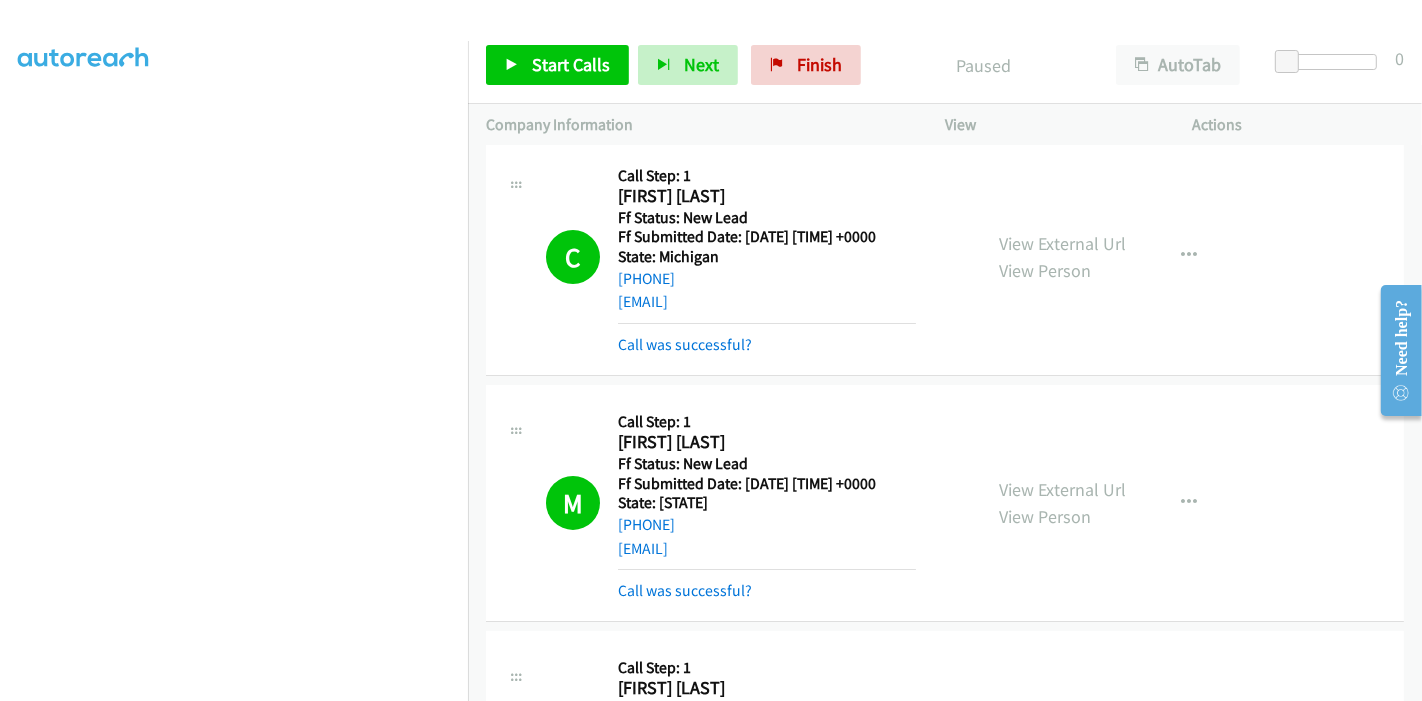 scroll, scrollTop: 0, scrollLeft: 0, axis: both 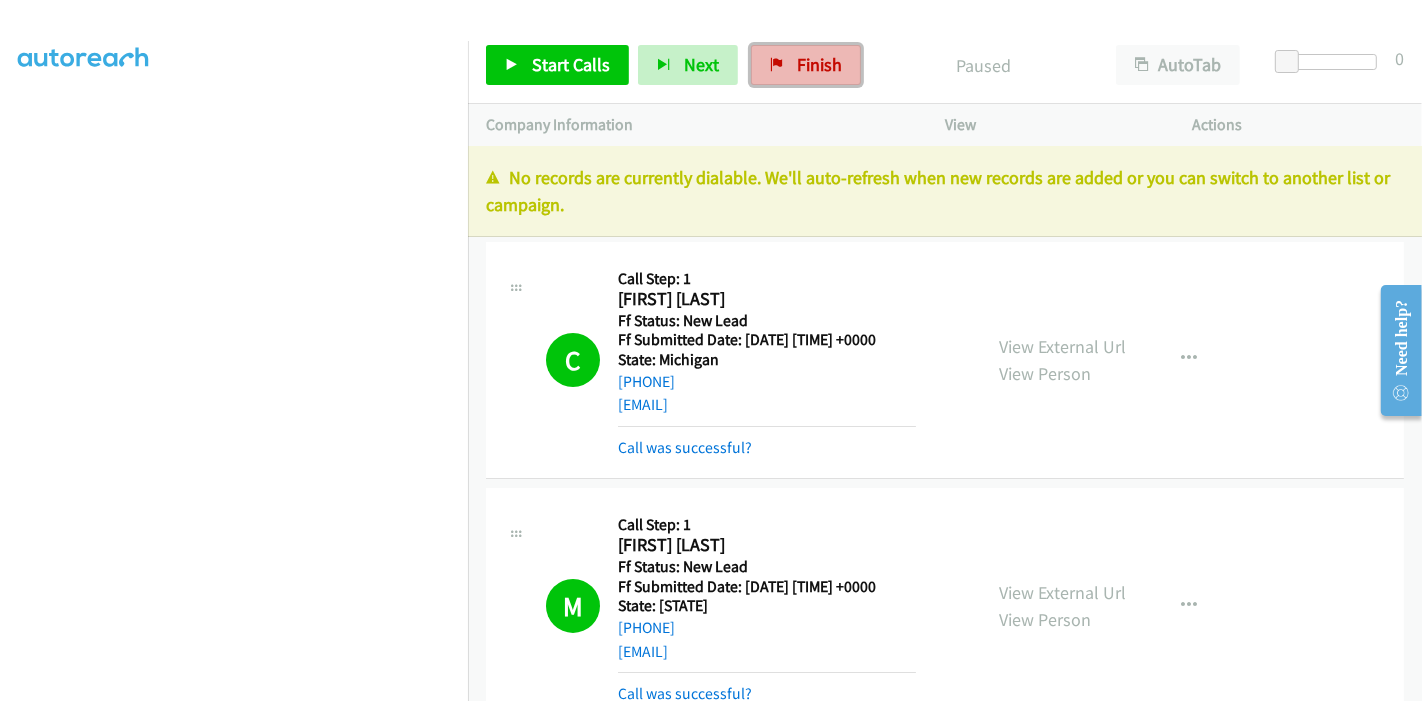 click on "Finish" at bounding box center [819, 64] 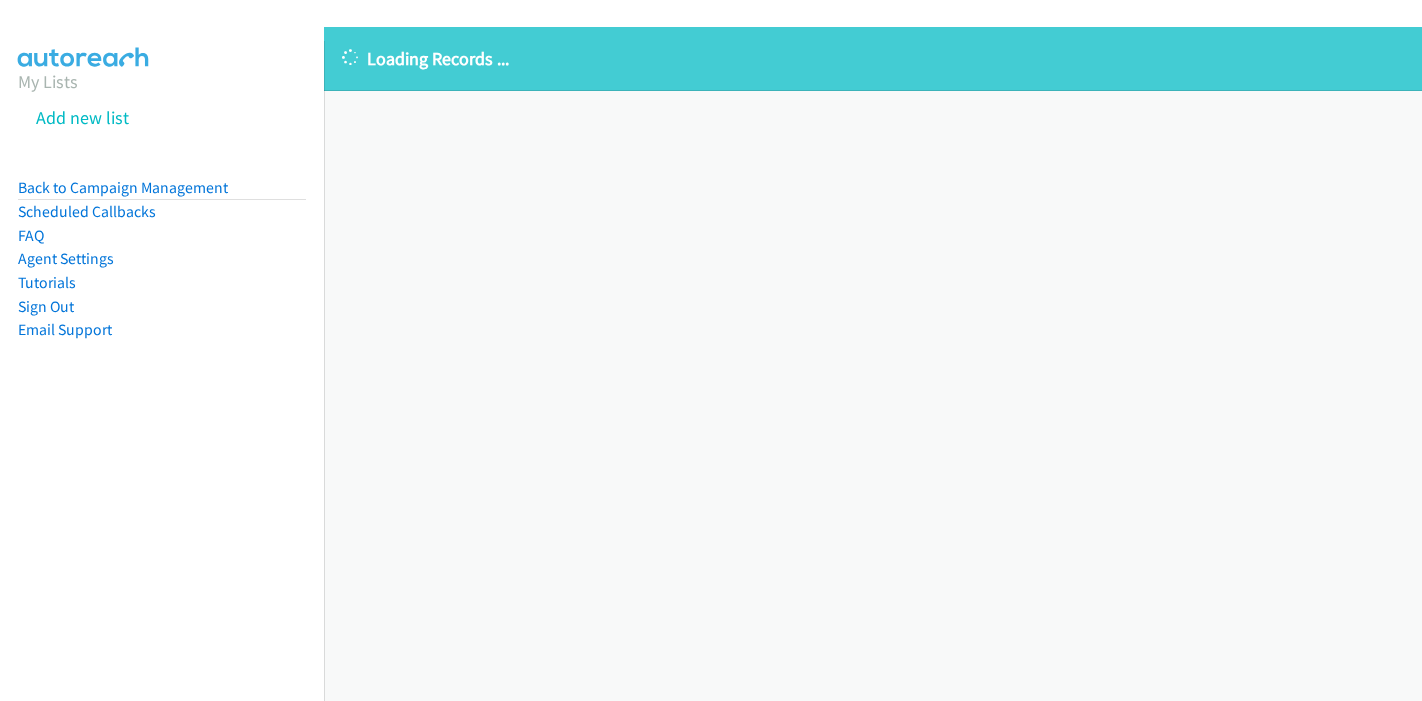 scroll, scrollTop: 0, scrollLeft: 0, axis: both 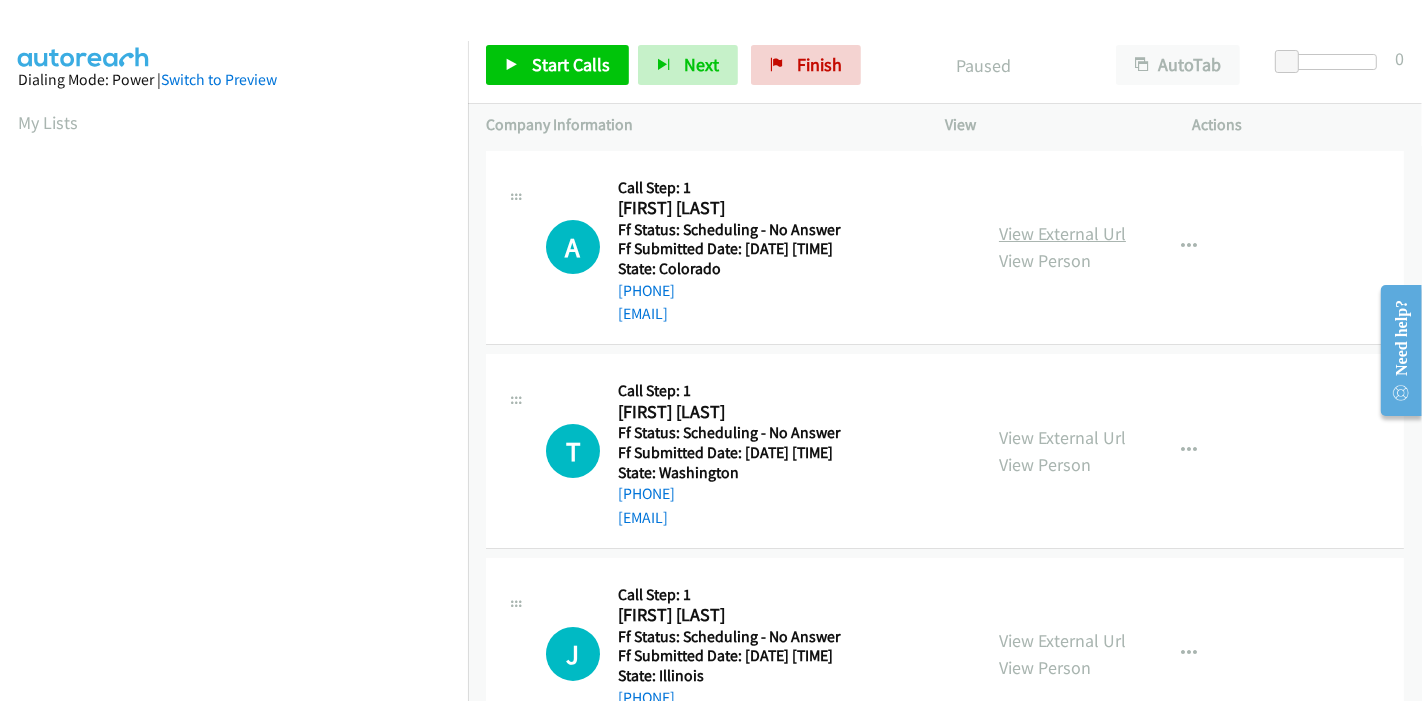 click on "View External Url" at bounding box center (1062, 233) 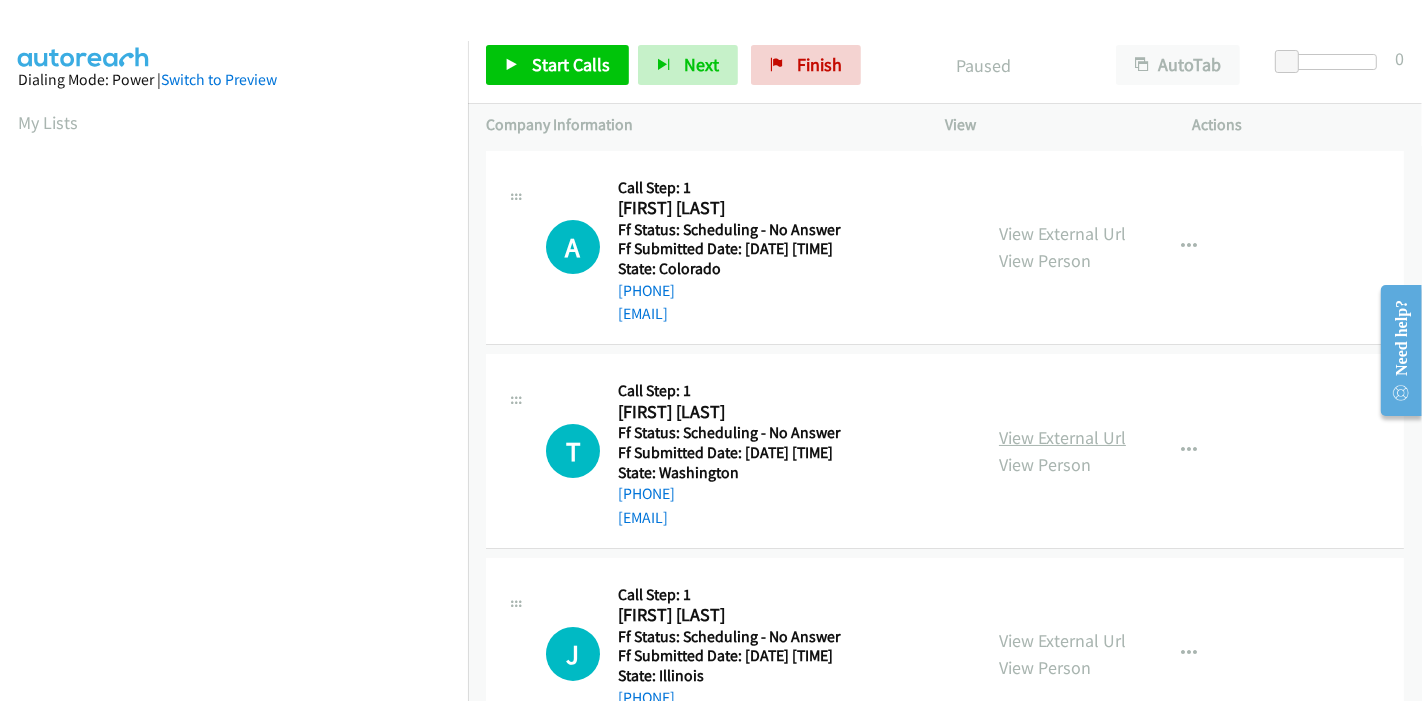 click on "View External Url" at bounding box center (1062, 437) 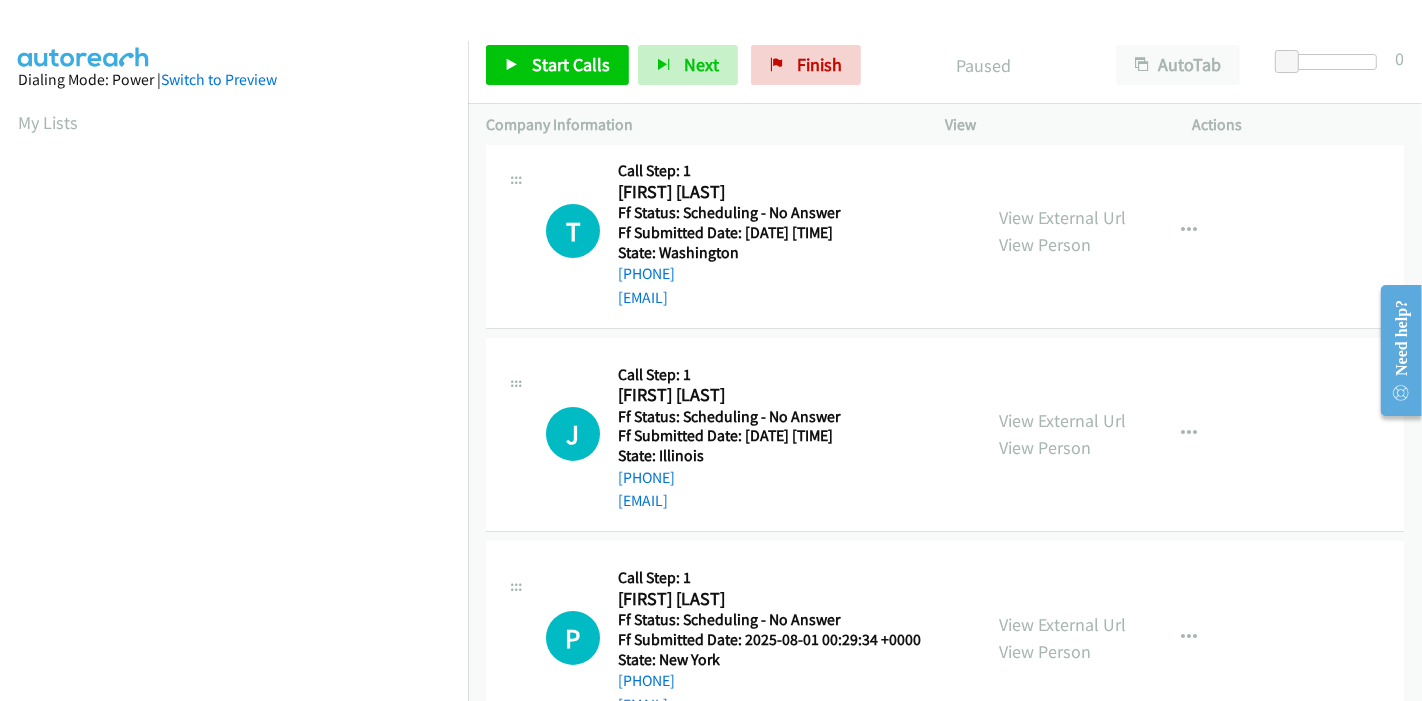 scroll, scrollTop: 222, scrollLeft: 0, axis: vertical 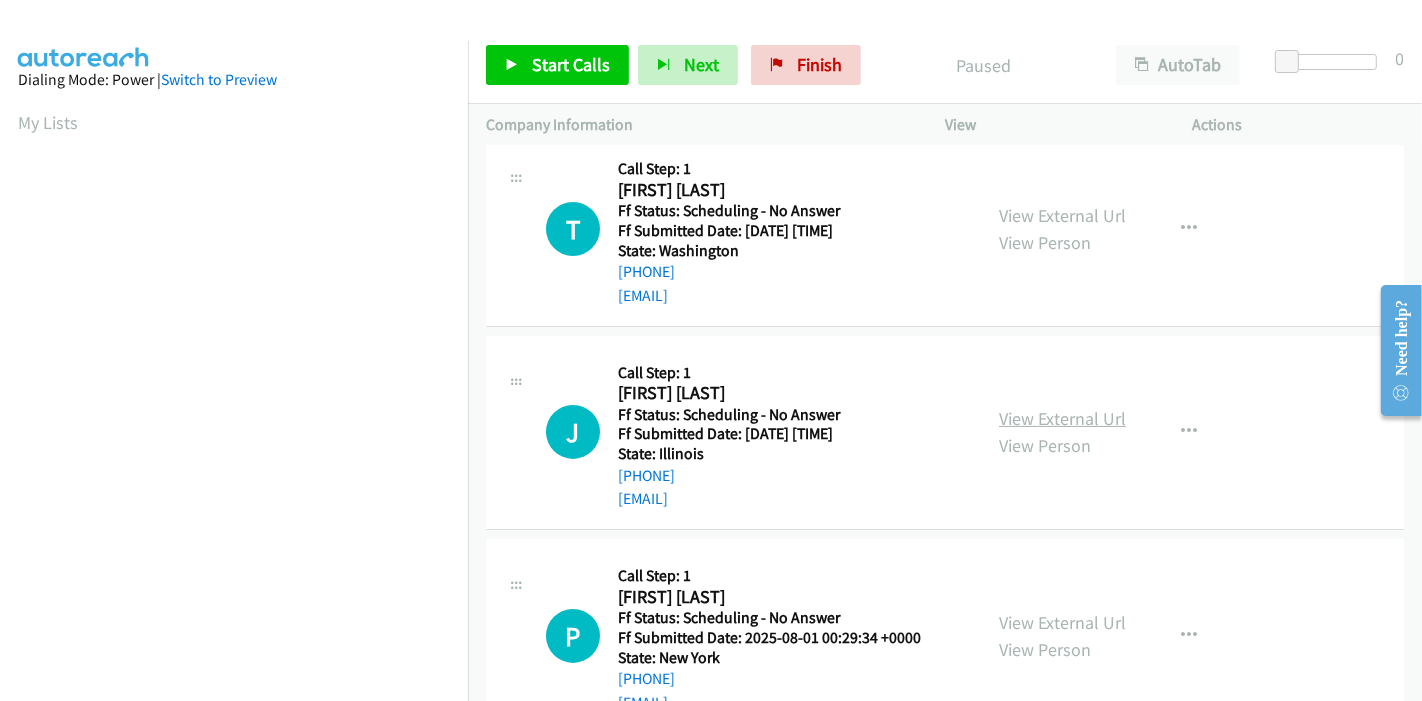 click on "View External Url" at bounding box center [1062, 418] 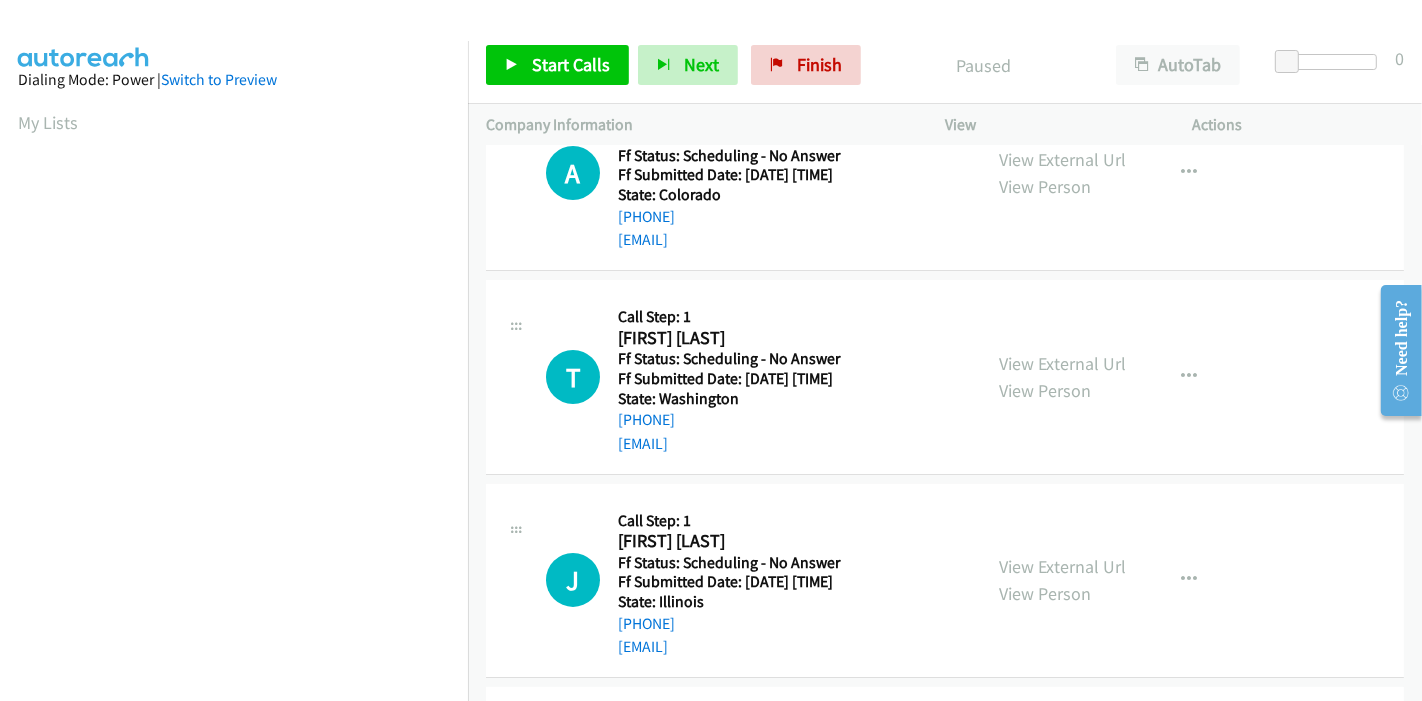 scroll, scrollTop: 0, scrollLeft: 0, axis: both 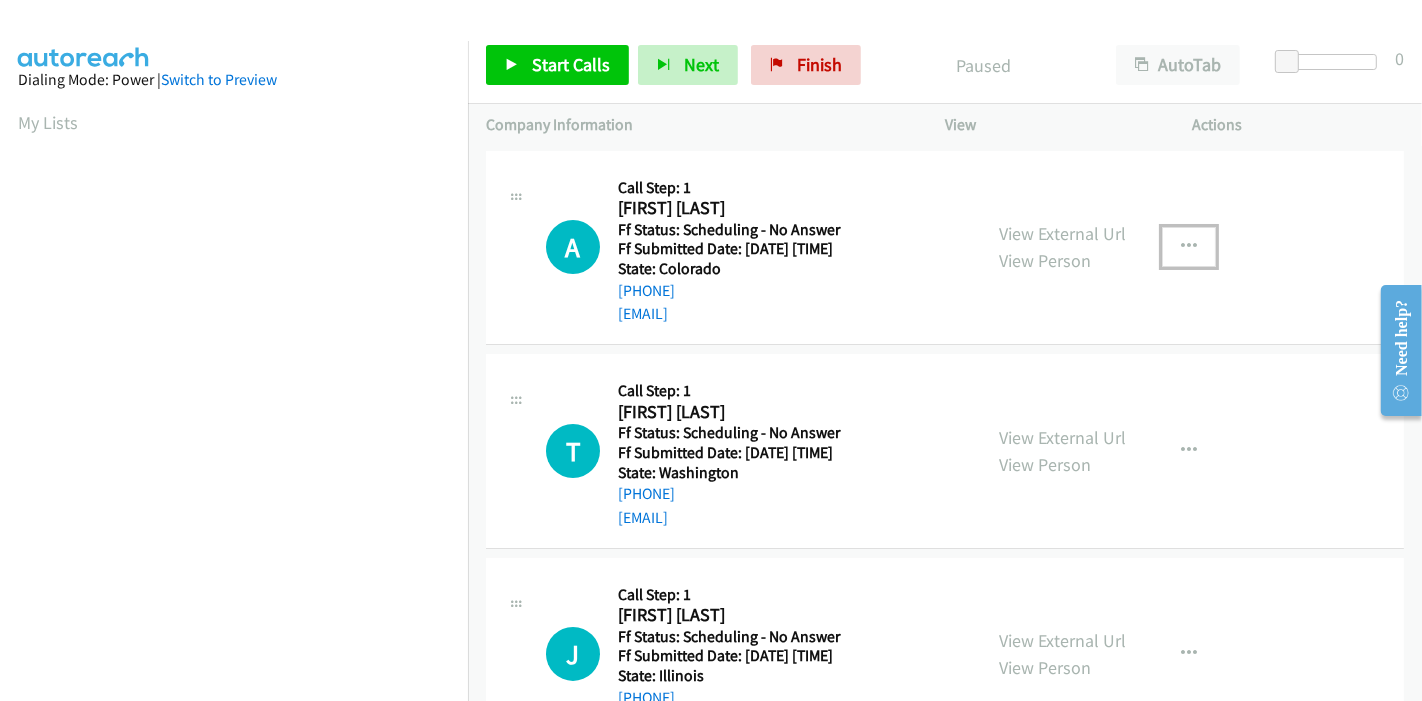click at bounding box center (1189, 247) 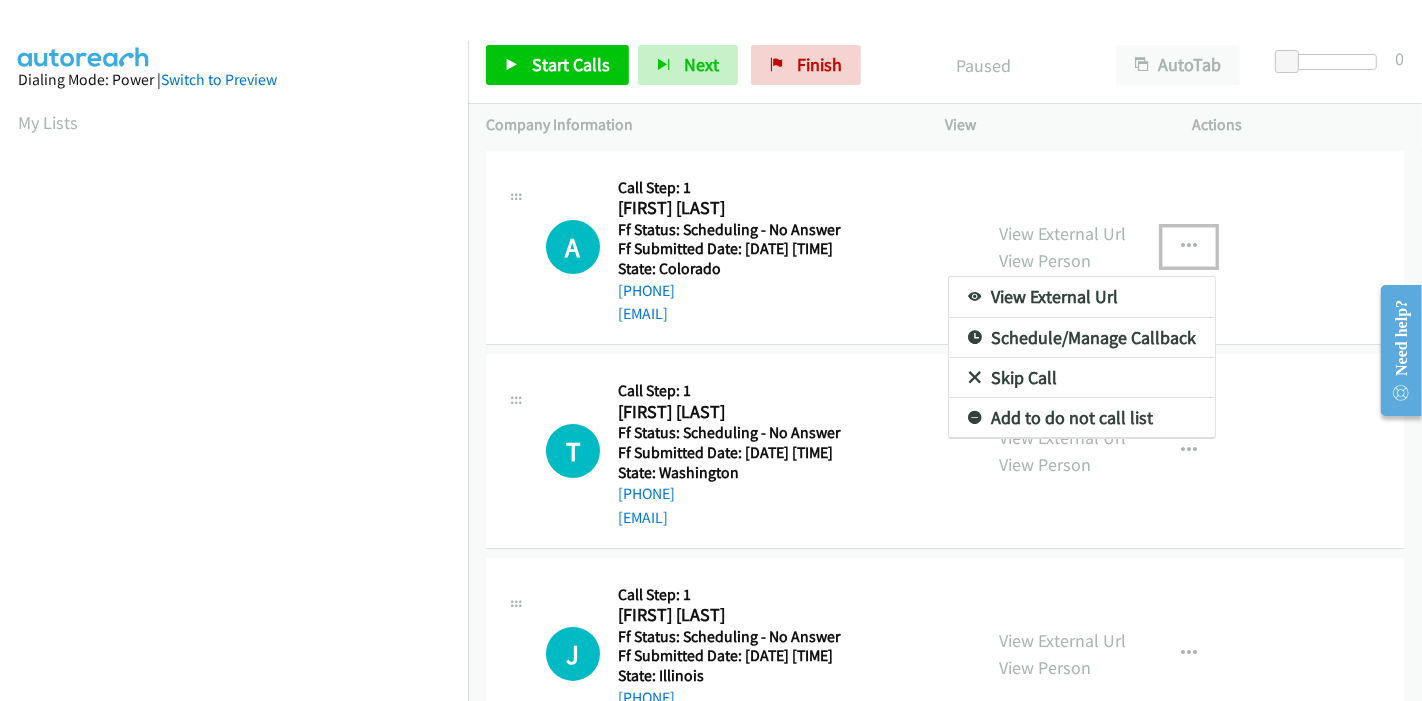 click on "Skip Call" at bounding box center (1082, 378) 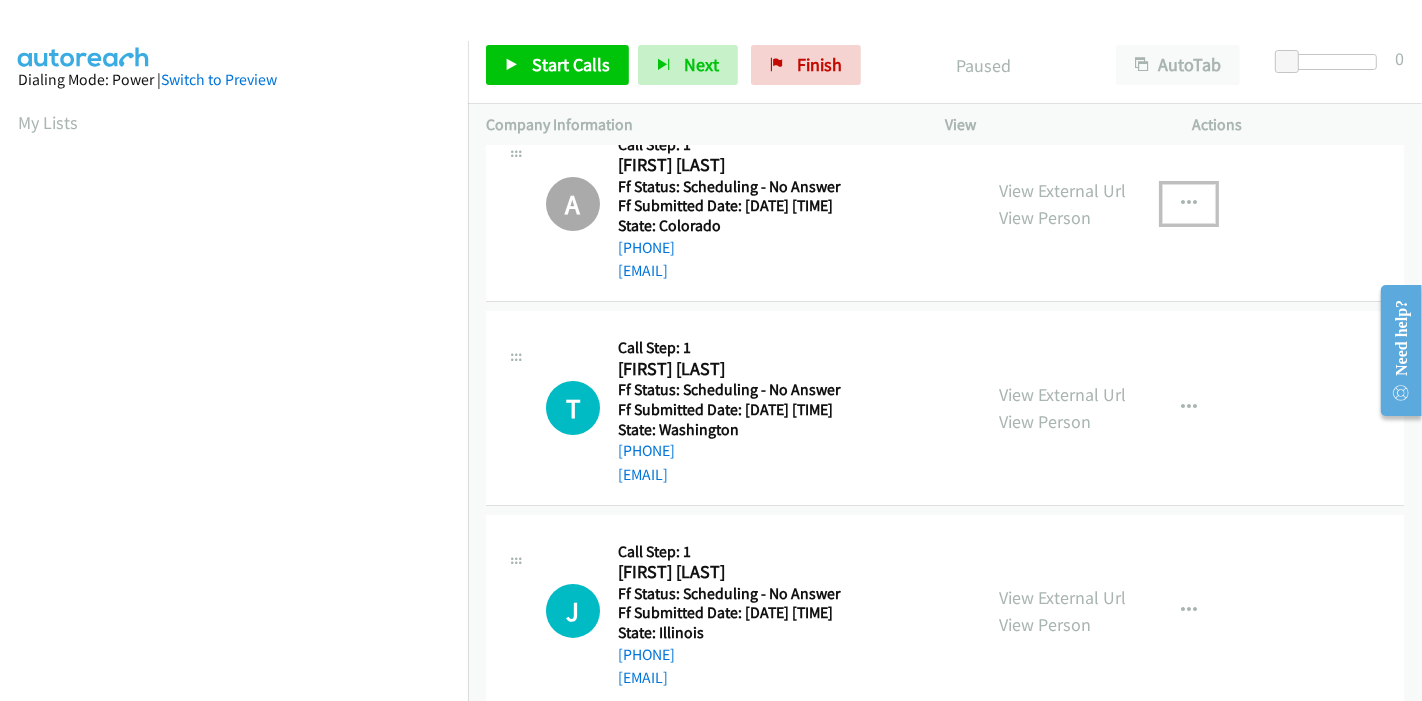 scroll, scrollTop: 111, scrollLeft: 0, axis: vertical 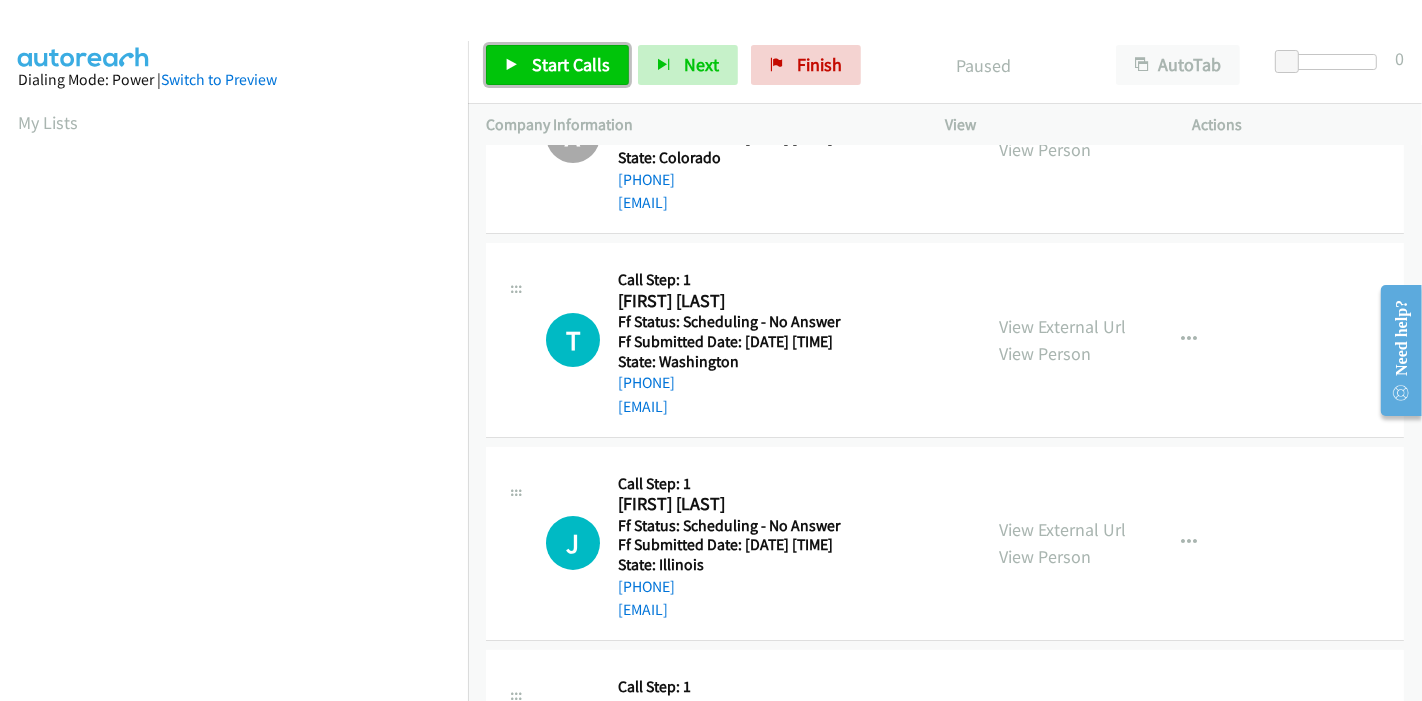 click on "Start Calls" at bounding box center (571, 64) 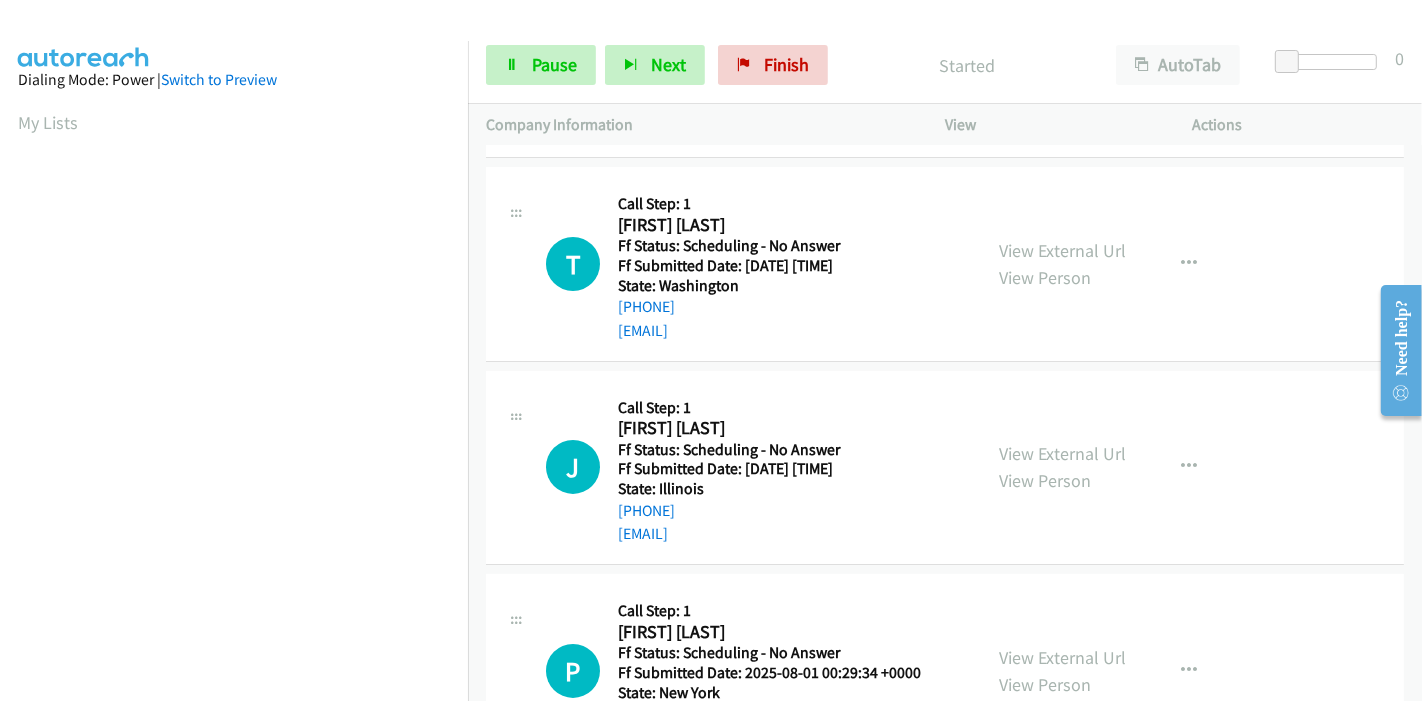 scroll, scrollTop: 222, scrollLeft: 0, axis: vertical 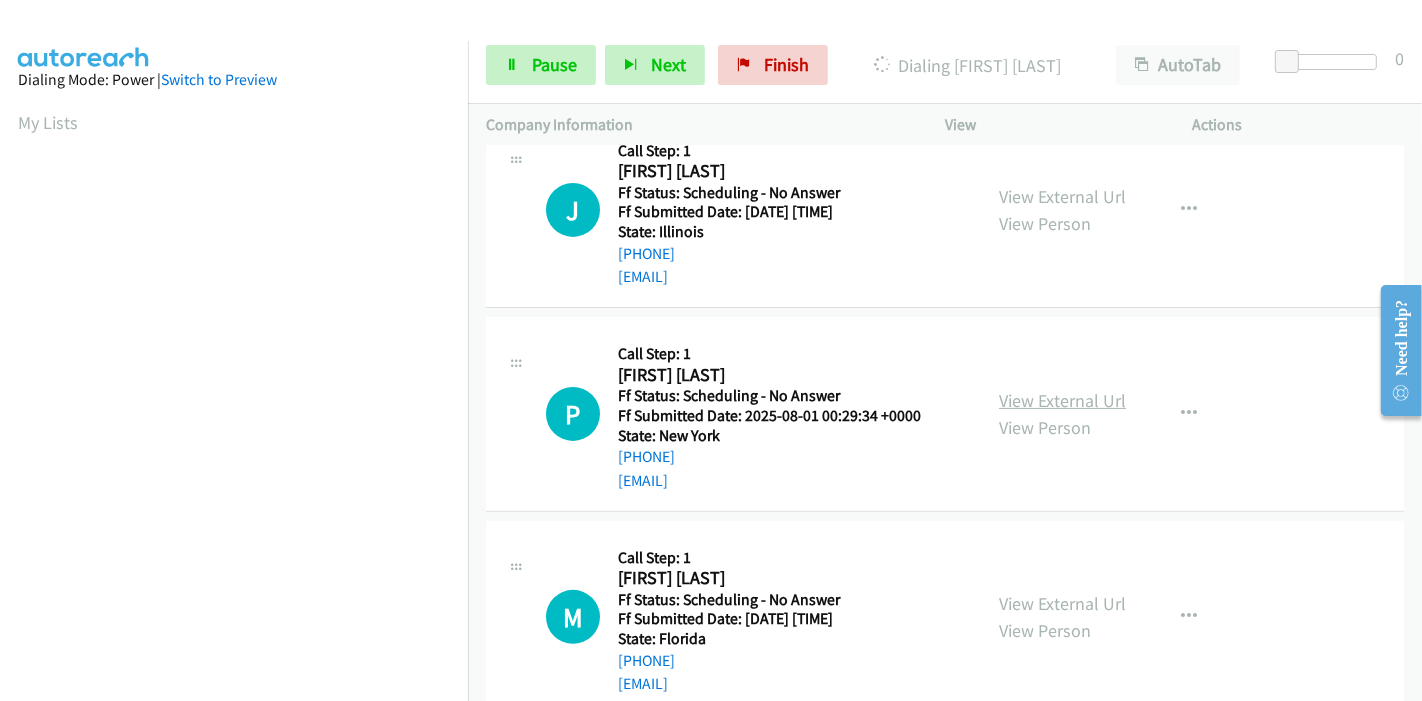 click on "View External Url" at bounding box center [1062, 400] 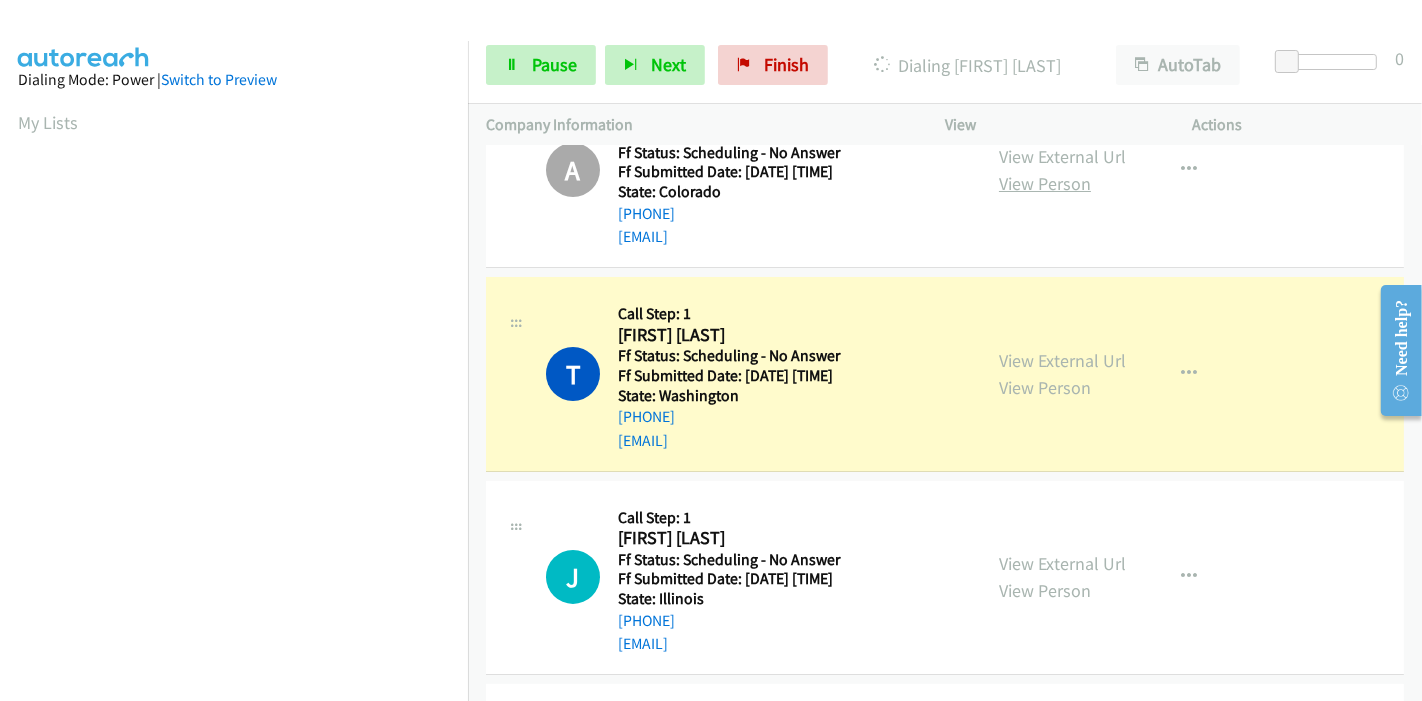 scroll, scrollTop: 111, scrollLeft: 0, axis: vertical 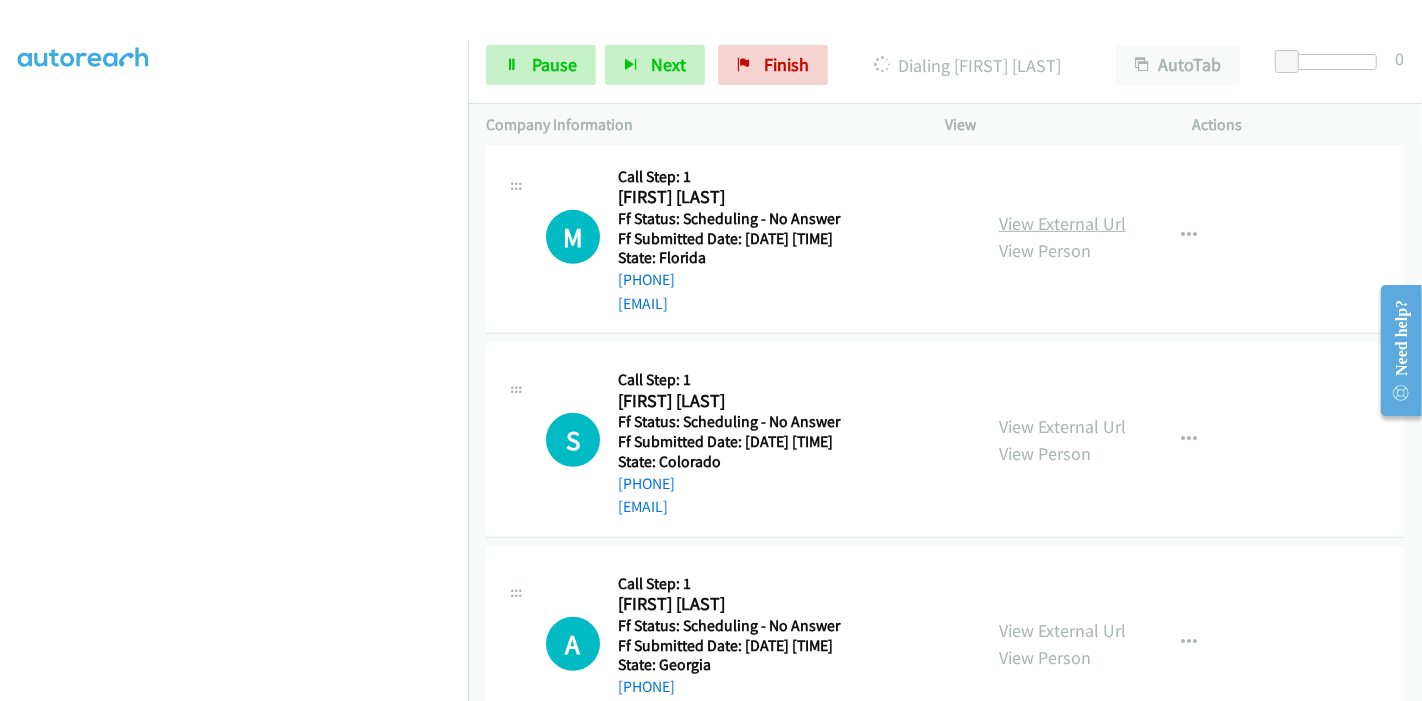 click on "View External Url" at bounding box center (1062, 223) 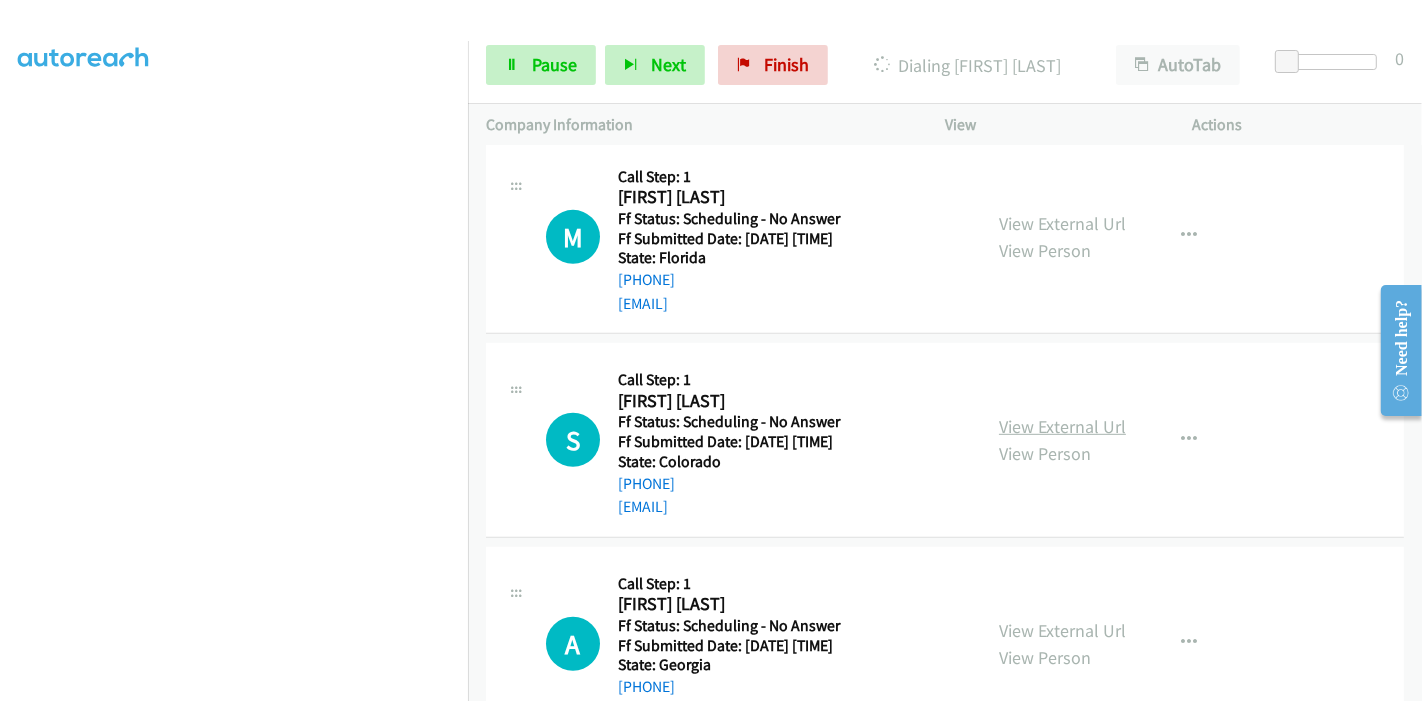click on "View External Url" at bounding box center [1062, 426] 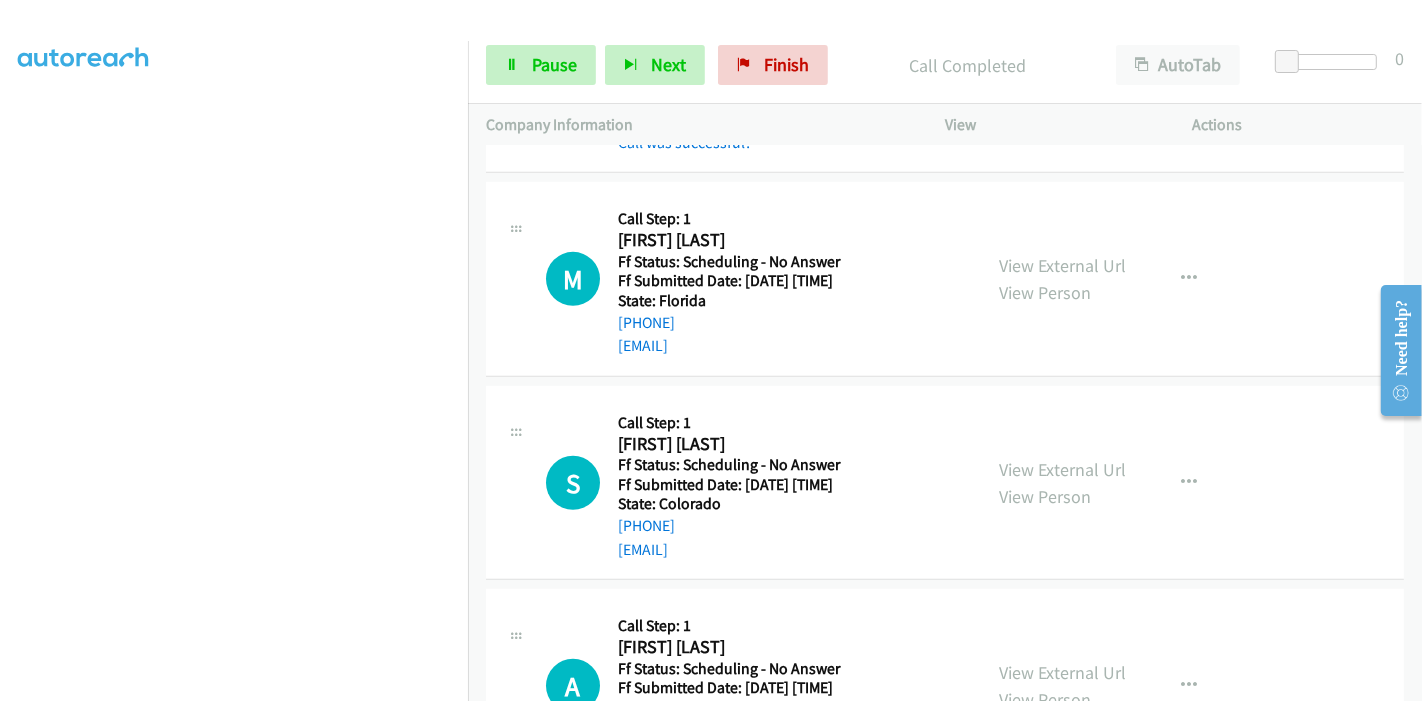 scroll, scrollTop: 952, scrollLeft: 0, axis: vertical 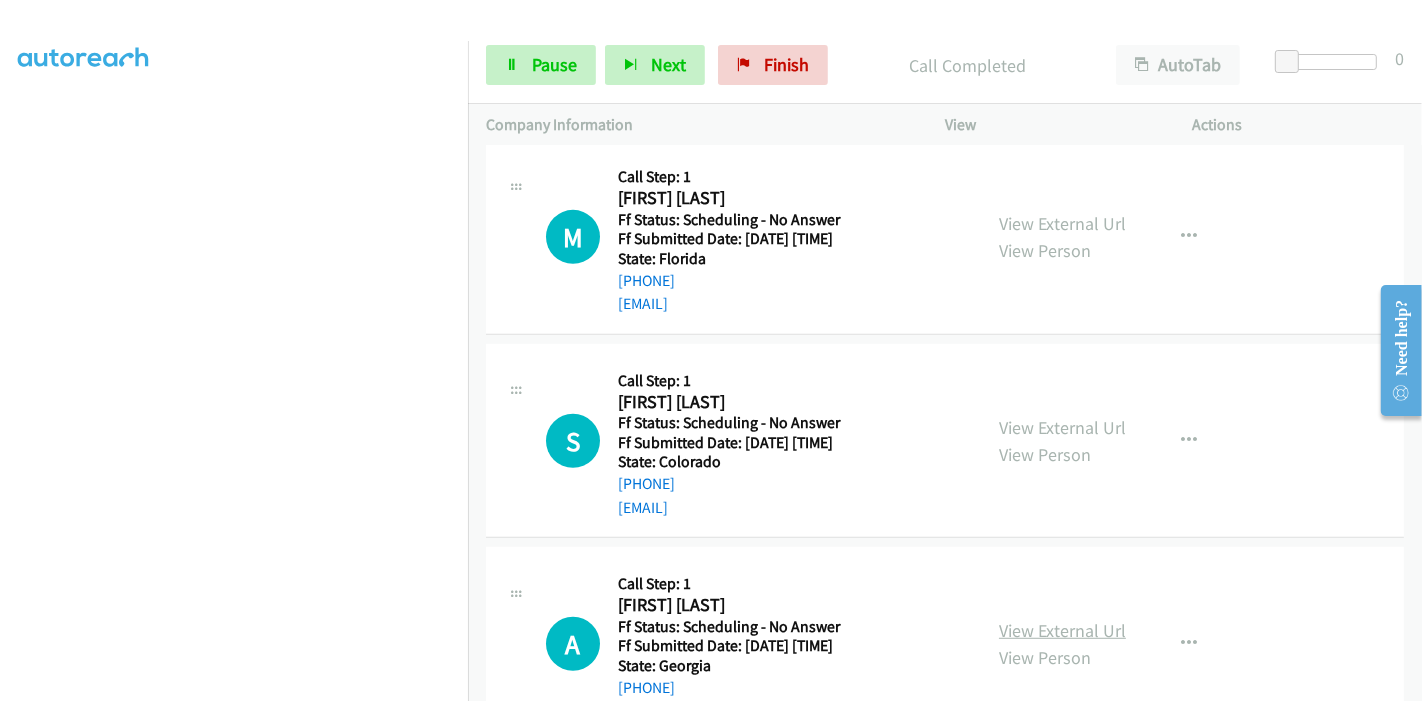 click on "View External Url" at bounding box center (1062, 630) 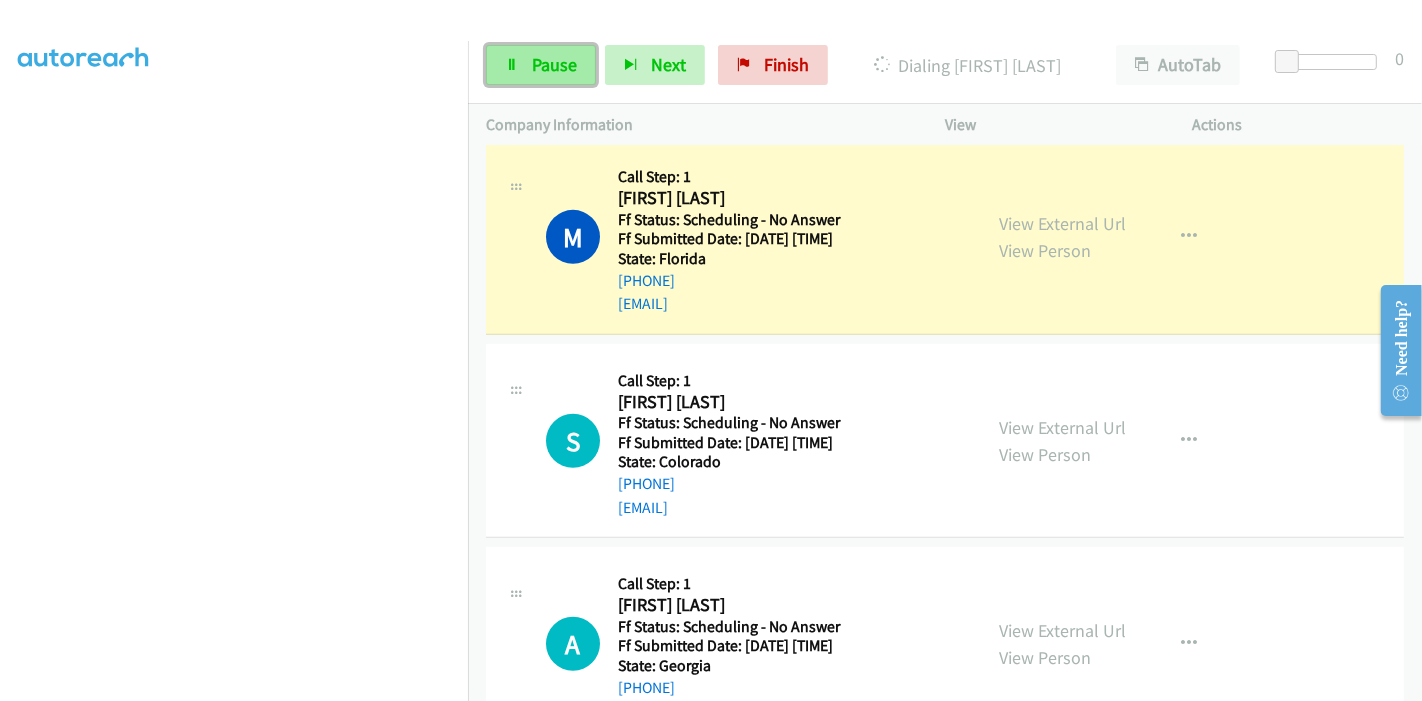 click on "Pause" at bounding box center [554, 64] 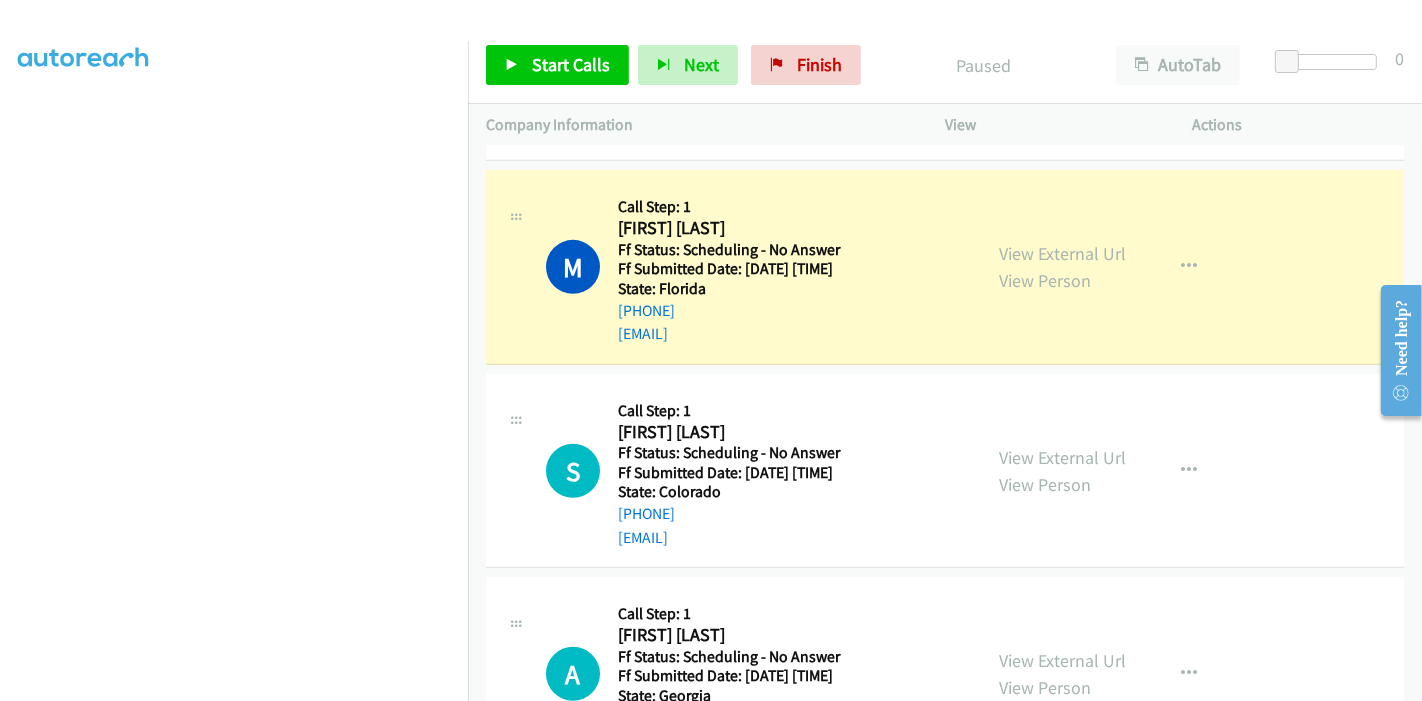 scroll, scrollTop: 908, scrollLeft: 0, axis: vertical 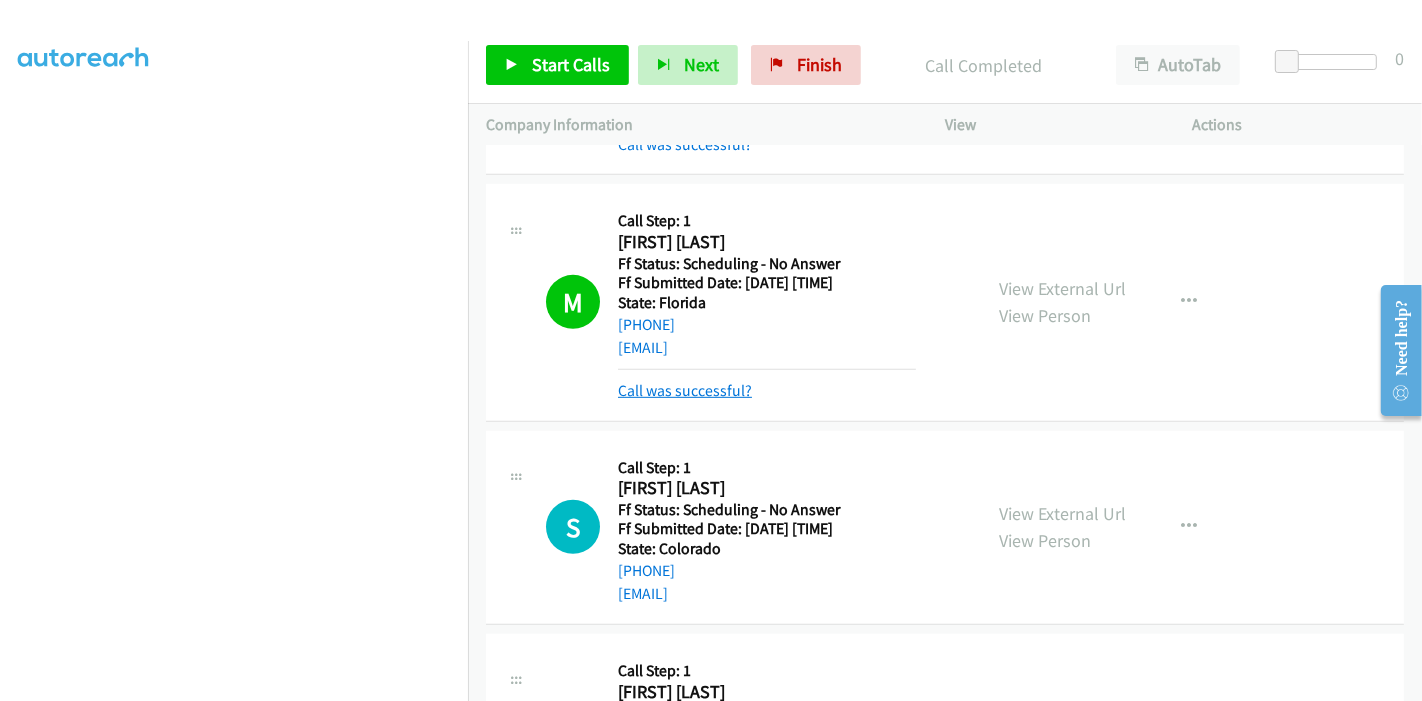 click on "Call was successful?" at bounding box center (685, 390) 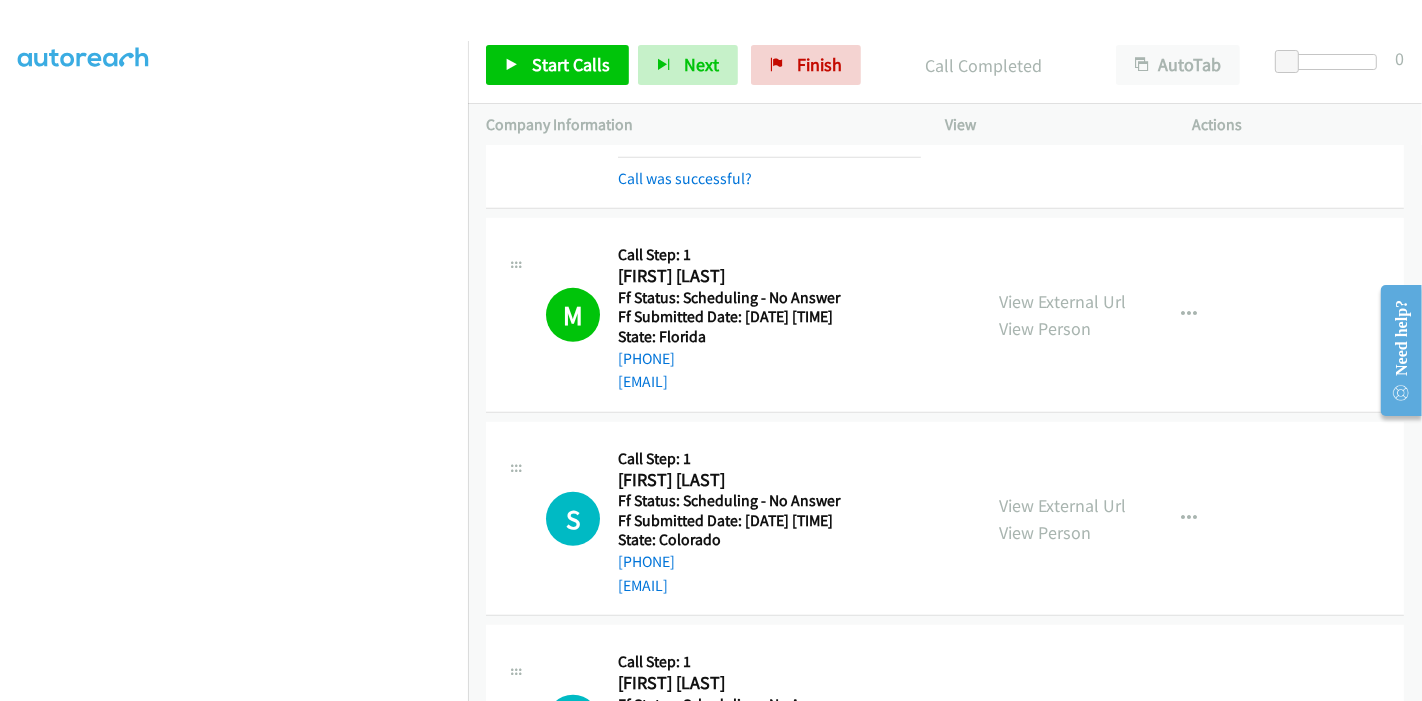 scroll, scrollTop: 908, scrollLeft: 0, axis: vertical 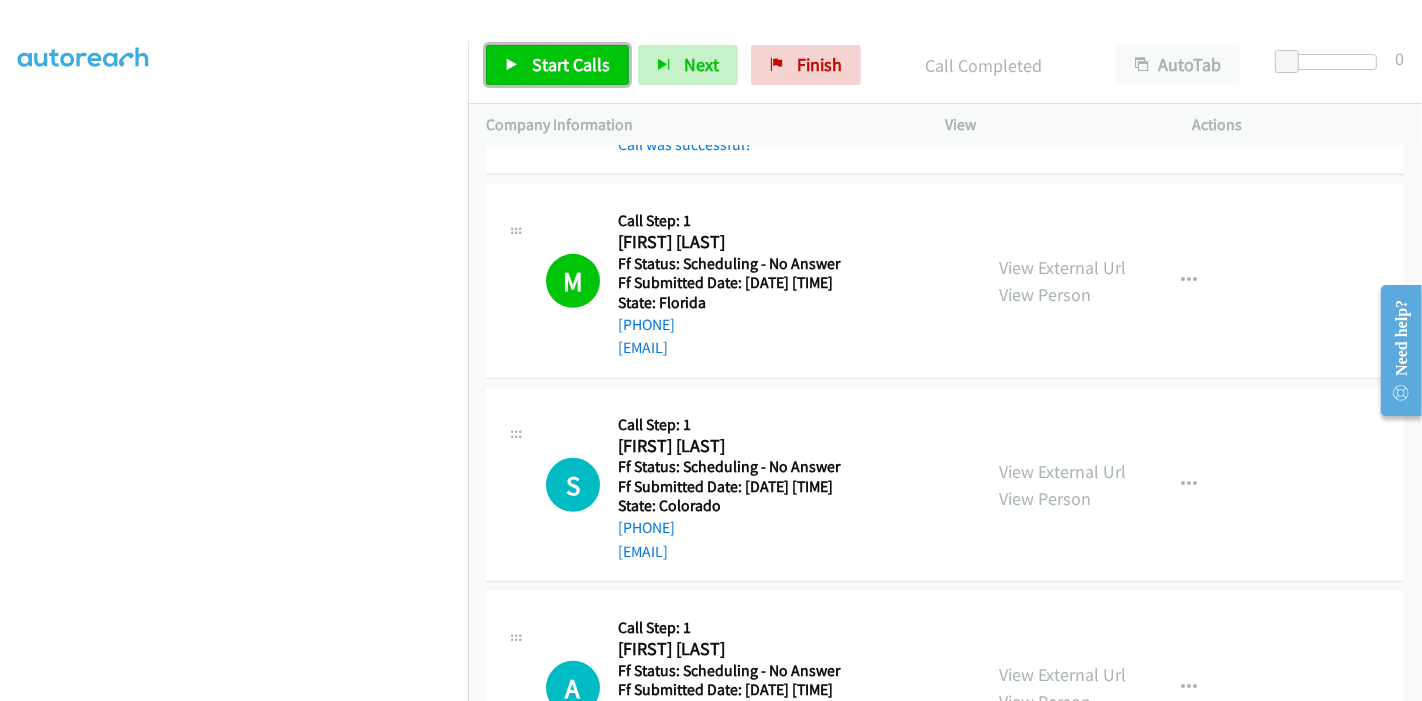 click on "Start Calls" at bounding box center [557, 65] 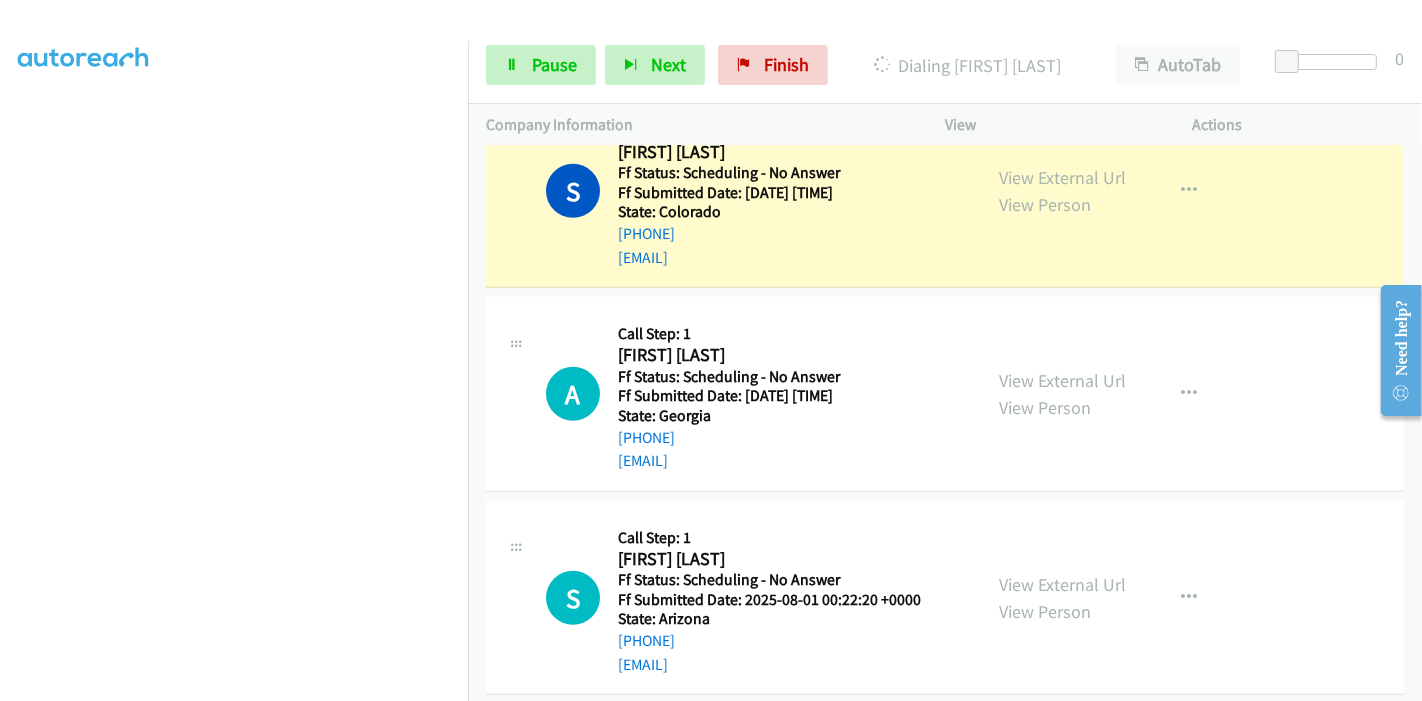 scroll, scrollTop: 1241, scrollLeft: 0, axis: vertical 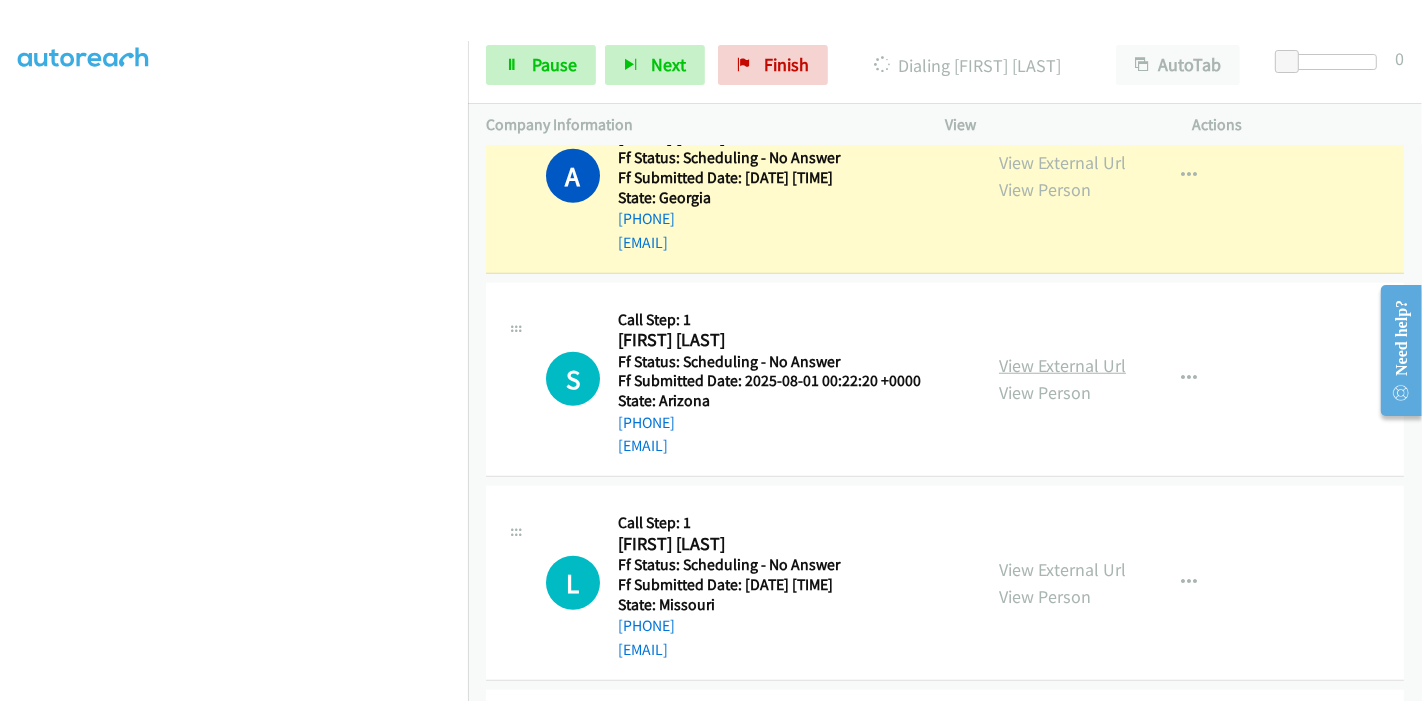 click on "View External Url" at bounding box center [1062, 365] 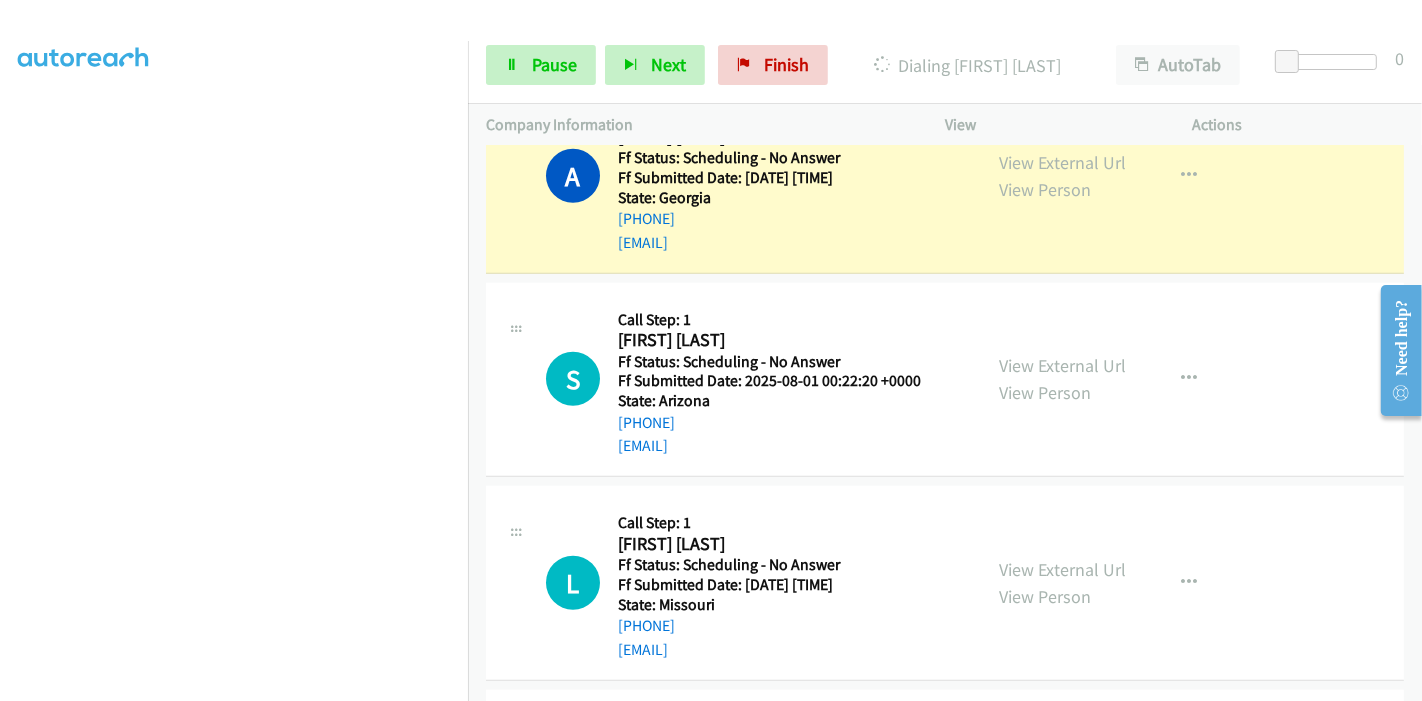 scroll, scrollTop: 1685, scrollLeft: 0, axis: vertical 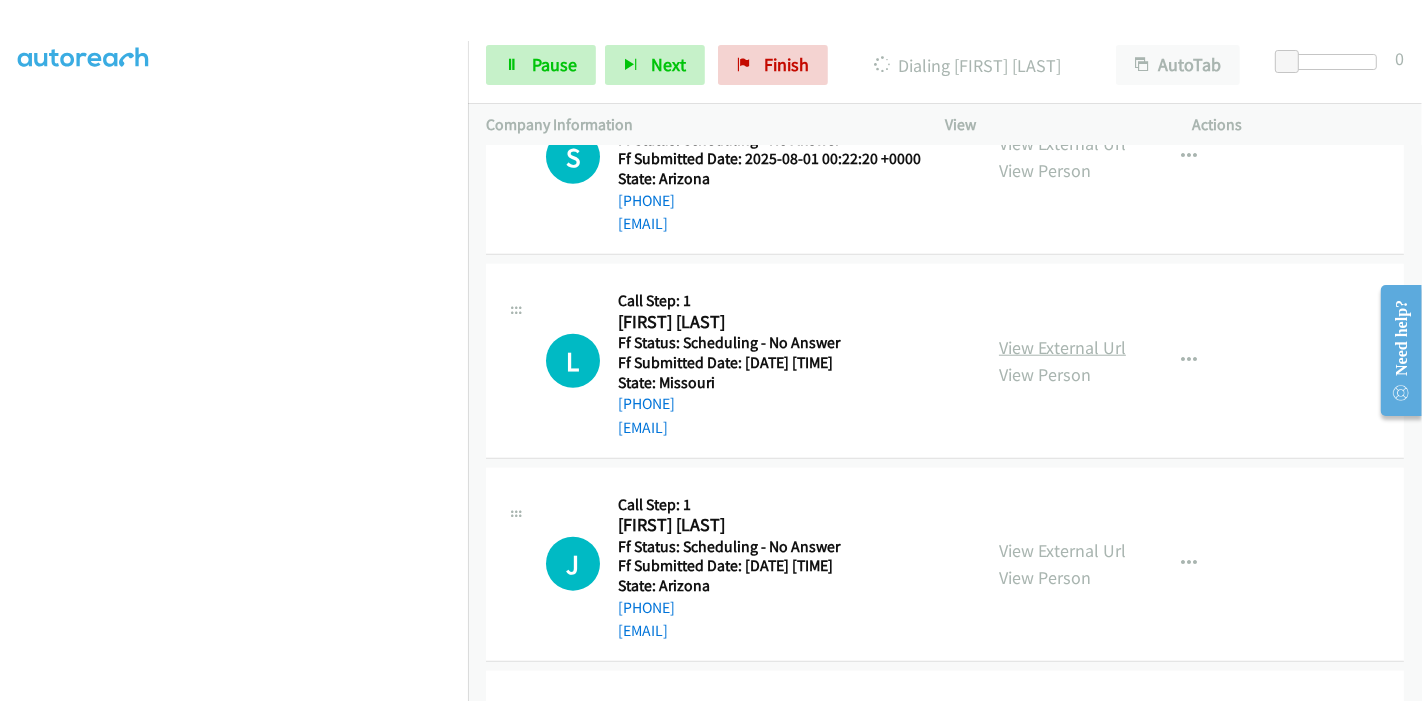 click on "View External Url" at bounding box center (1062, 347) 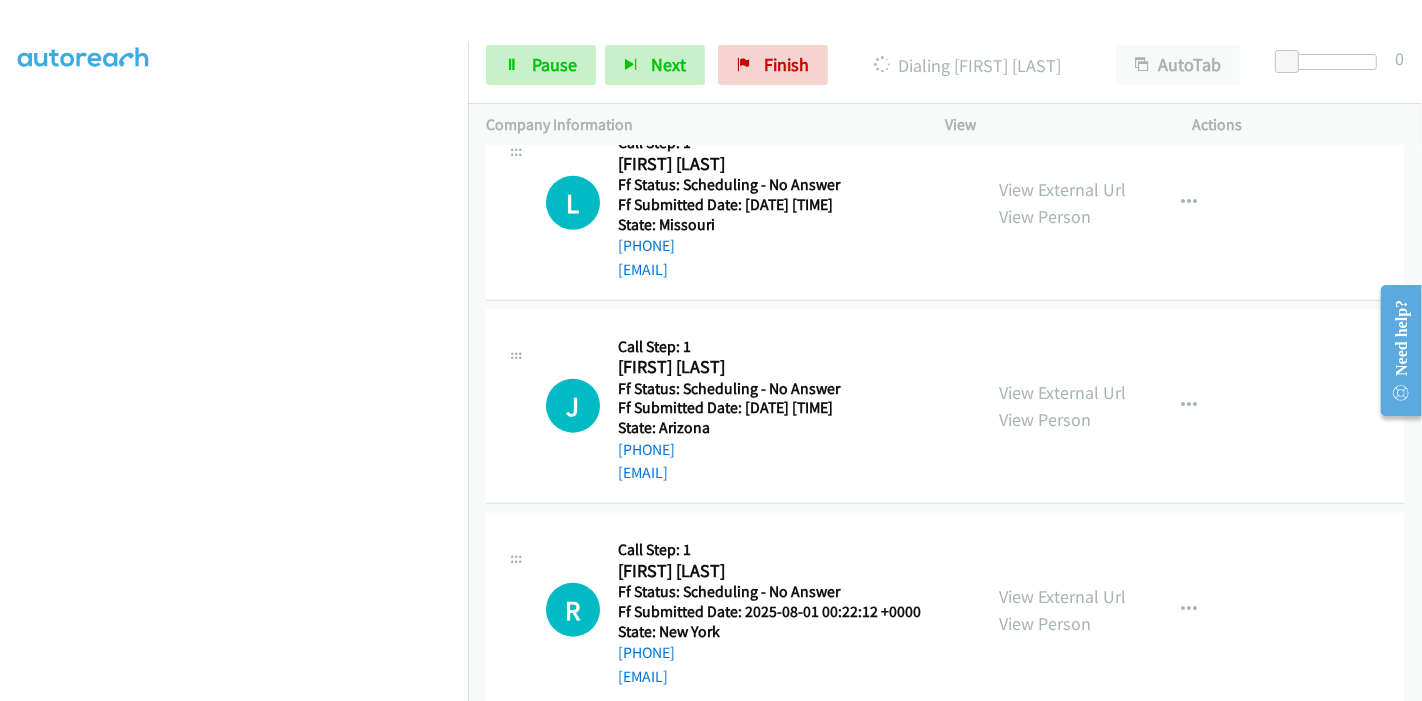 scroll, scrollTop: 1908, scrollLeft: 0, axis: vertical 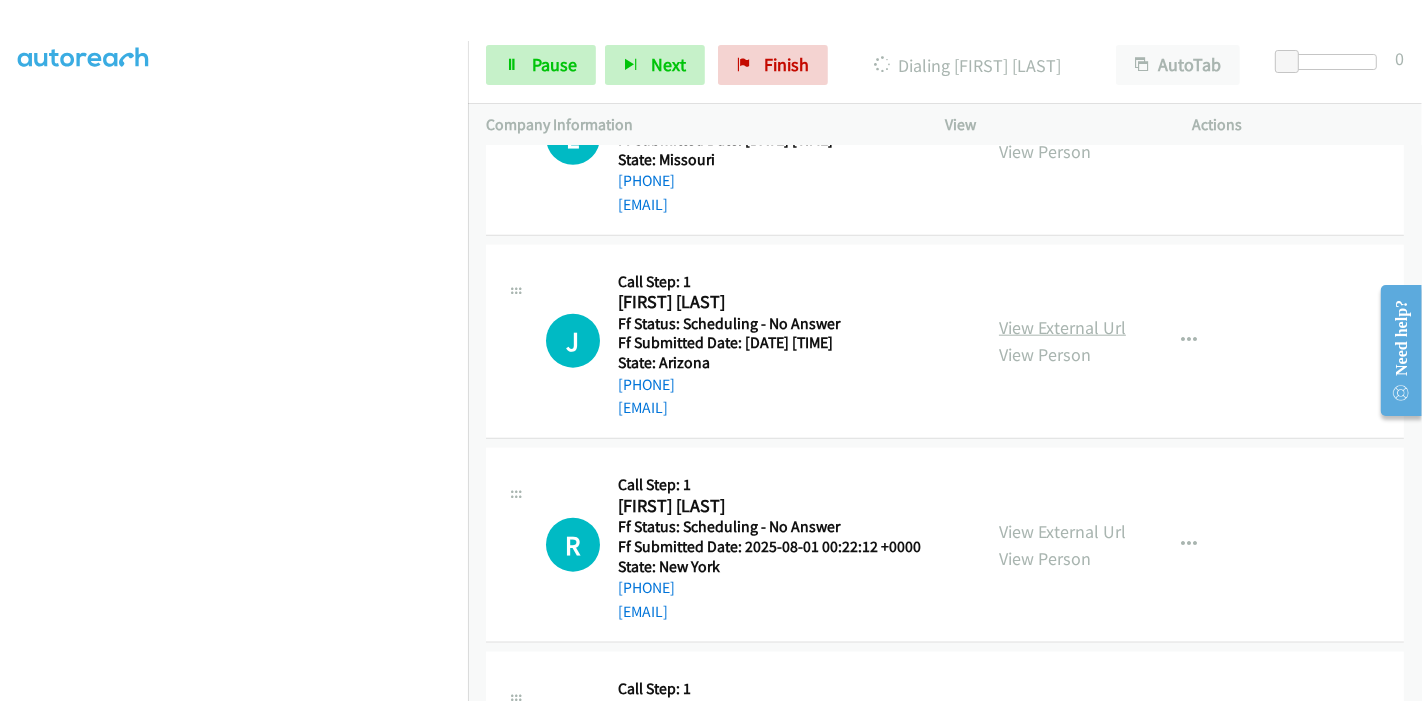 click on "View External Url" at bounding box center (1062, 327) 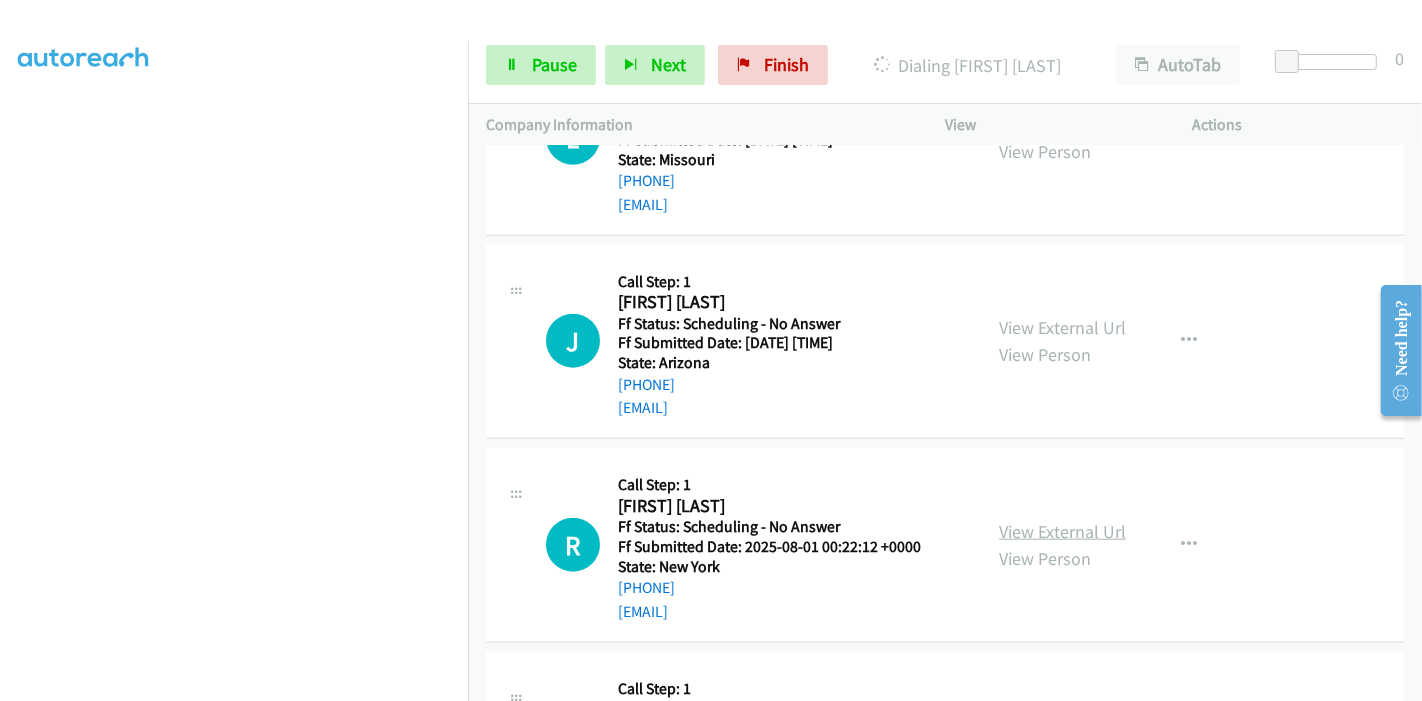 click on "View External Url" at bounding box center [1062, 531] 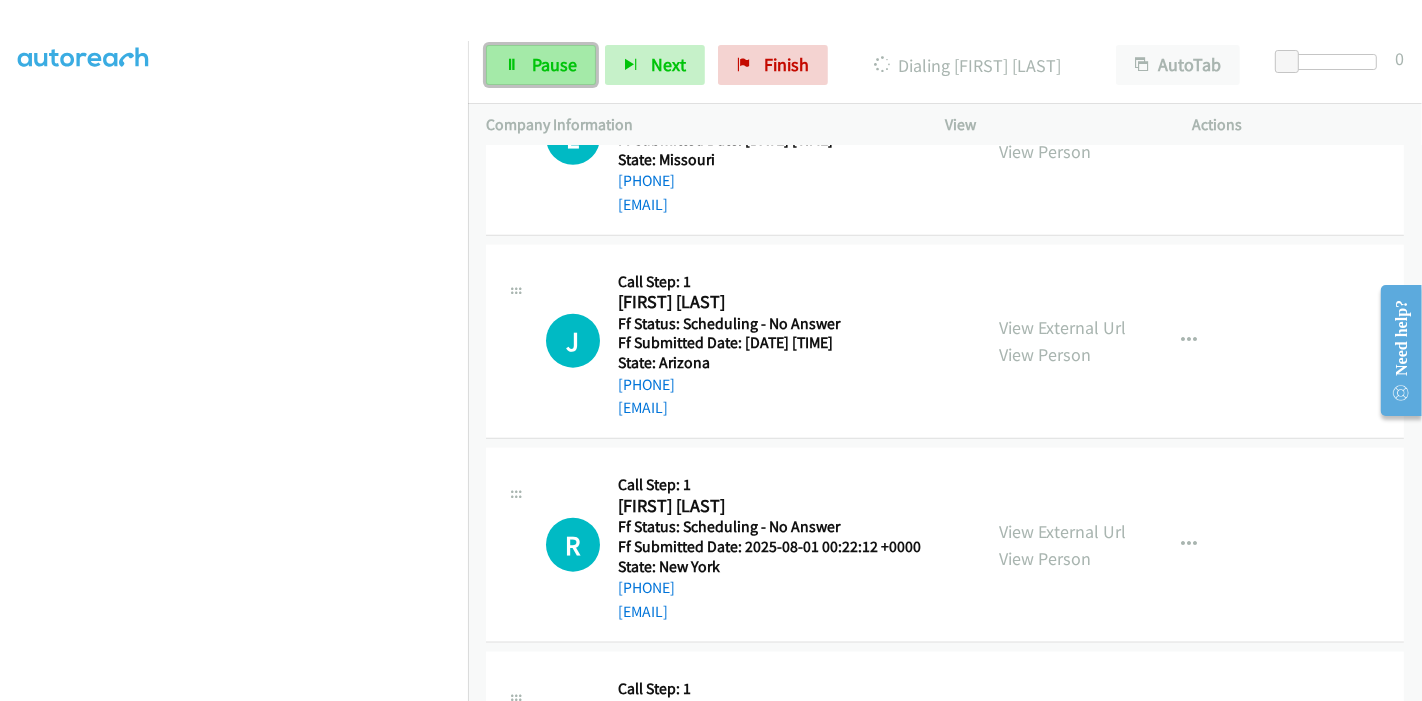 click on "Pause" at bounding box center (554, 64) 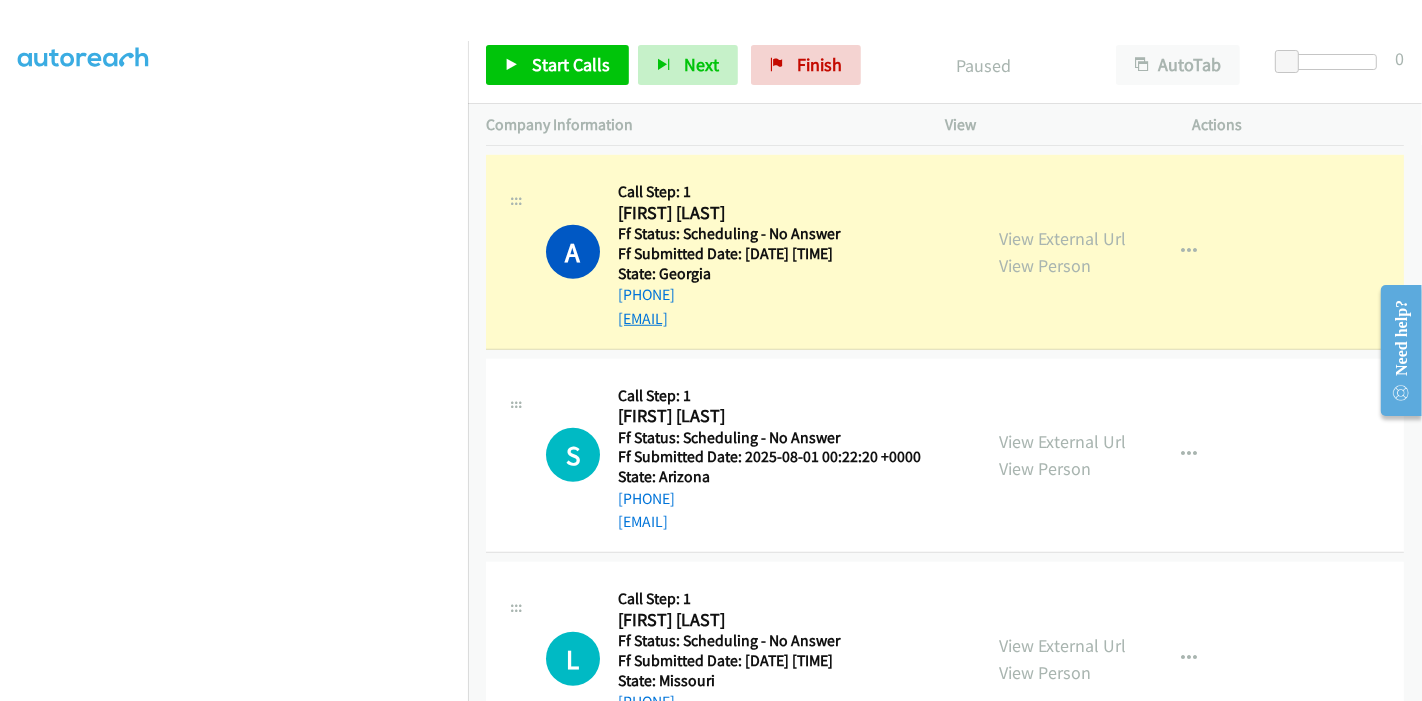 scroll, scrollTop: 1352, scrollLeft: 0, axis: vertical 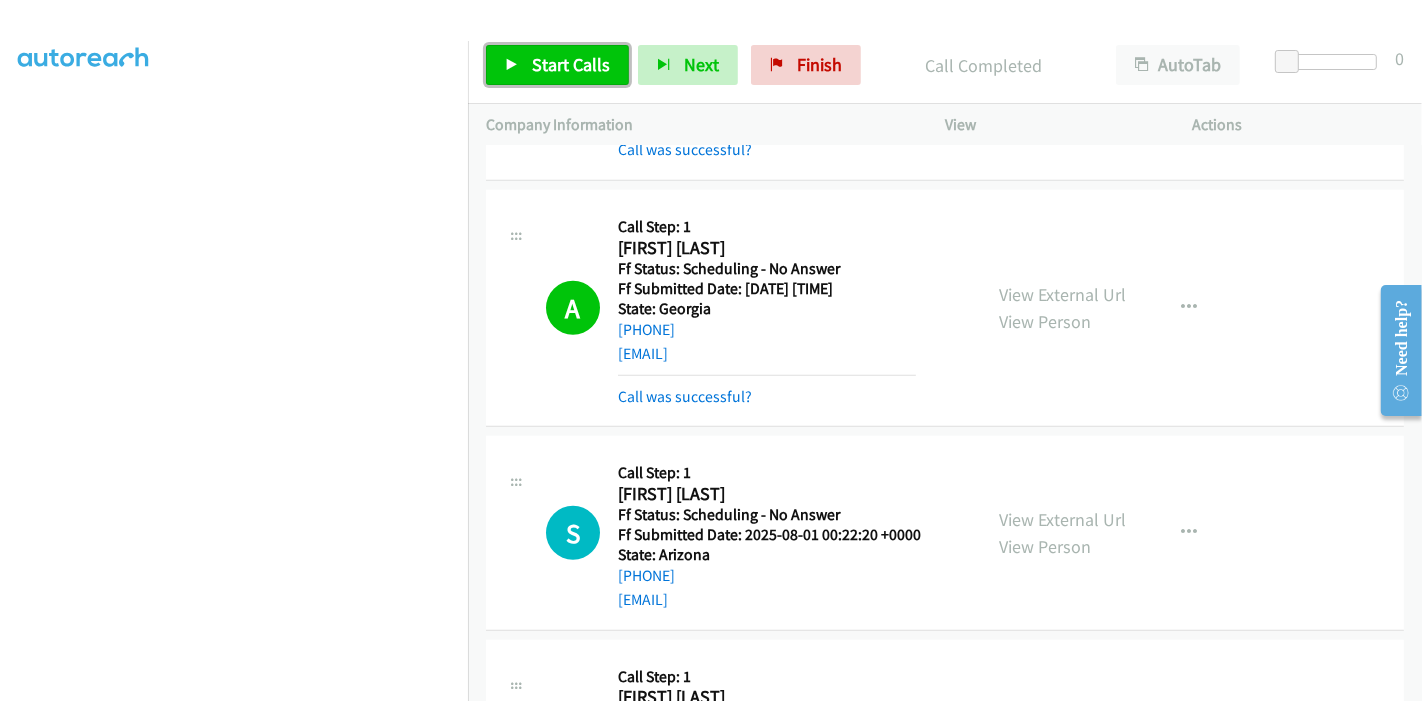 click at bounding box center (512, 66) 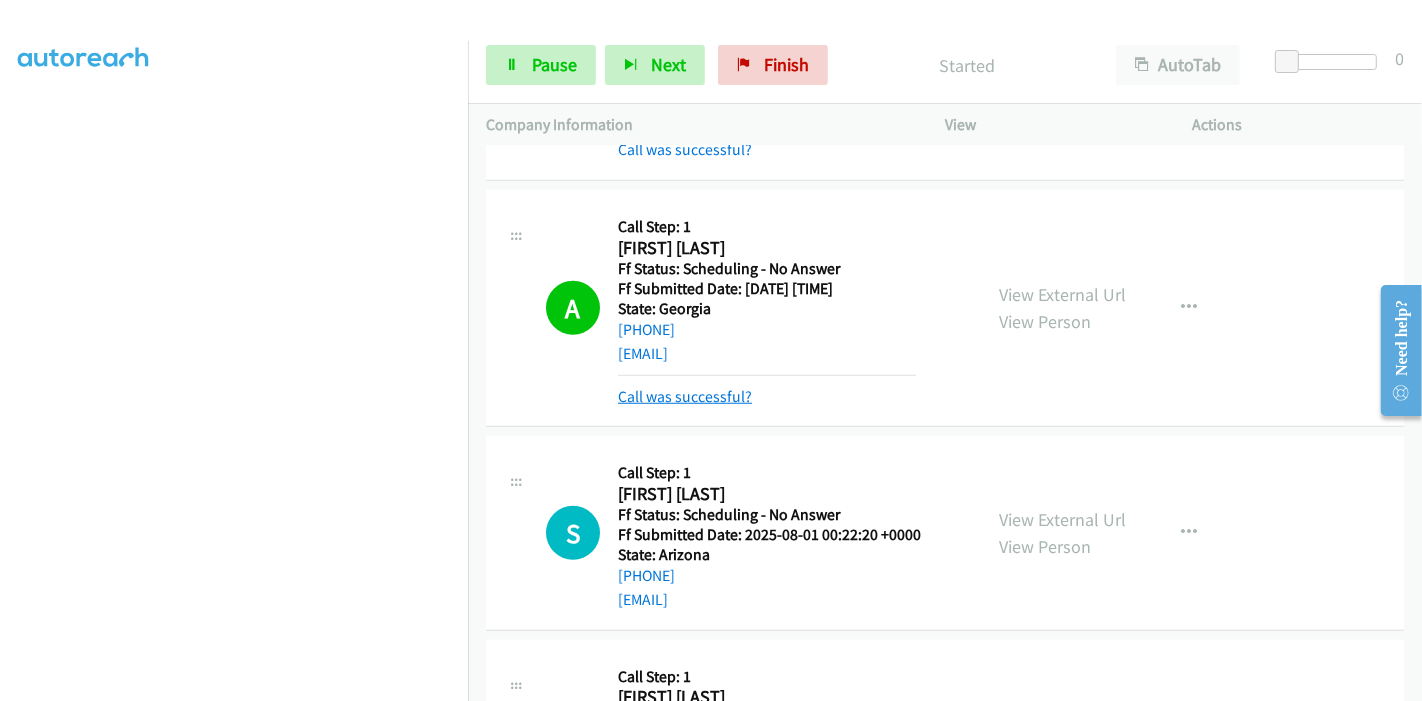 click on "Call was successful?" at bounding box center (685, 396) 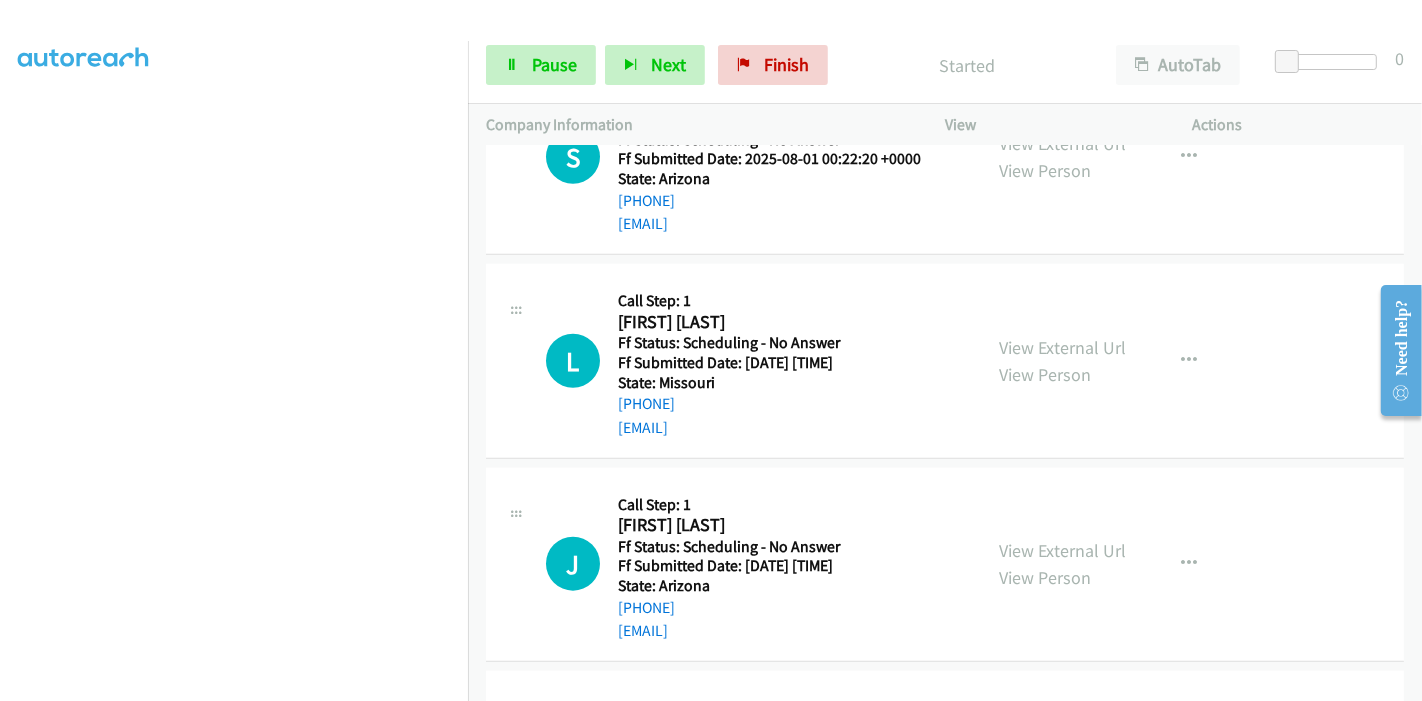scroll, scrollTop: 1685, scrollLeft: 0, axis: vertical 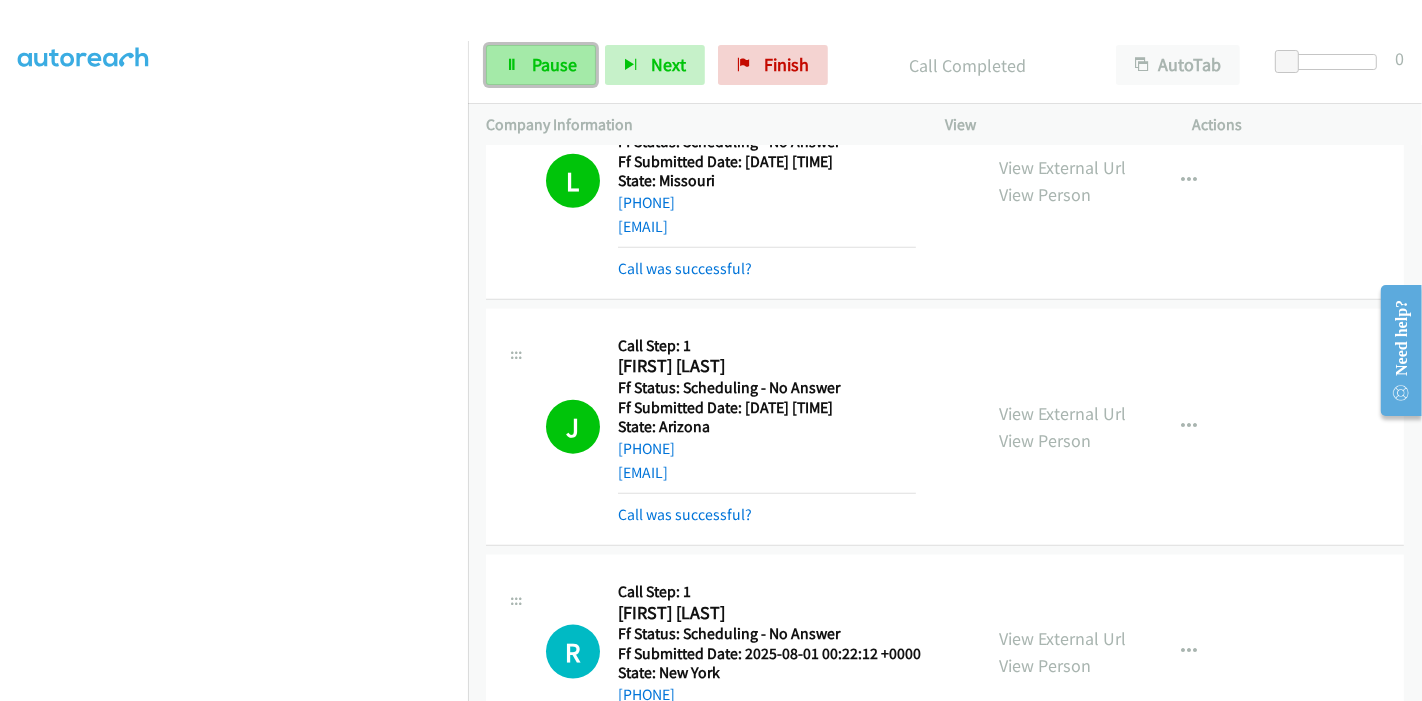 click on "Pause" at bounding box center (541, 65) 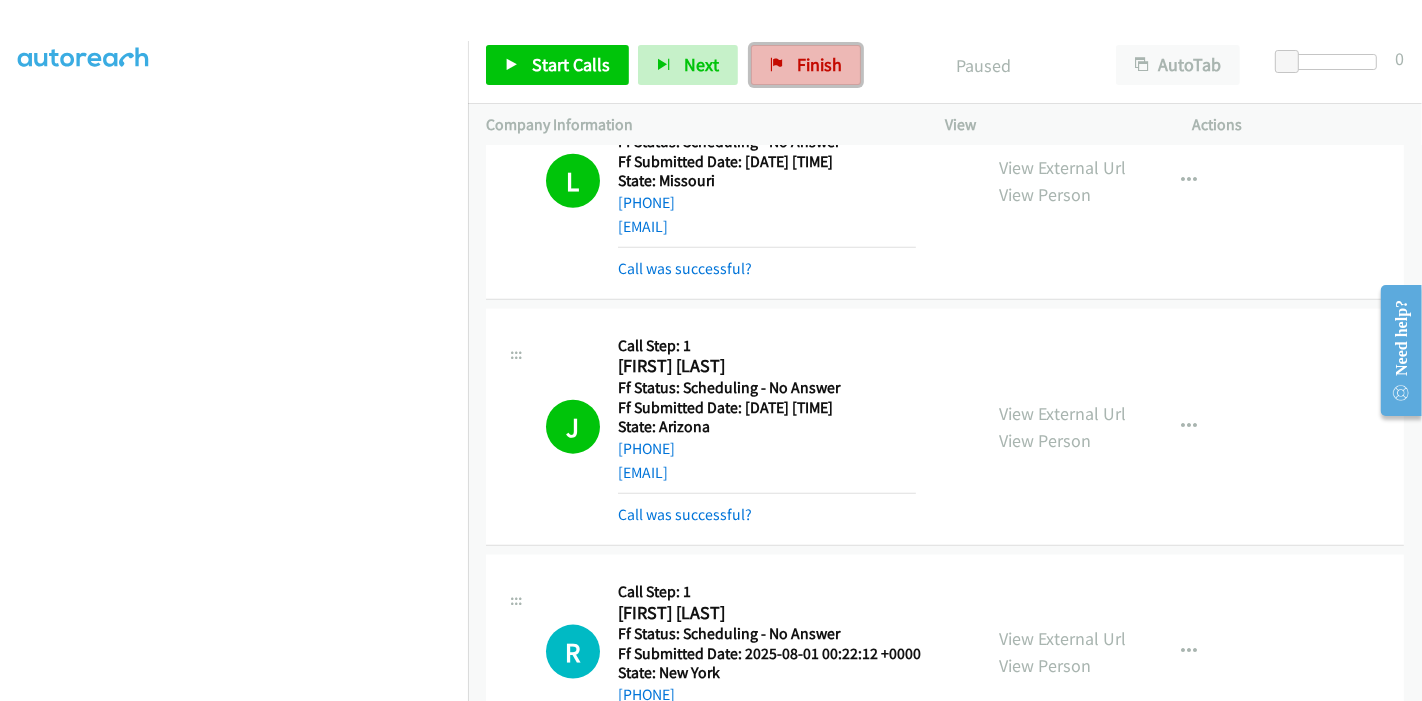 click on "Finish" at bounding box center (806, 65) 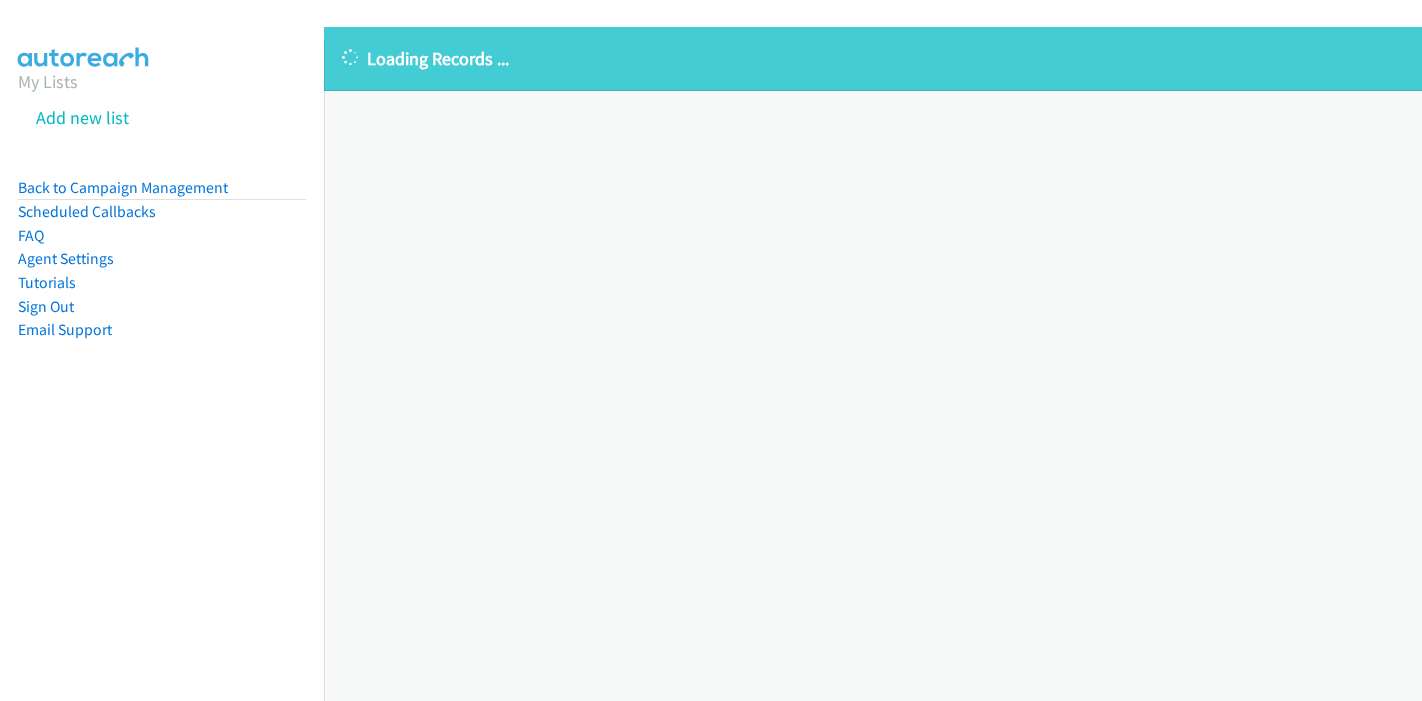 scroll, scrollTop: 0, scrollLeft: 0, axis: both 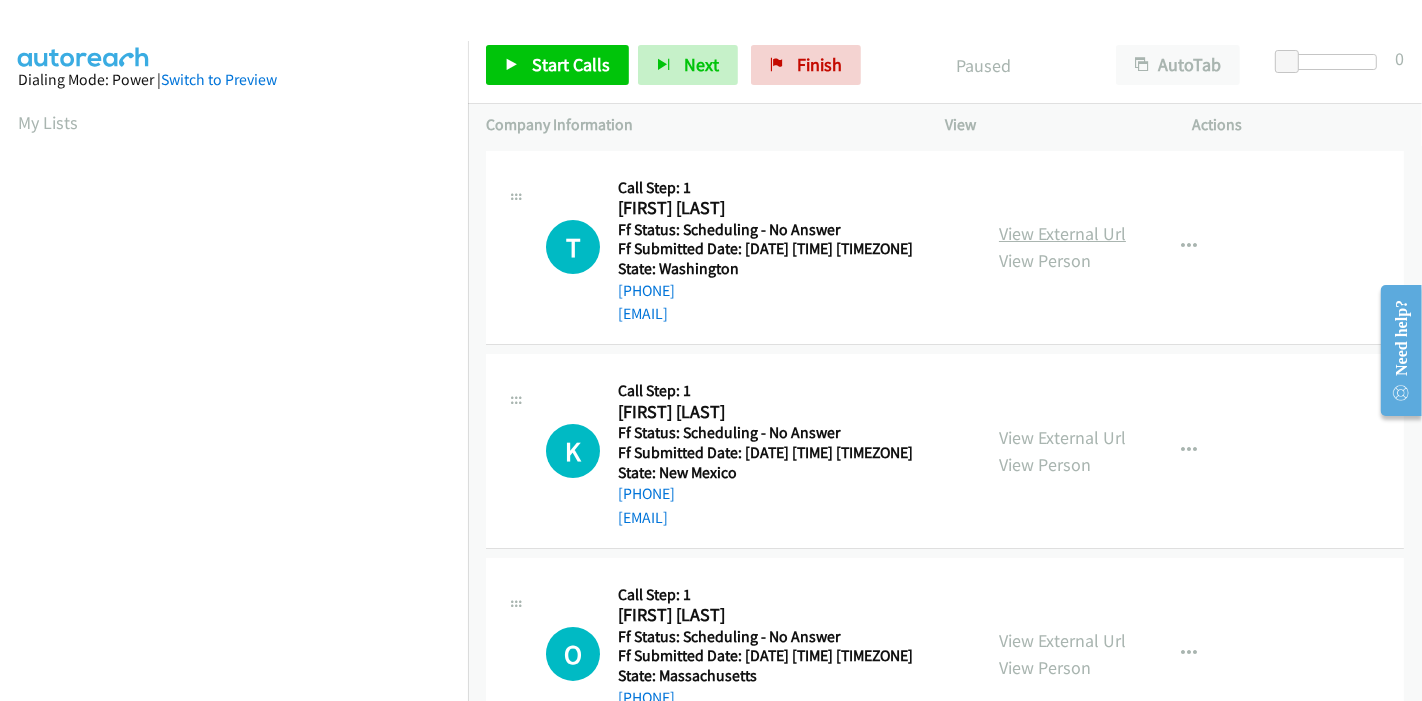 click on "View External Url" at bounding box center [1062, 233] 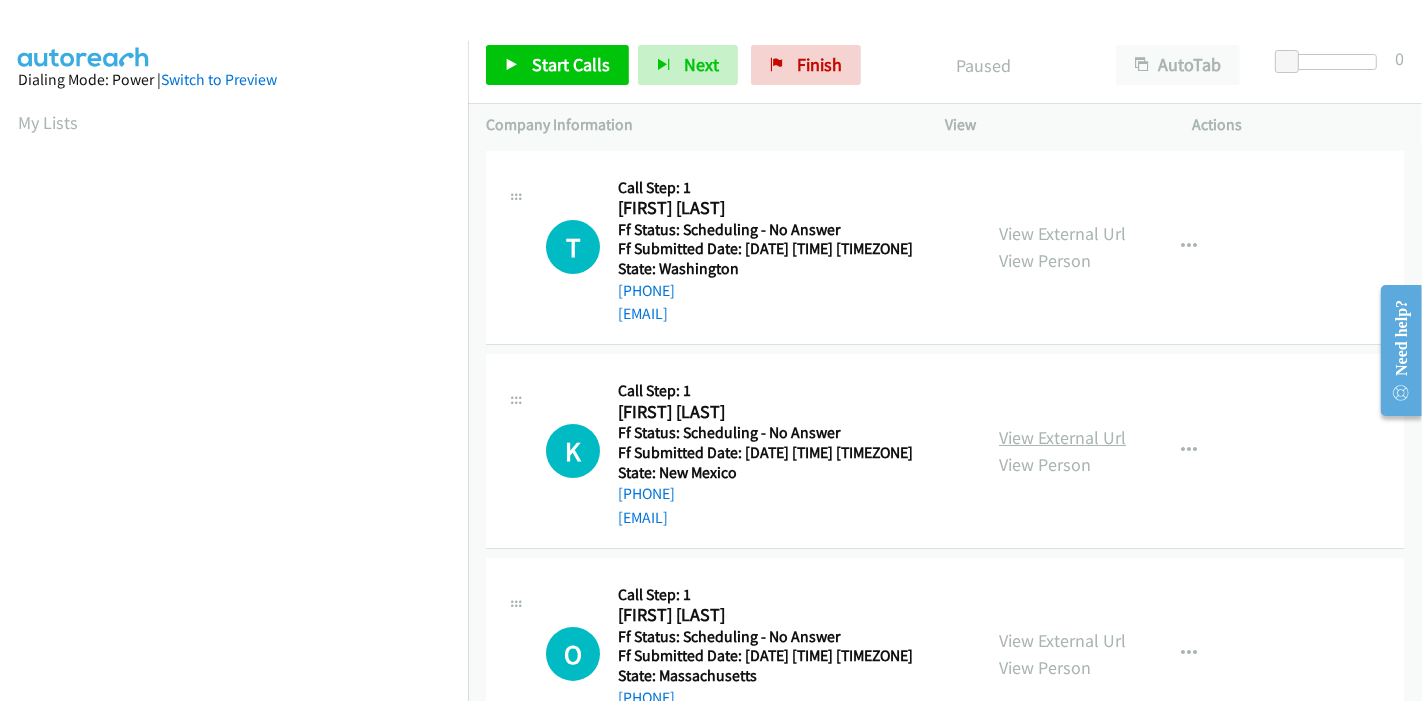 click on "View External Url" at bounding box center (1062, 437) 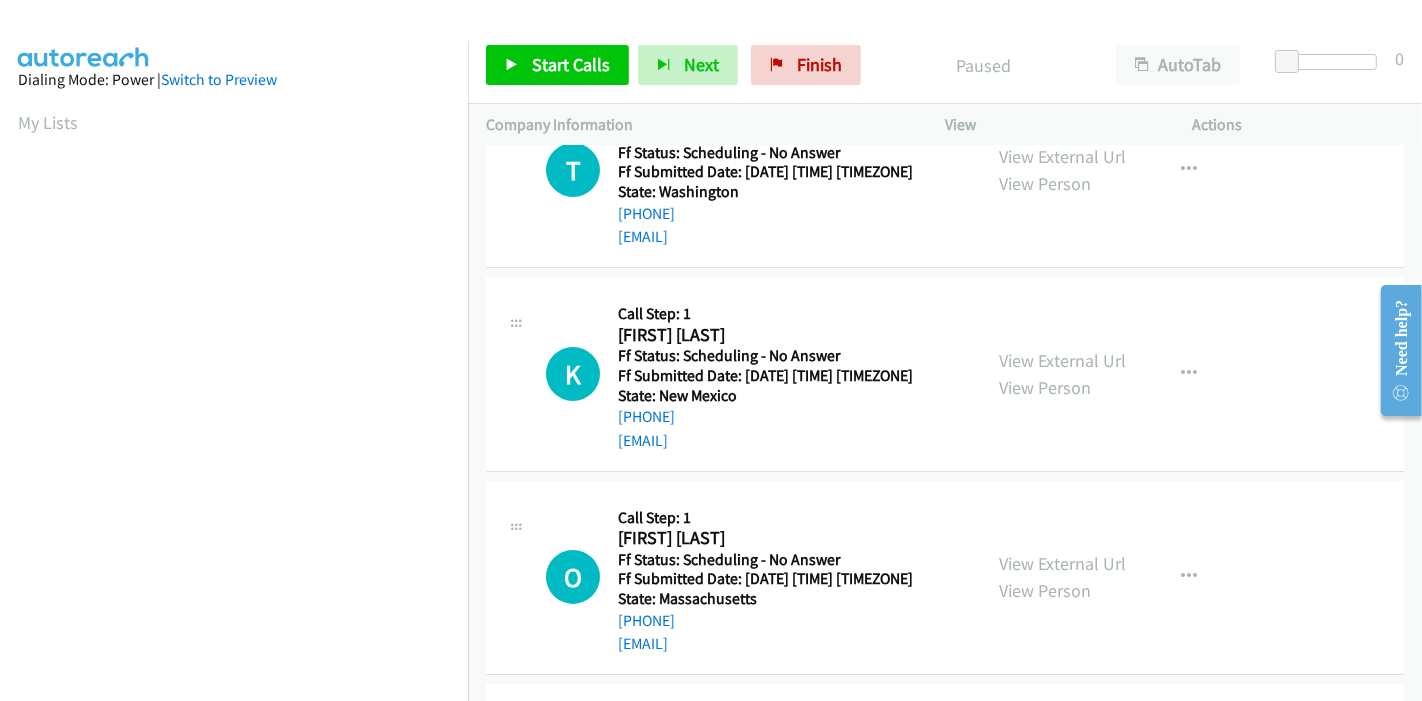scroll, scrollTop: 111, scrollLeft: 0, axis: vertical 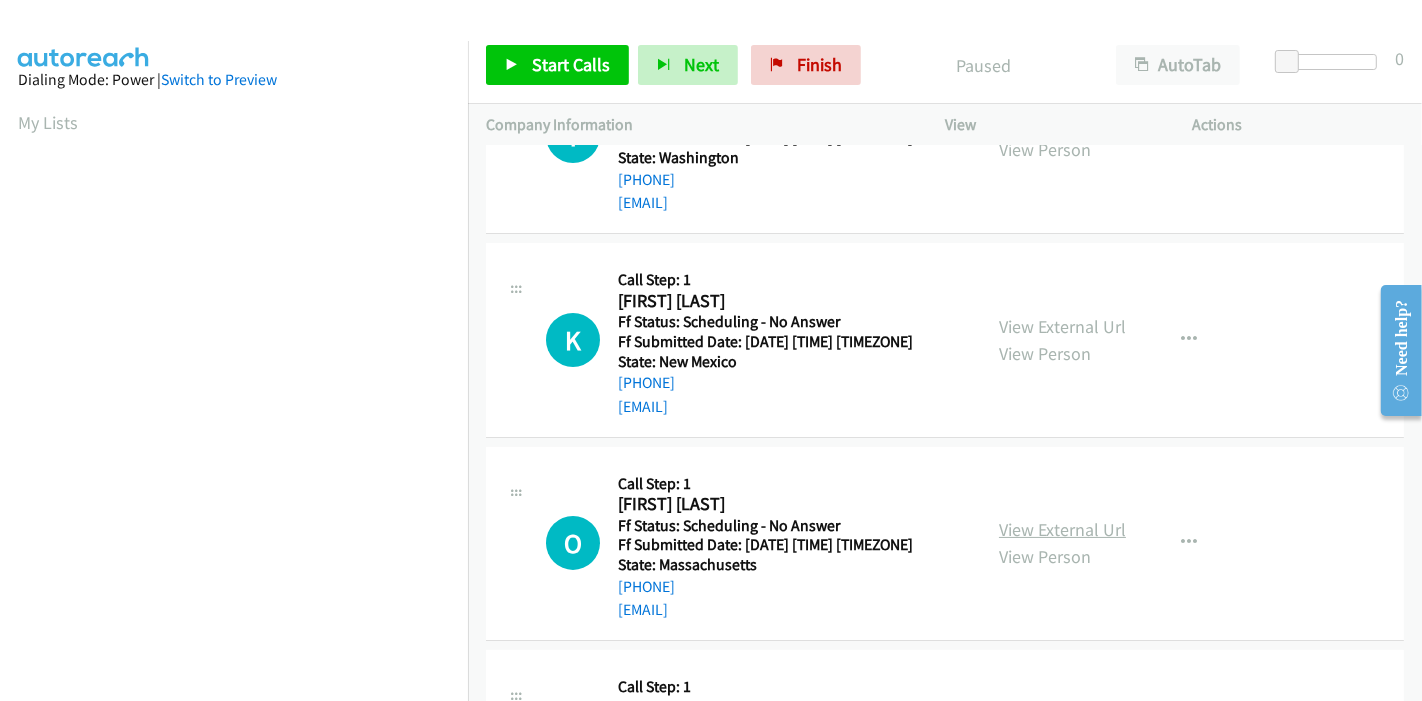 click on "View External Url" at bounding box center [1062, 529] 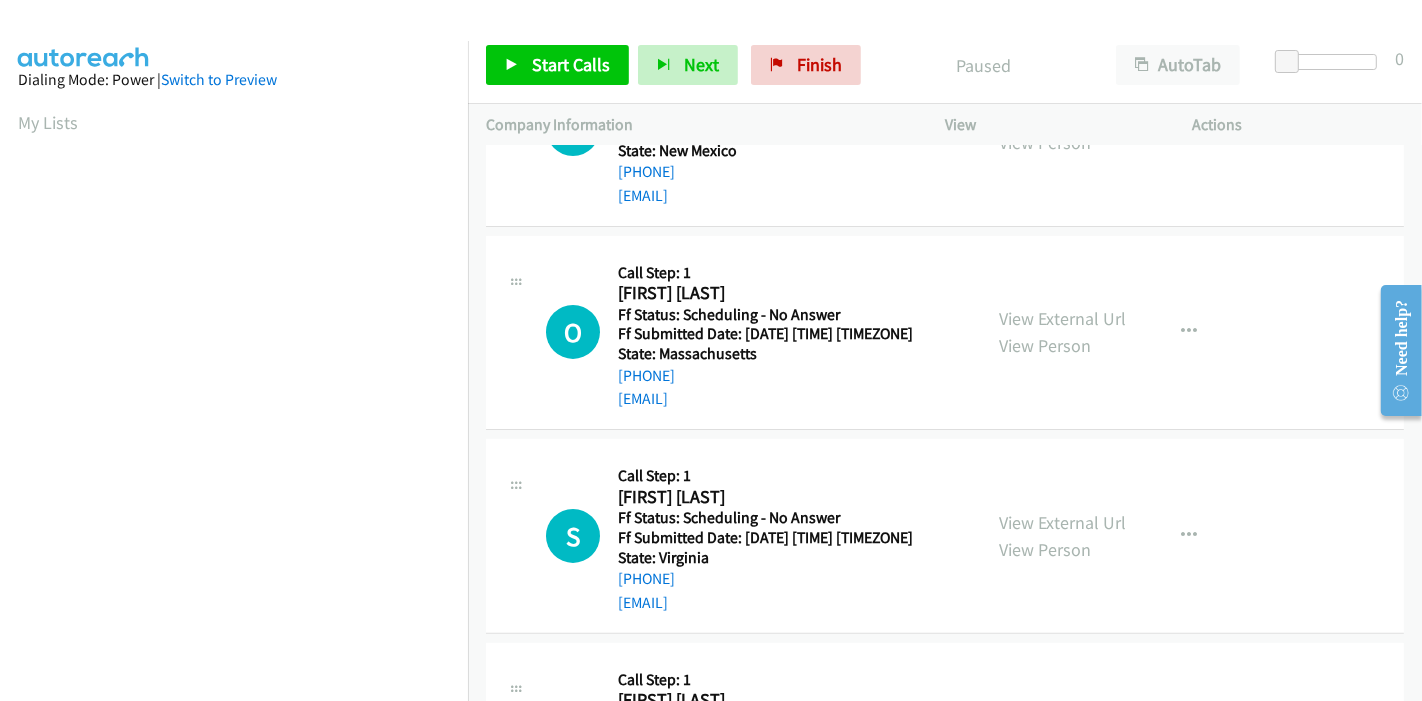 scroll, scrollTop: 333, scrollLeft: 0, axis: vertical 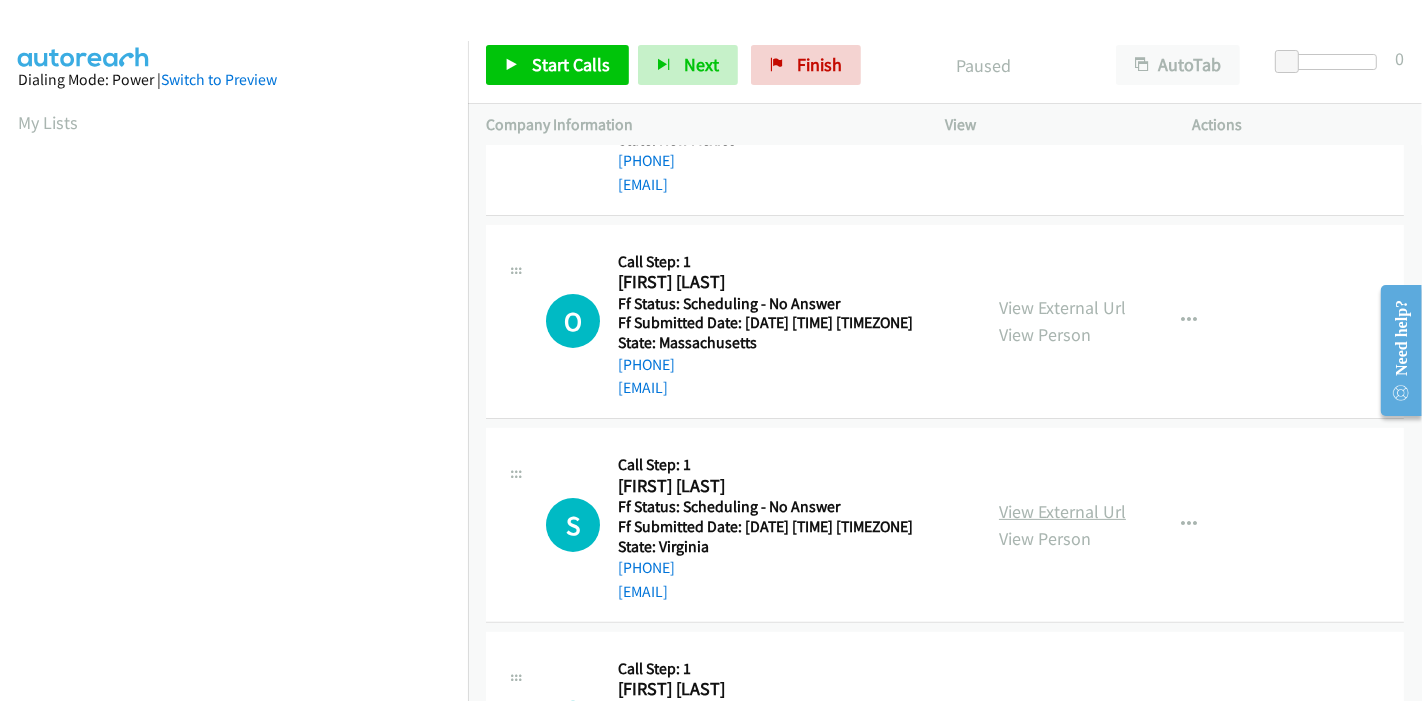 click on "View External Url" at bounding box center (1062, 511) 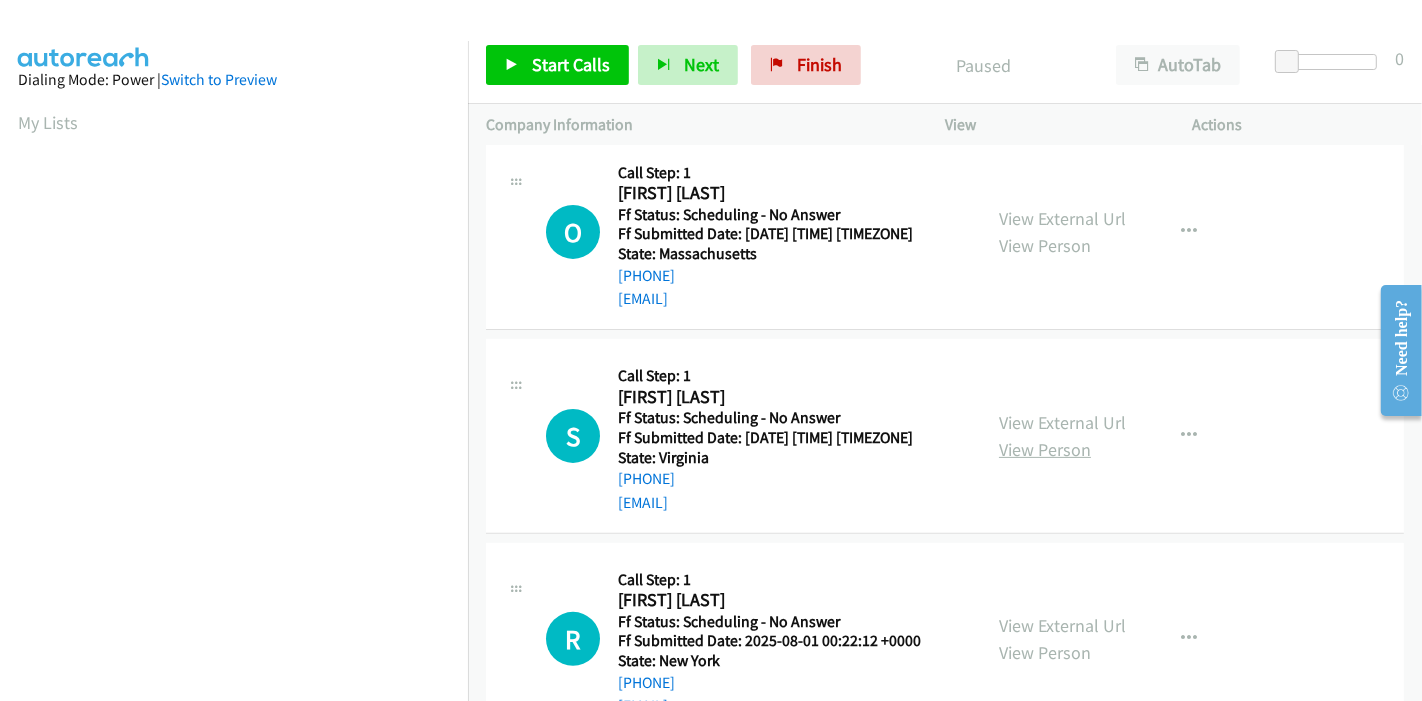 scroll, scrollTop: 555, scrollLeft: 0, axis: vertical 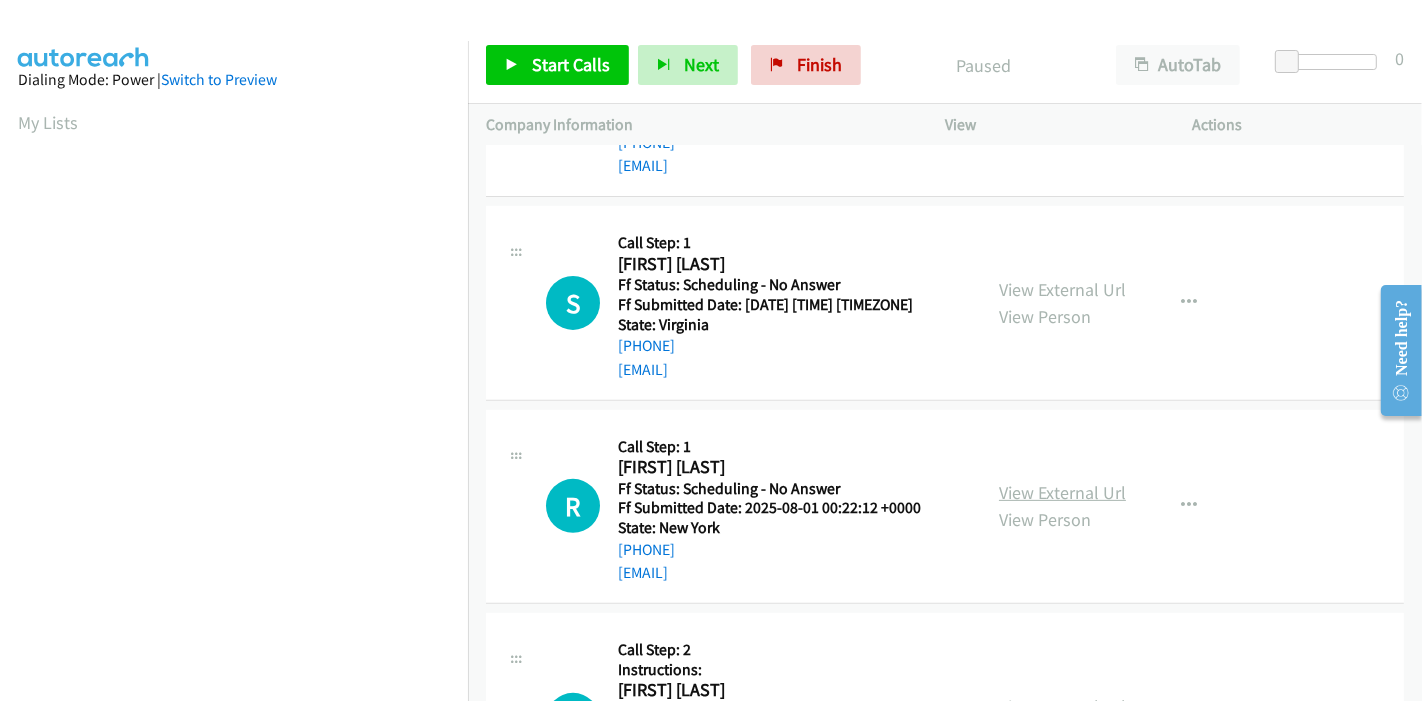 click on "View External Url" at bounding box center [1062, 492] 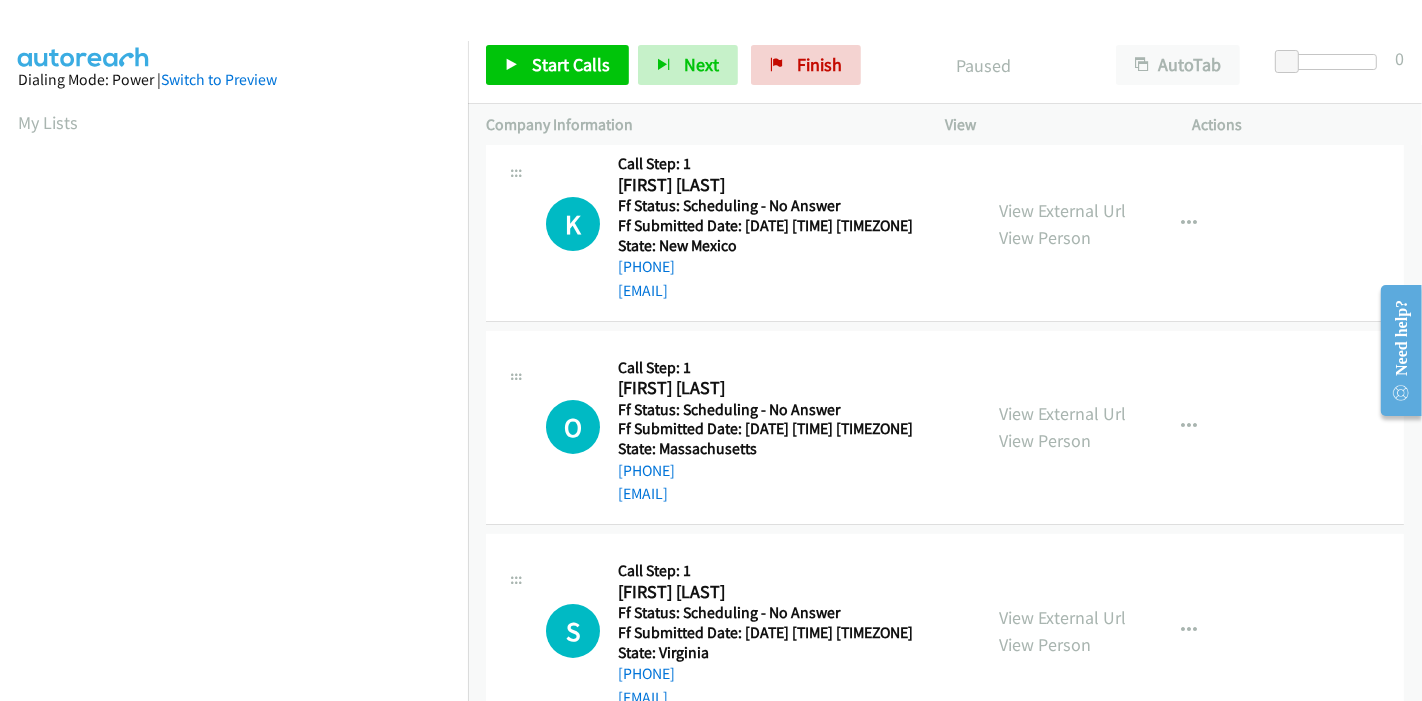 scroll, scrollTop: 0, scrollLeft: 0, axis: both 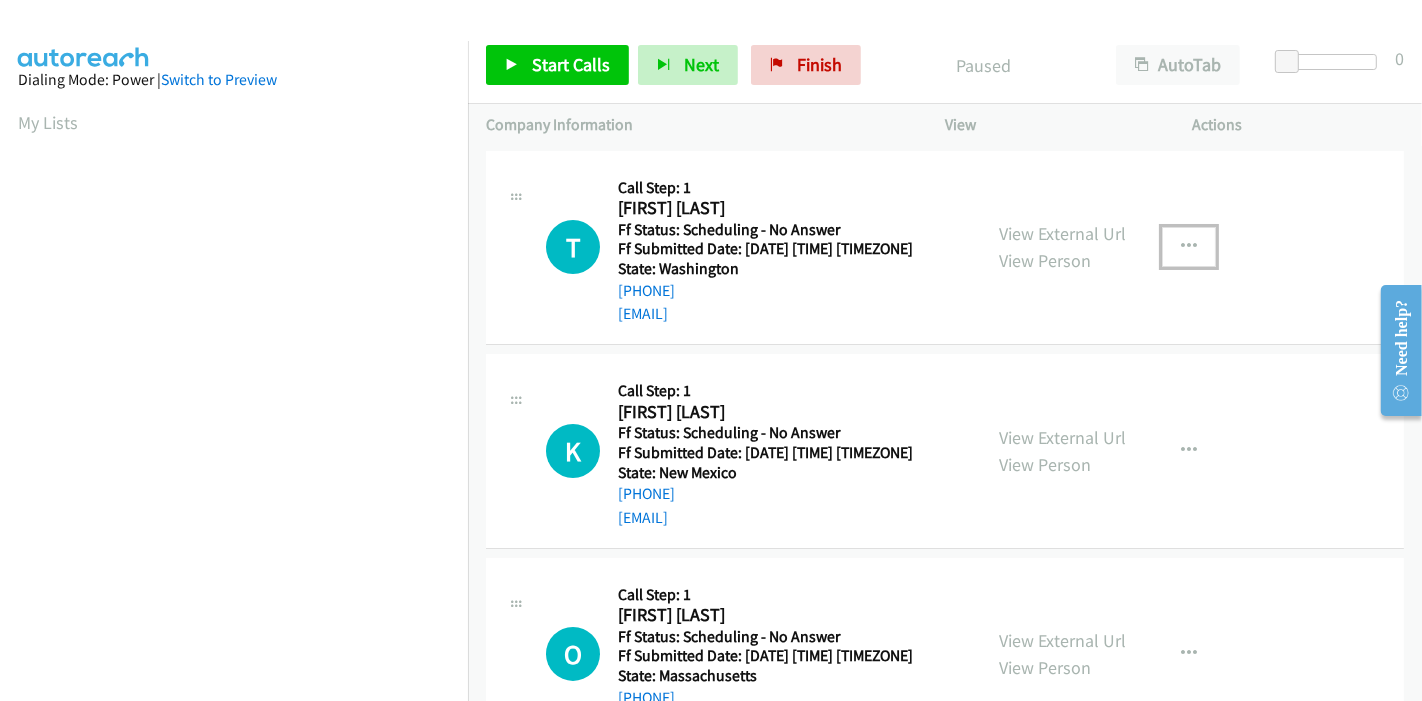 click at bounding box center [1189, 247] 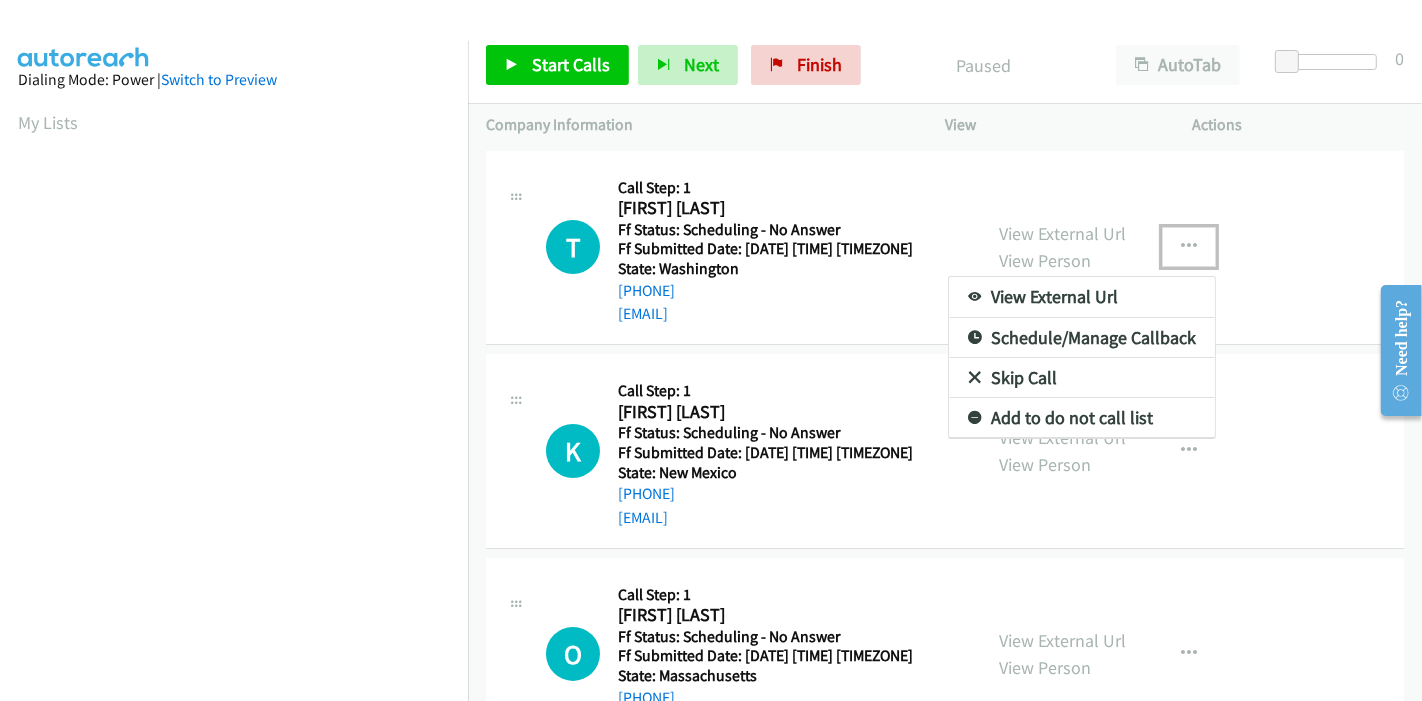 click on "Skip Call" at bounding box center [1082, 378] 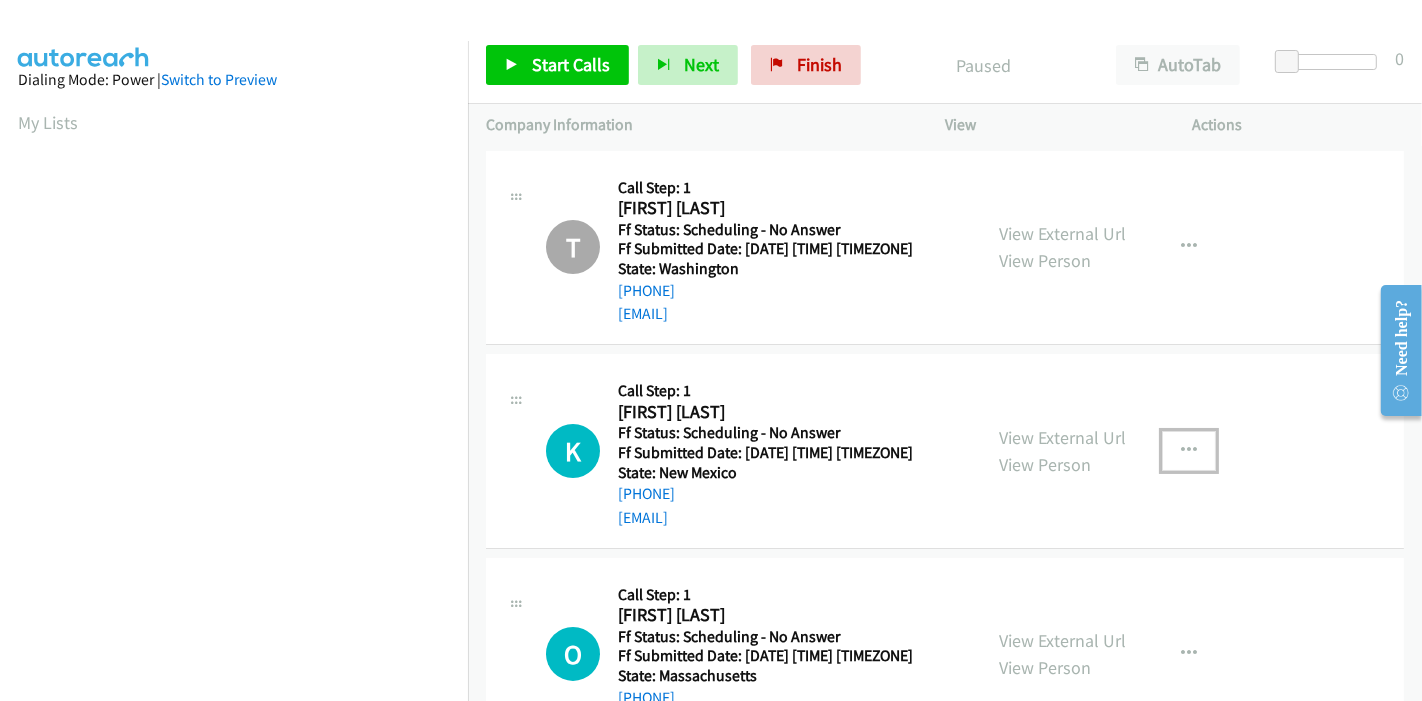 click at bounding box center (1189, 451) 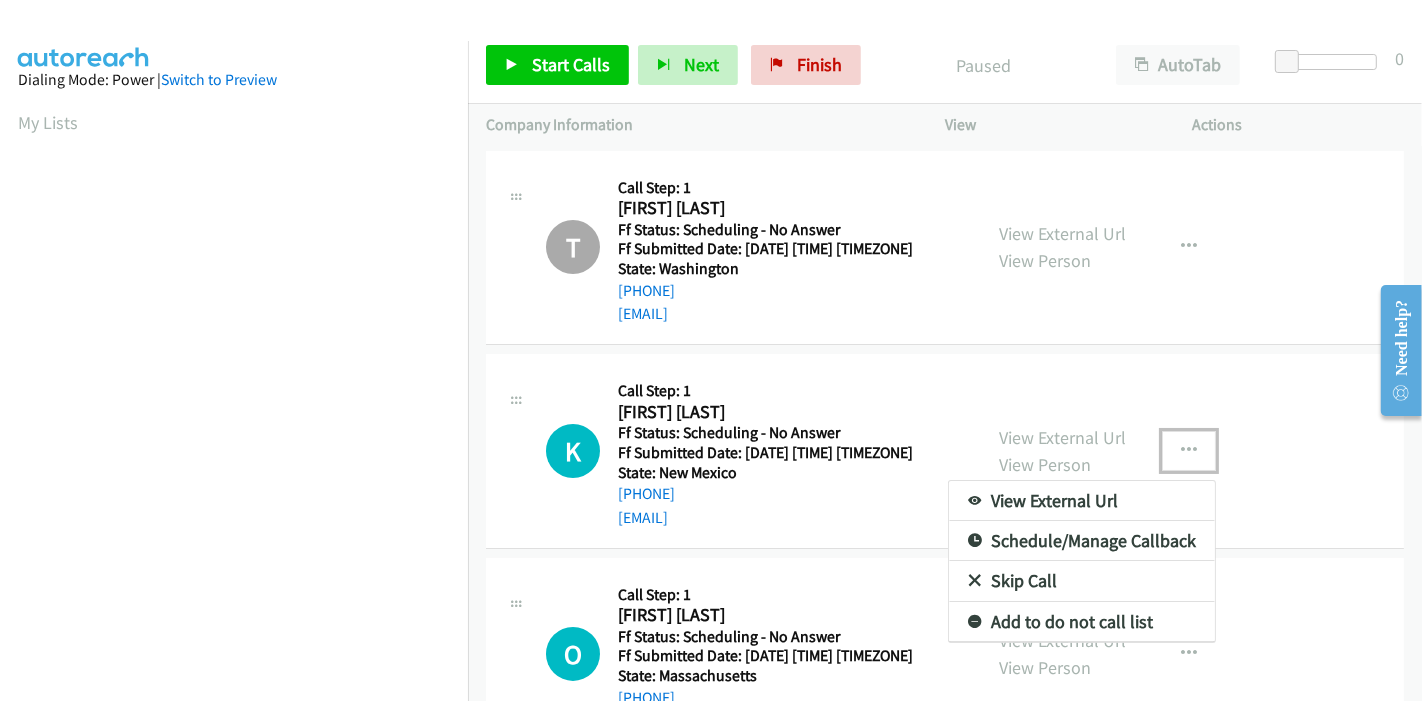click on "Skip Call" at bounding box center (1082, 581) 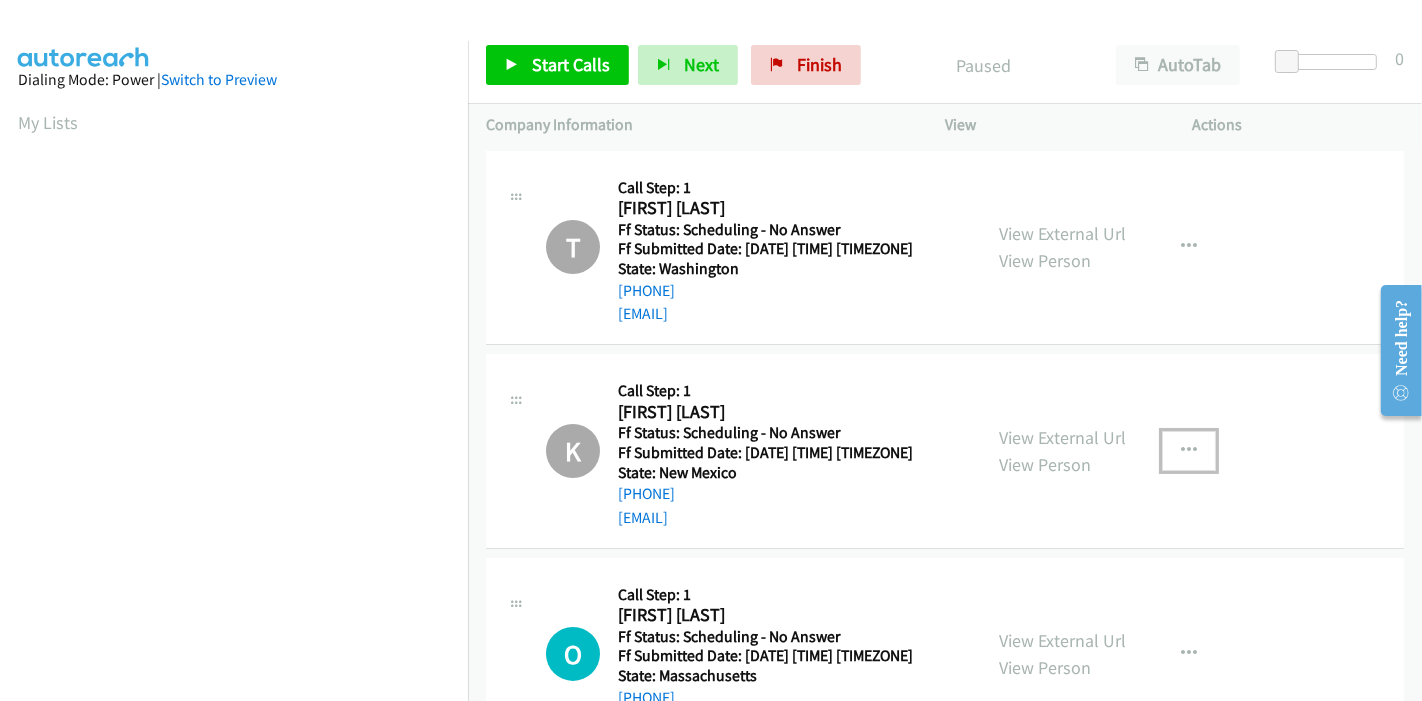 scroll, scrollTop: 111, scrollLeft: 0, axis: vertical 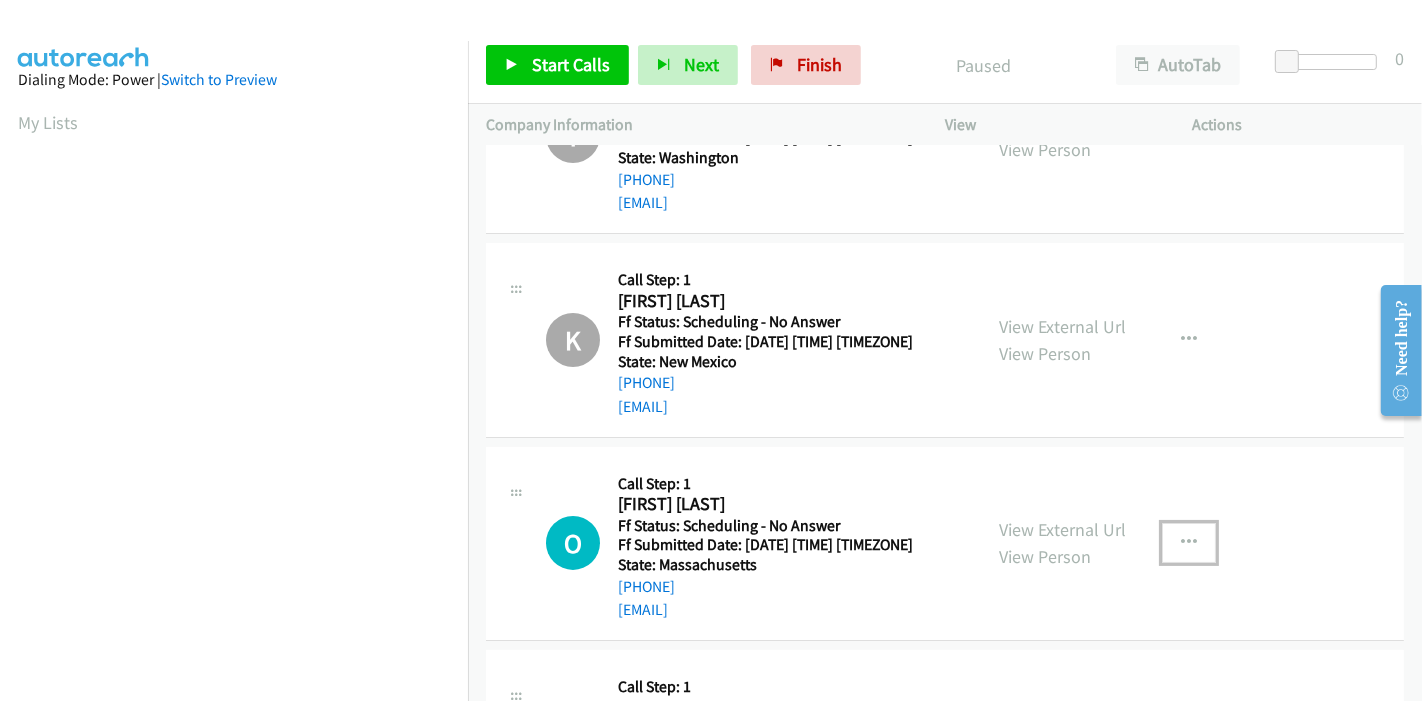 click at bounding box center (1189, 543) 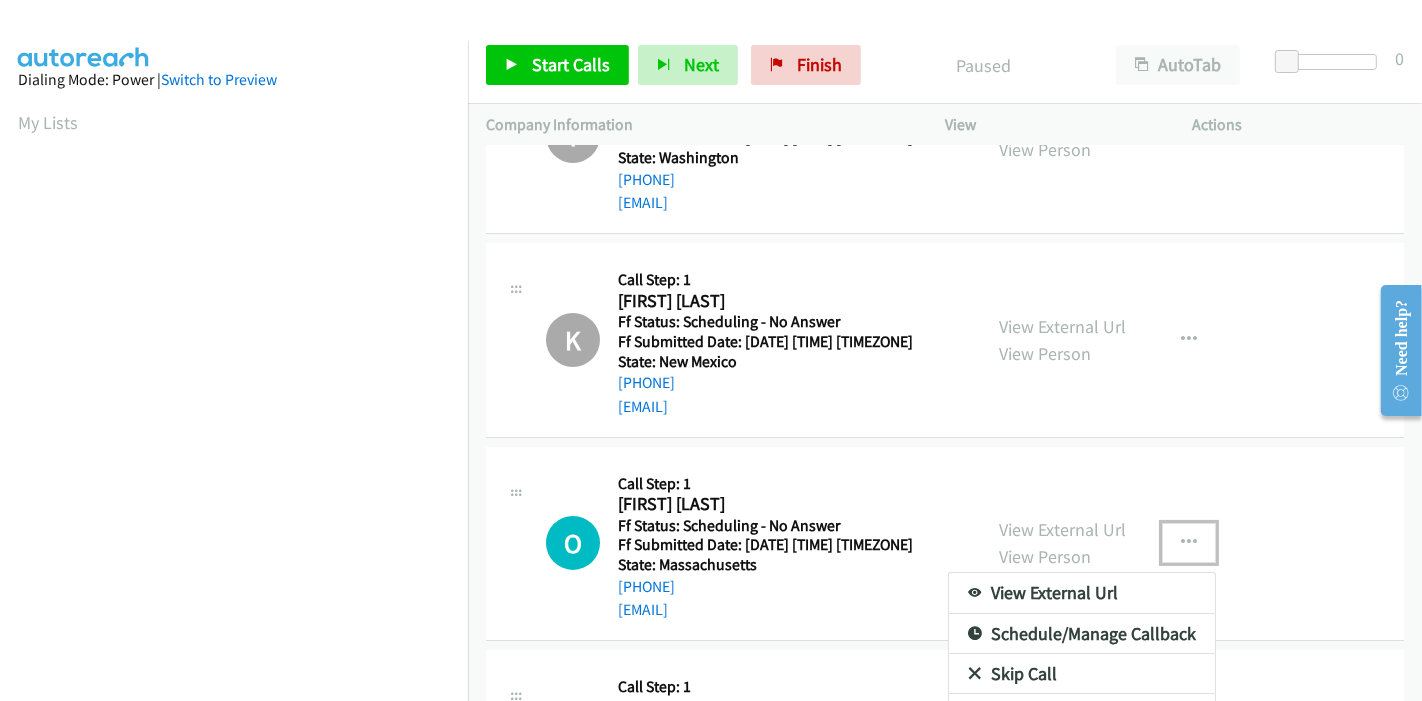 click on "Skip Call" at bounding box center [1082, 674] 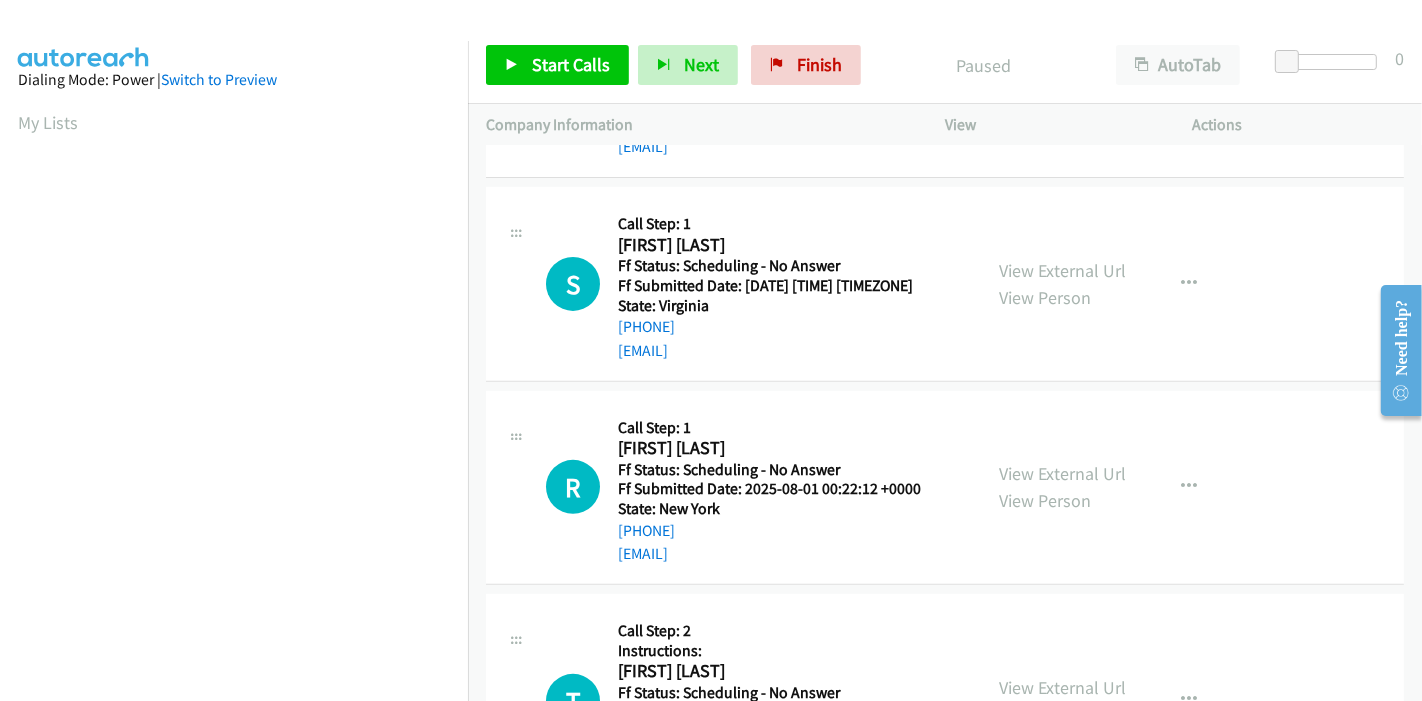 scroll, scrollTop: 666, scrollLeft: 0, axis: vertical 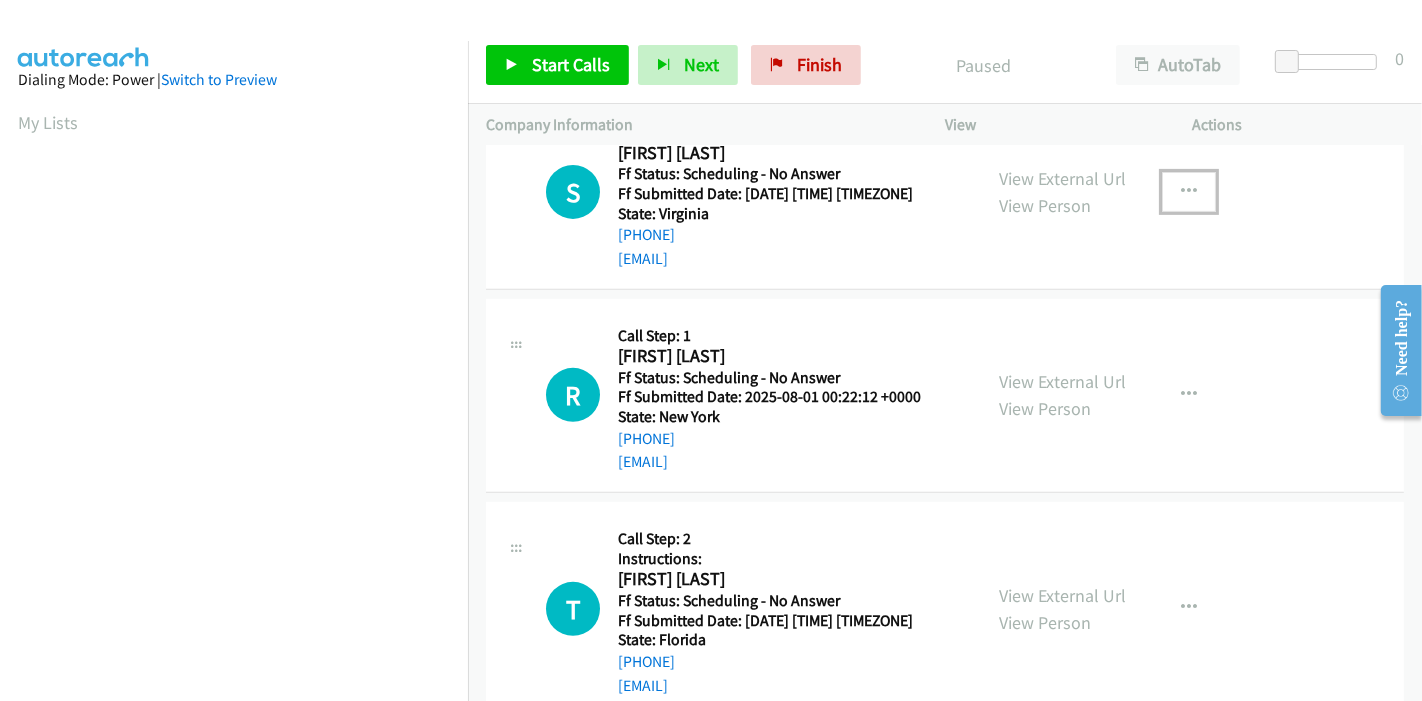 click at bounding box center [1189, 192] 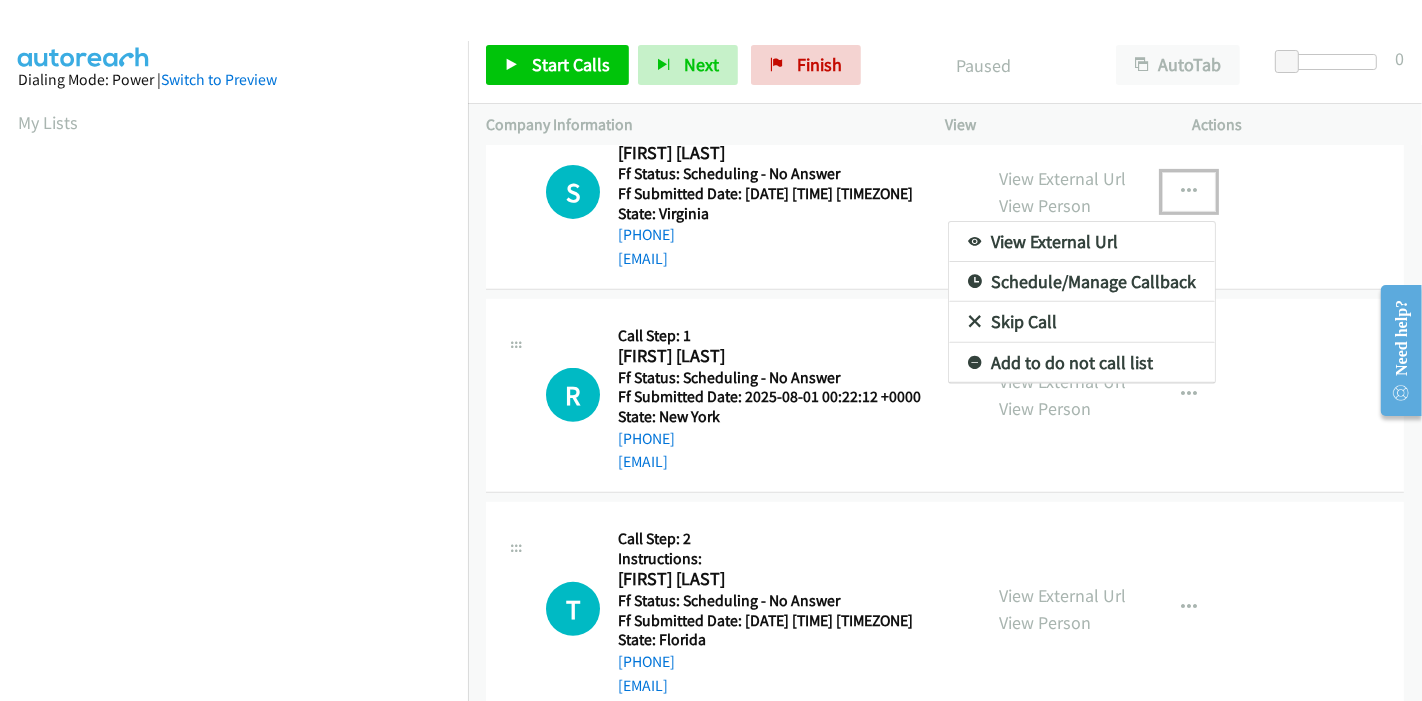 click on "Skip Call" at bounding box center (1082, 322) 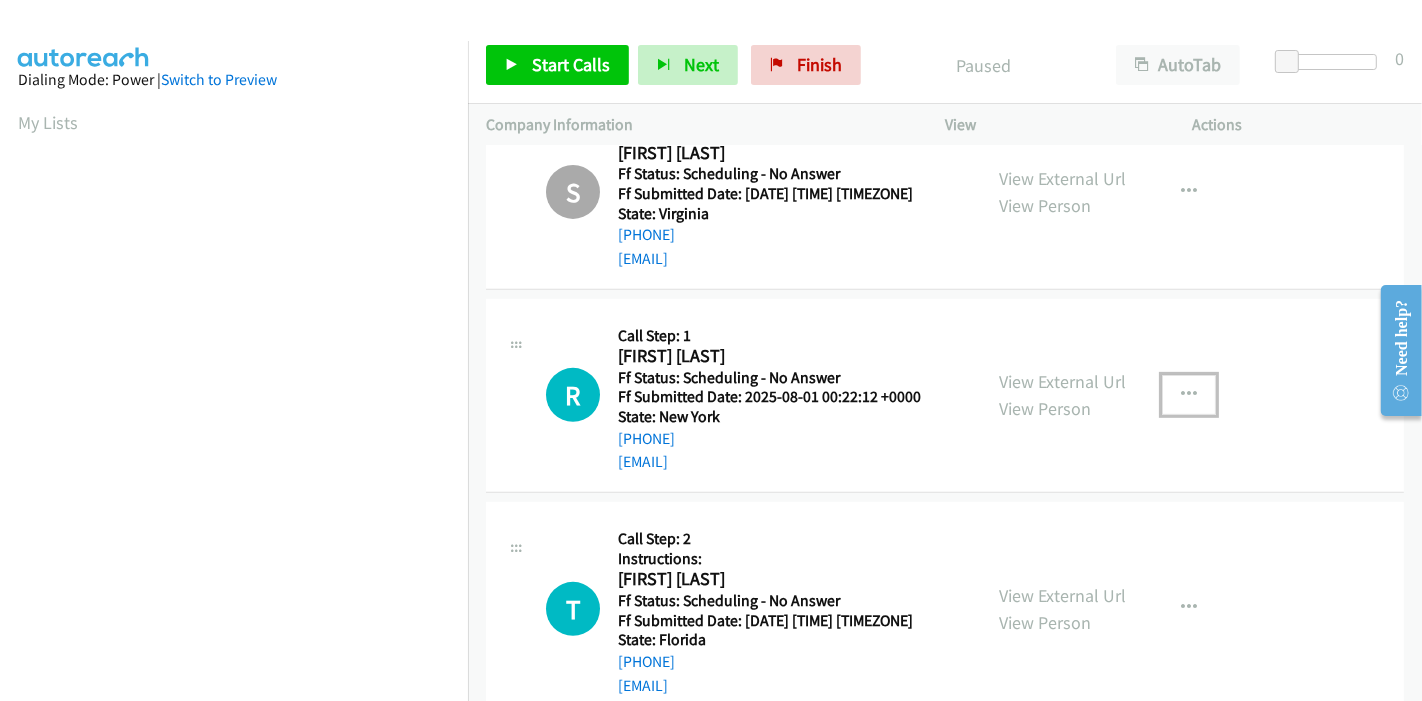 click at bounding box center [1189, 395] 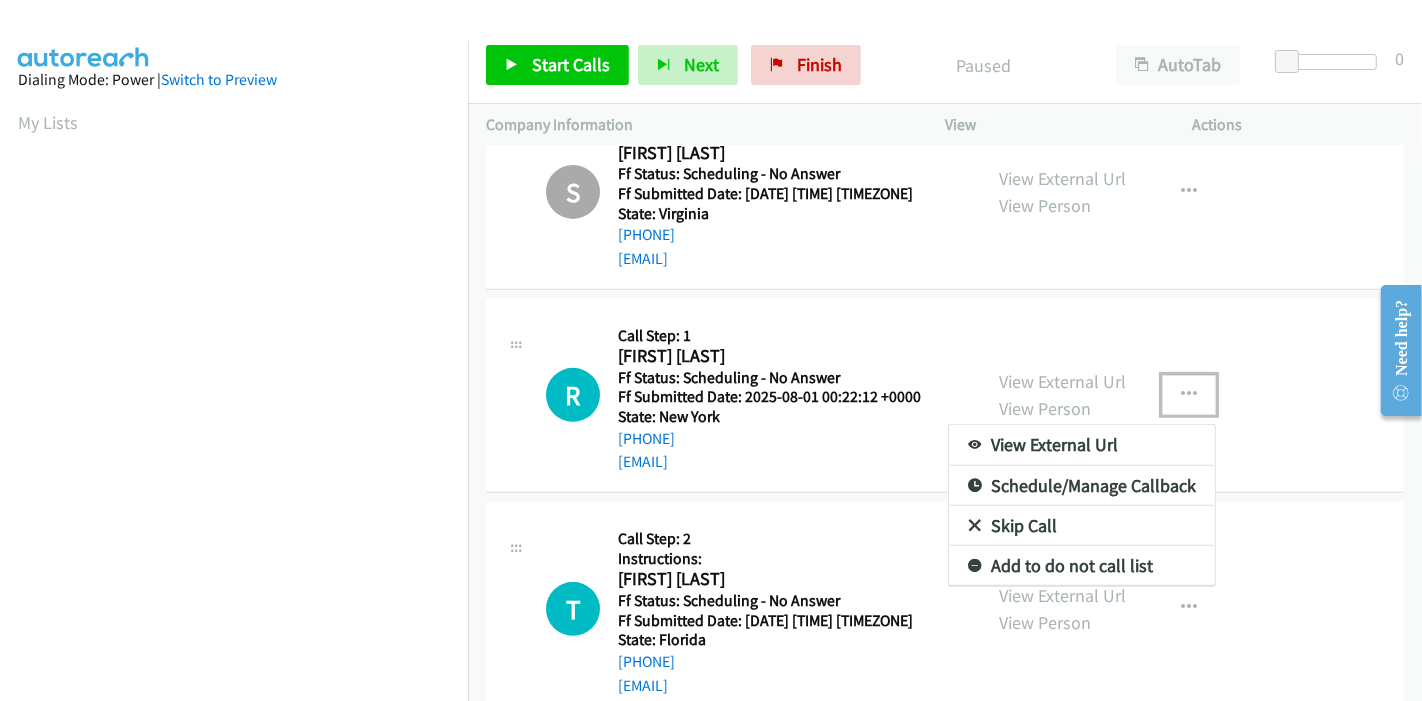 click on "Skip Call" at bounding box center [1082, 526] 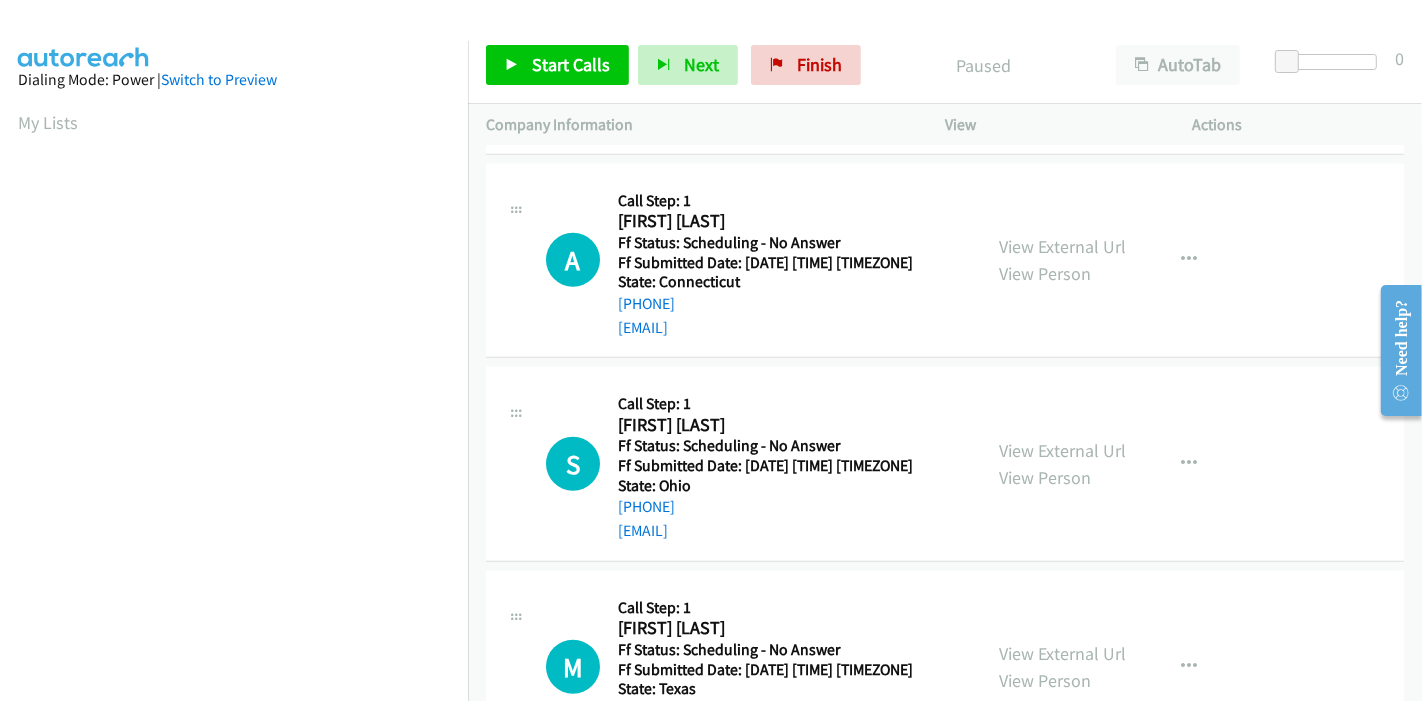scroll, scrollTop: 1111, scrollLeft: 0, axis: vertical 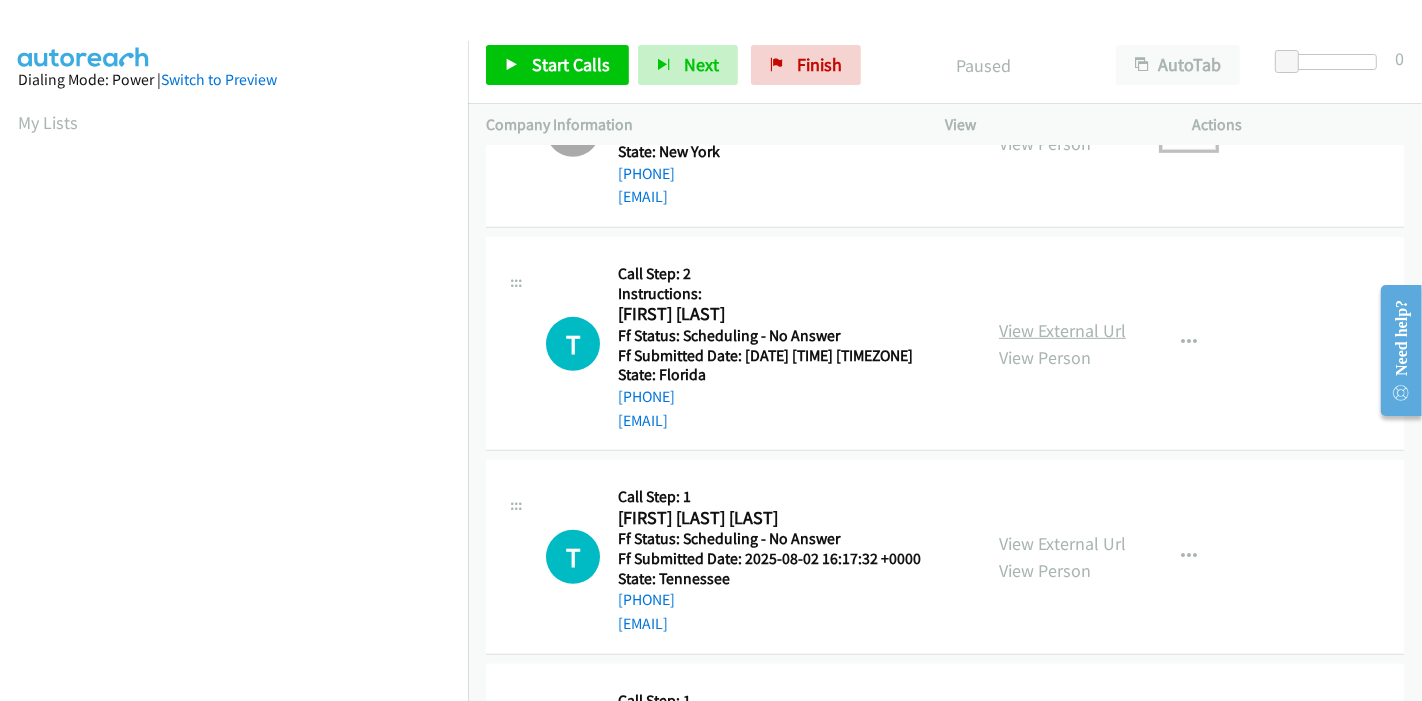 click on "View External Url" at bounding box center [1062, 330] 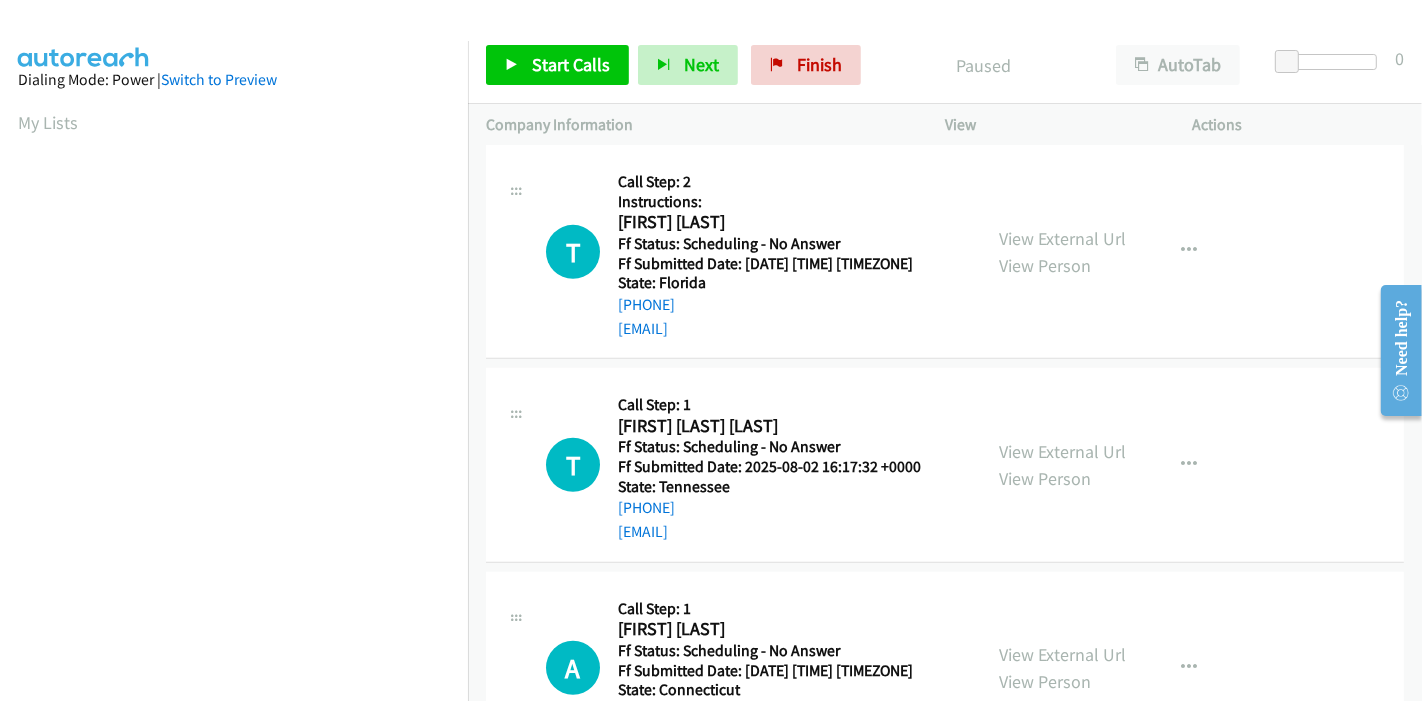 scroll, scrollTop: 1042, scrollLeft: 0, axis: vertical 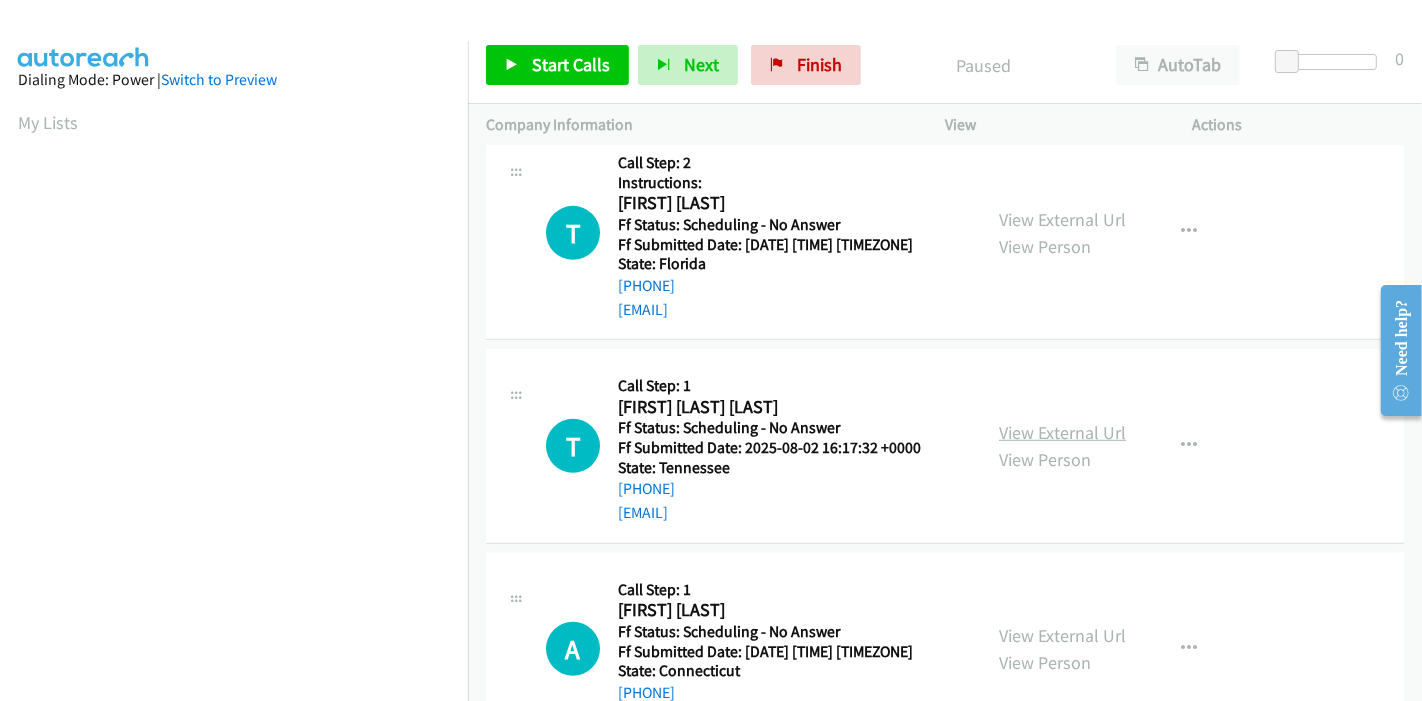 click on "View External Url" at bounding box center [1062, 432] 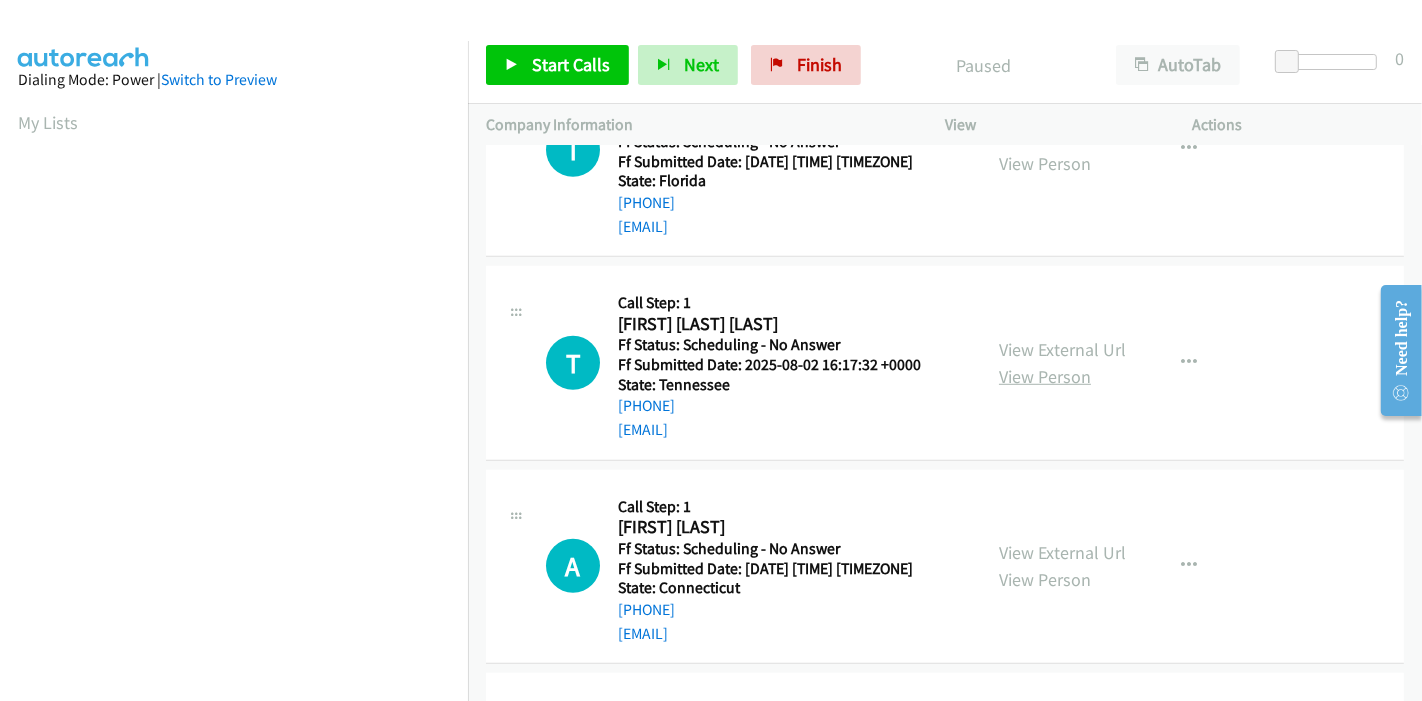 scroll, scrollTop: 1264, scrollLeft: 0, axis: vertical 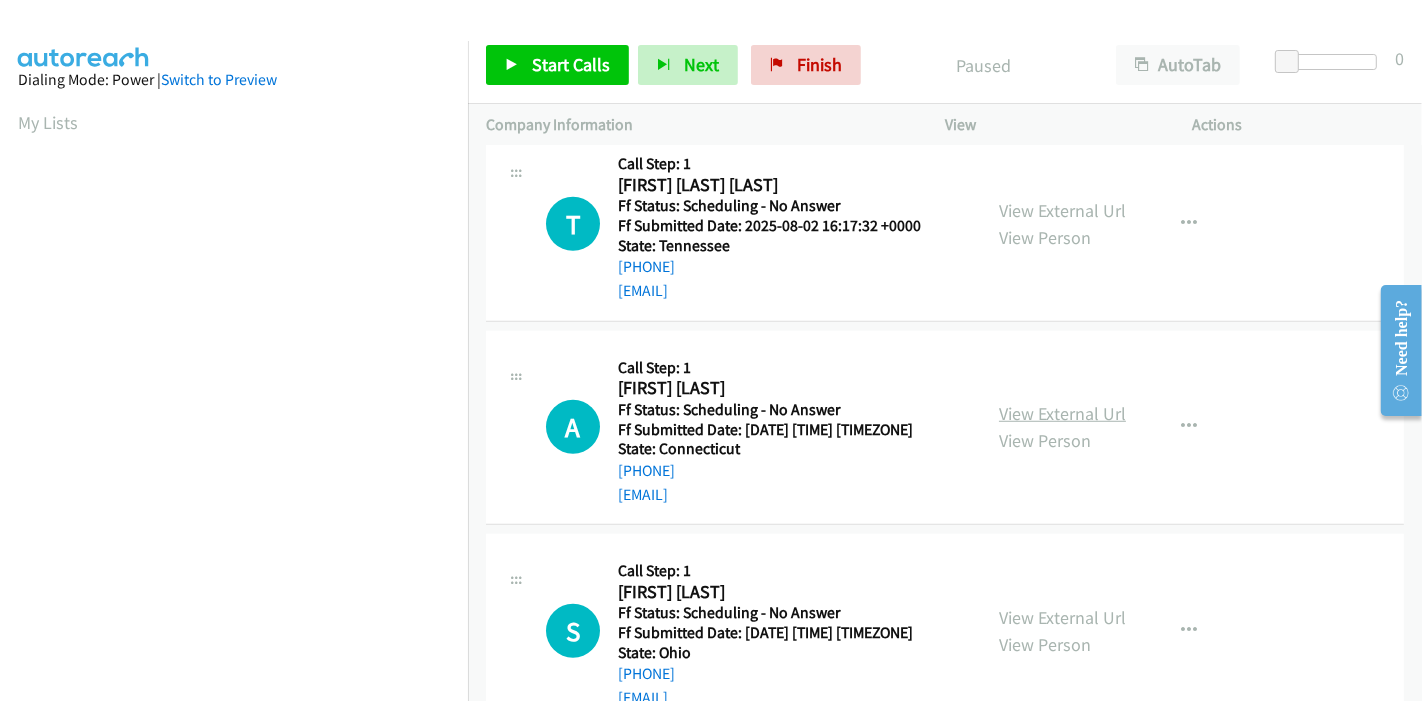 click on "View External Url" at bounding box center (1062, 413) 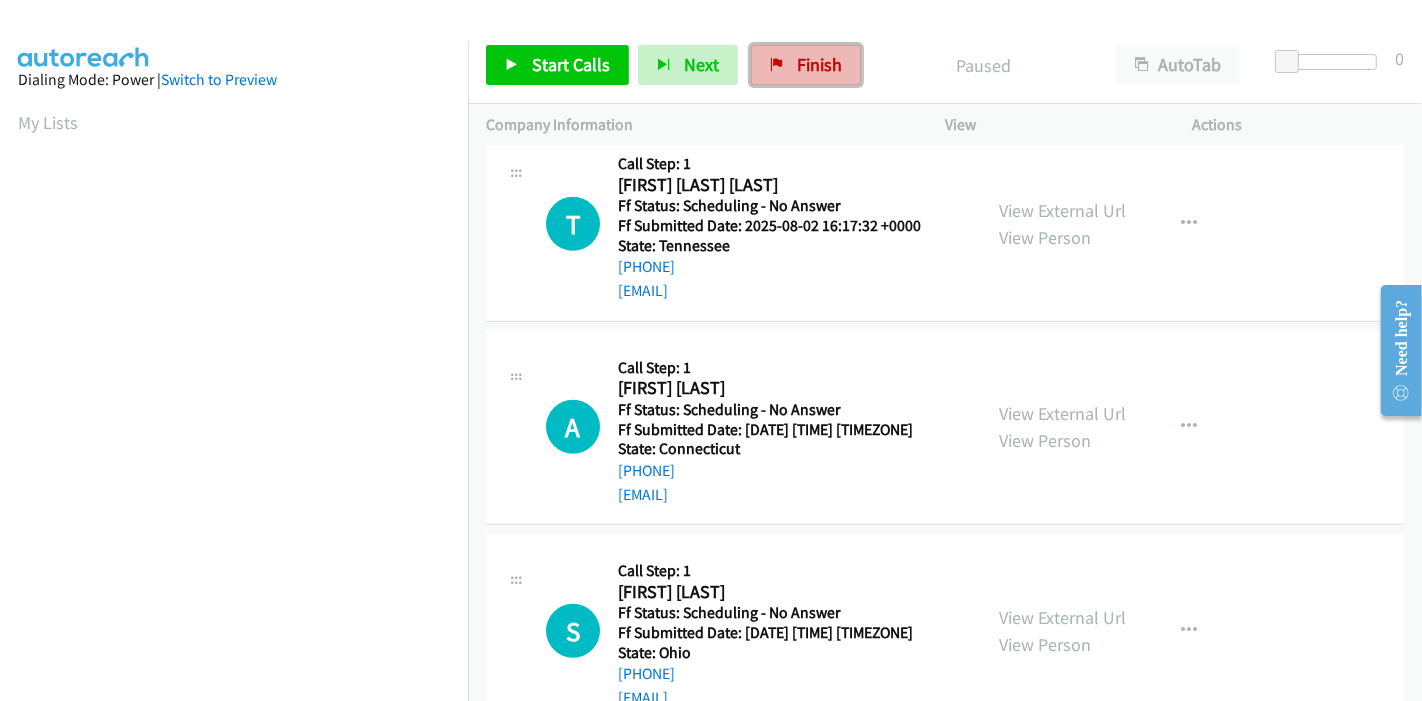 click on "Finish" at bounding box center (806, 65) 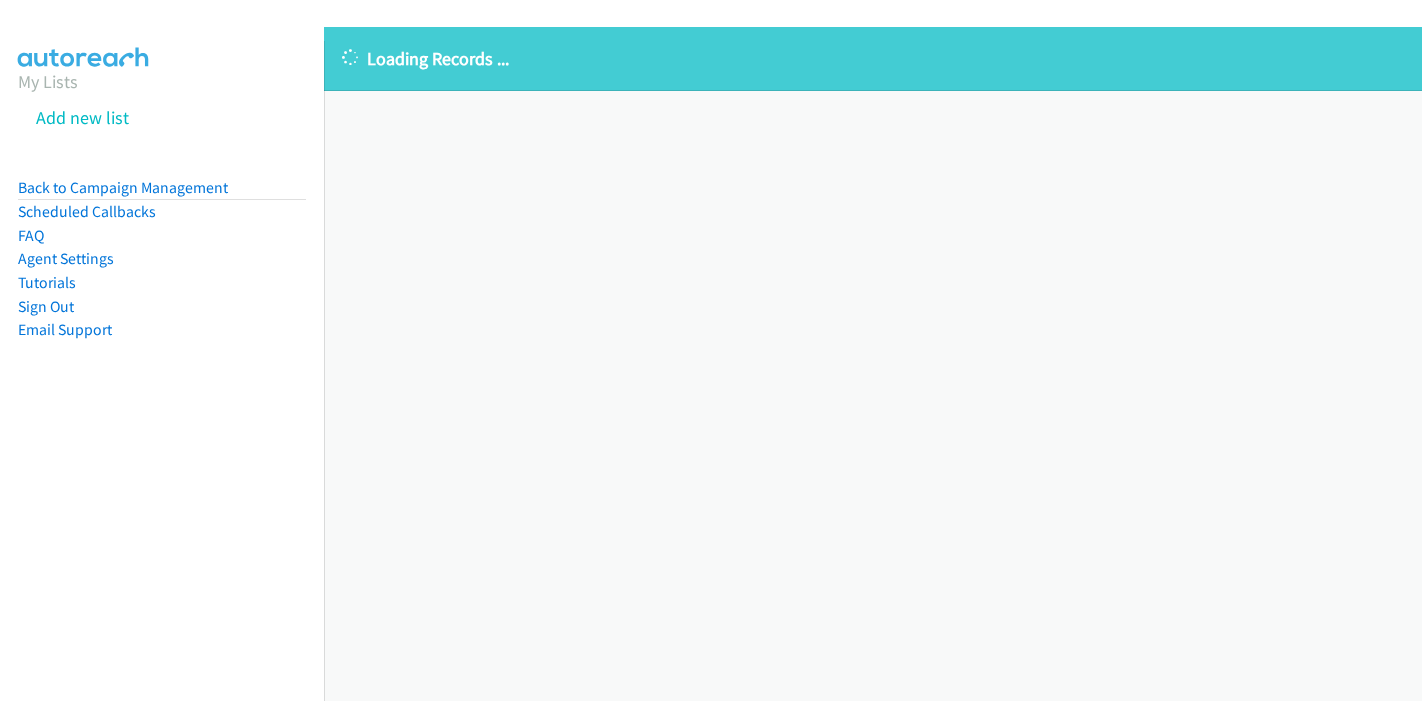 scroll, scrollTop: 0, scrollLeft: 0, axis: both 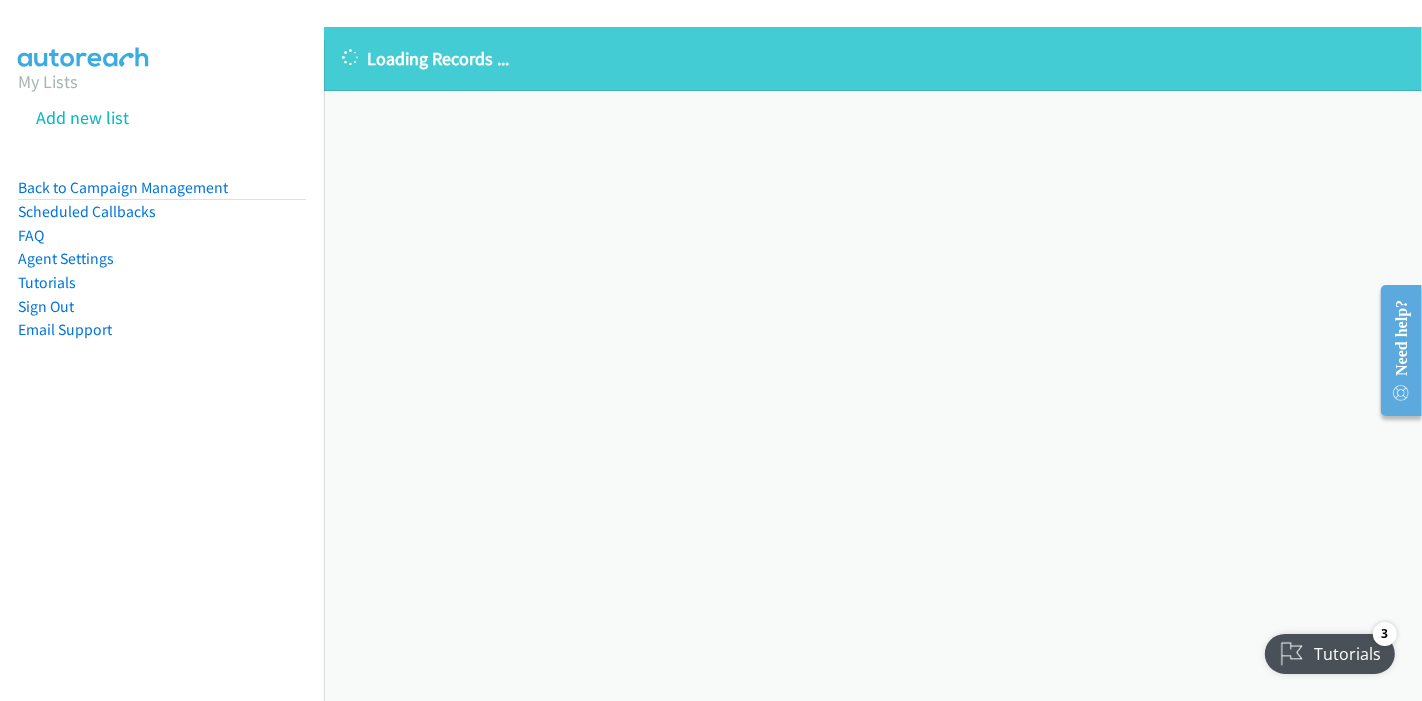 click on "Loading Records ...
Sorry, something went wrong please try again." at bounding box center (873, 364) 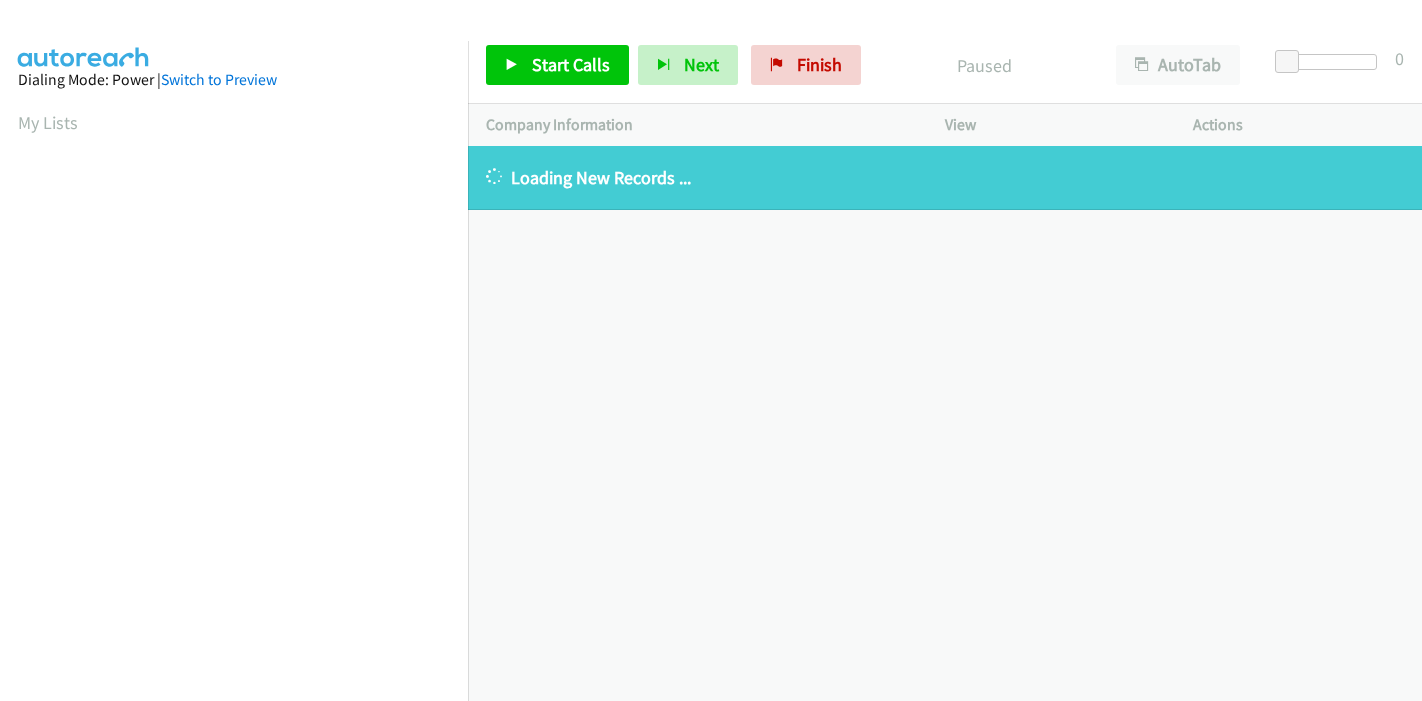 scroll, scrollTop: 0, scrollLeft: 0, axis: both 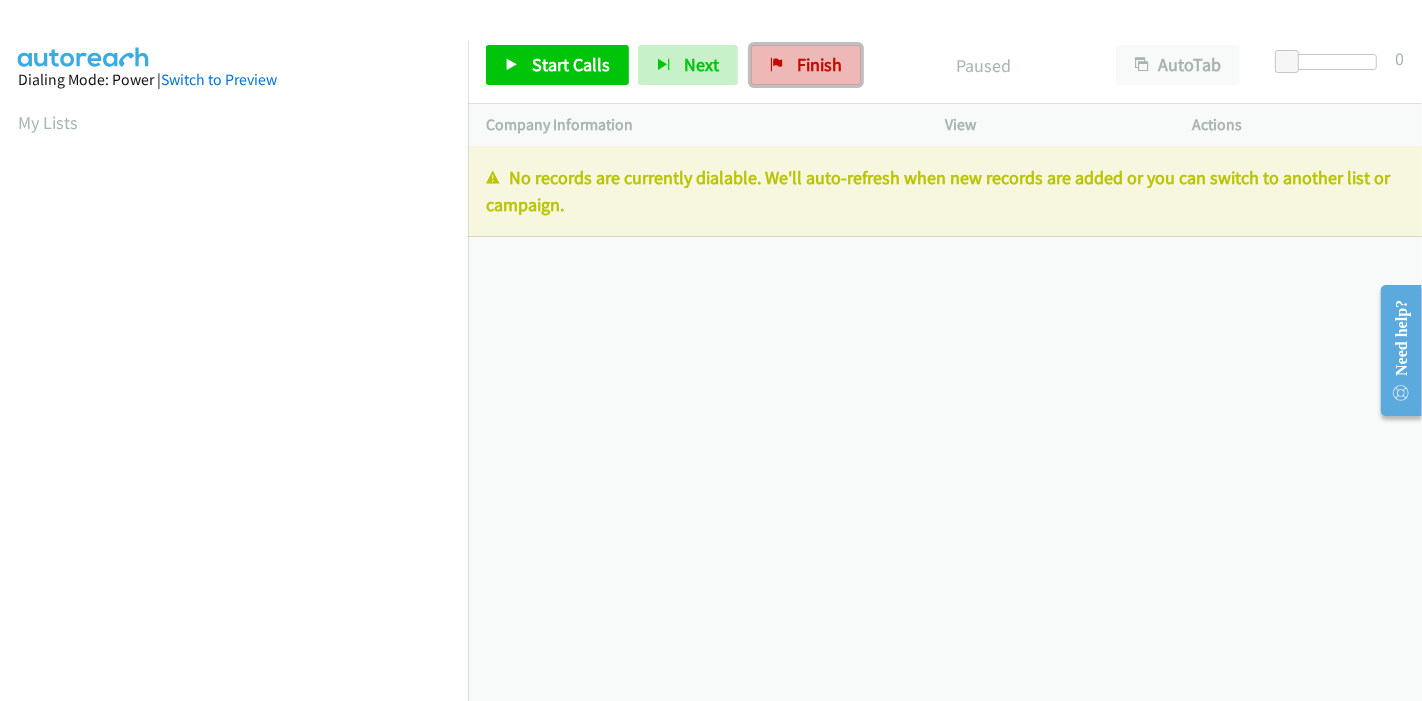 click on "Finish" at bounding box center [819, 64] 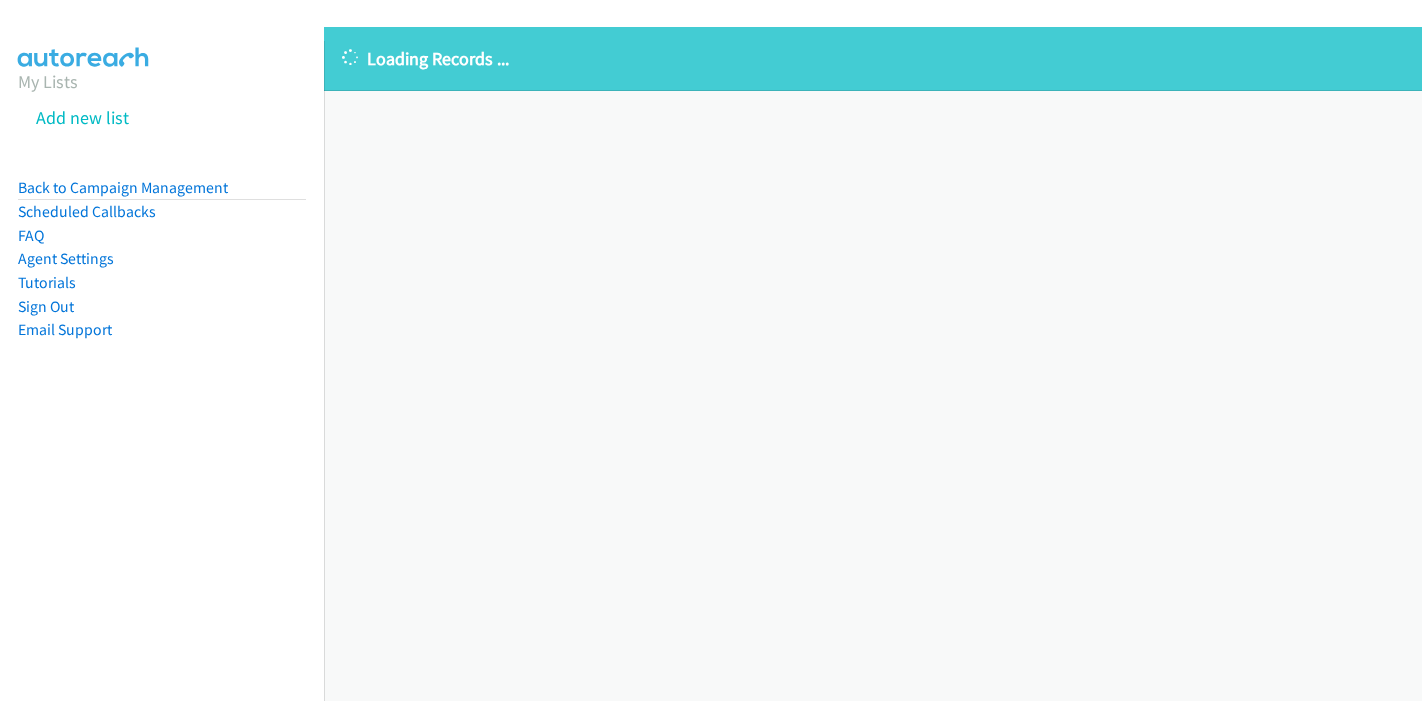 scroll, scrollTop: 0, scrollLeft: 0, axis: both 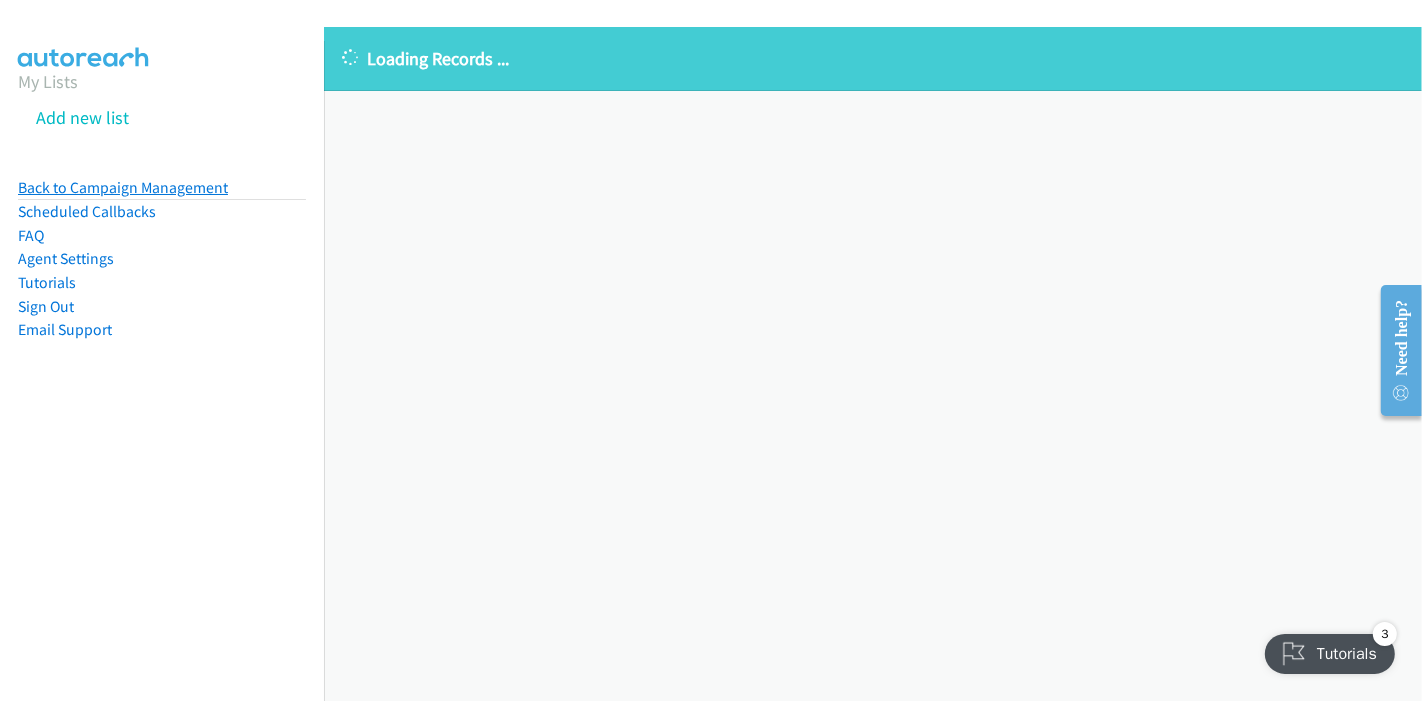 click on "Back to Campaign Management" at bounding box center (123, 187) 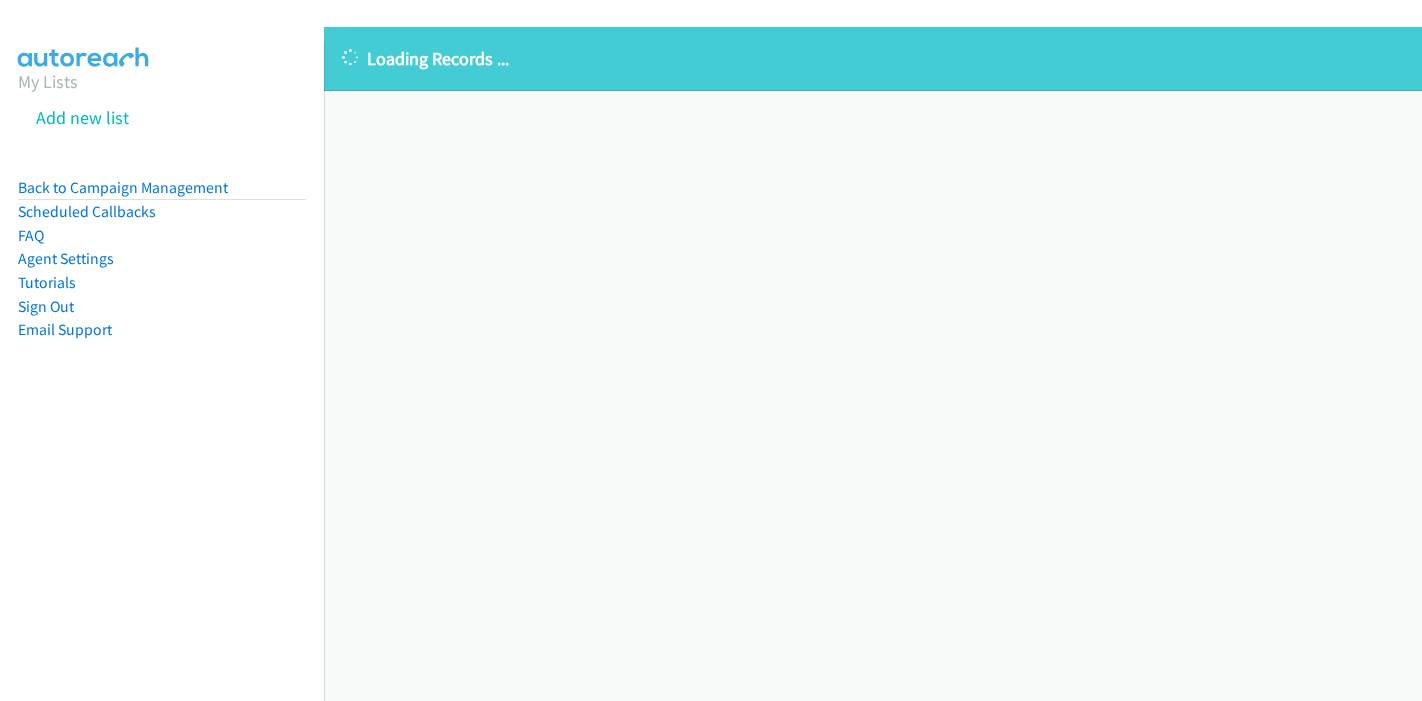 scroll, scrollTop: 0, scrollLeft: 0, axis: both 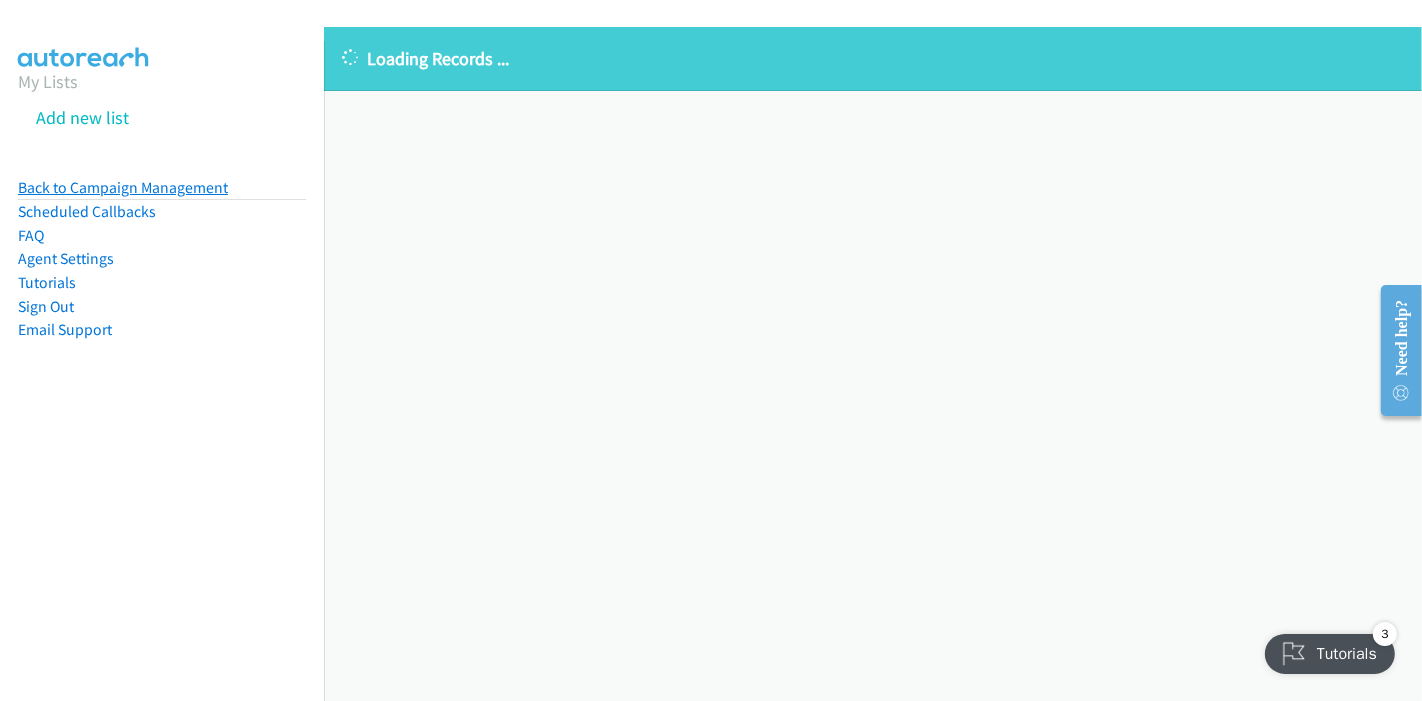 click on "Back to Campaign Management" at bounding box center (123, 187) 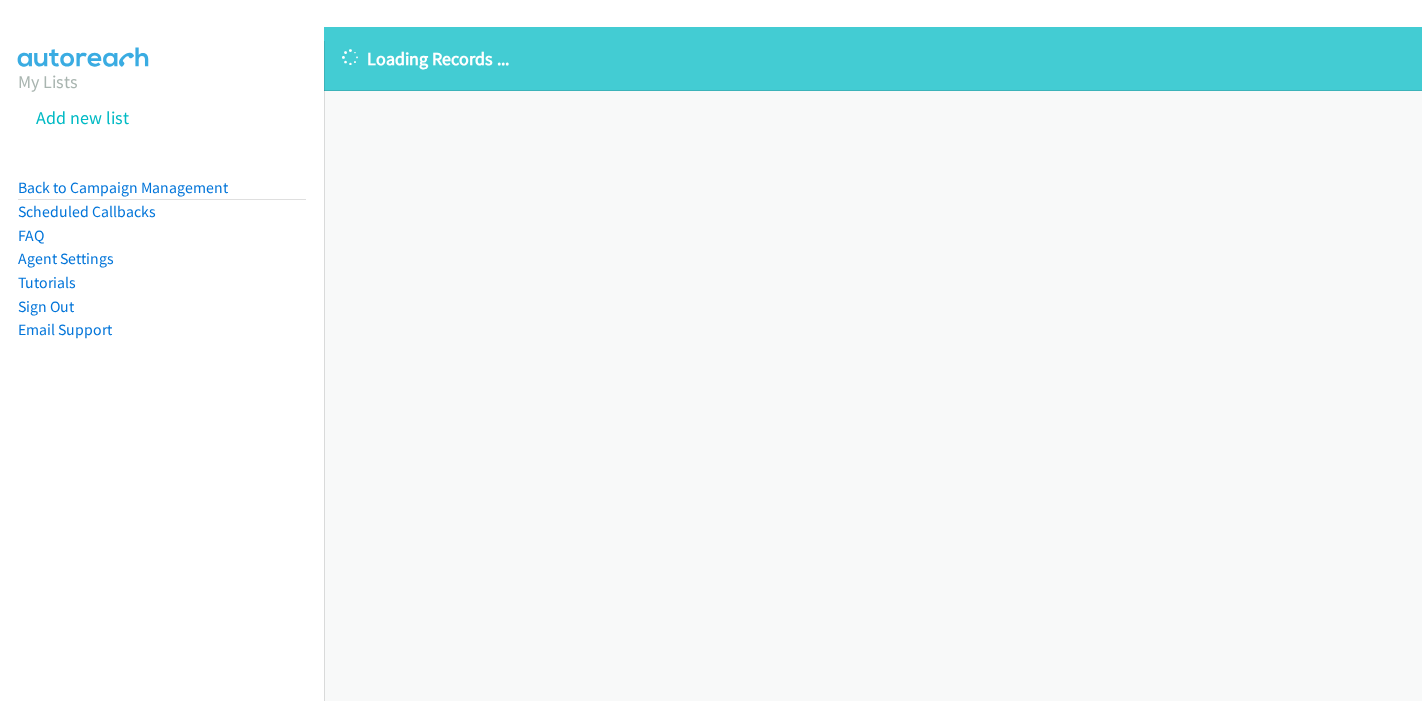 scroll, scrollTop: 0, scrollLeft: 0, axis: both 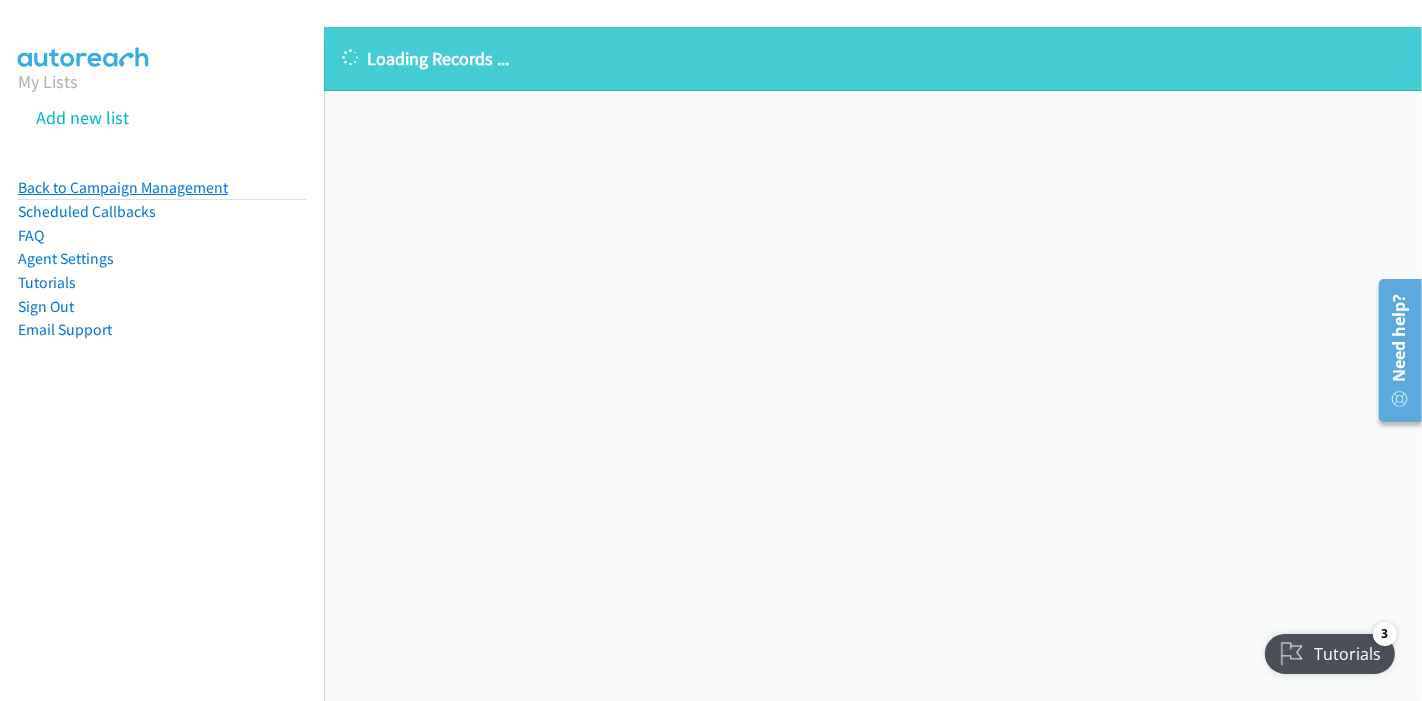 click on "Back to Campaign Management" at bounding box center [123, 187] 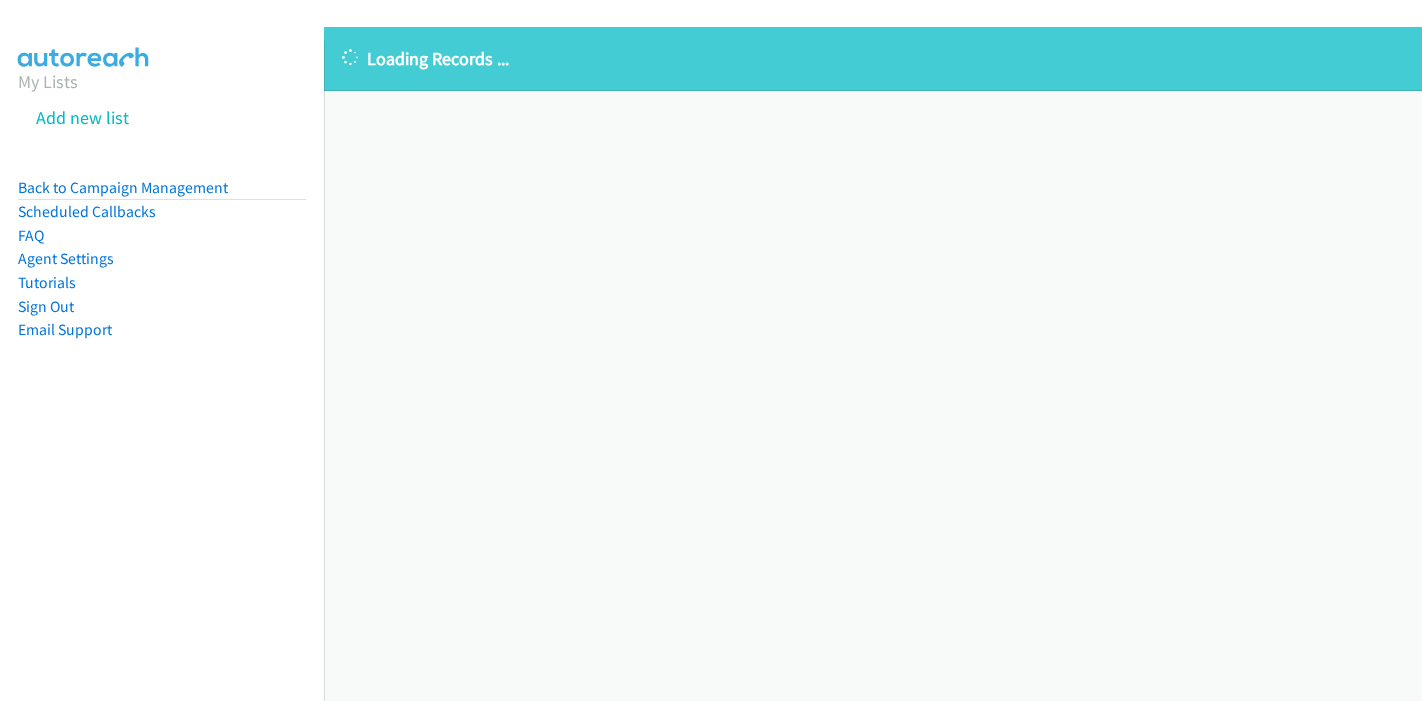 scroll, scrollTop: 0, scrollLeft: 0, axis: both 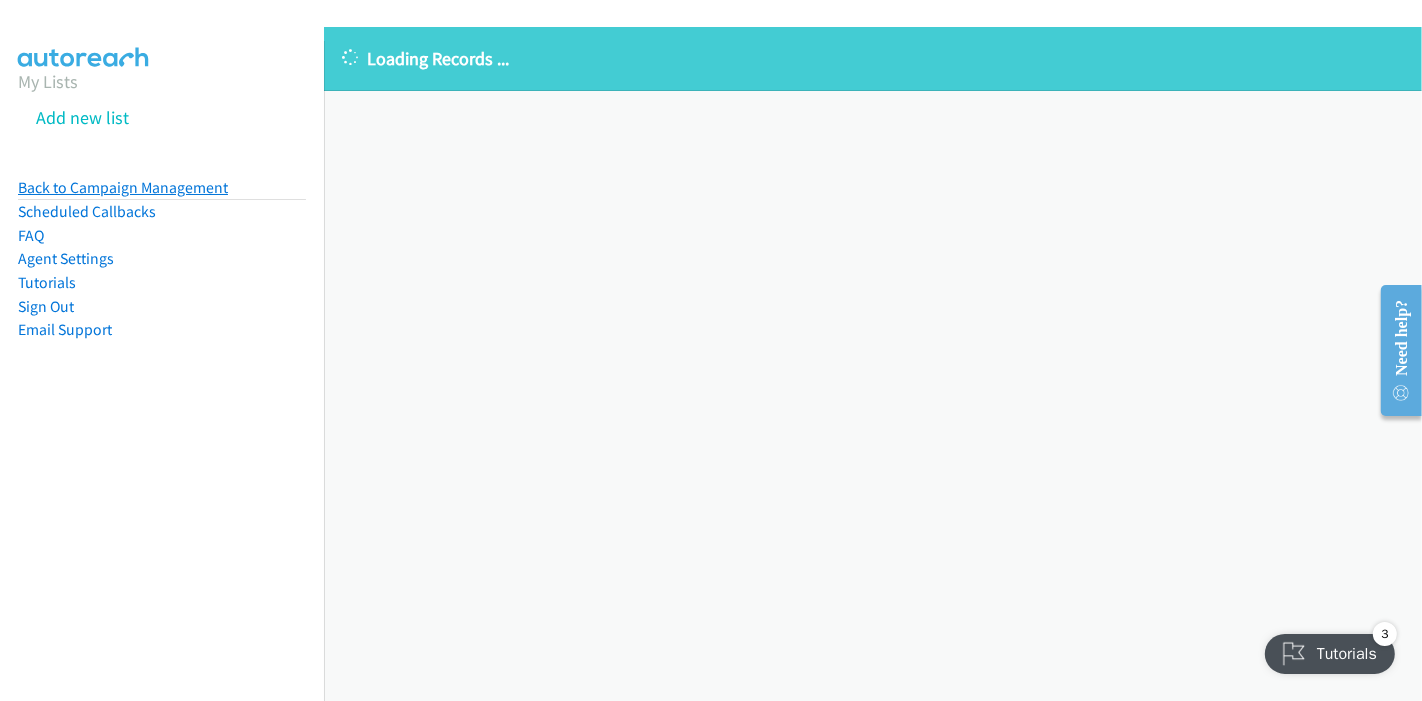 click on "Back to Campaign Management" at bounding box center [123, 187] 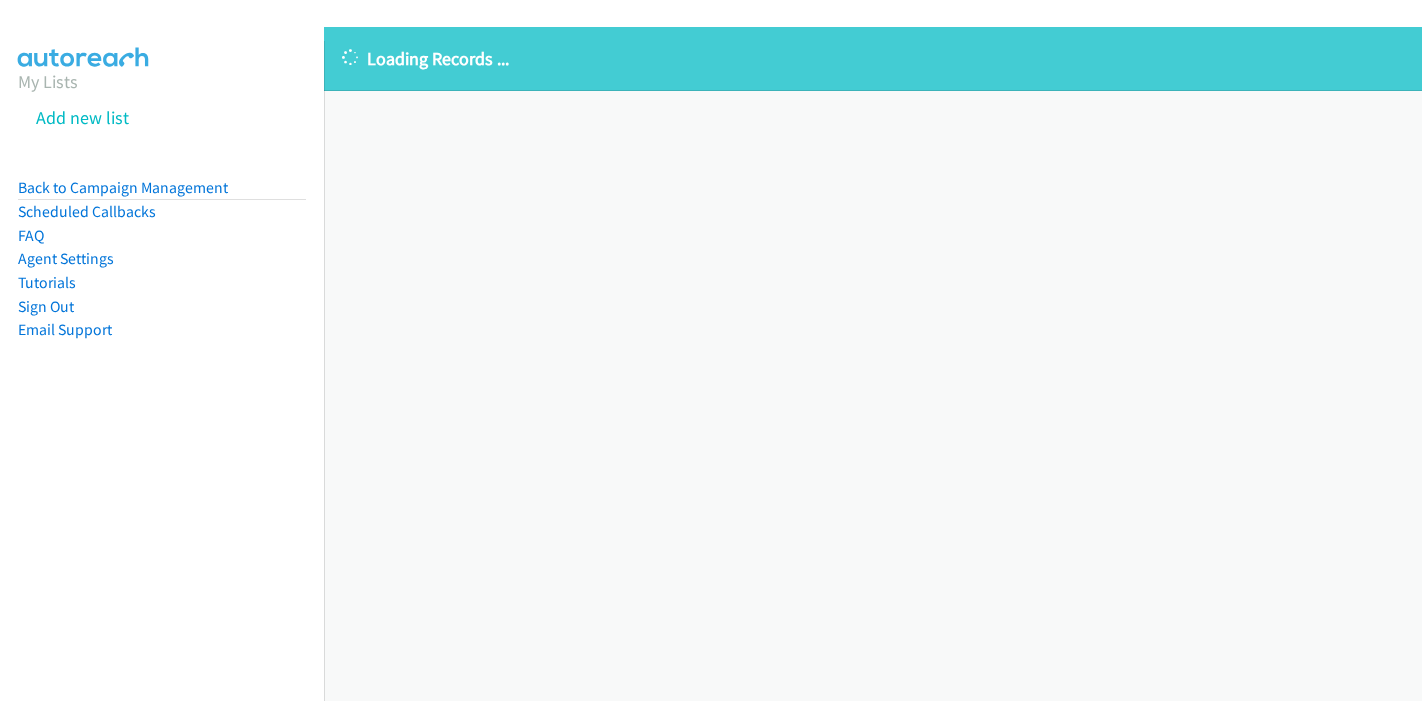 scroll, scrollTop: 0, scrollLeft: 0, axis: both 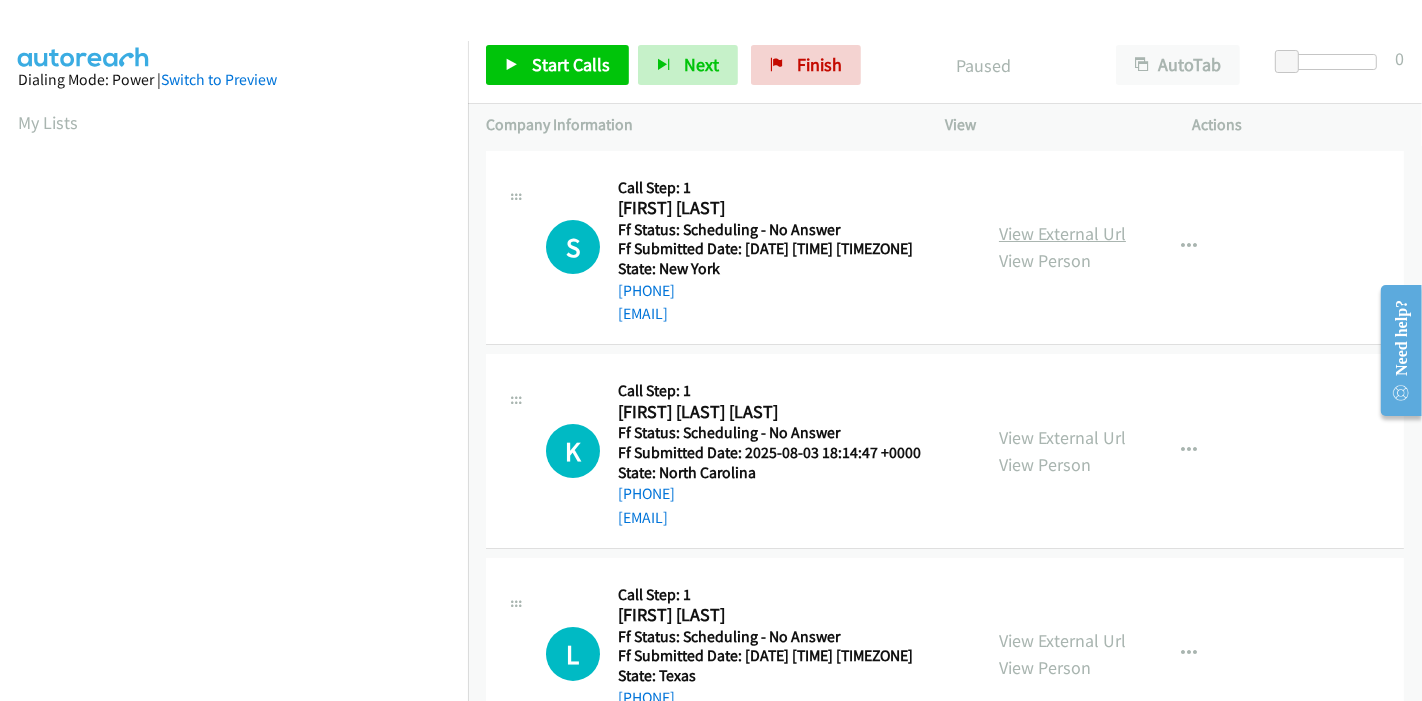 click on "View External Url" at bounding box center (1062, 233) 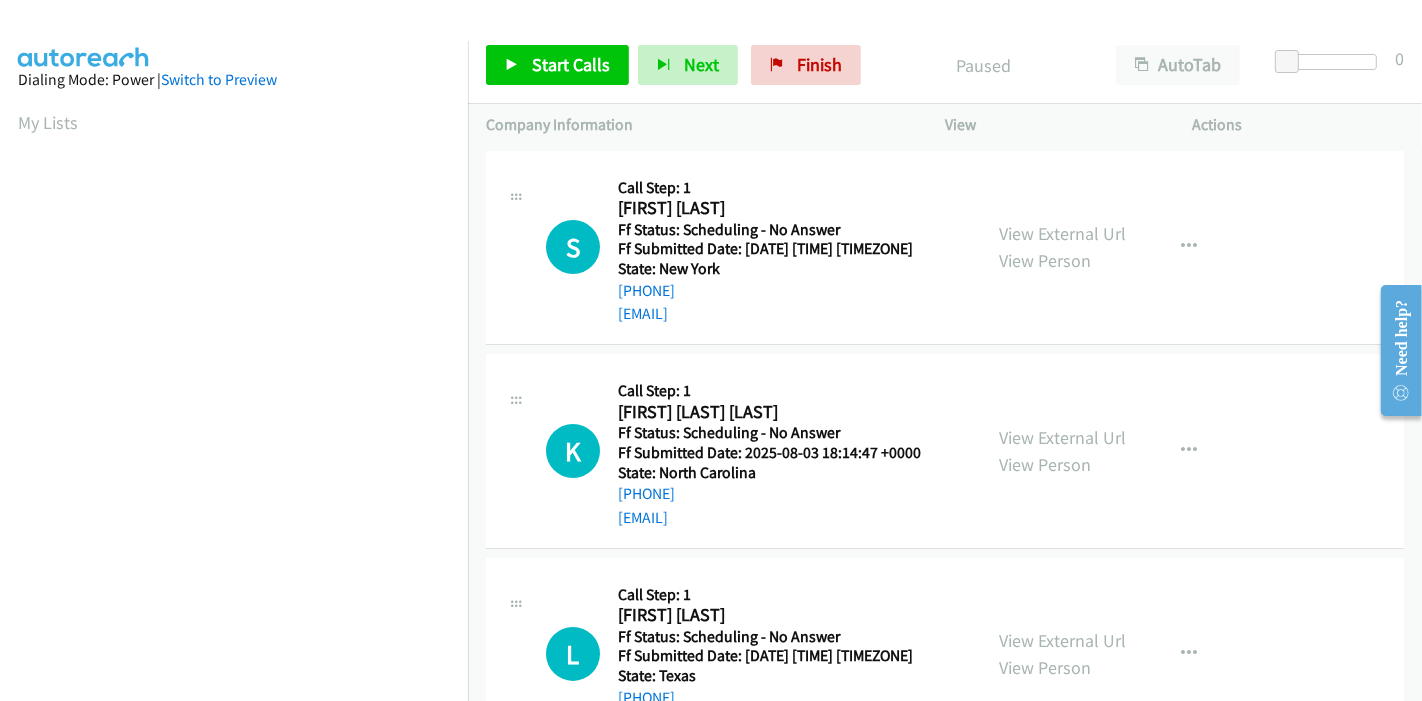click on "View External Url
View Person" at bounding box center [1062, 451] 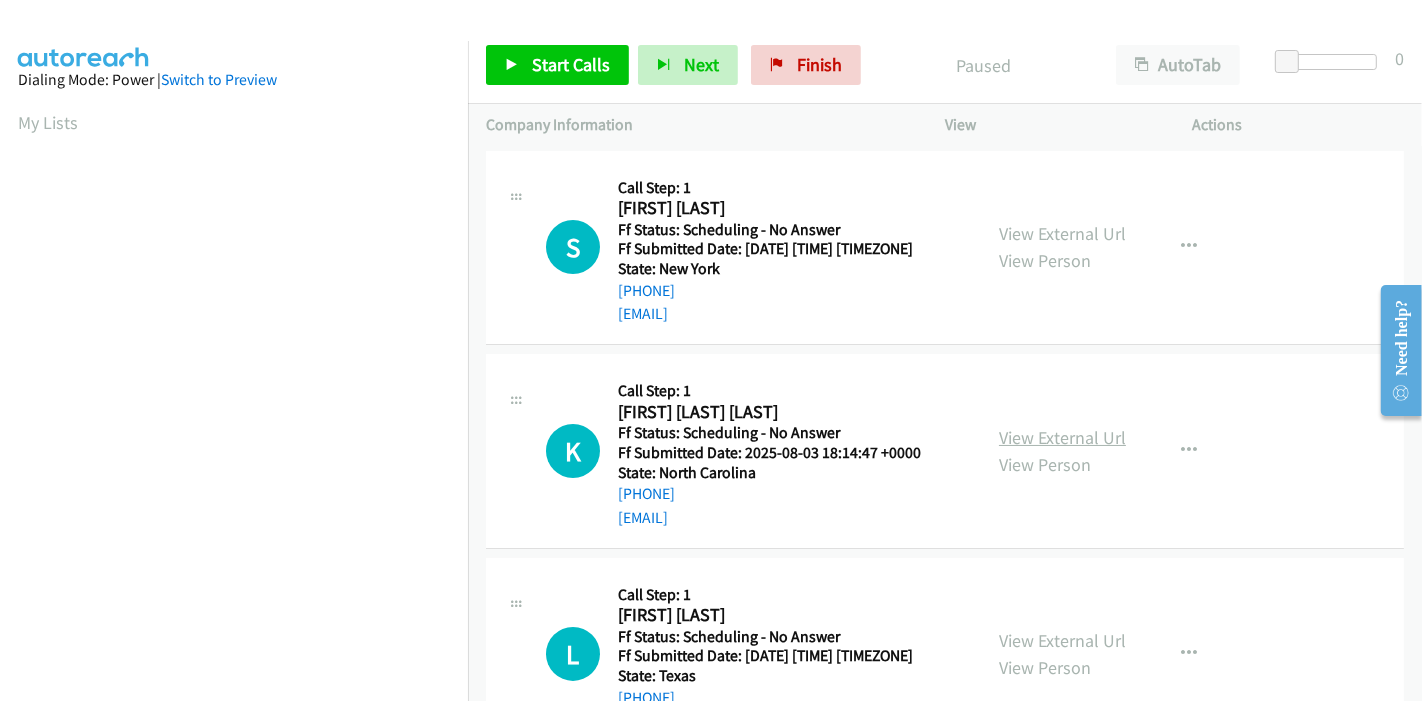click on "View External Url" at bounding box center [1062, 437] 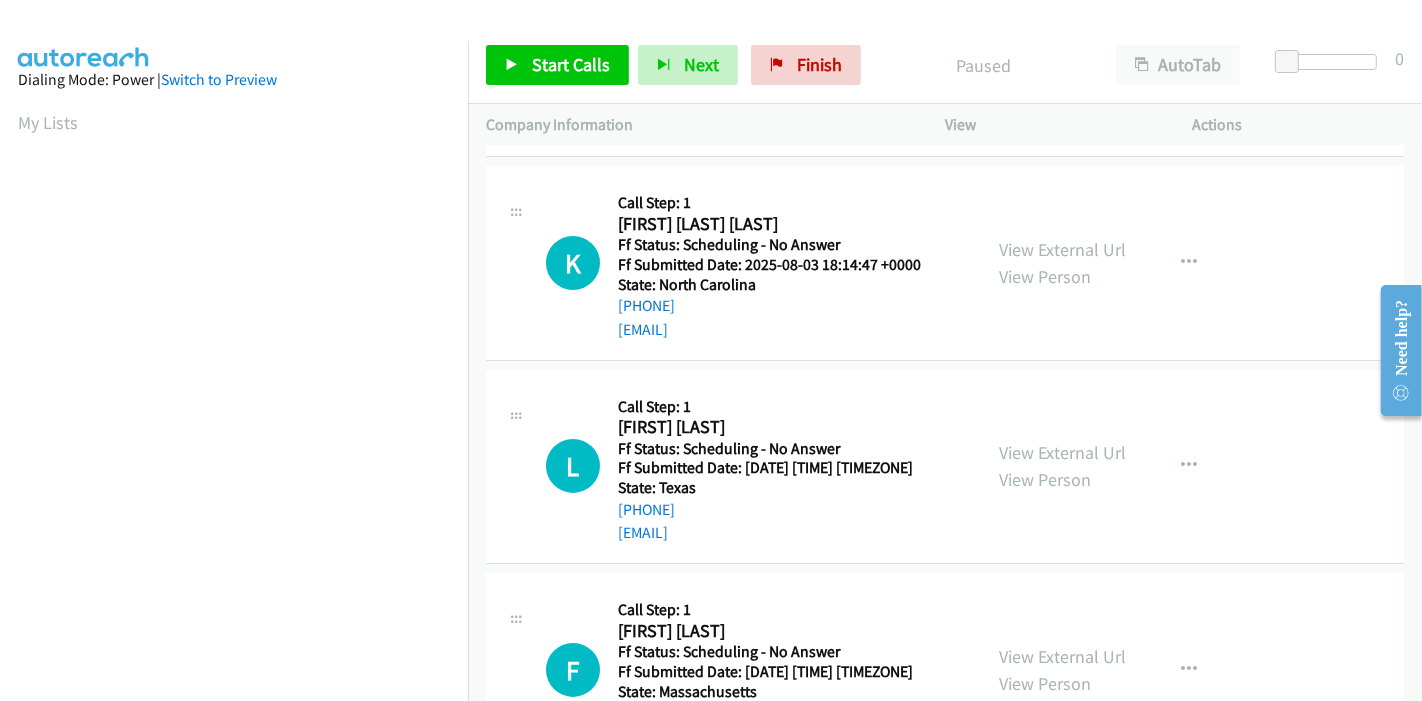 scroll, scrollTop: 222, scrollLeft: 0, axis: vertical 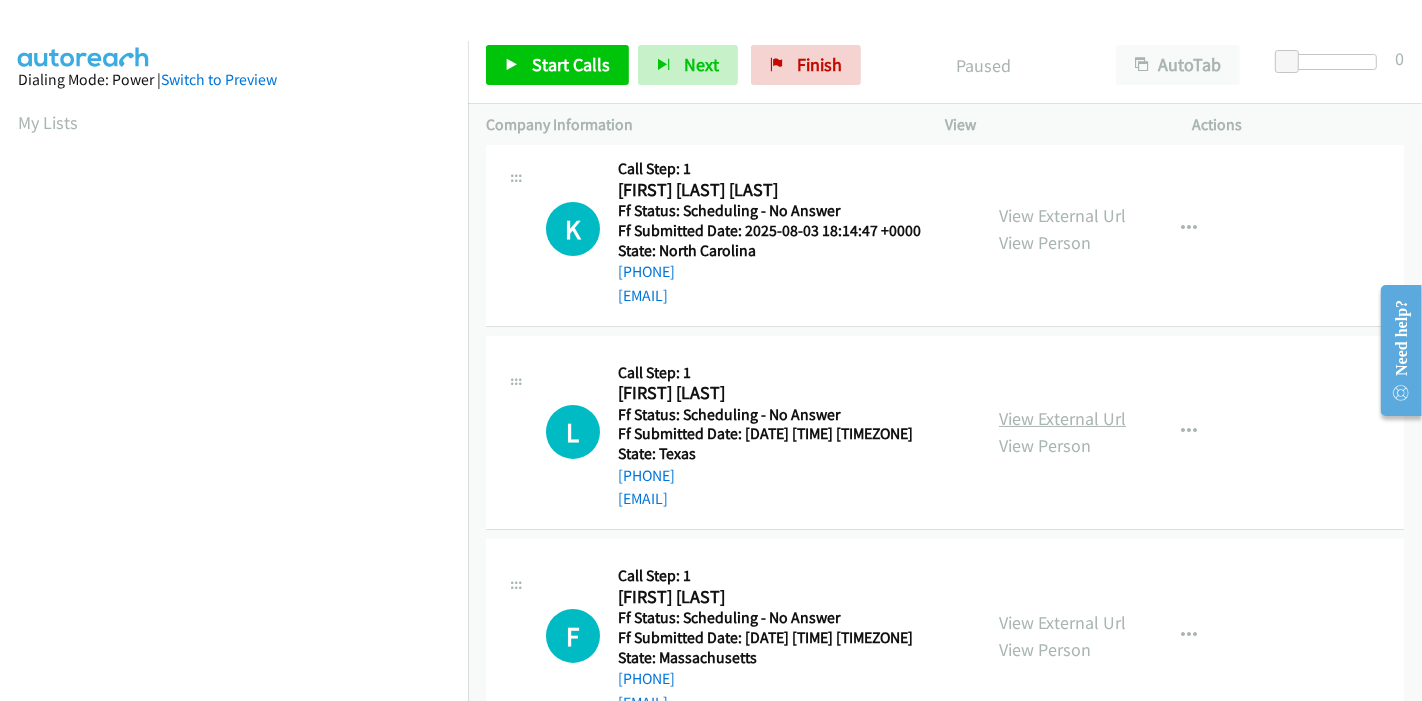 click on "View External Url" at bounding box center [1062, 418] 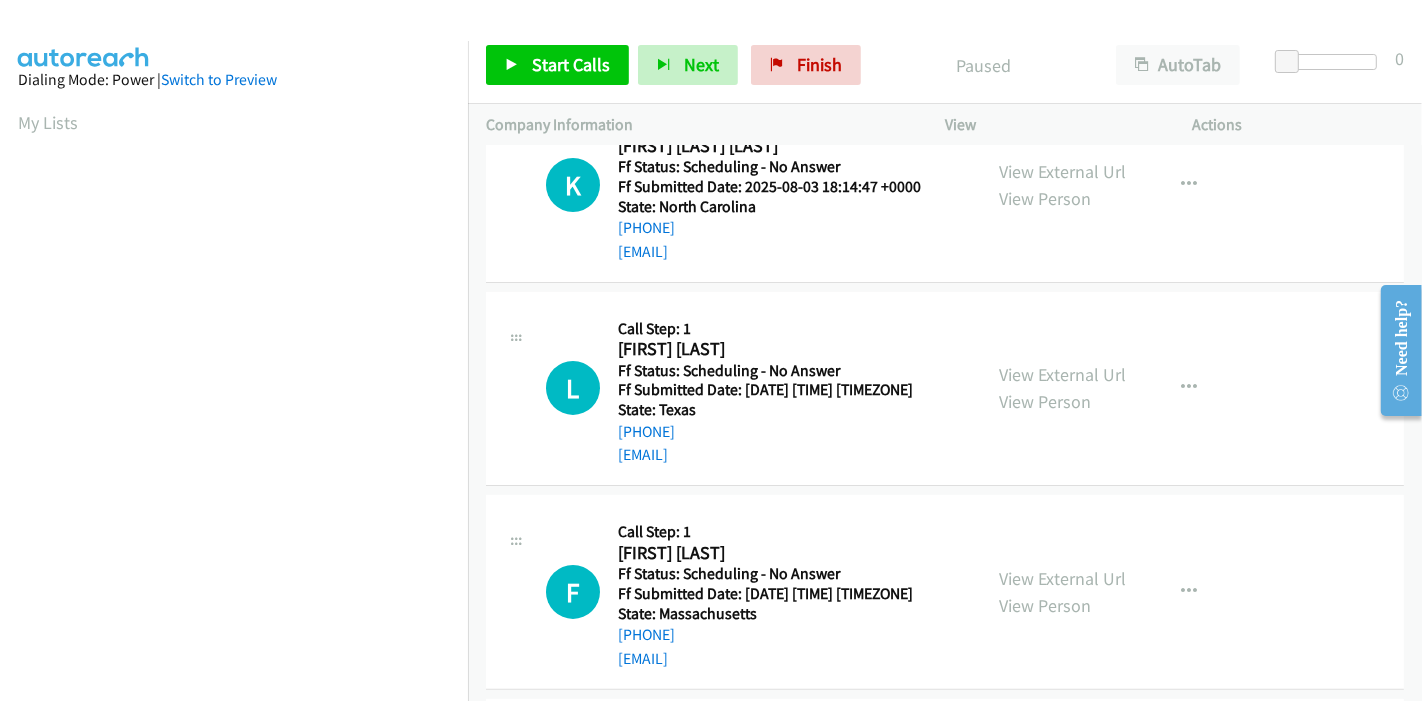 scroll, scrollTop: 333, scrollLeft: 0, axis: vertical 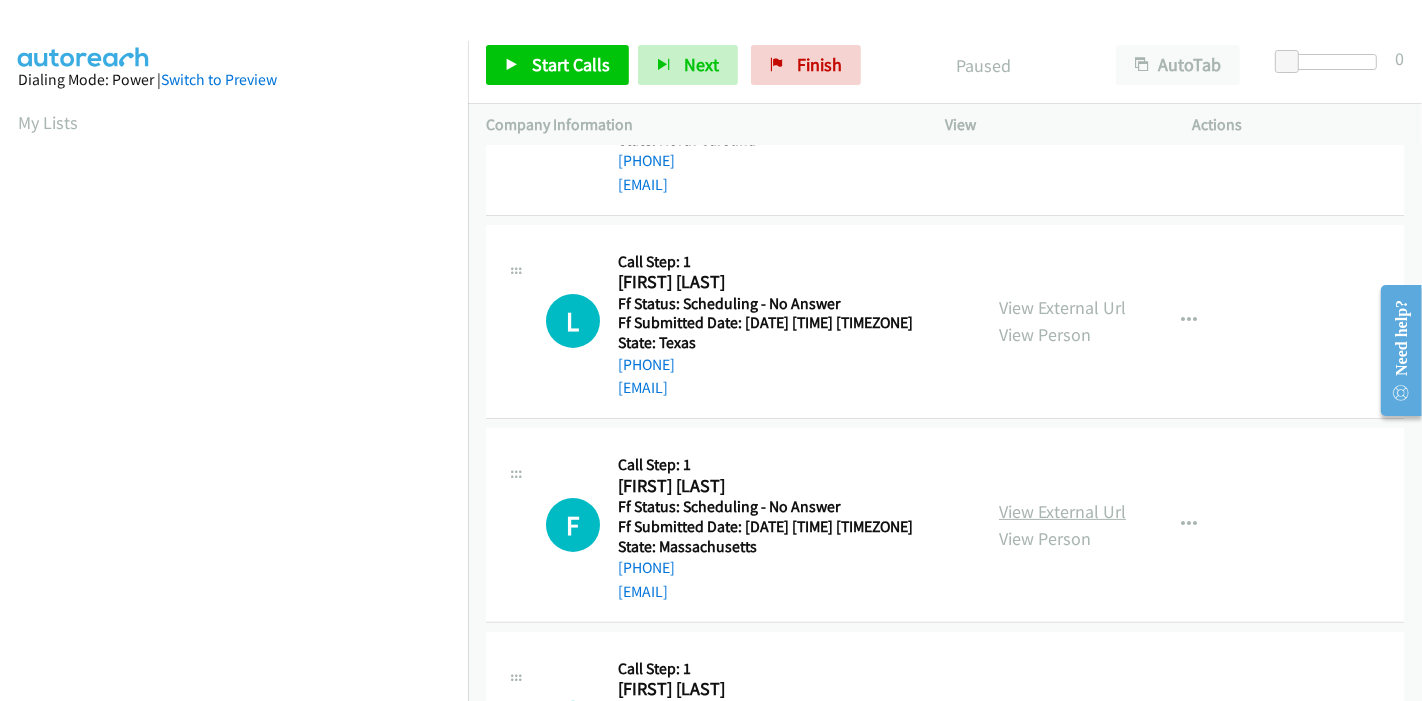 click on "View External Url" at bounding box center (1062, 511) 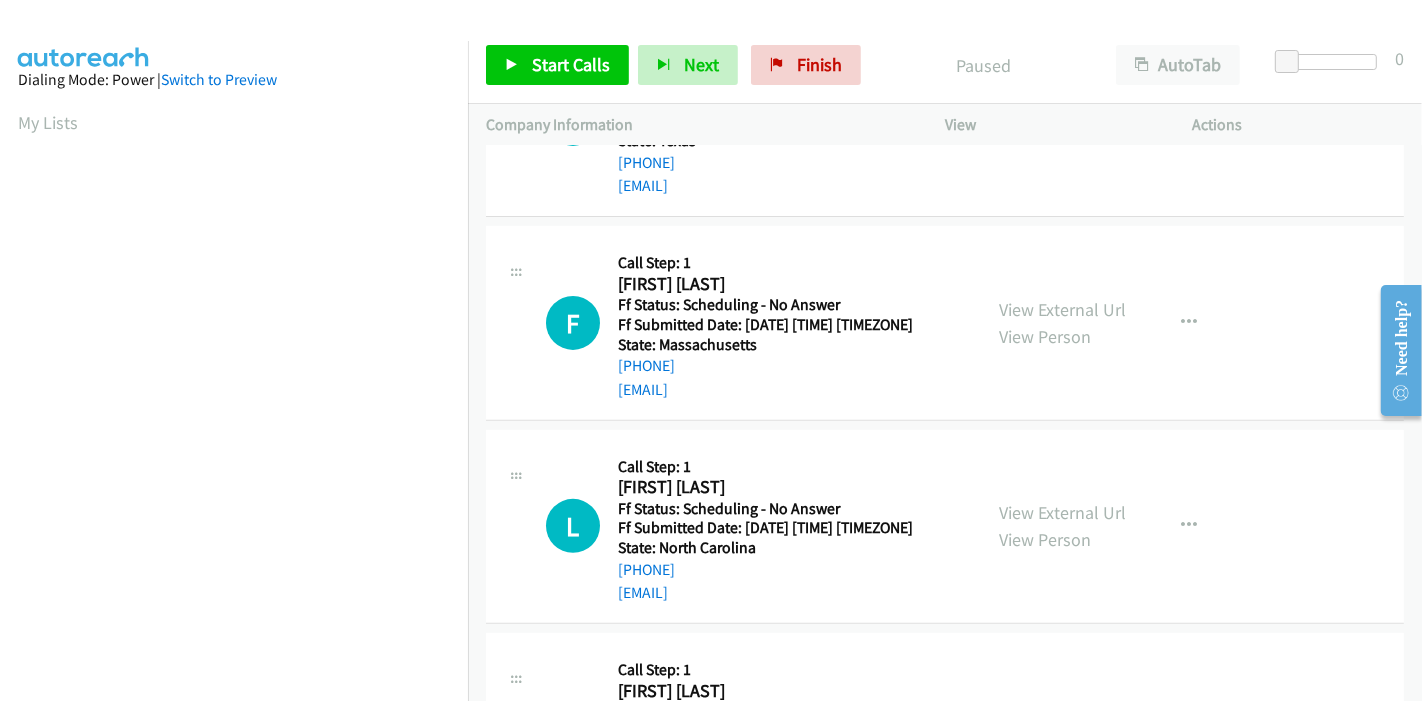 scroll, scrollTop: 555, scrollLeft: 0, axis: vertical 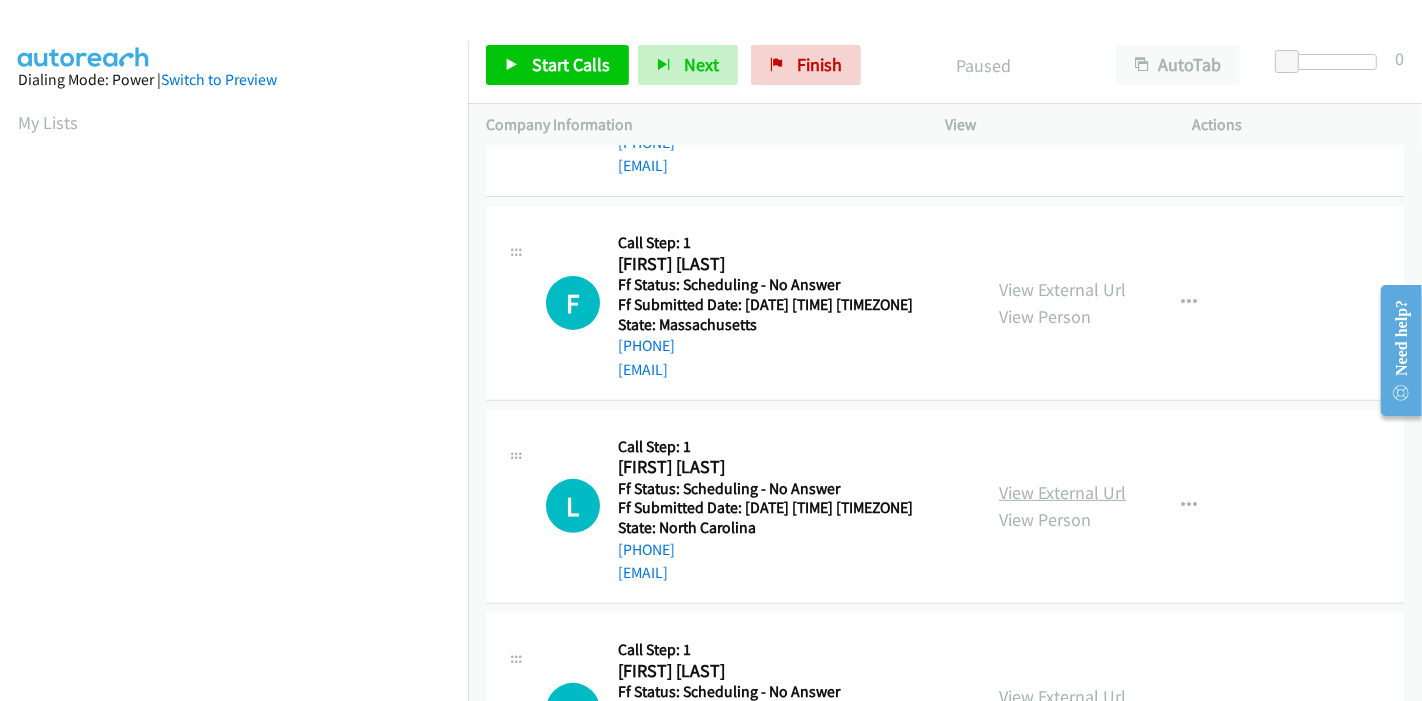 click on "View External Url" at bounding box center [1062, 492] 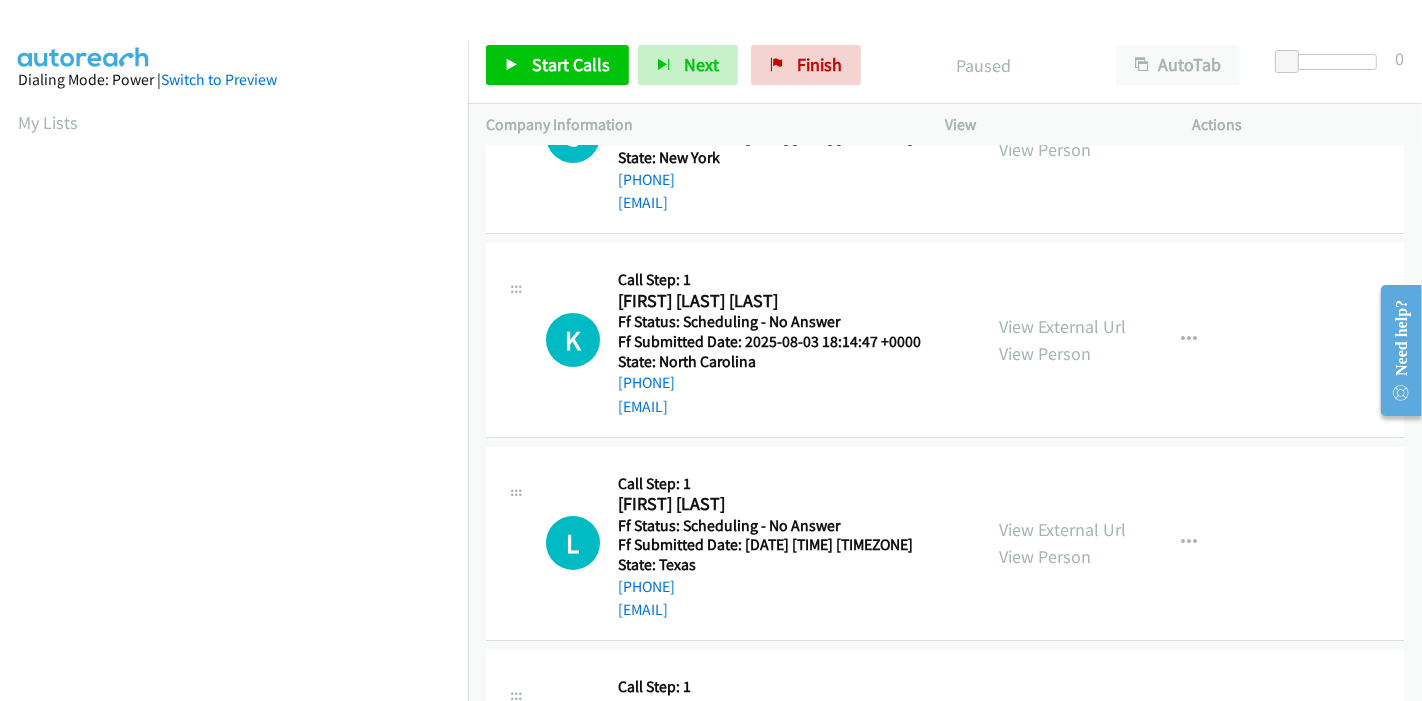 scroll, scrollTop: 0, scrollLeft: 0, axis: both 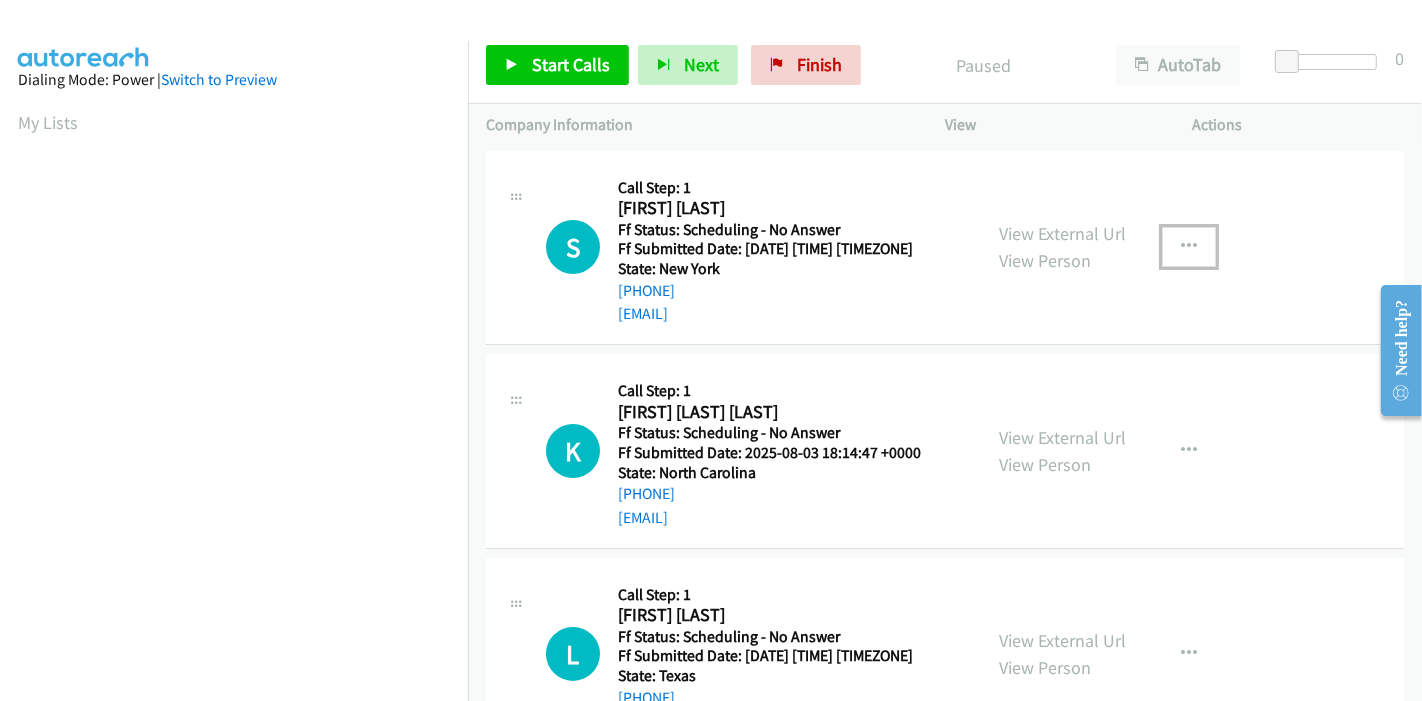 click at bounding box center [1189, 247] 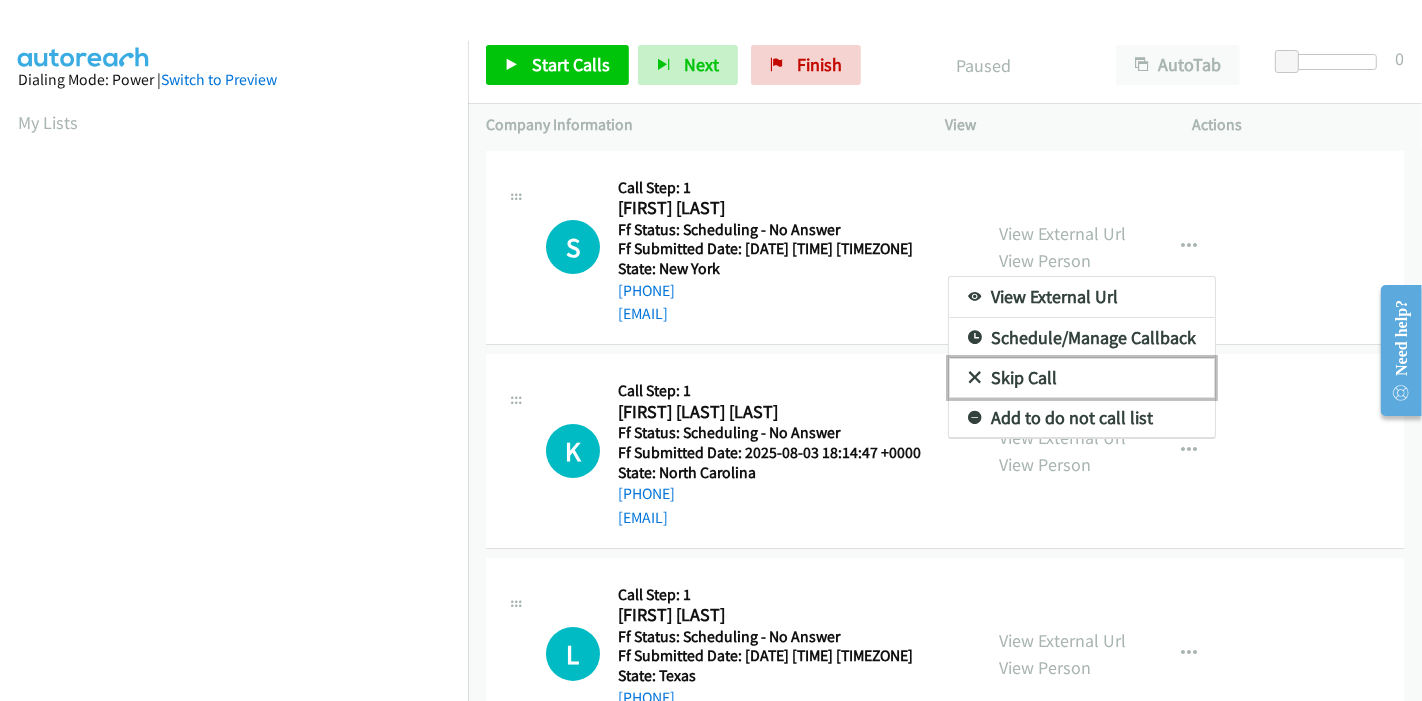 click on "Skip Call" at bounding box center [1082, 378] 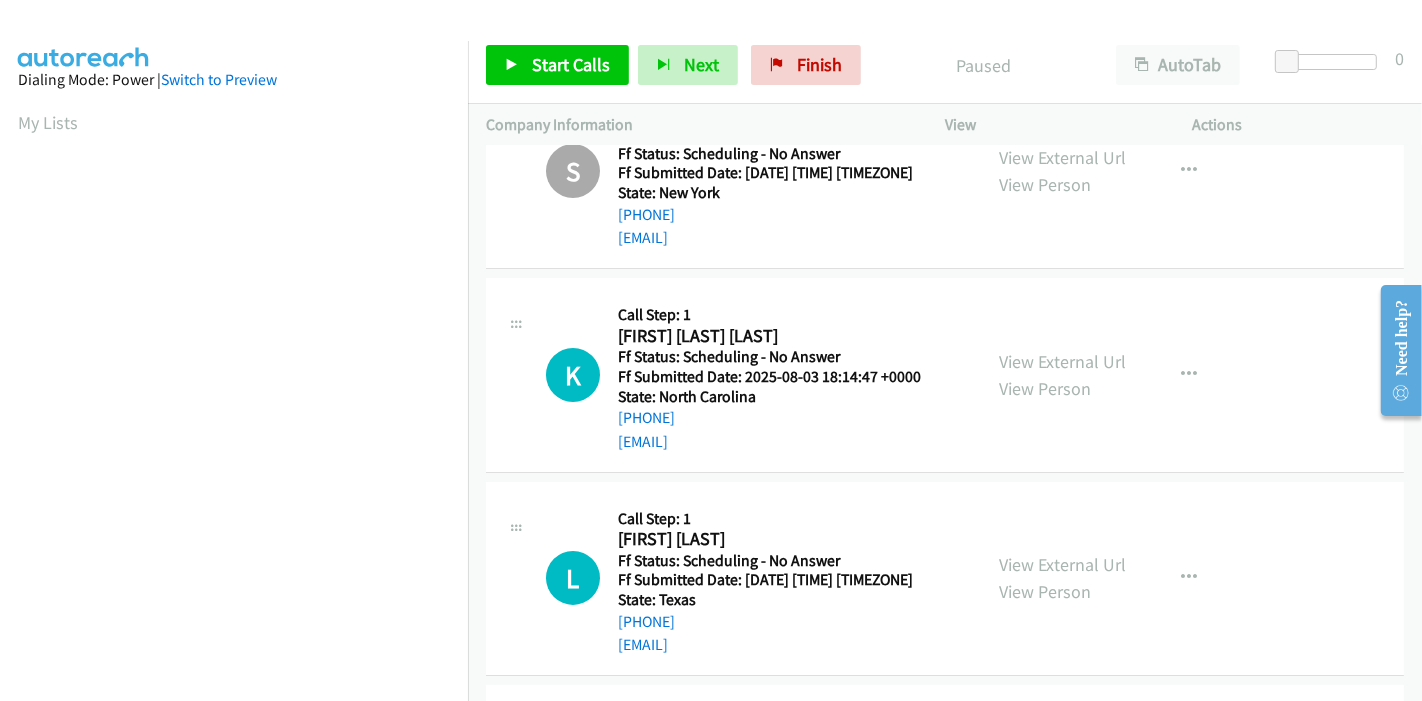 scroll, scrollTop: 111, scrollLeft: 0, axis: vertical 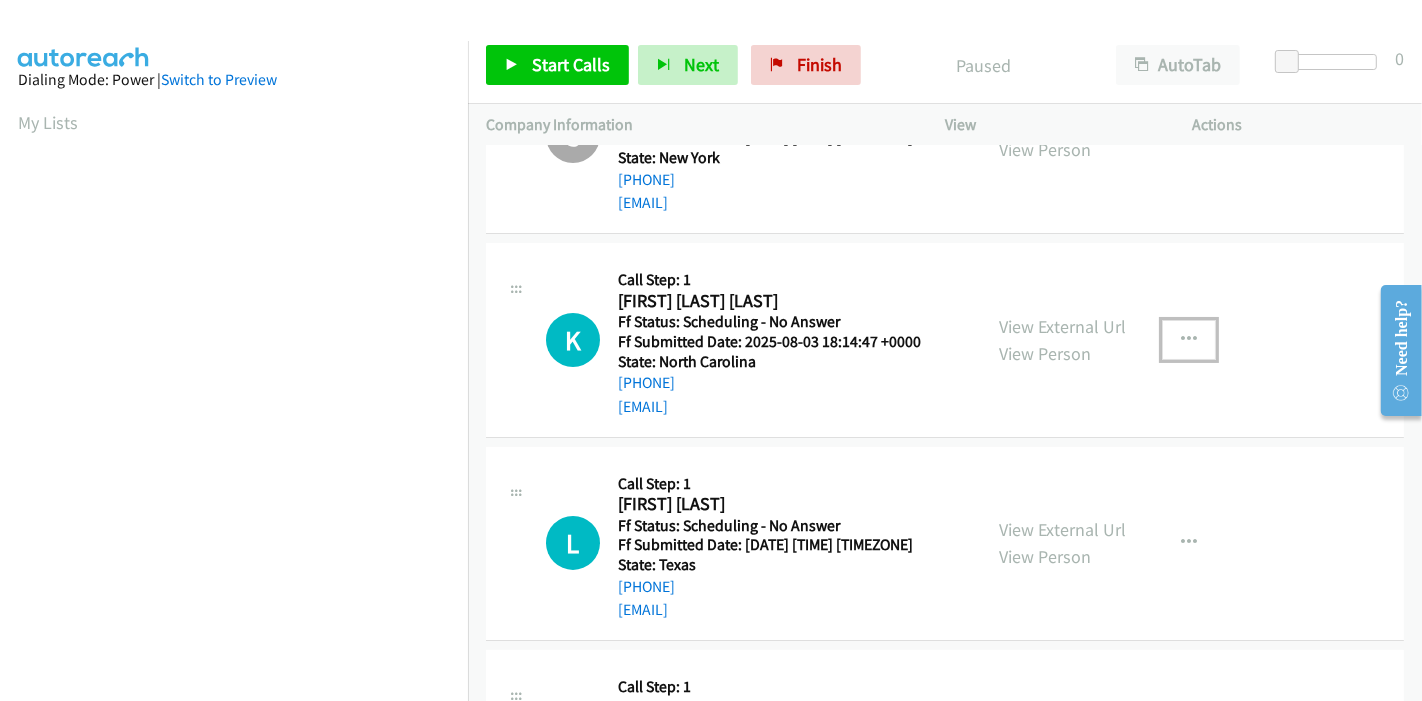 click at bounding box center (1189, 340) 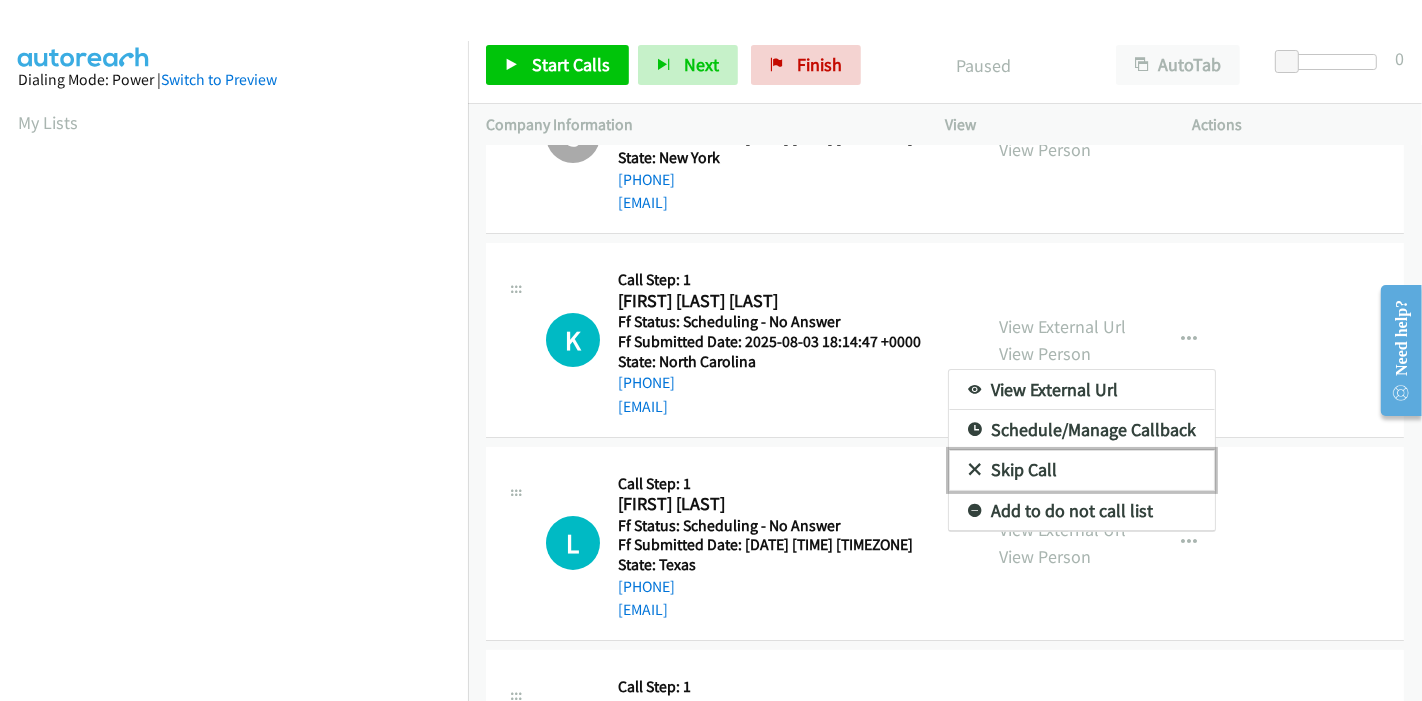 click on "Skip Call" at bounding box center (1082, 470) 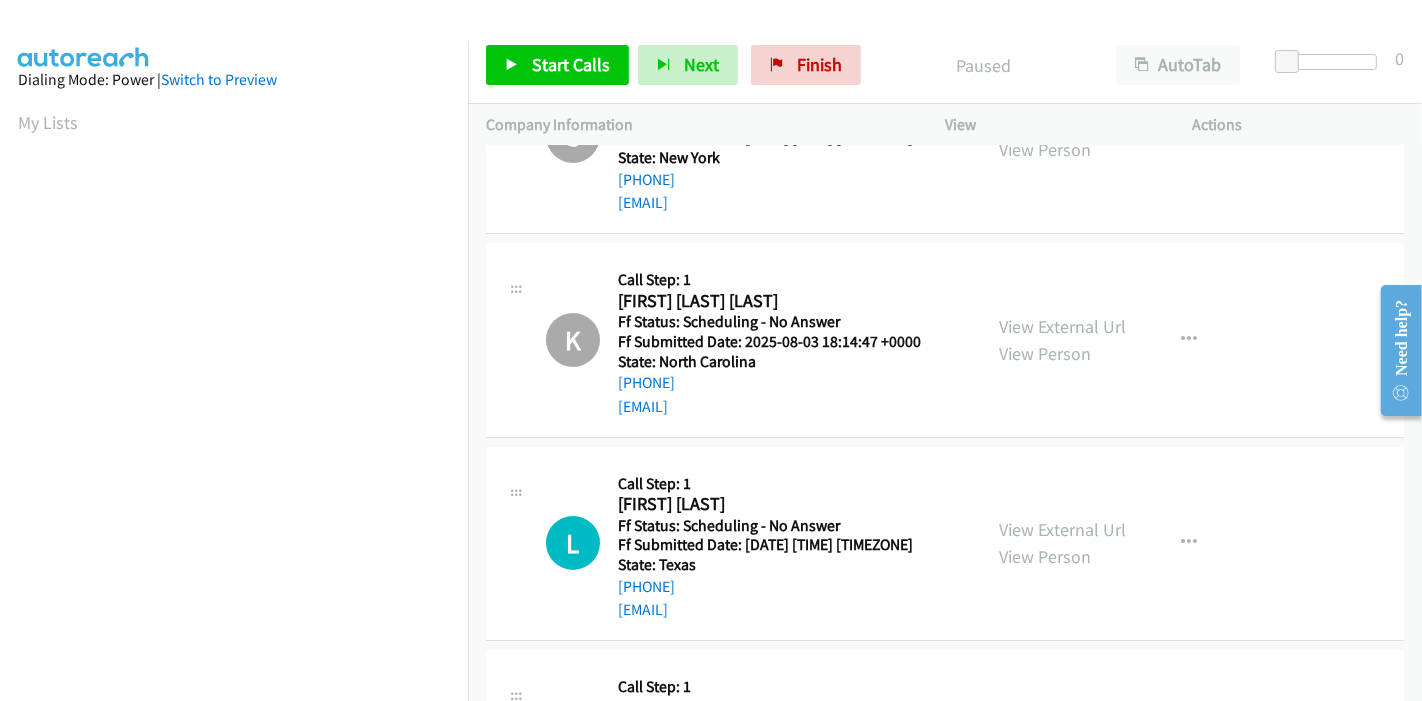 scroll, scrollTop: 333, scrollLeft: 0, axis: vertical 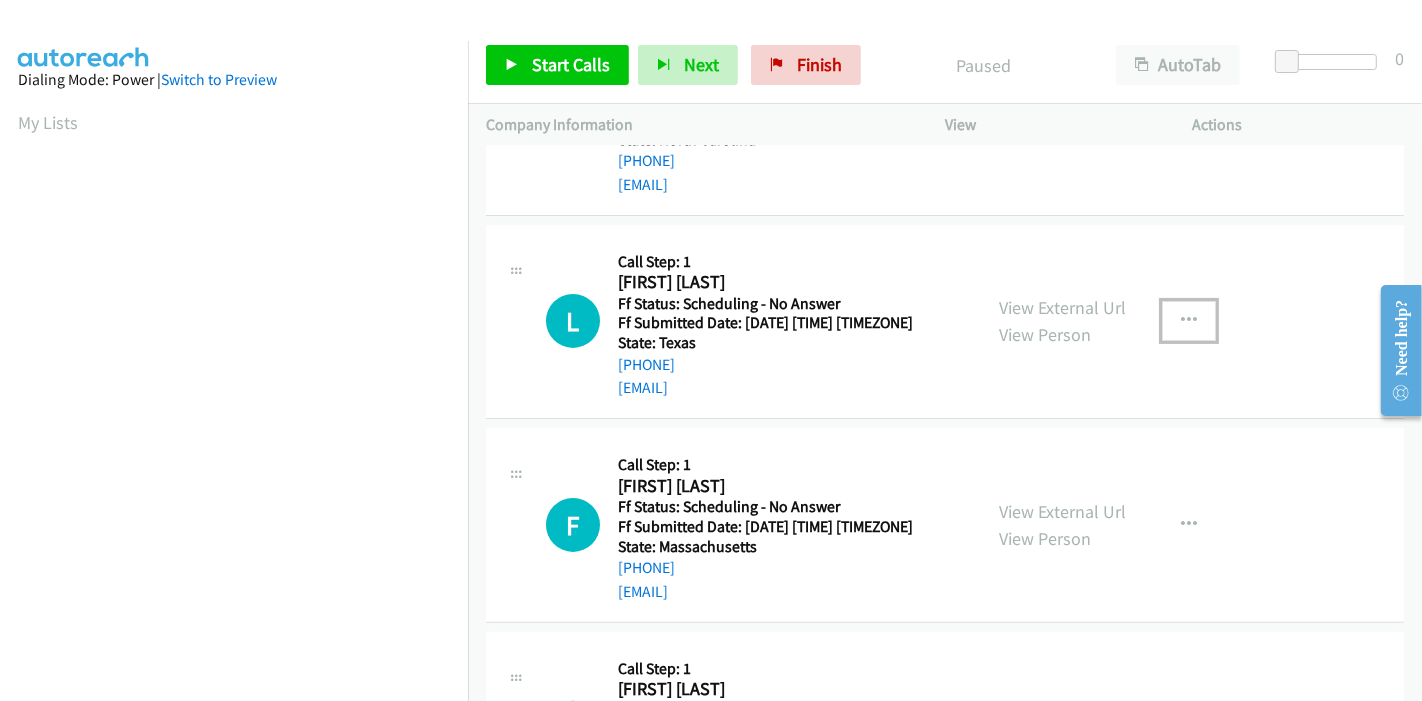 click at bounding box center (1189, 321) 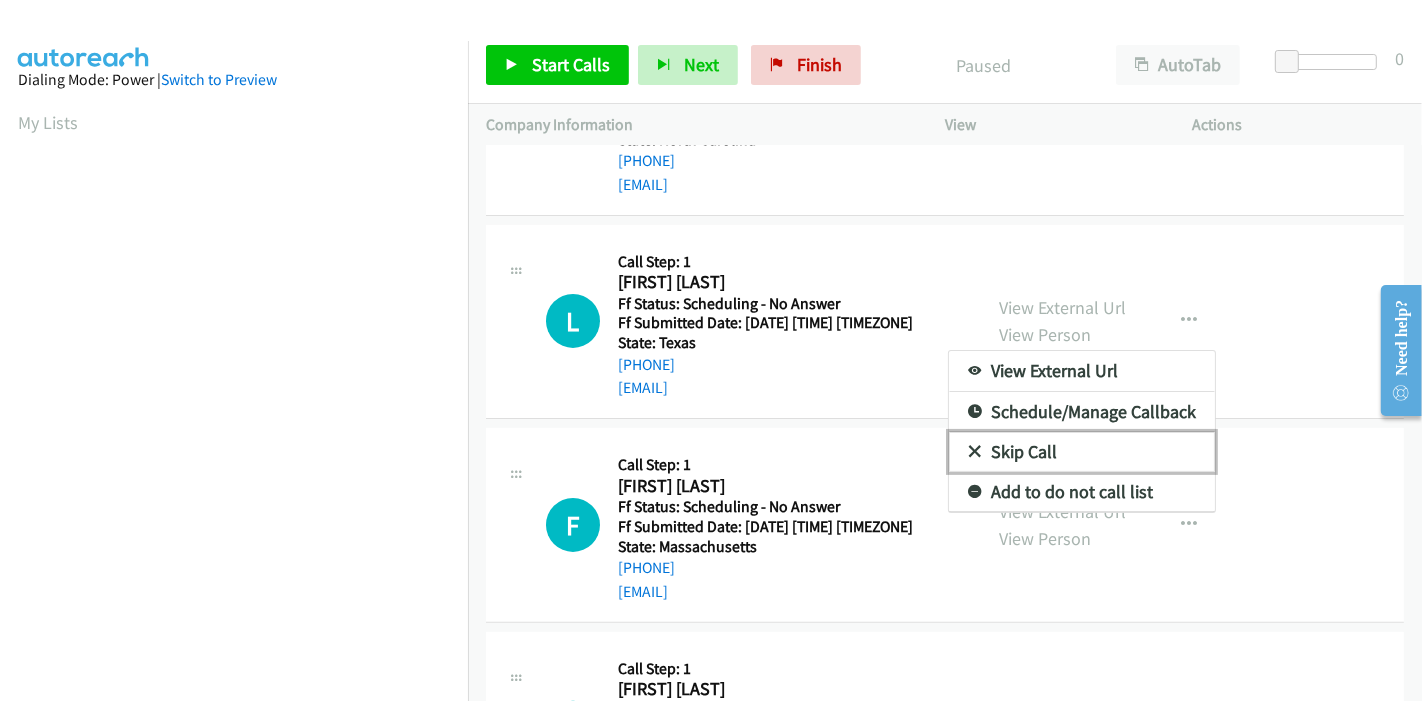 click on "Skip Call" at bounding box center [1082, 452] 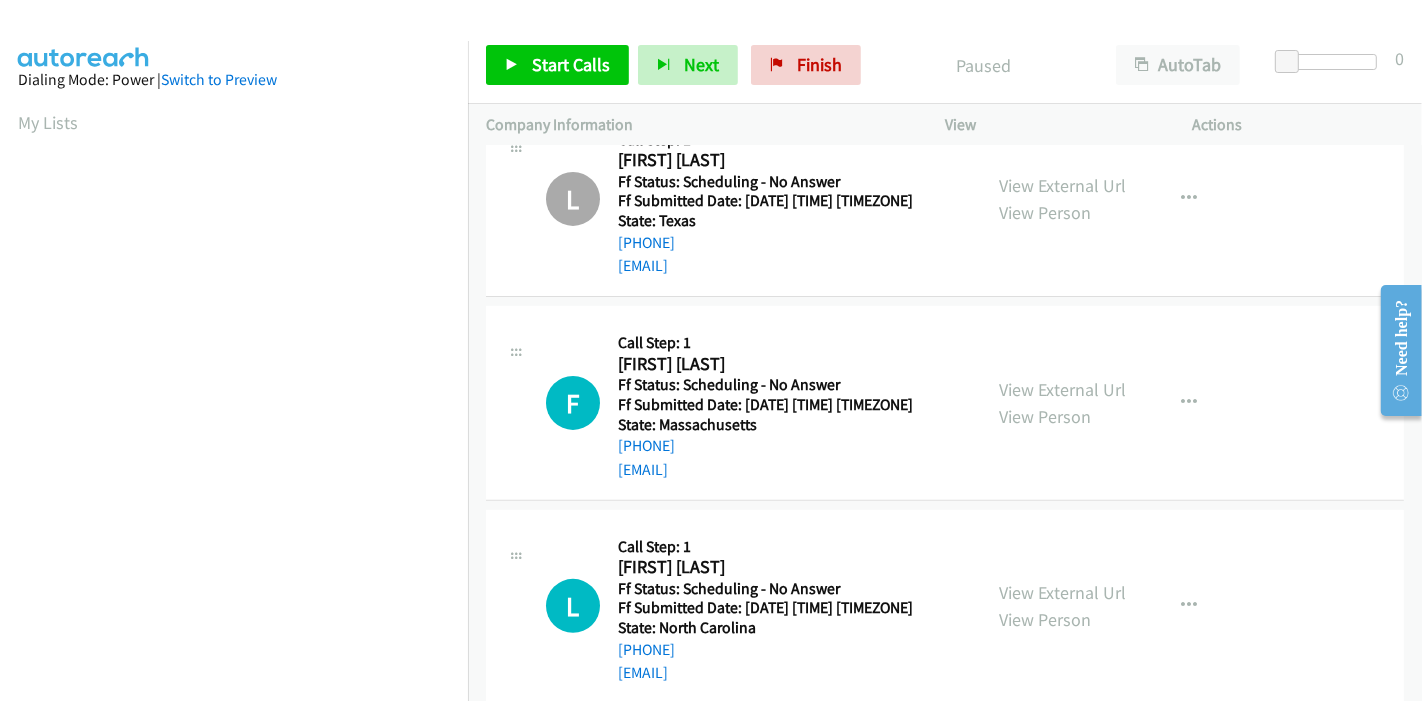 scroll, scrollTop: 555, scrollLeft: 0, axis: vertical 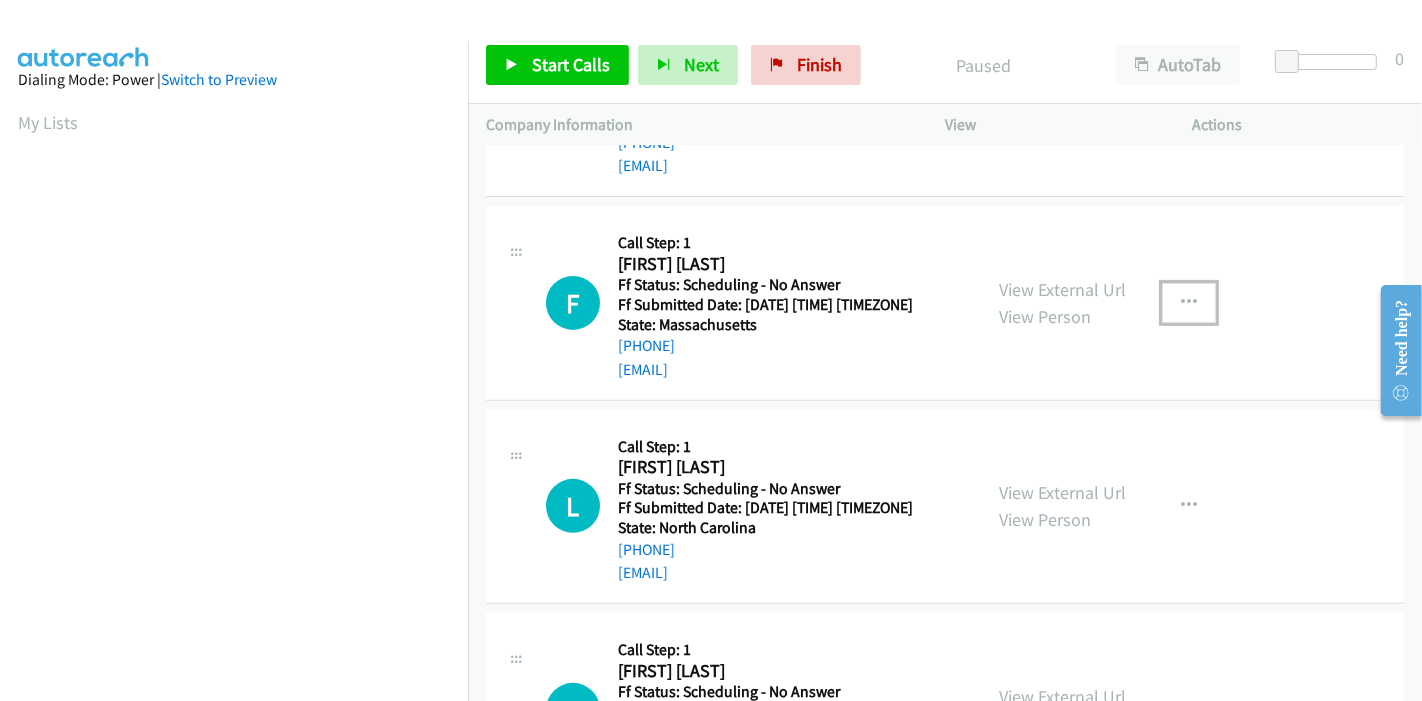 click at bounding box center [1189, 303] 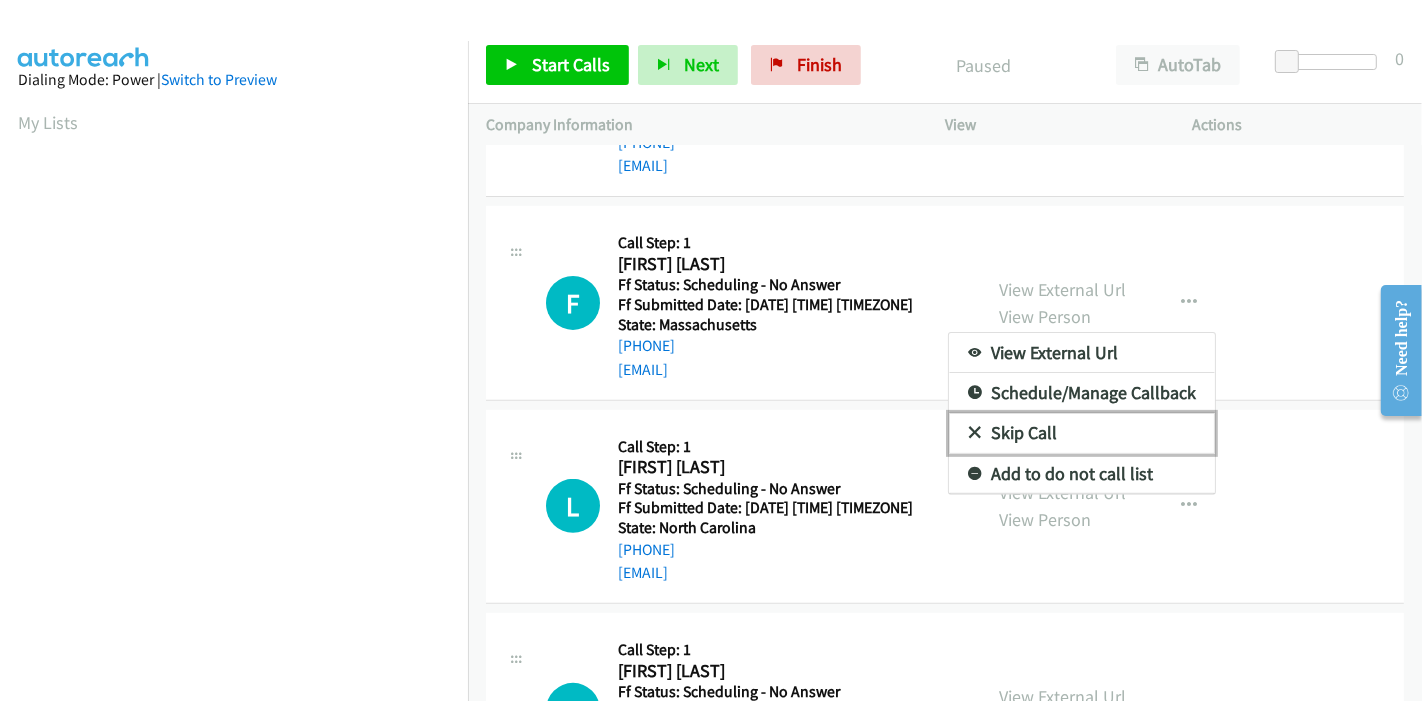 click on "Skip Call" at bounding box center [1082, 433] 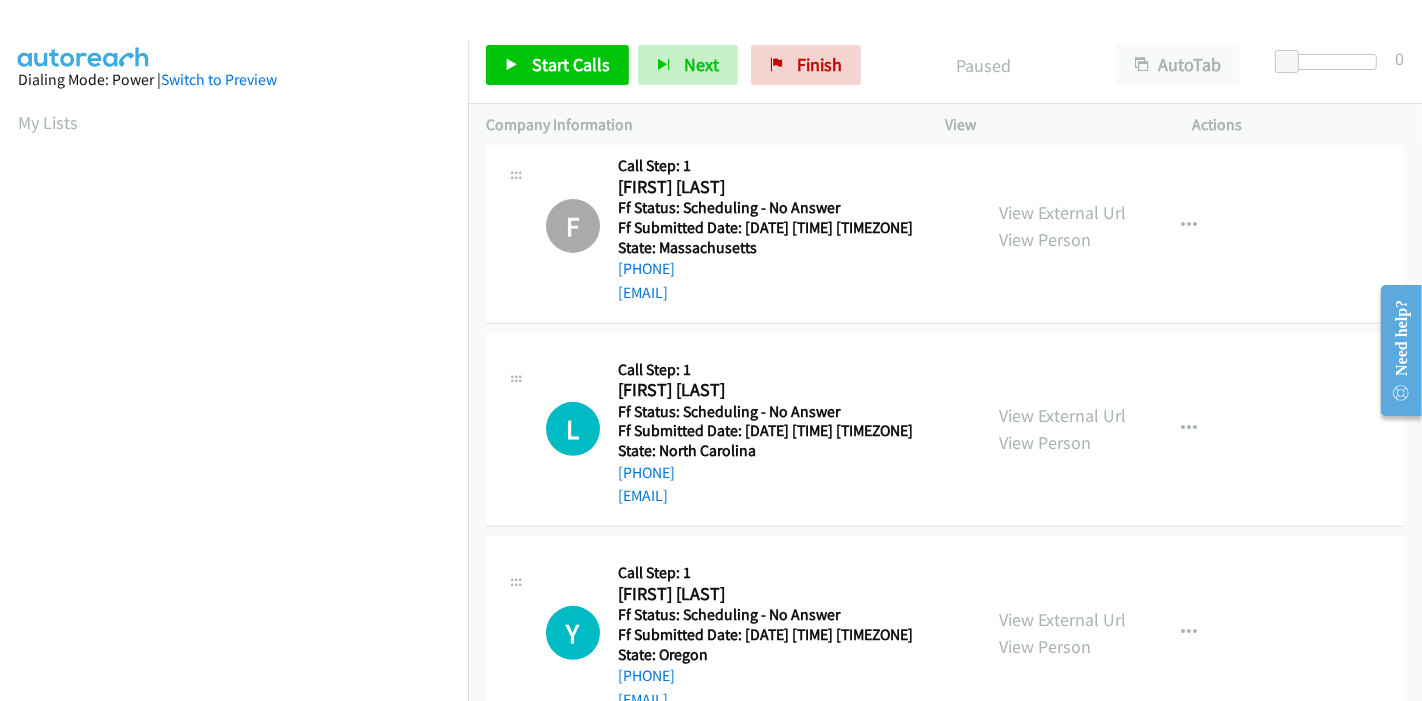scroll, scrollTop: 666, scrollLeft: 0, axis: vertical 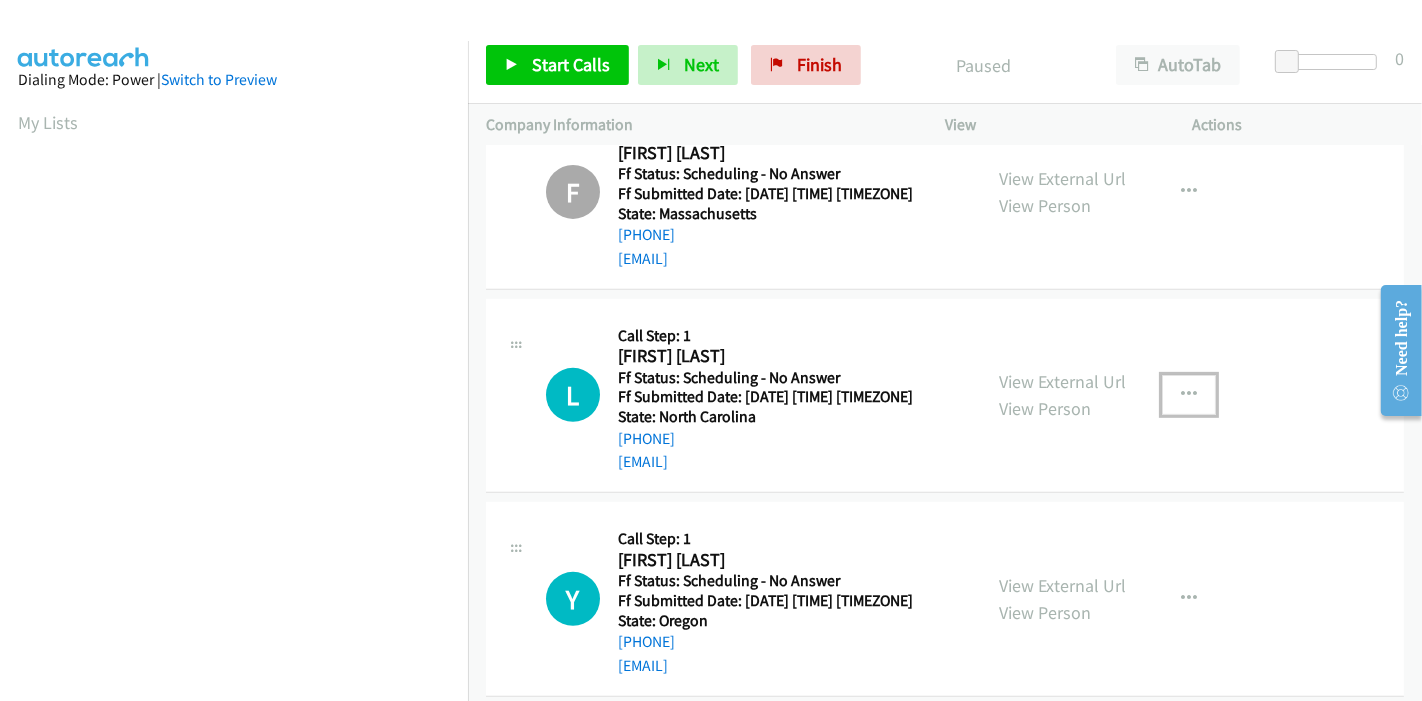 drag, startPoint x: 1160, startPoint y: 384, endPoint x: 1173, endPoint y: 402, distance: 22.203604 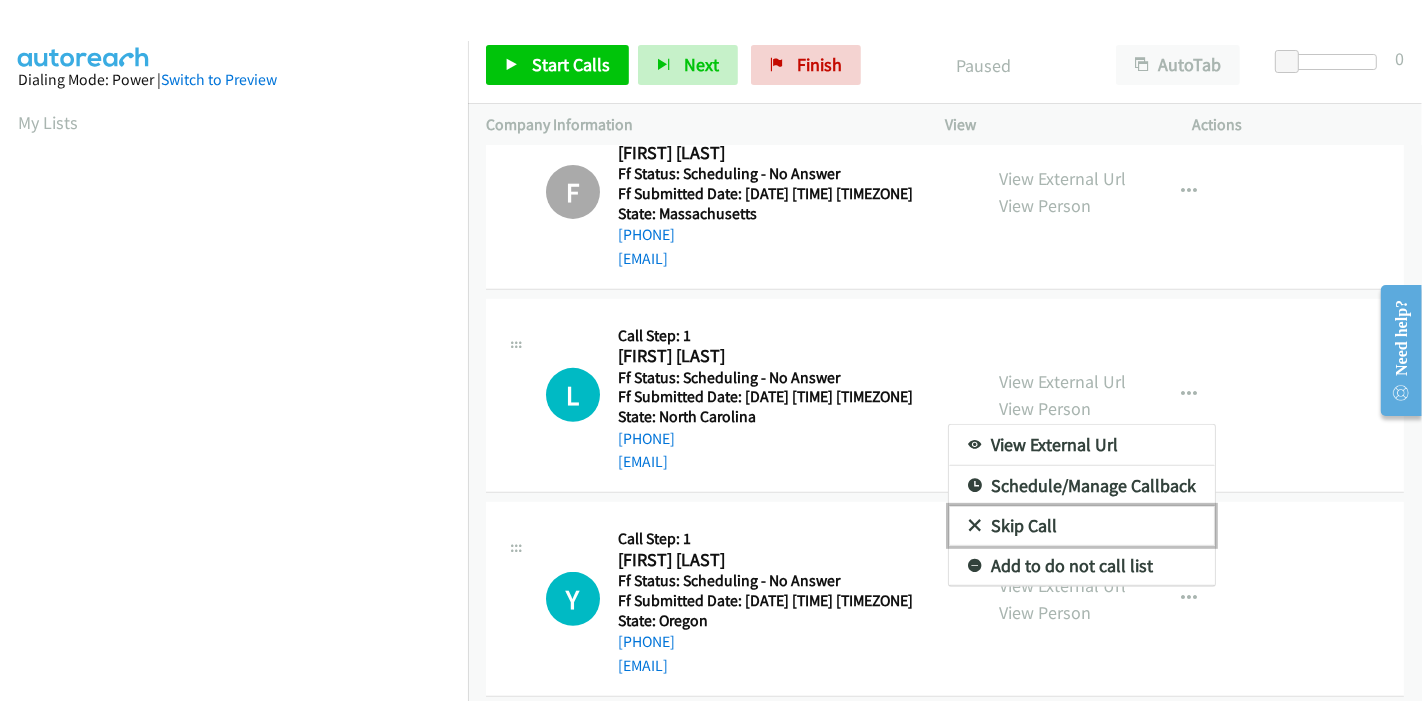 click on "Skip Call" at bounding box center (1082, 526) 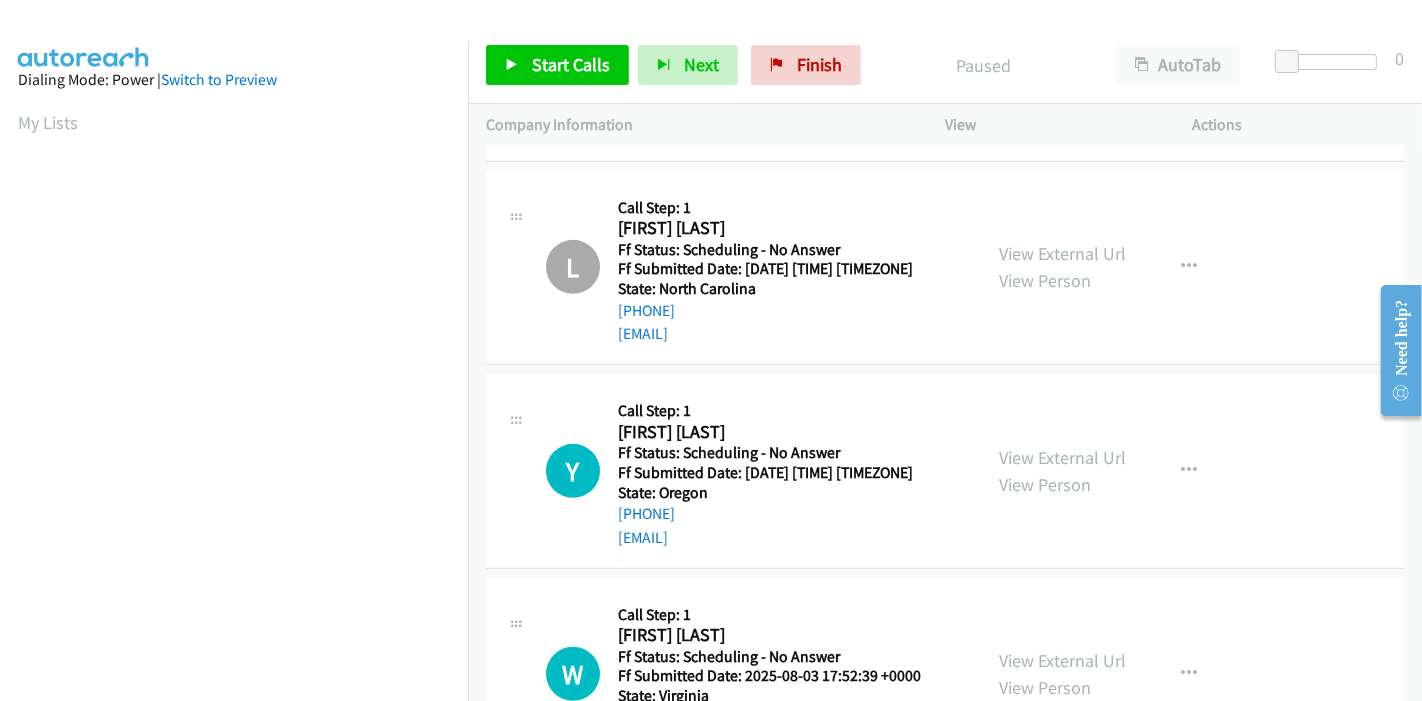 scroll, scrollTop: 888, scrollLeft: 0, axis: vertical 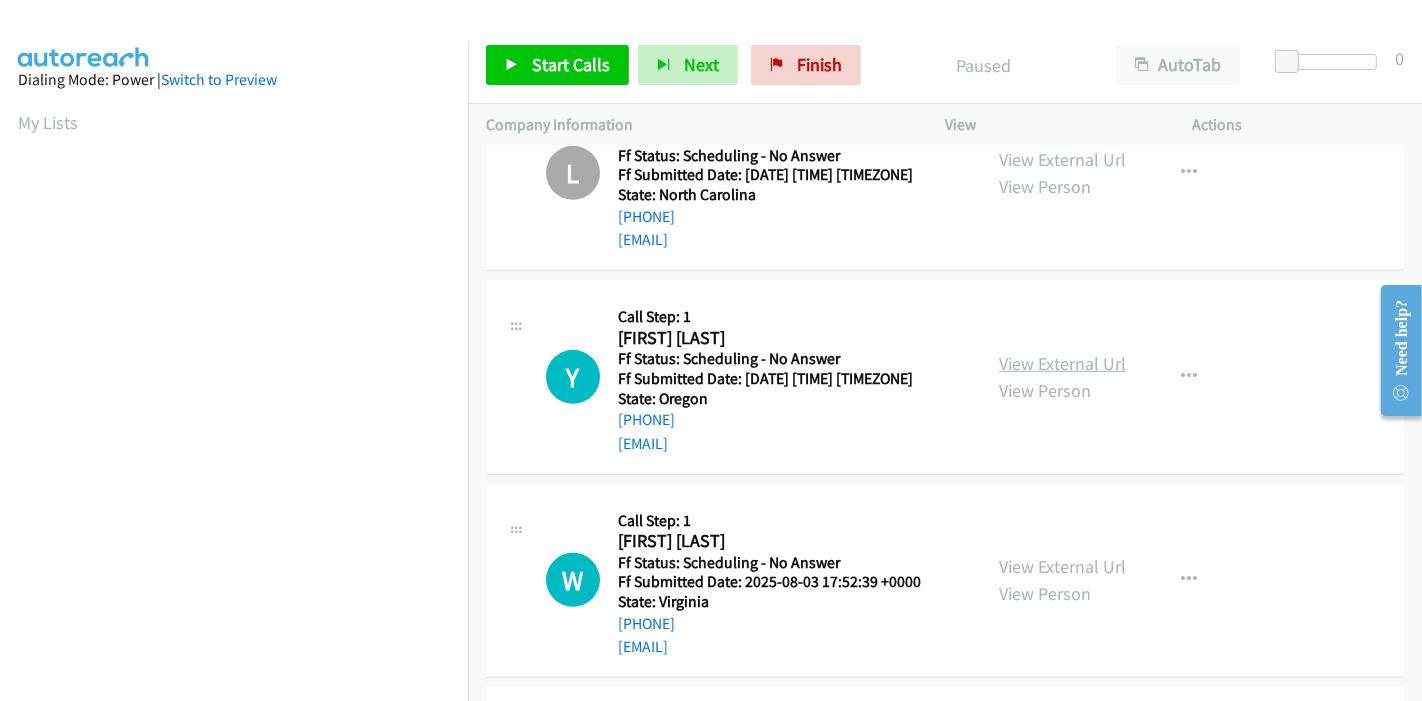 click on "View External Url" at bounding box center (1062, 363) 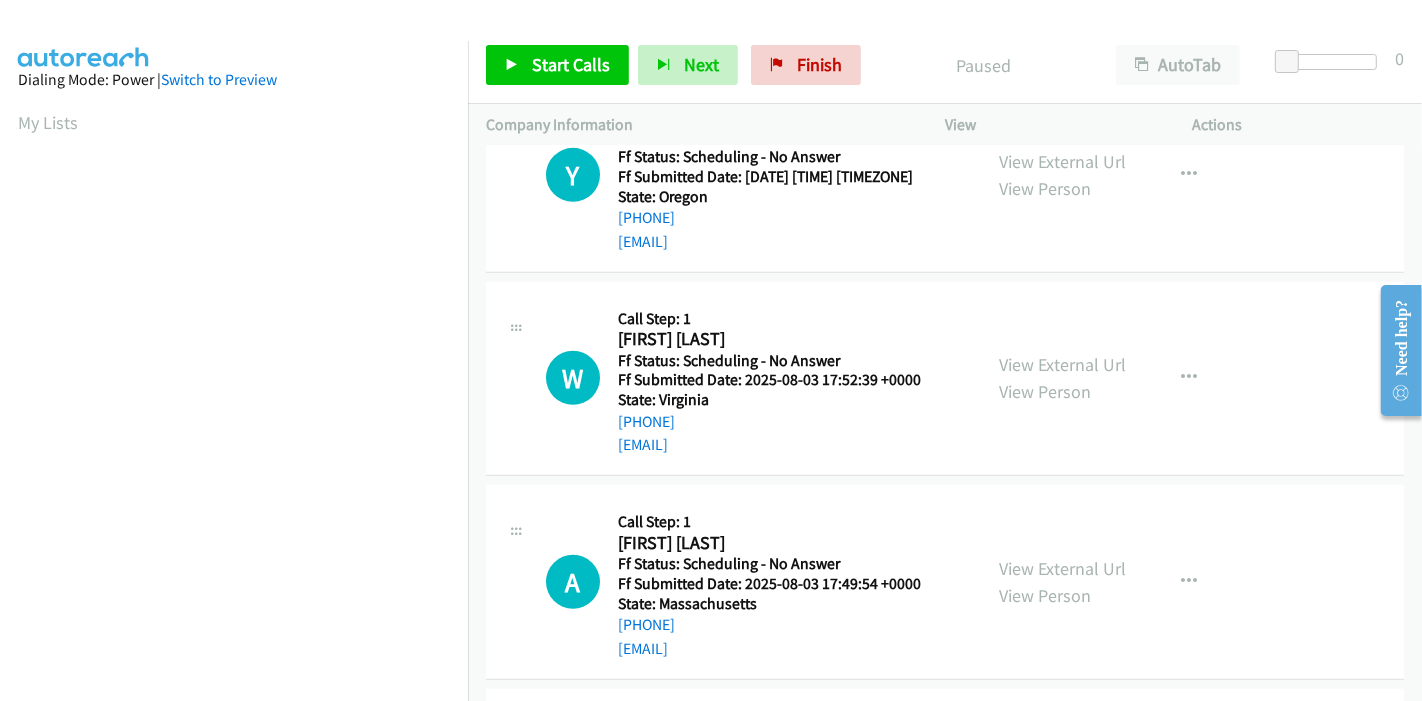 scroll, scrollTop: 1111, scrollLeft: 0, axis: vertical 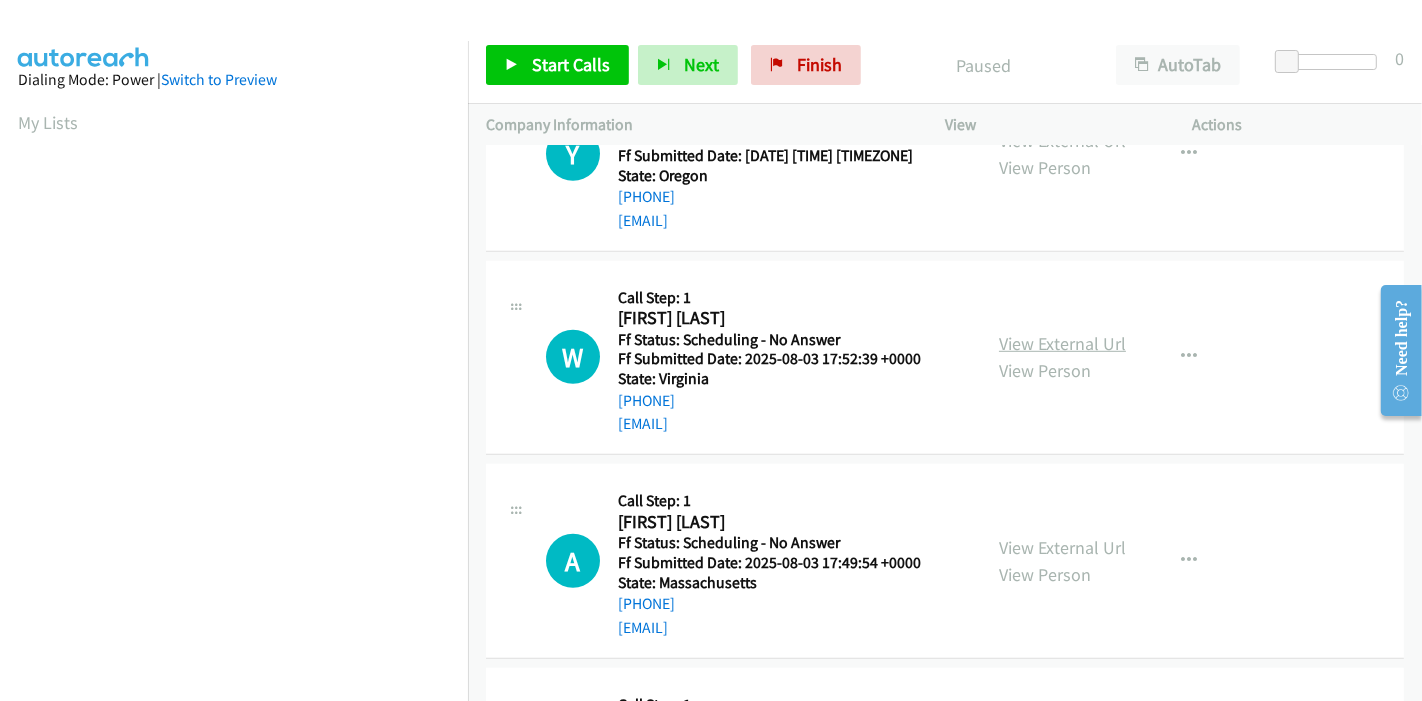 click on "View External Url" at bounding box center (1062, 343) 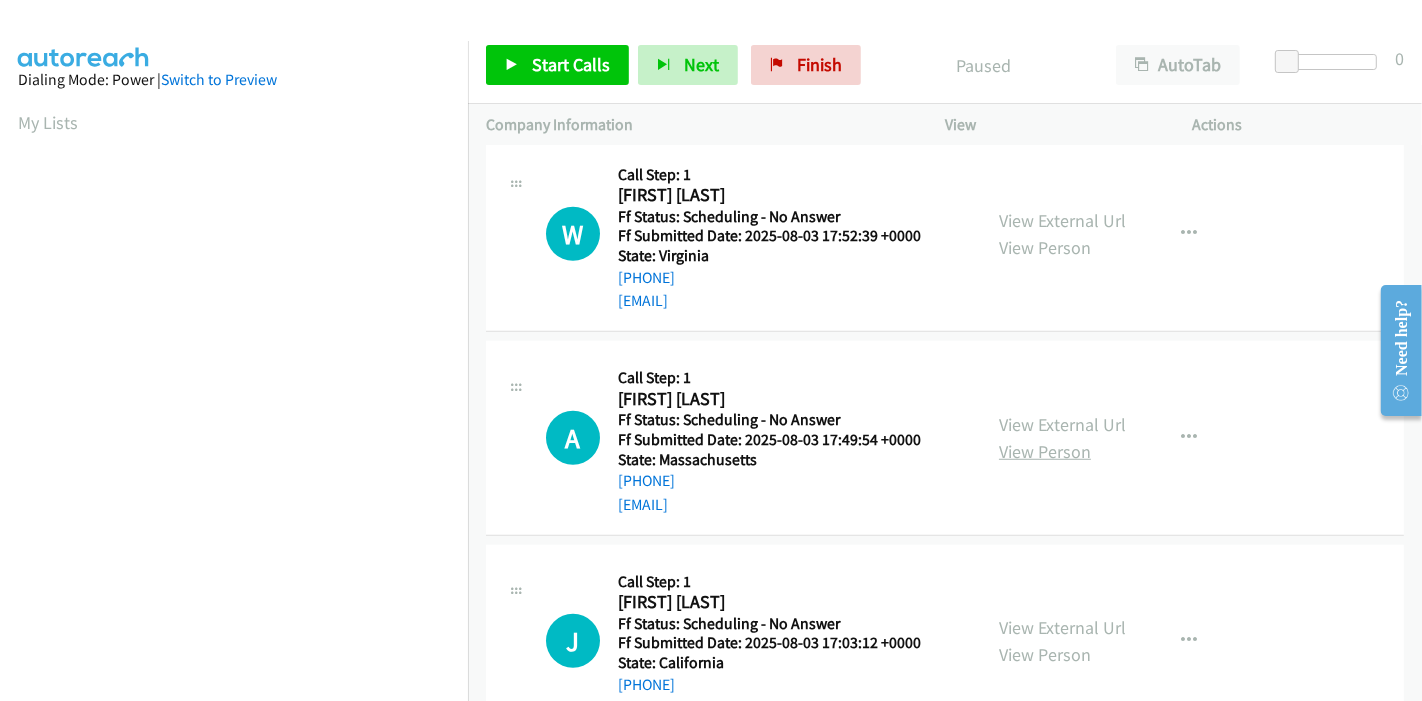 scroll, scrollTop: 1333, scrollLeft: 0, axis: vertical 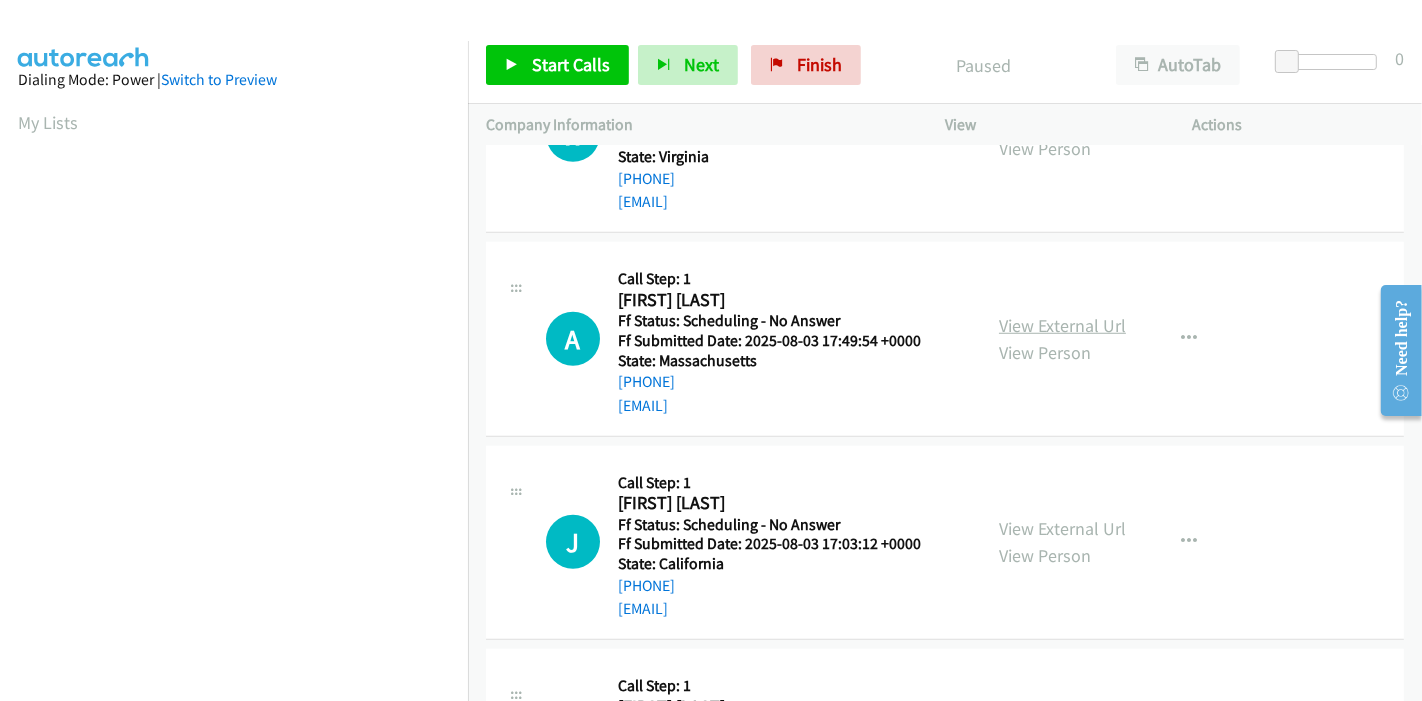click on "View External Url" at bounding box center (1062, 325) 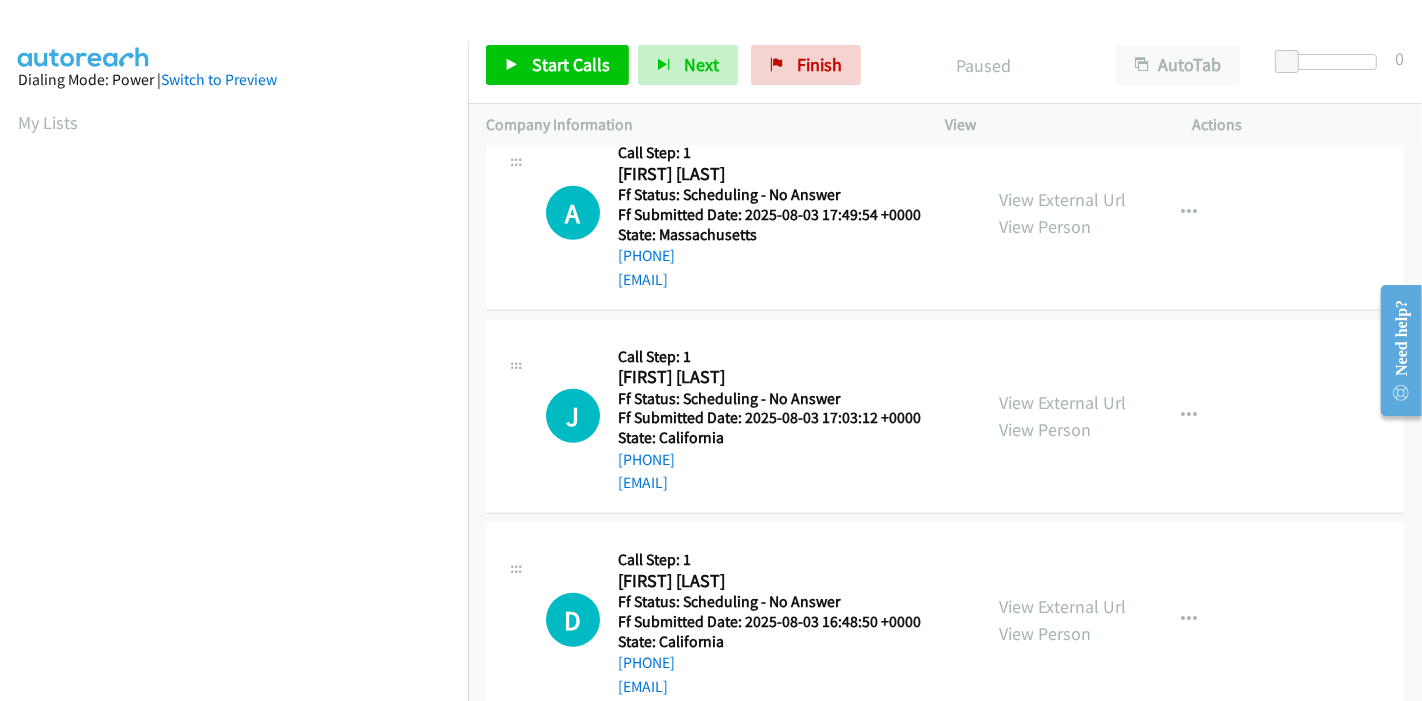 scroll, scrollTop: 1555, scrollLeft: 0, axis: vertical 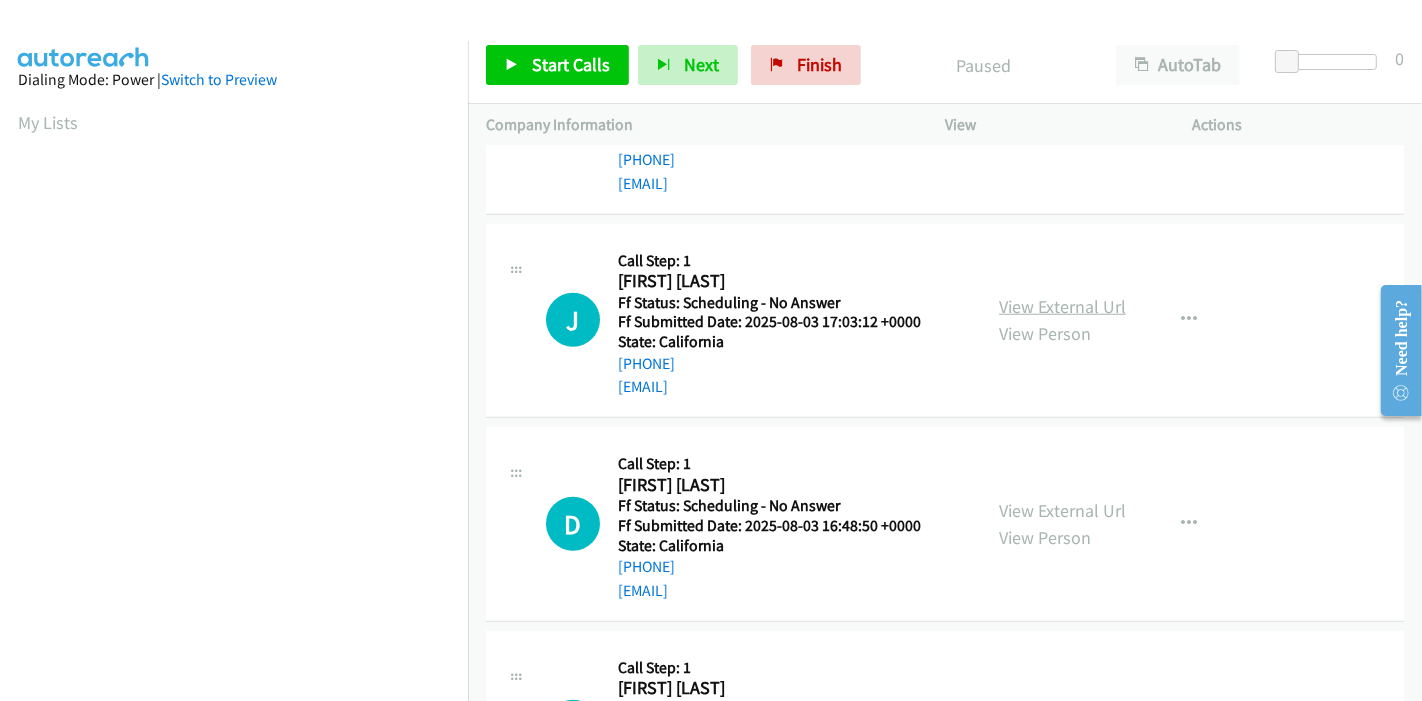 click on "View External Url" at bounding box center [1062, 306] 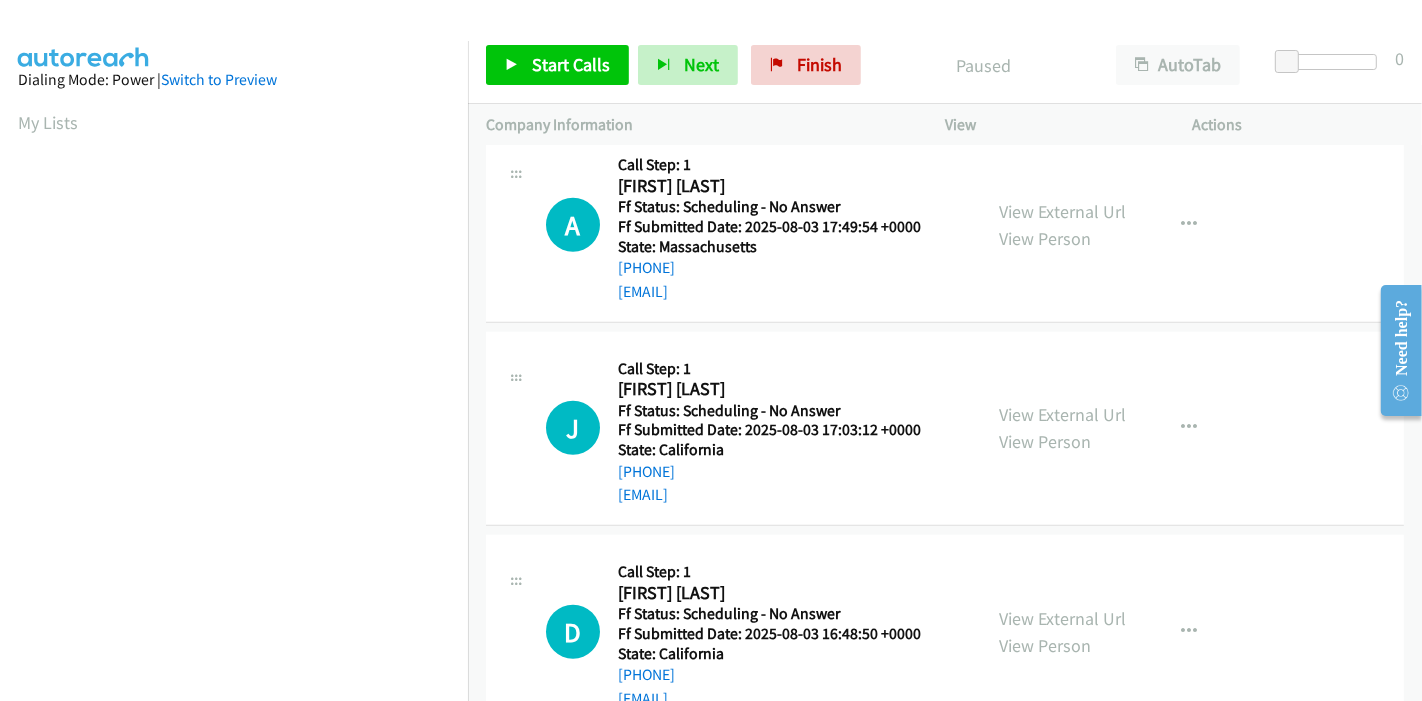 scroll, scrollTop: 1555, scrollLeft: 0, axis: vertical 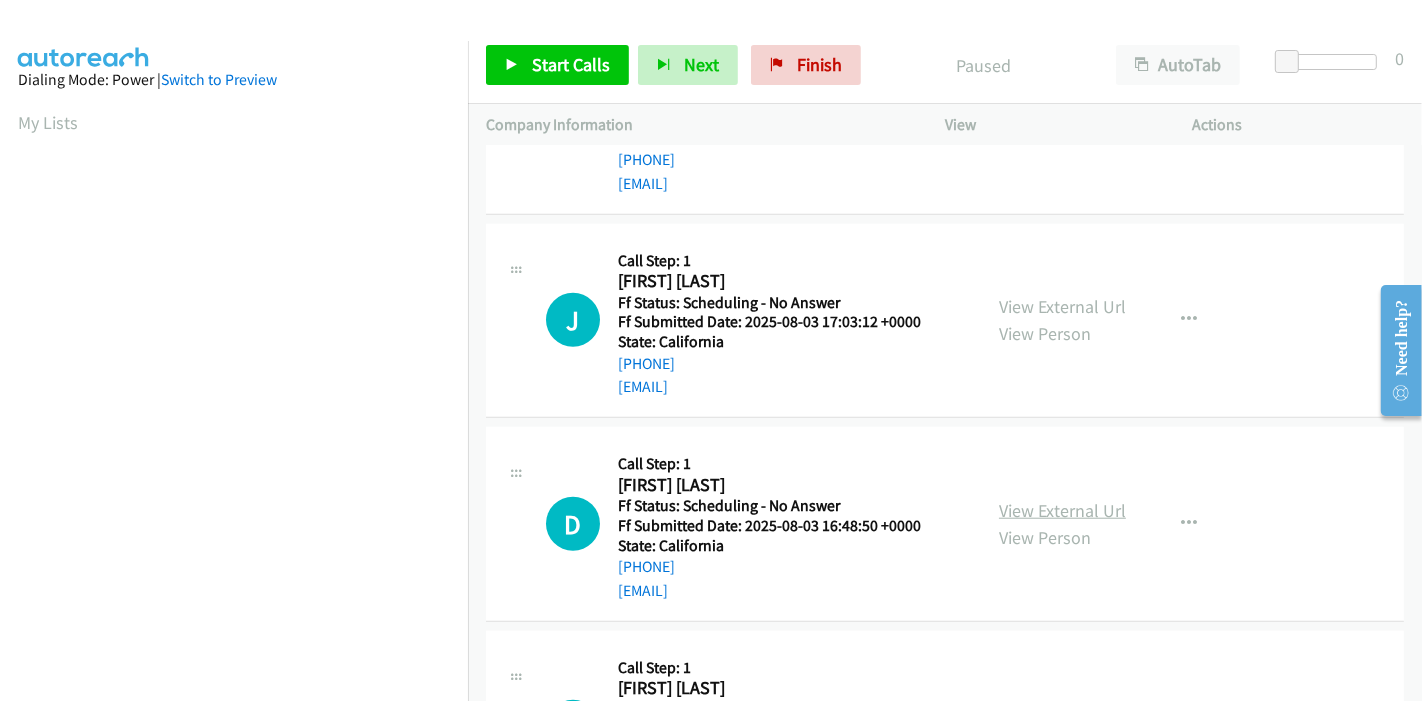 click on "View External Url" at bounding box center (1062, 510) 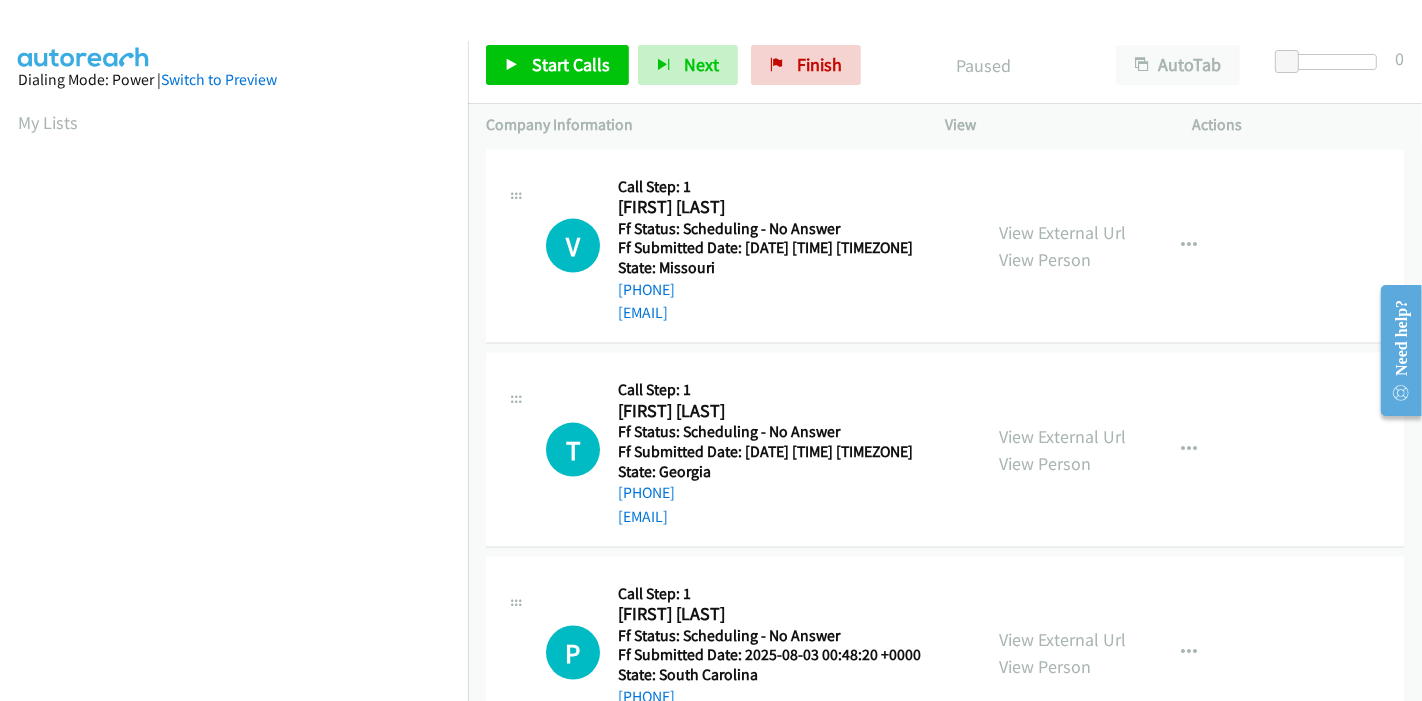 scroll, scrollTop: 2519, scrollLeft: 0, axis: vertical 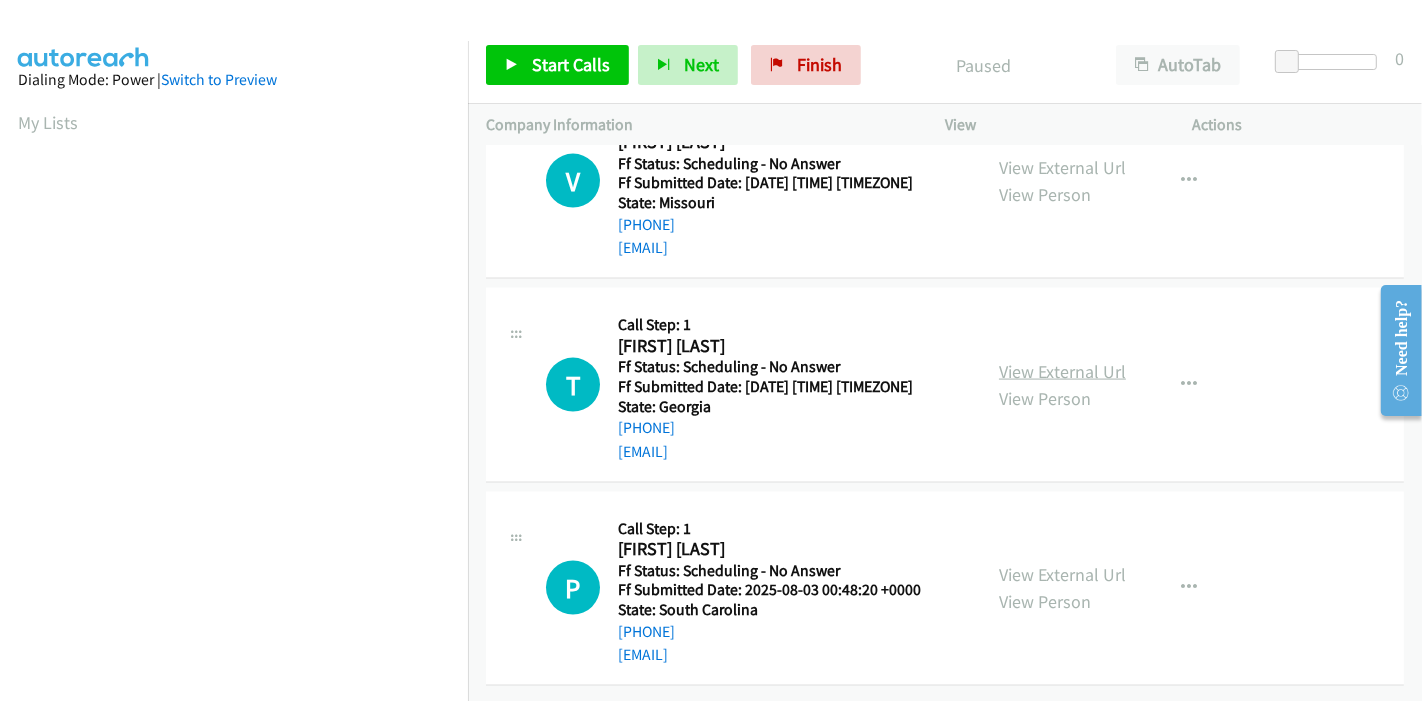 click on "View External Url" at bounding box center (1062, 371) 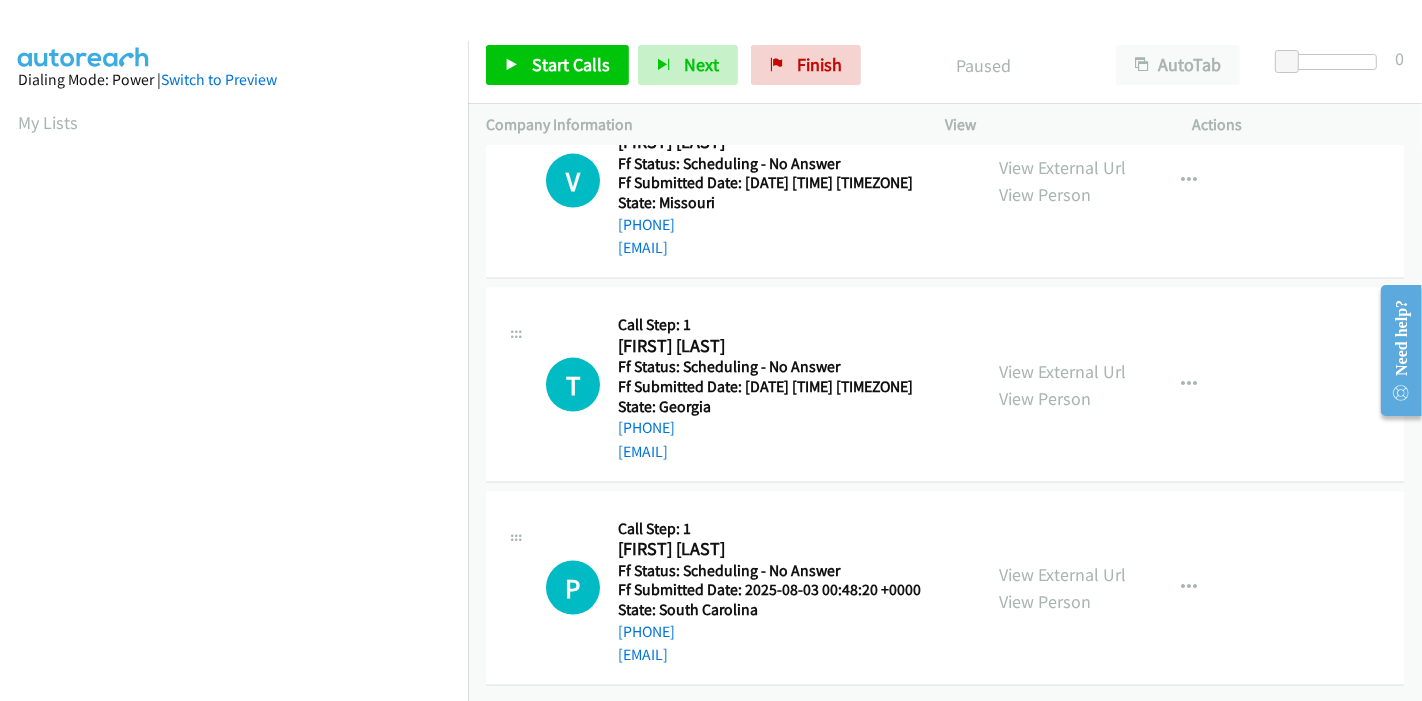 click on "Start Calls
Pause
Next
Finish
Paused
AutoTab
AutoTab
0" at bounding box center [945, 65] 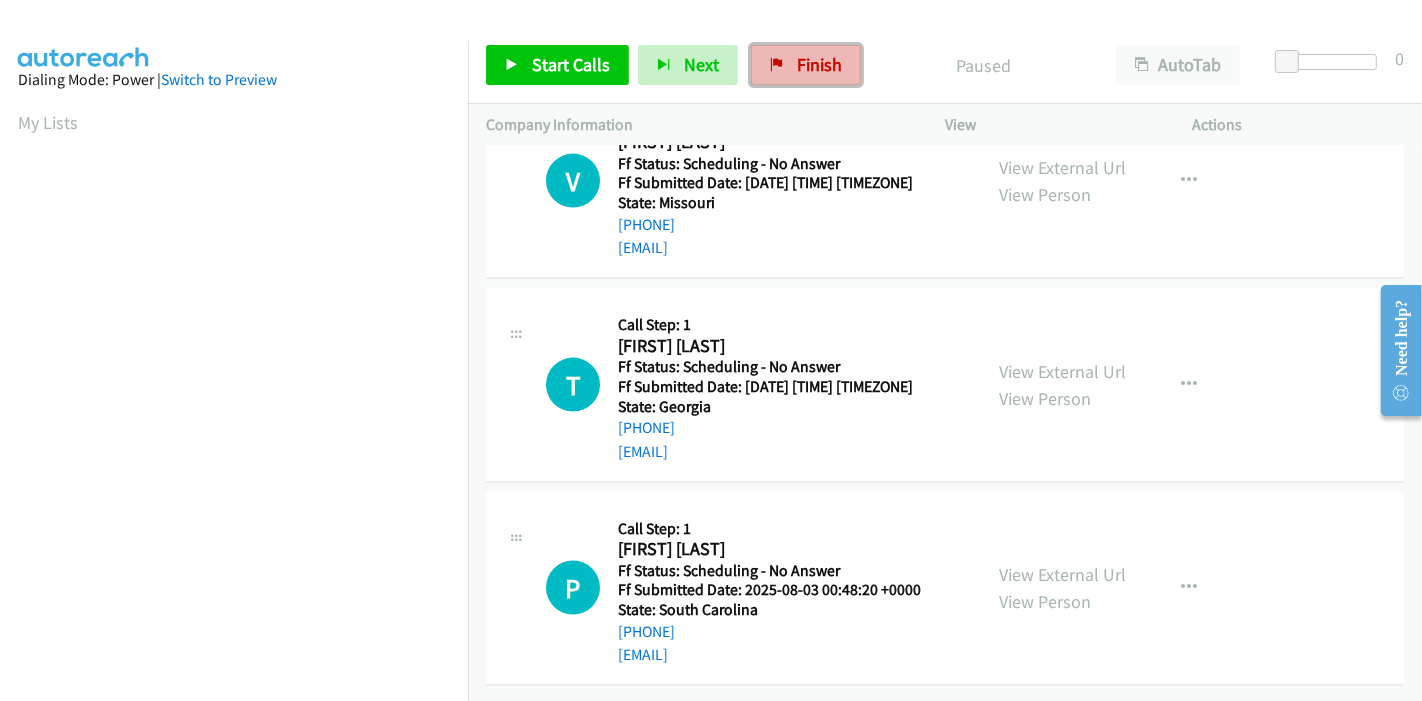 click on "Finish" at bounding box center [806, 65] 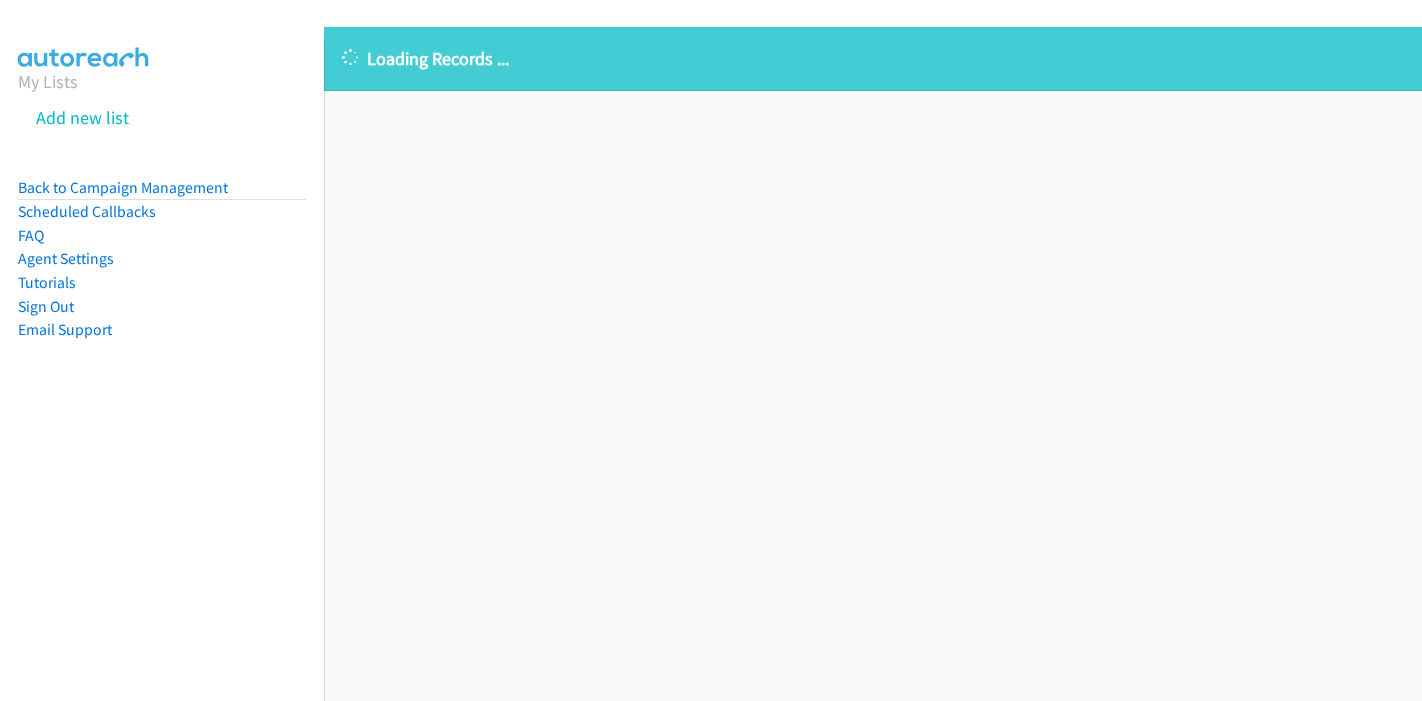 scroll, scrollTop: 0, scrollLeft: 0, axis: both 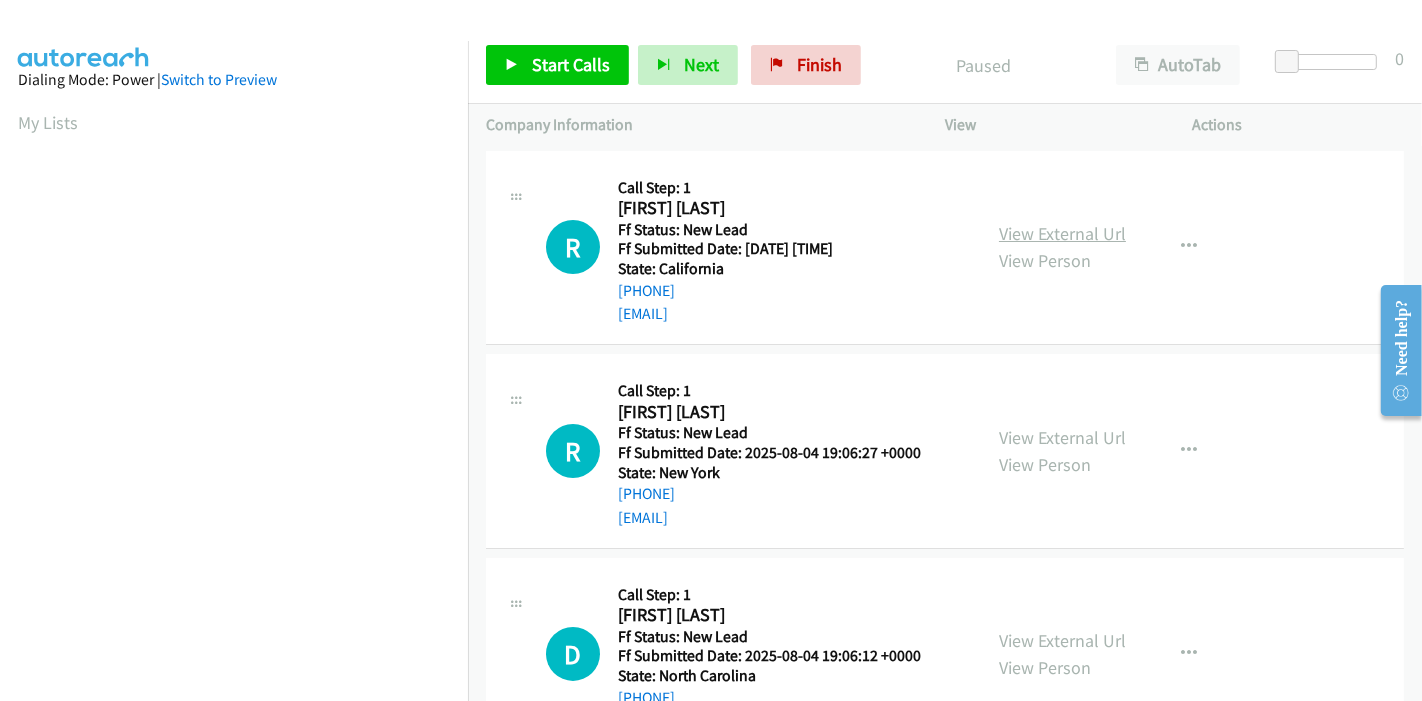 click on "View External Url" at bounding box center [1062, 233] 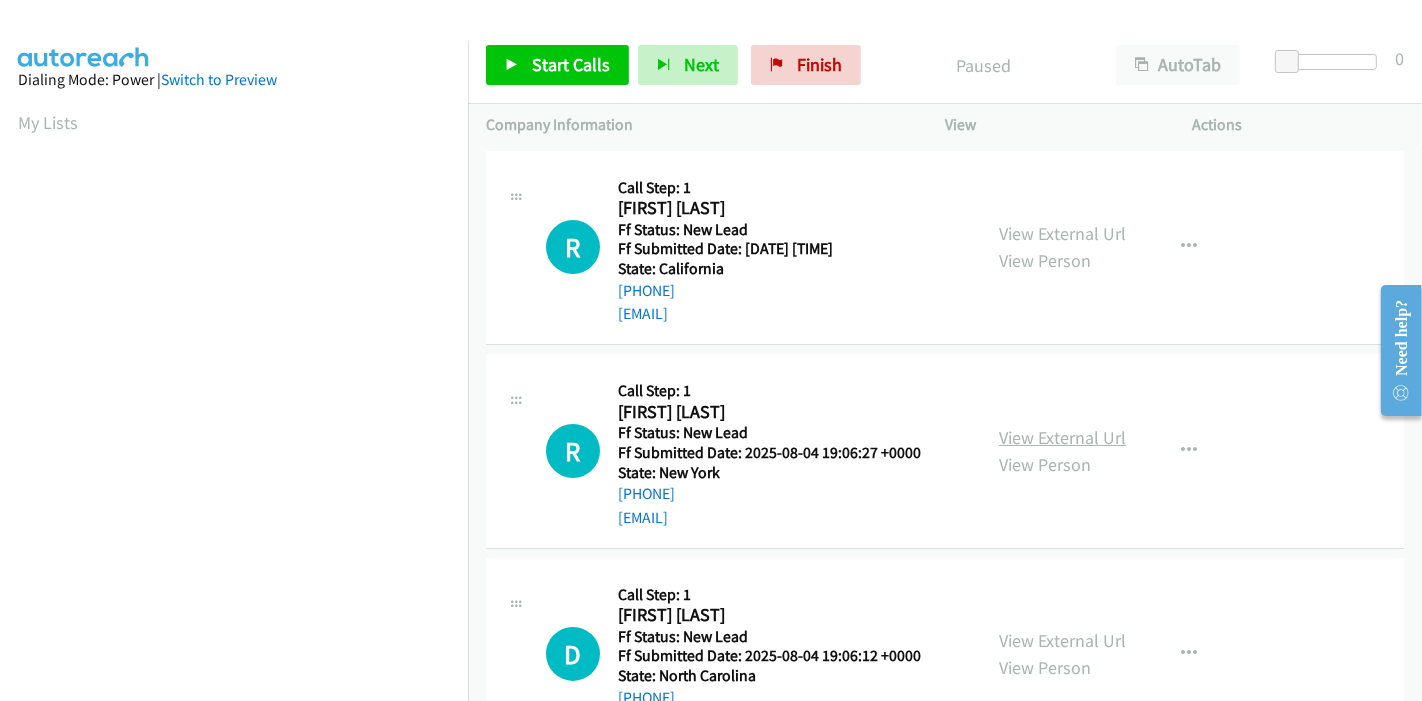 click on "View External Url" at bounding box center [1062, 437] 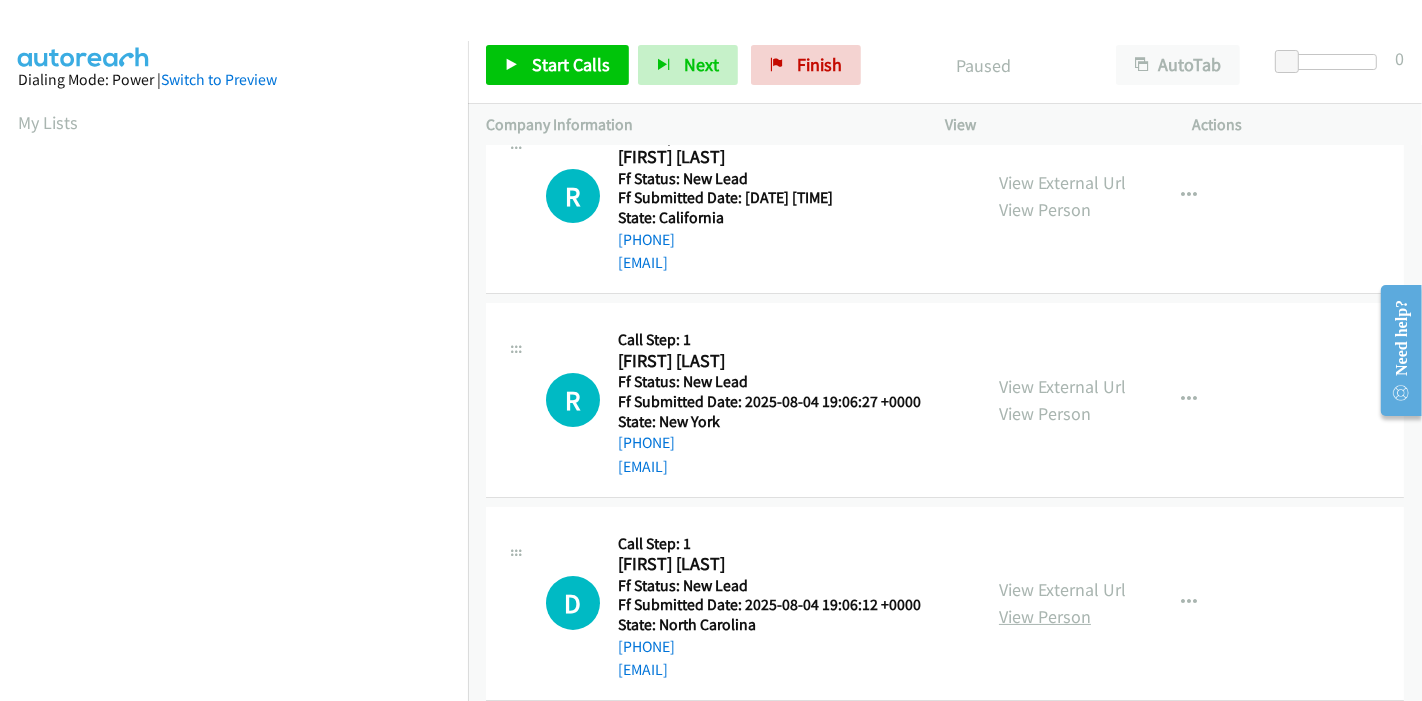 scroll, scrollTop: 222, scrollLeft: 0, axis: vertical 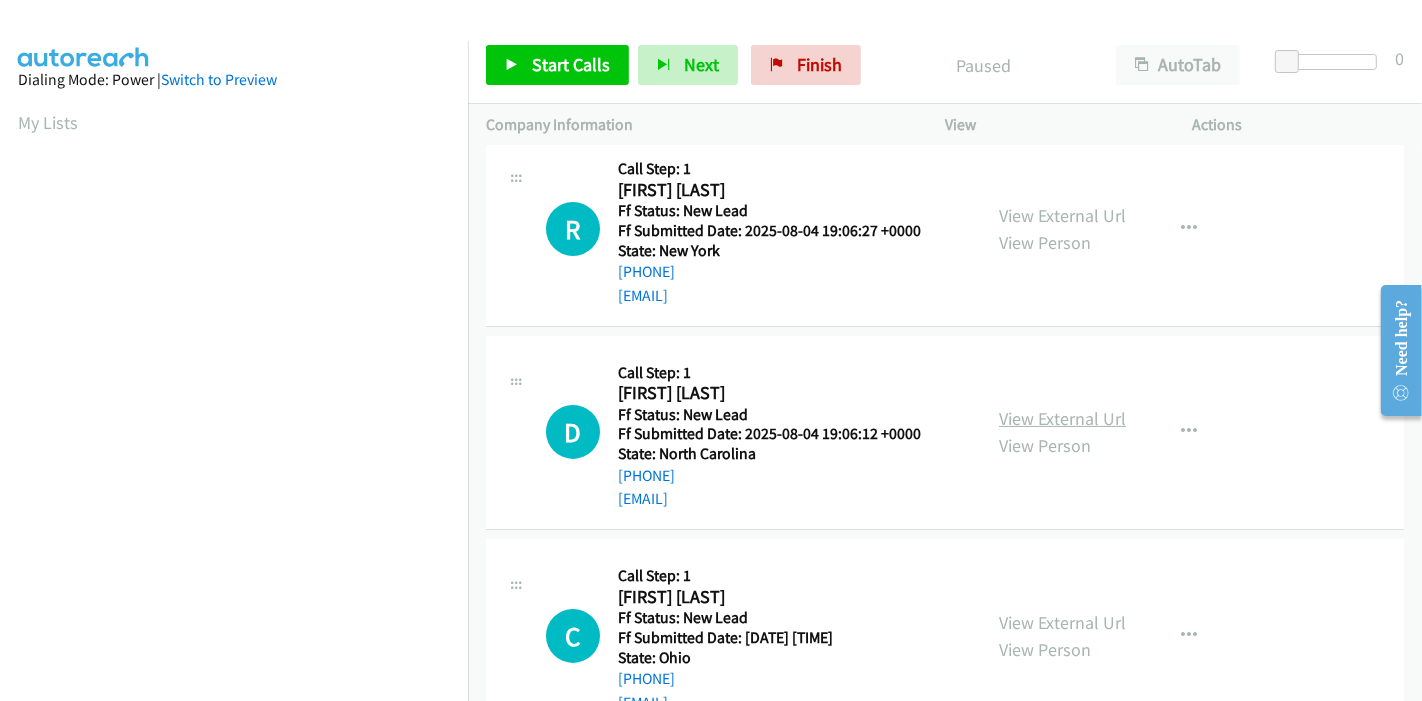 click on "View External Url" at bounding box center [1062, 418] 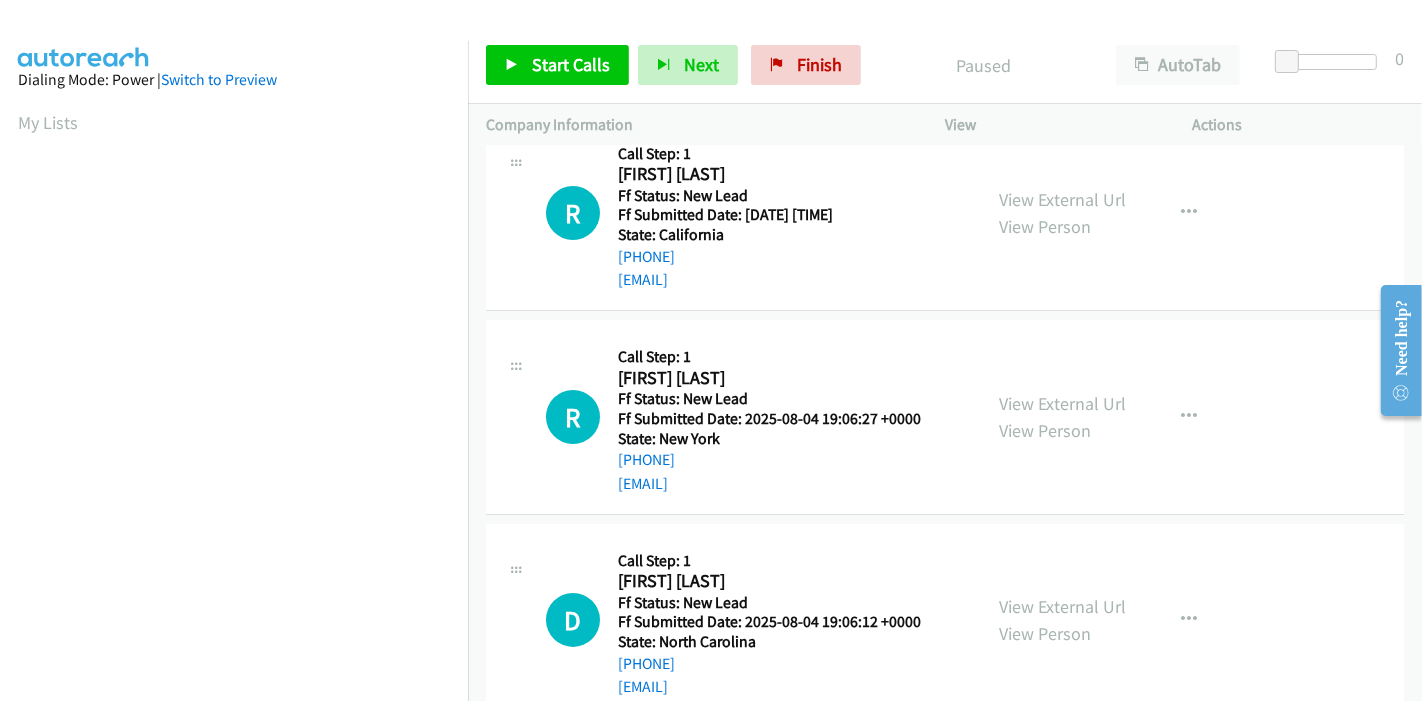 scroll, scrollTop: 0, scrollLeft: 0, axis: both 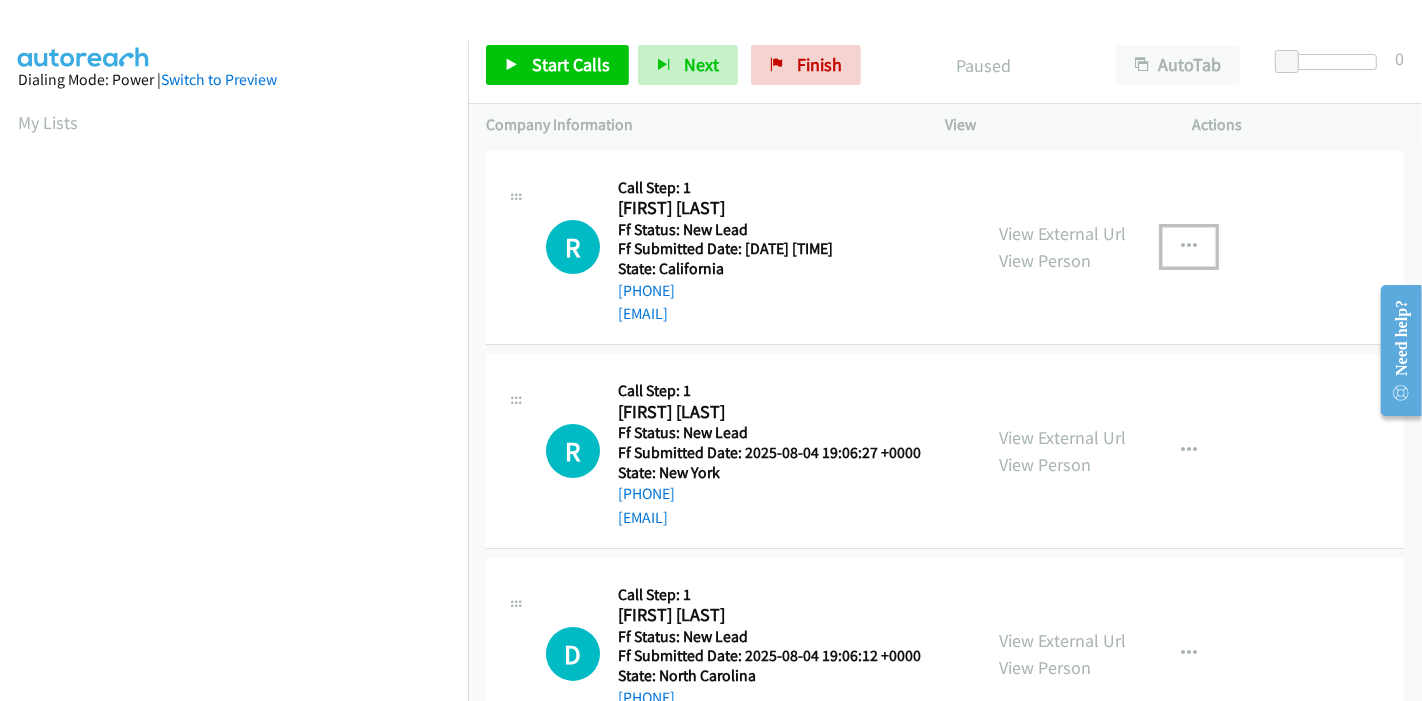 click at bounding box center (1189, 247) 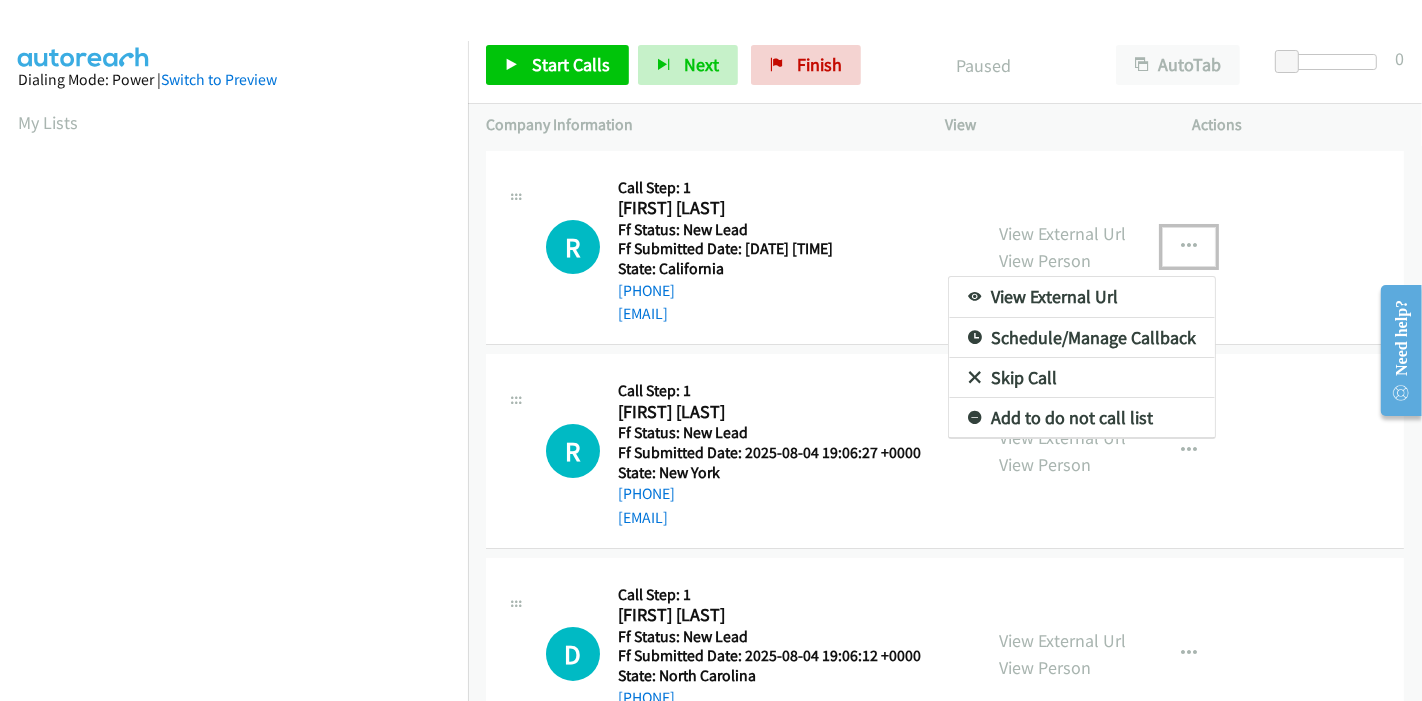 click on "Skip Call" at bounding box center [1082, 378] 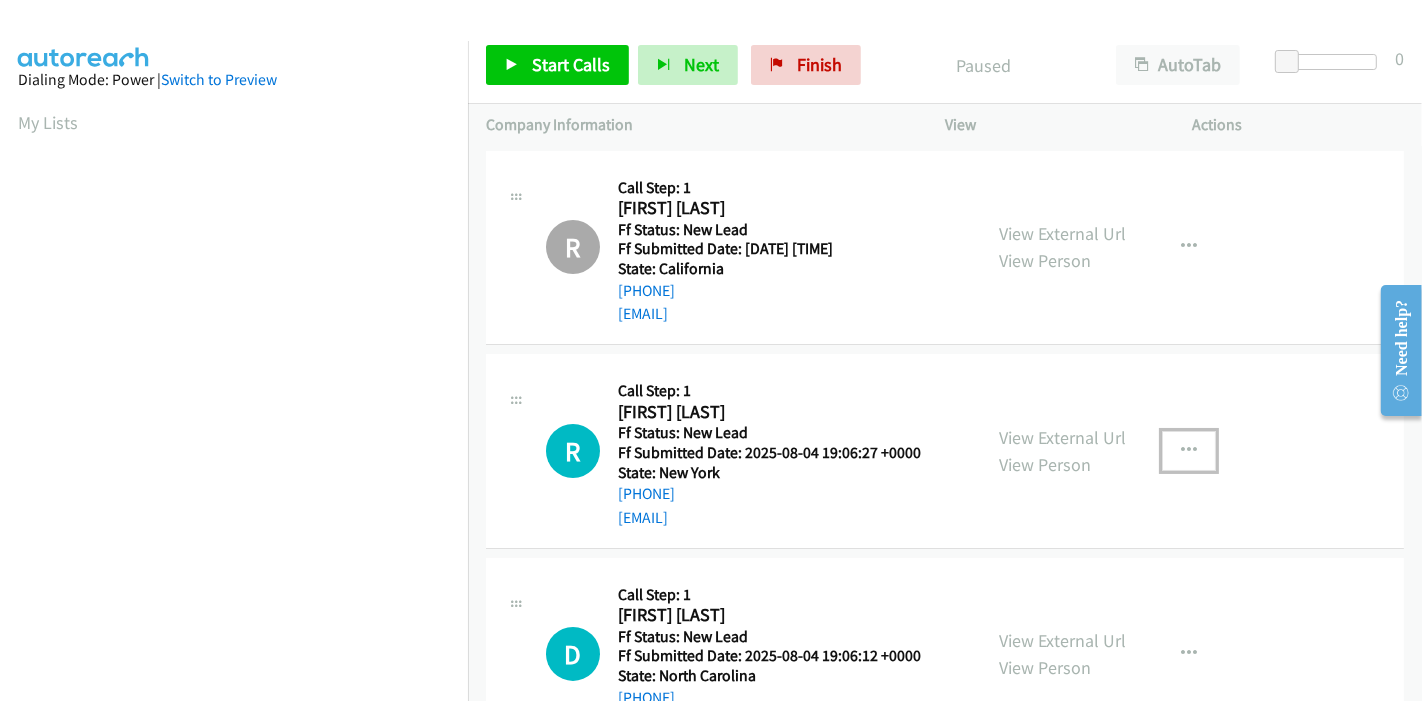 click at bounding box center [1189, 451] 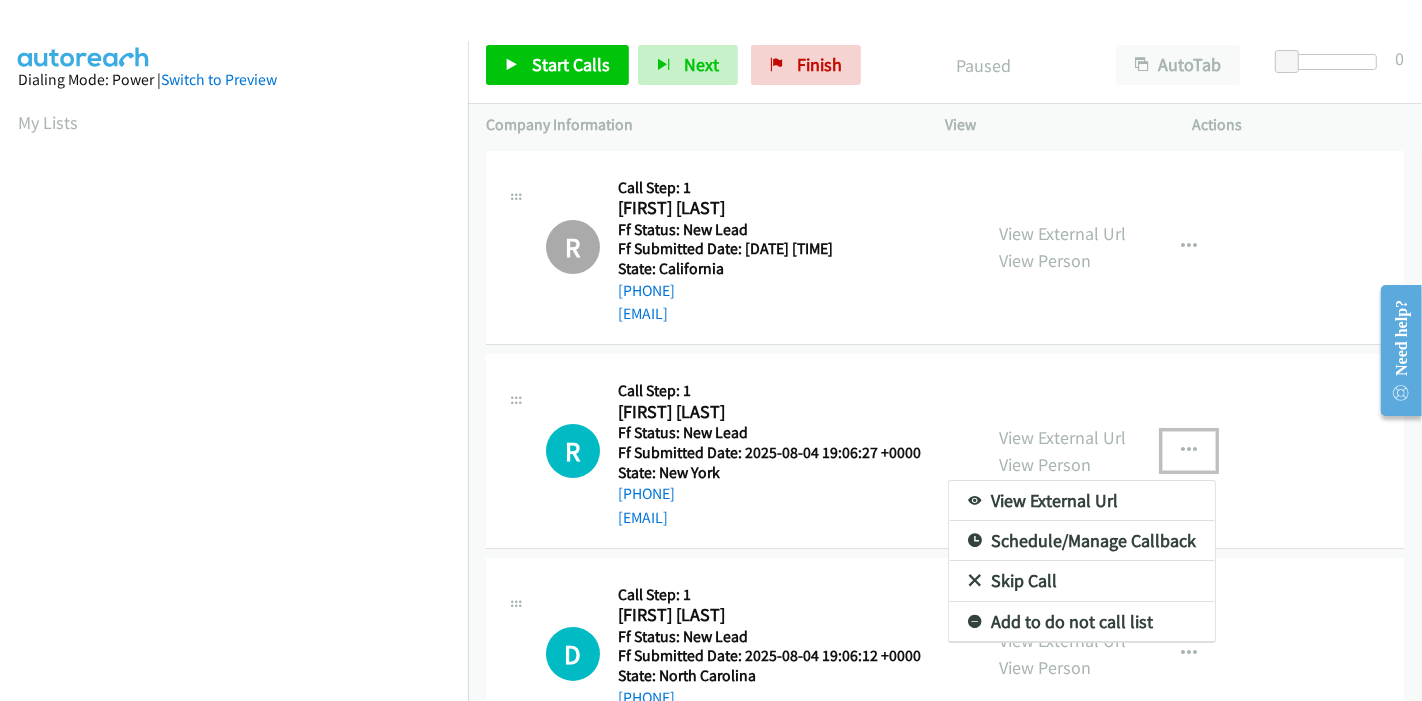 click on "Skip Call" at bounding box center (1082, 581) 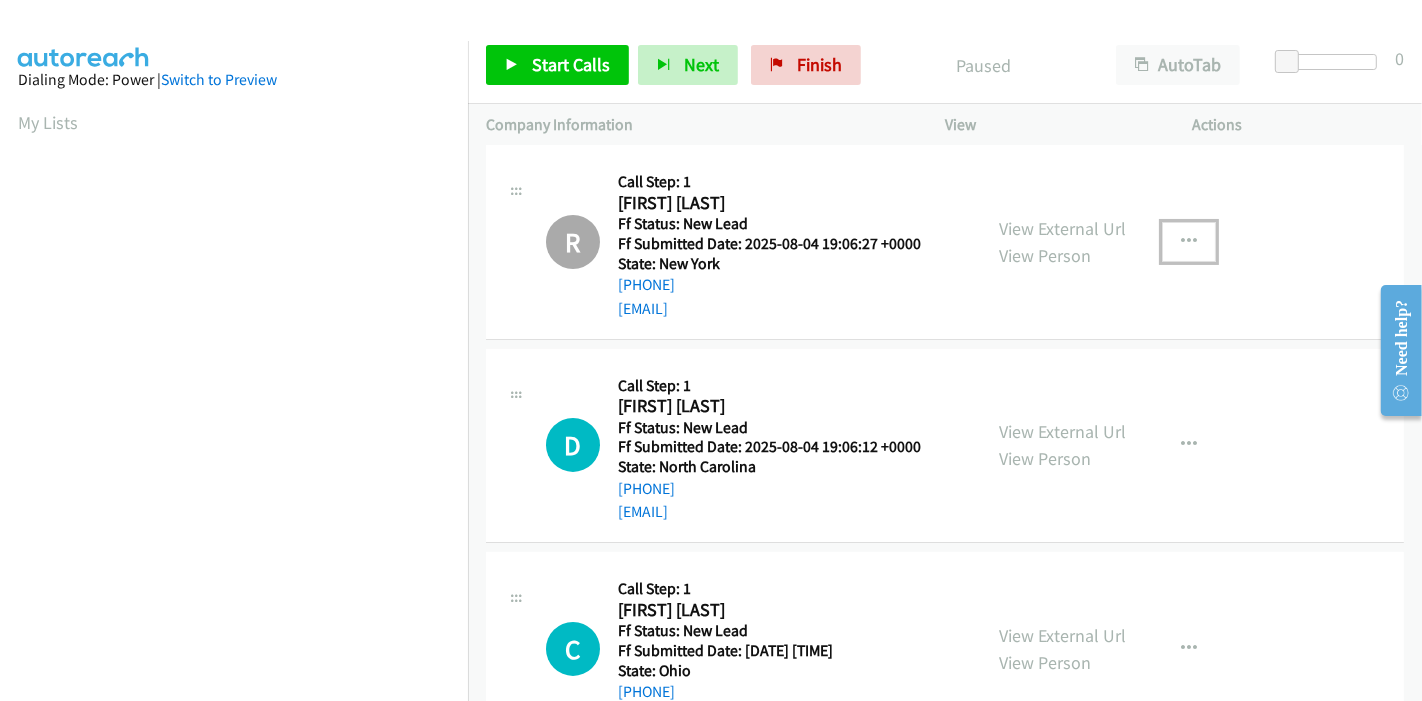 scroll, scrollTop: 444, scrollLeft: 0, axis: vertical 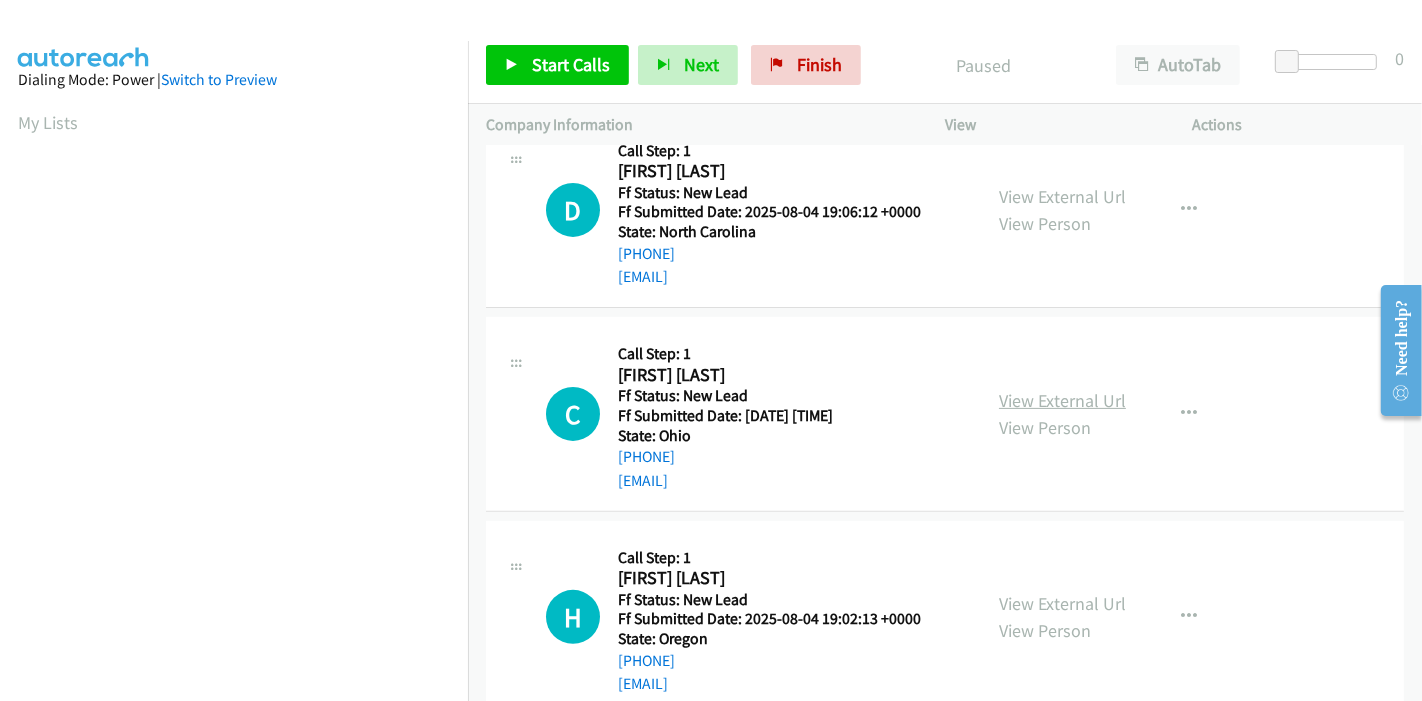 click on "View External Url" at bounding box center [1062, 400] 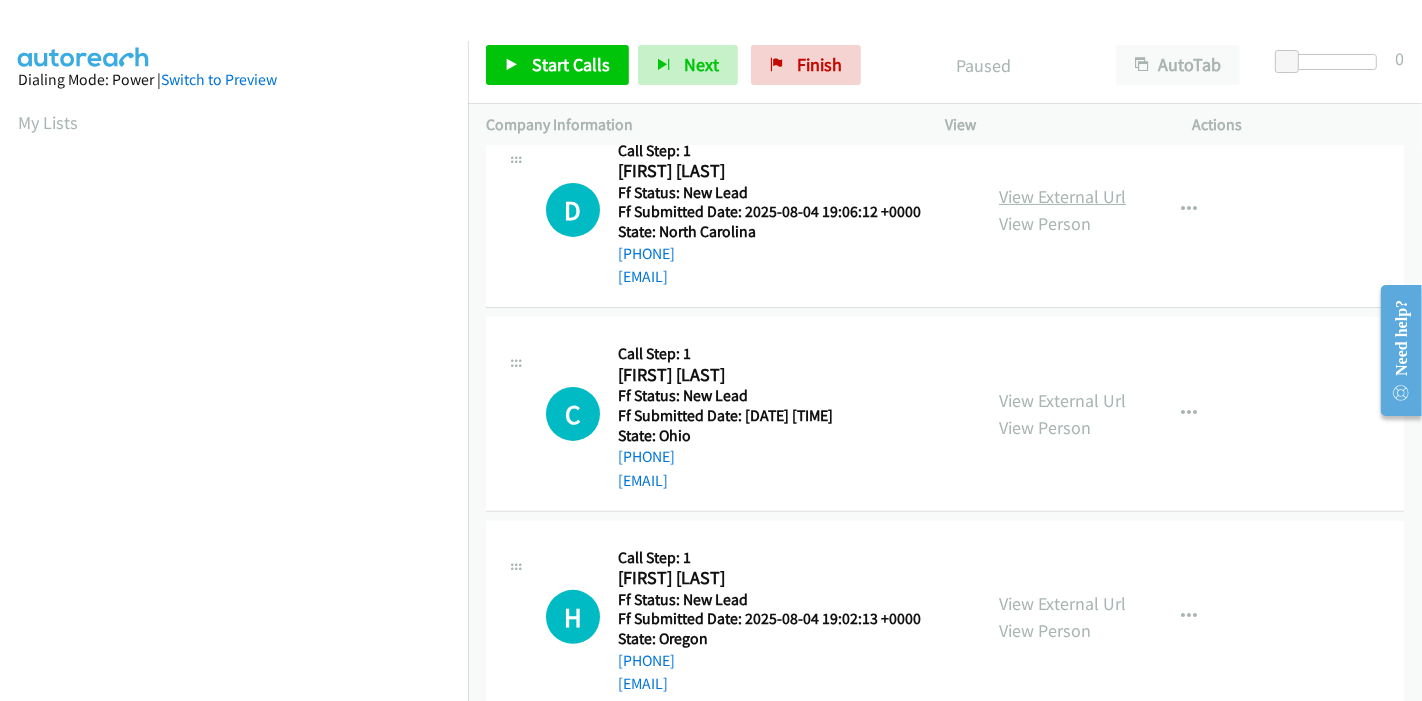 click on "View External Url" at bounding box center [1062, 196] 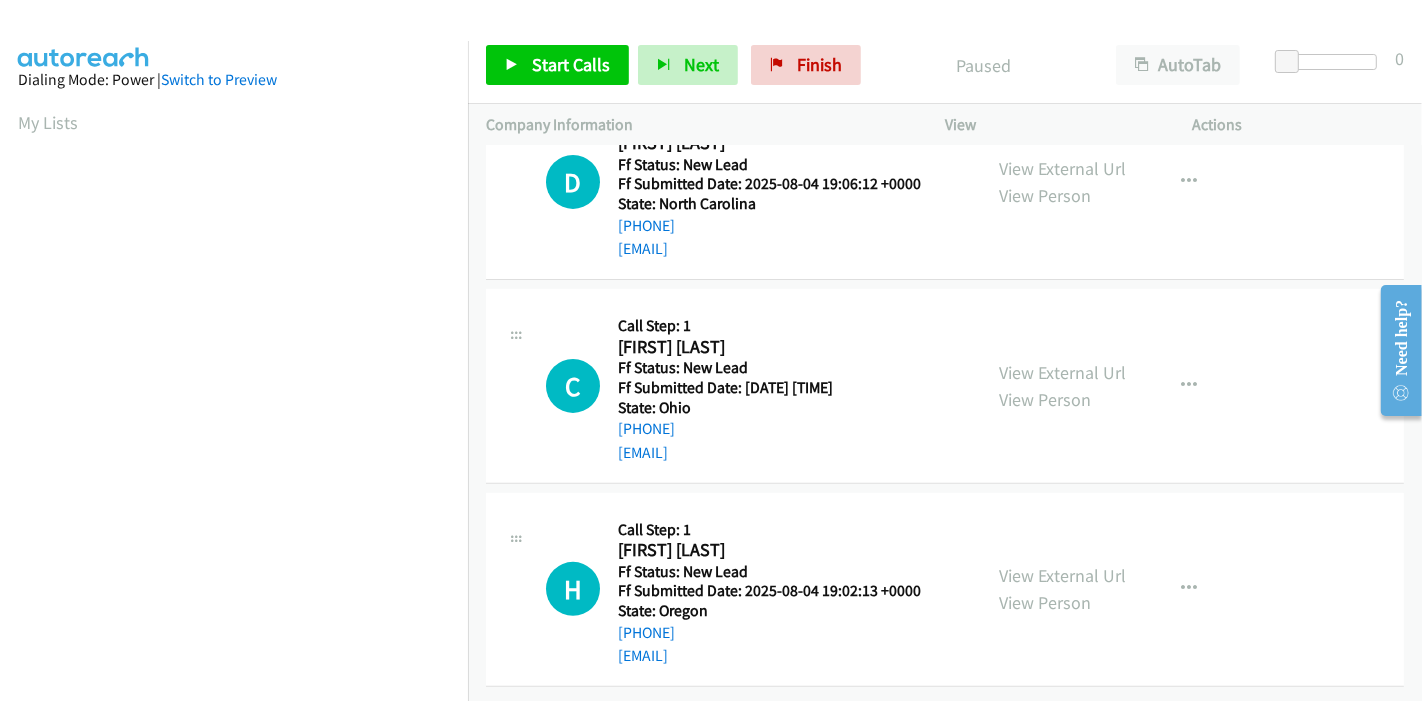 scroll, scrollTop: 487, scrollLeft: 0, axis: vertical 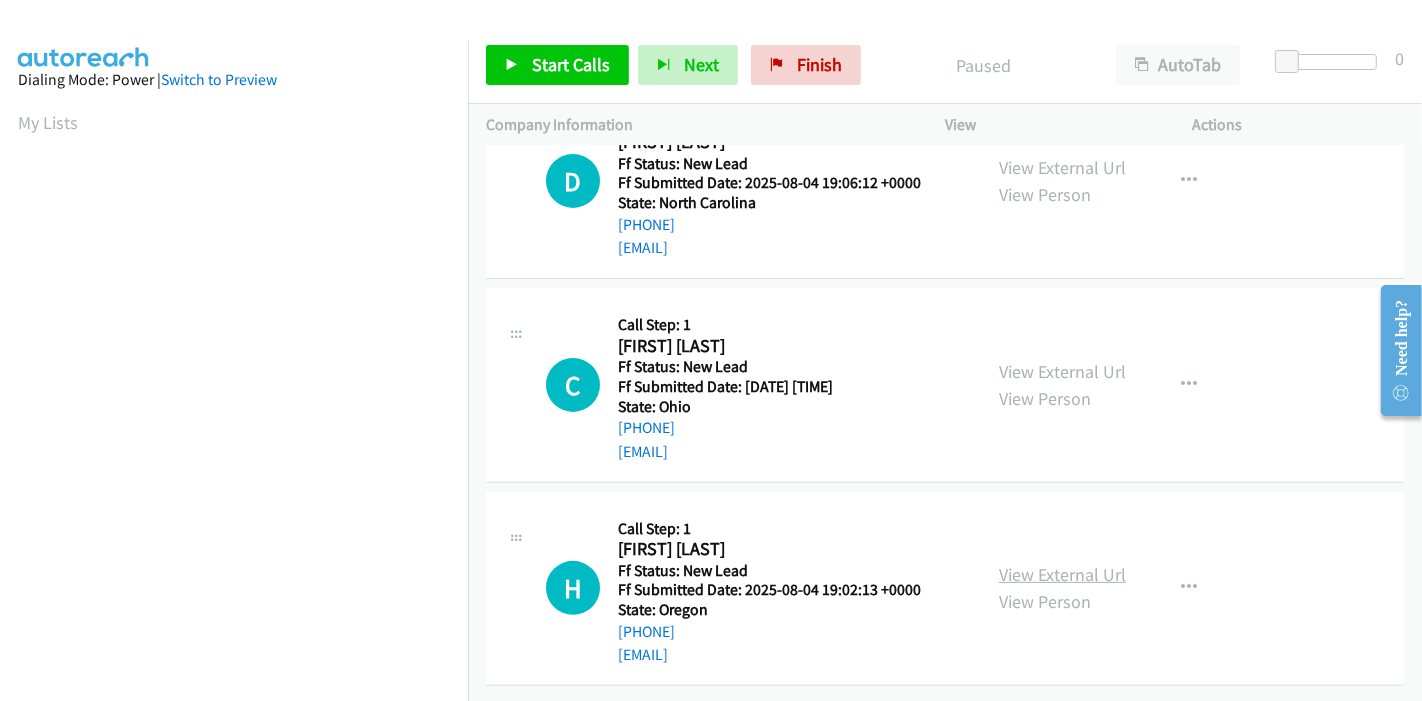click on "View External Url" at bounding box center [1062, 574] 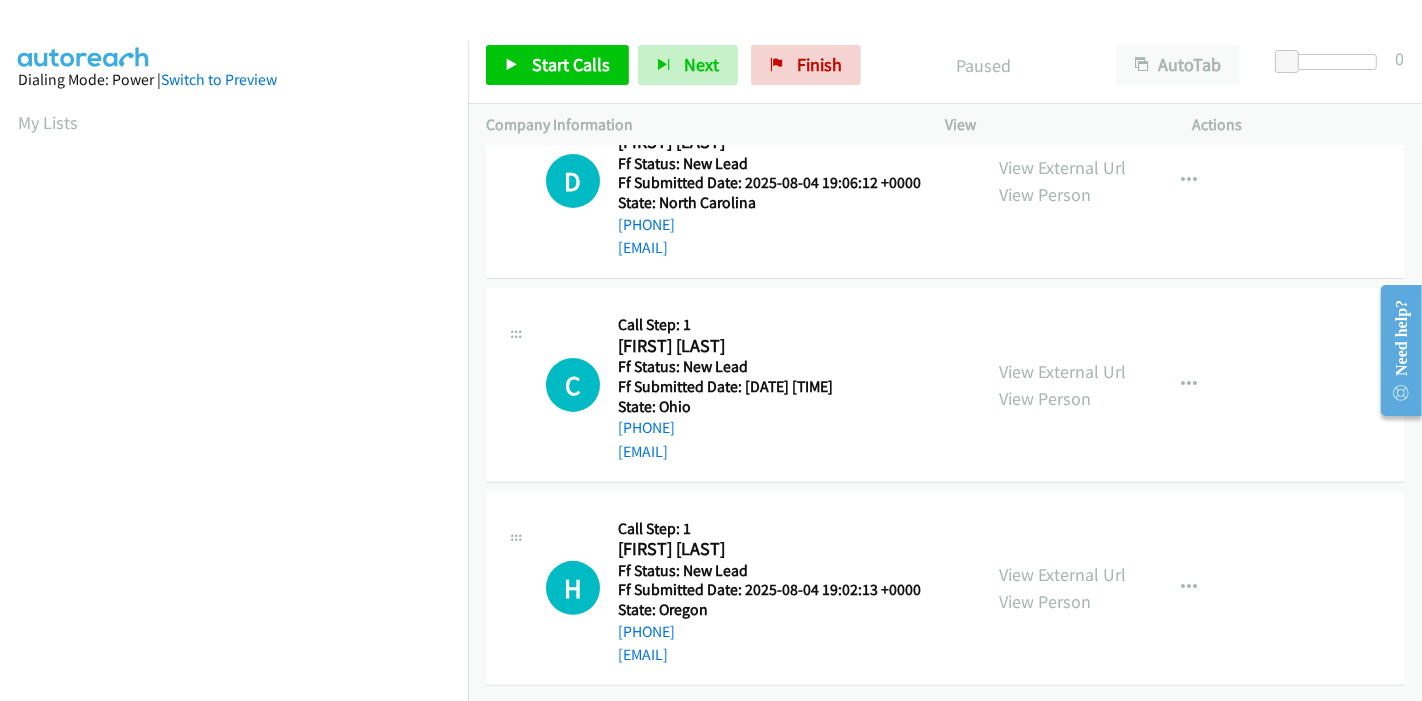 scroll, scrollTop: 154, scrollLeft: 0, axis: vertical 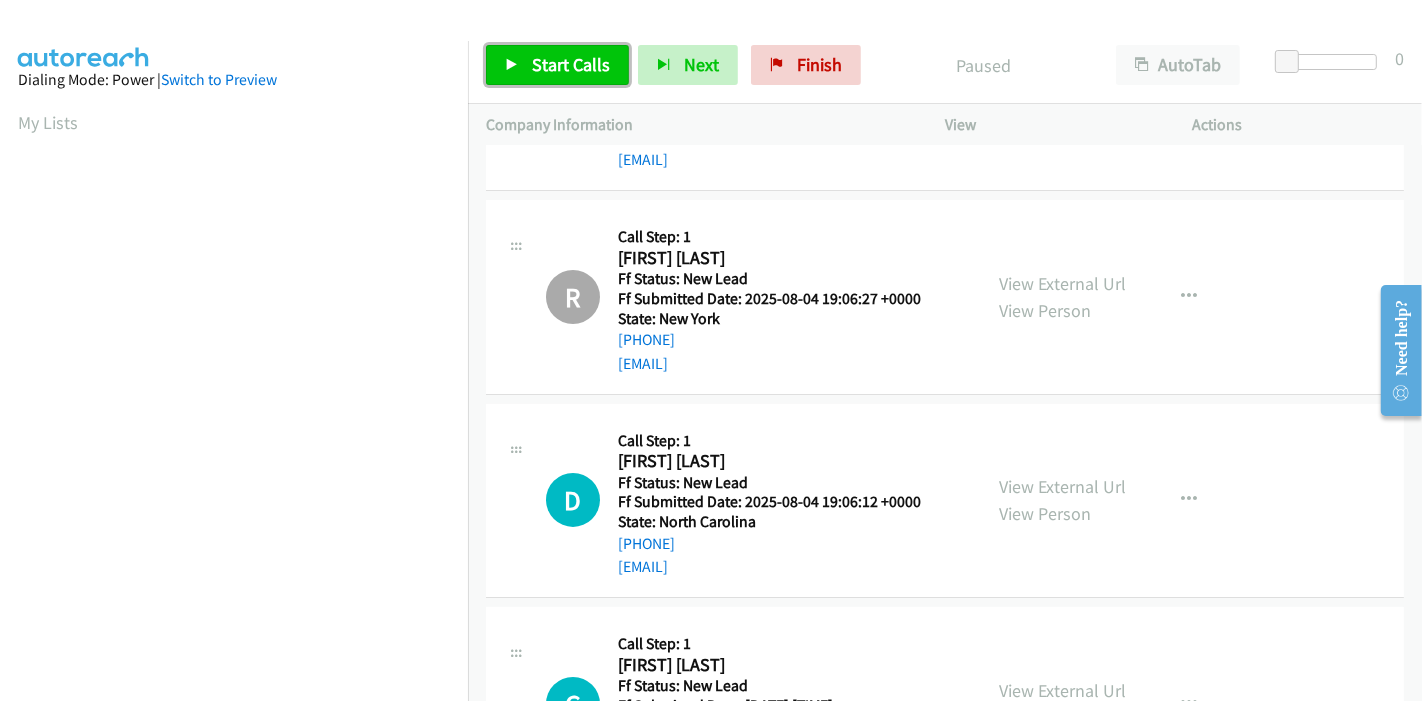 click on "Start Calls" at bounding box center [571, 64] 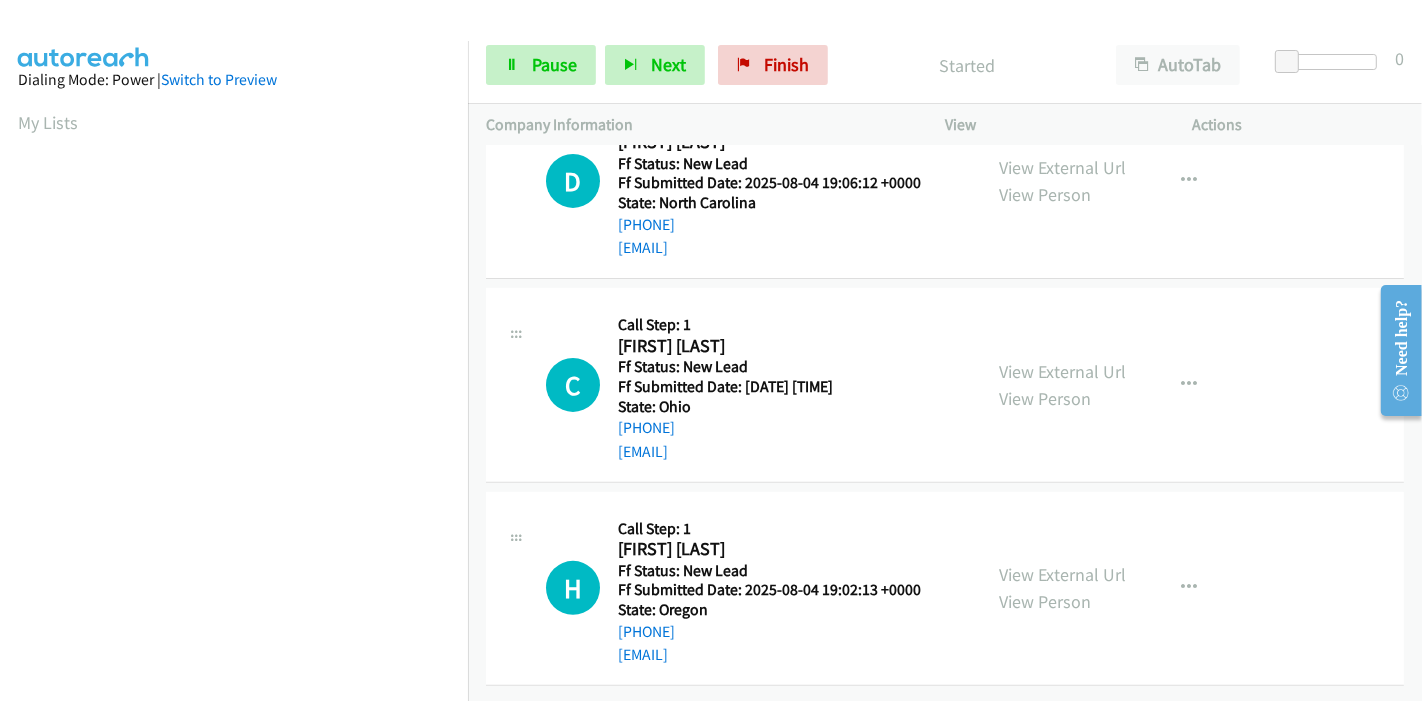 scroll, scrollTop: 376, scrollLeft: 0, axis: vertical 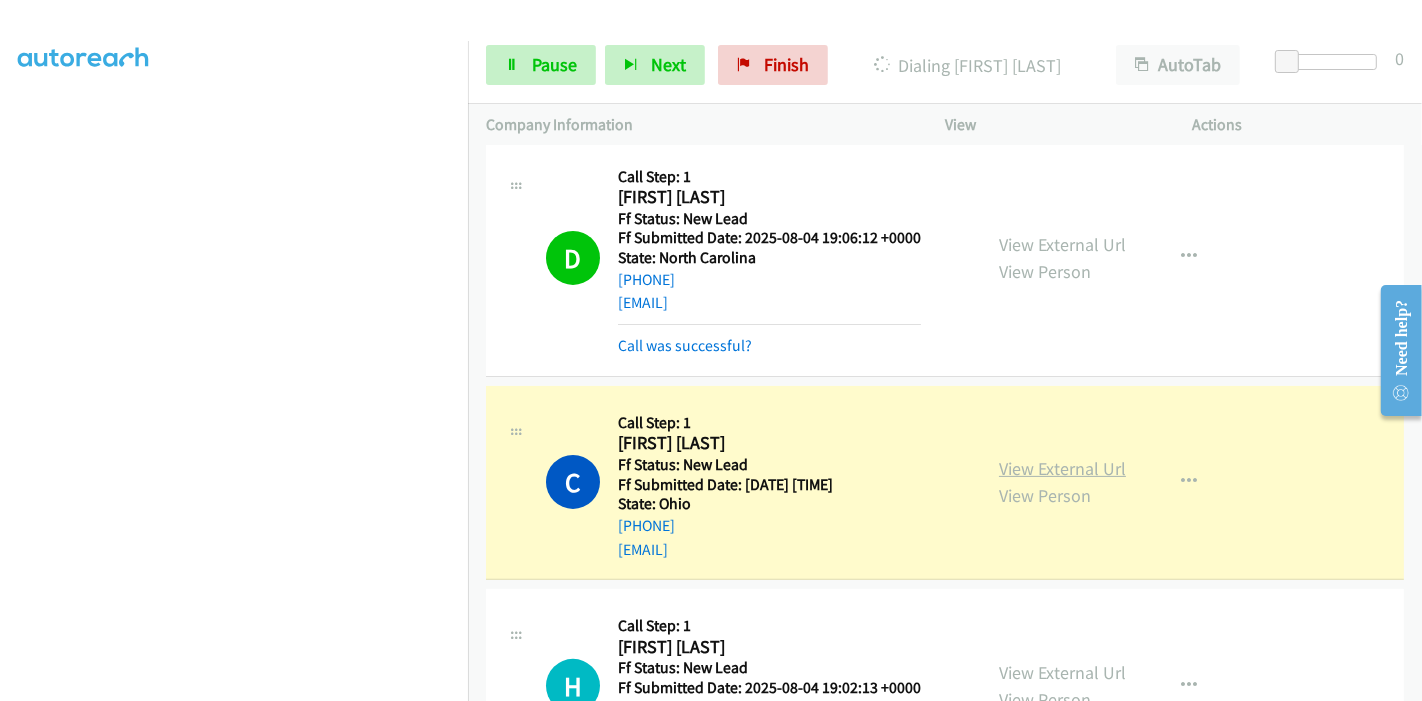 click on "View External Url" at bounding box center (1062, 468) 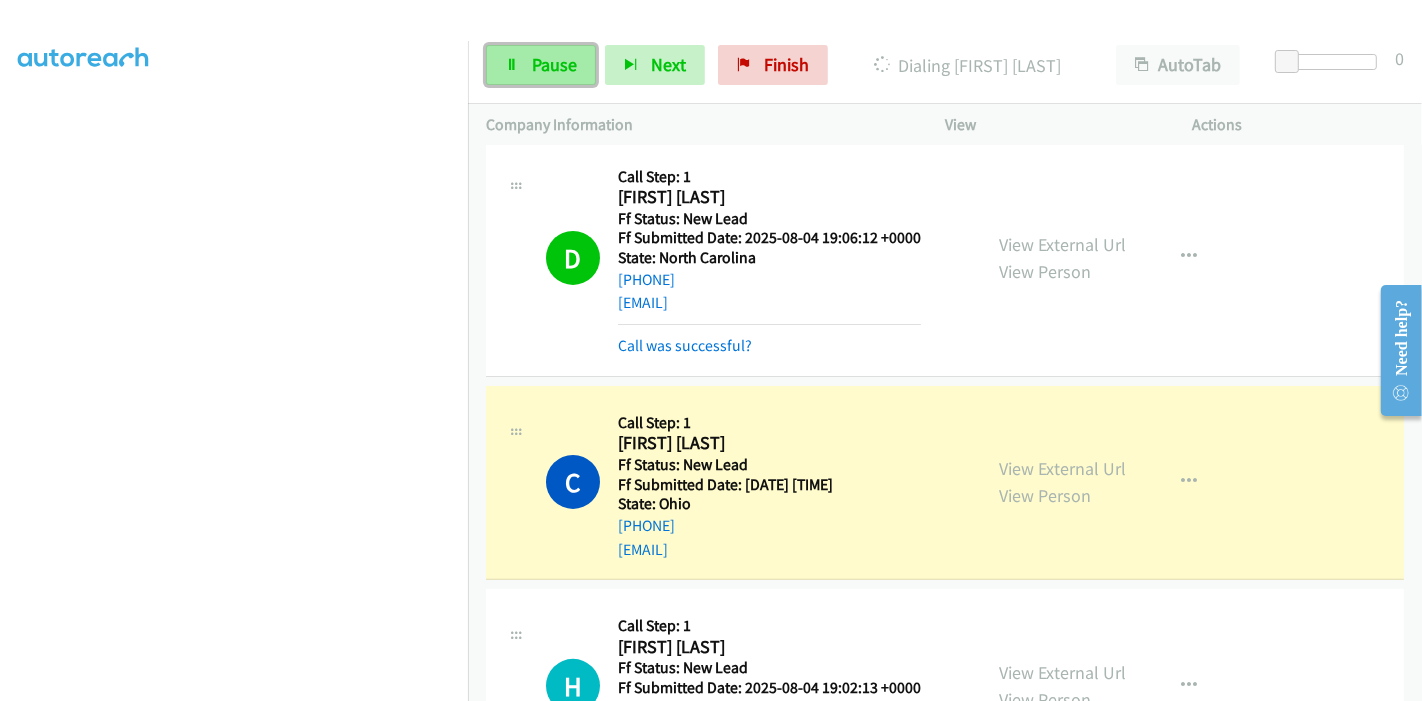 click on "Pause" at bounding box center [554, 64] 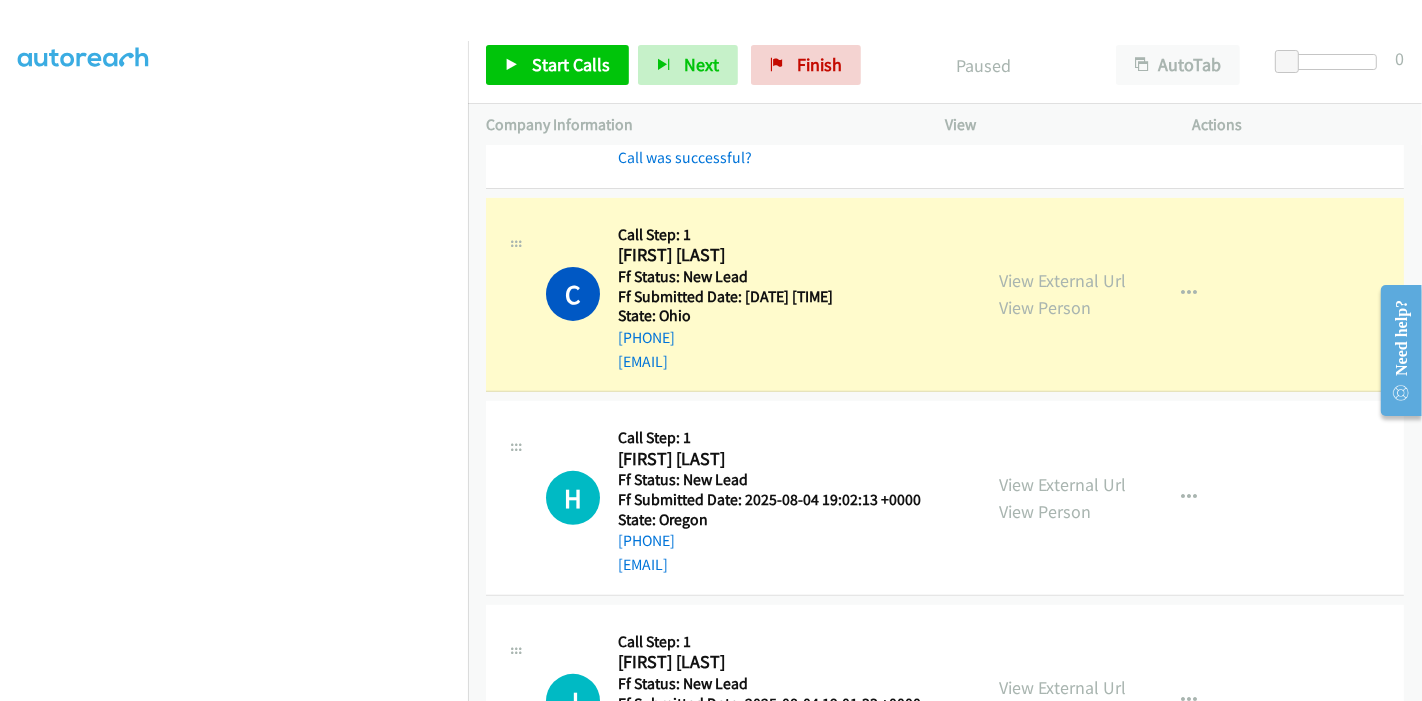 scroll, scrollTop: 640, scrollLeft: 0, axis: vertical 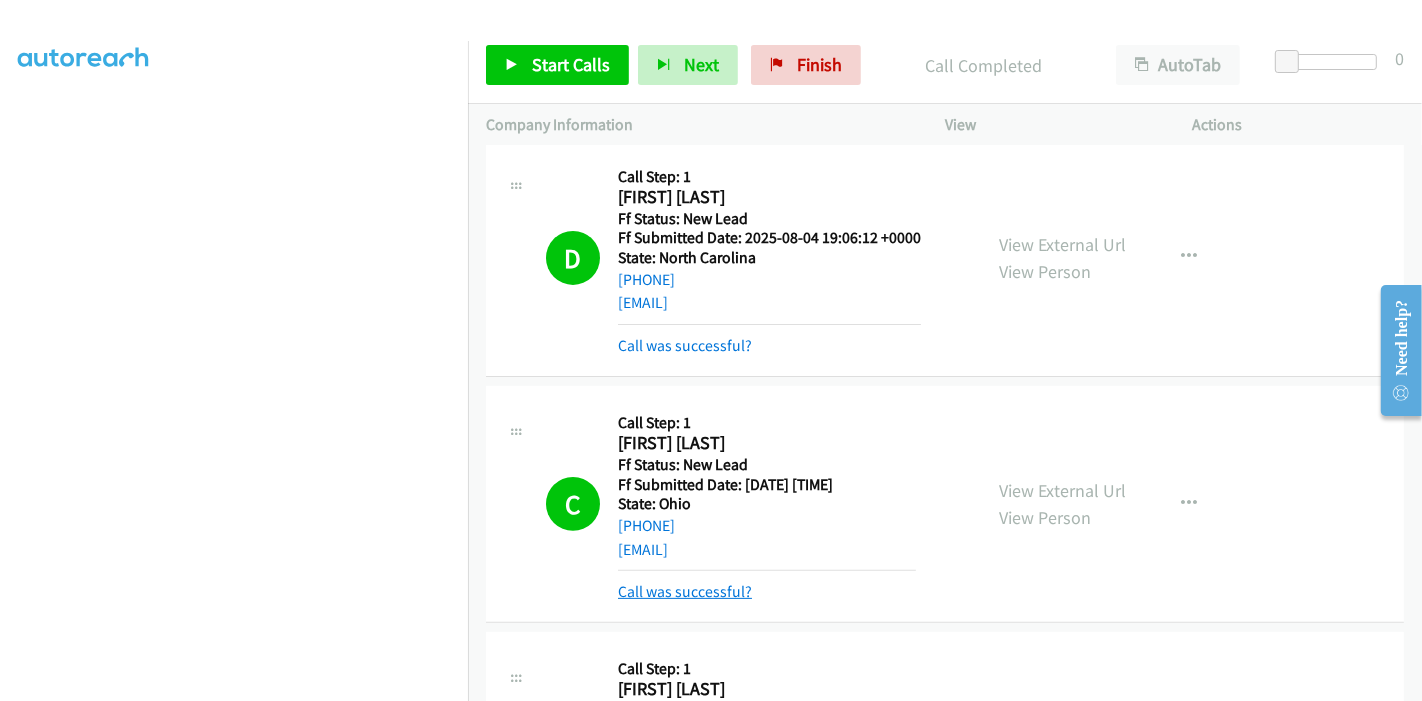 click on "Call was successful?" at bounding box center [685, 591] 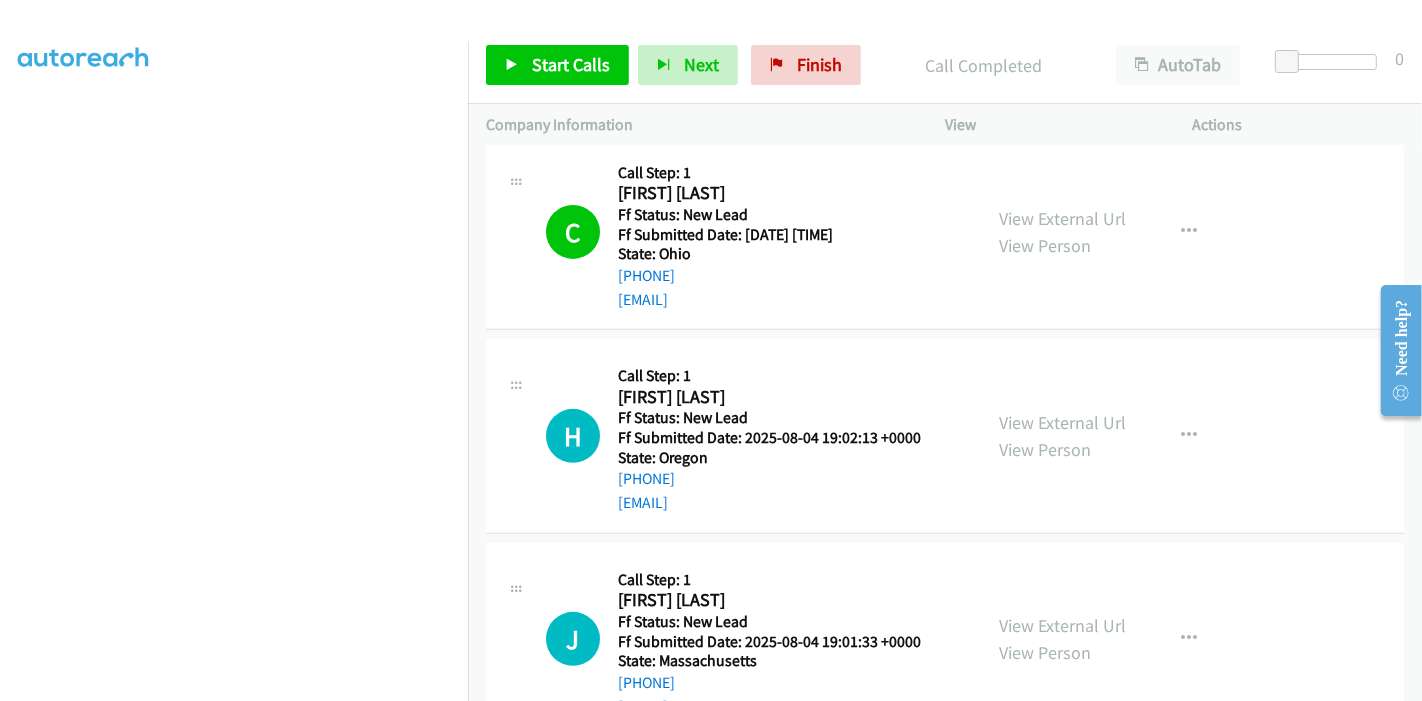 scroll, scrollTop: 780, scrollLeft: 0, axis: vertical 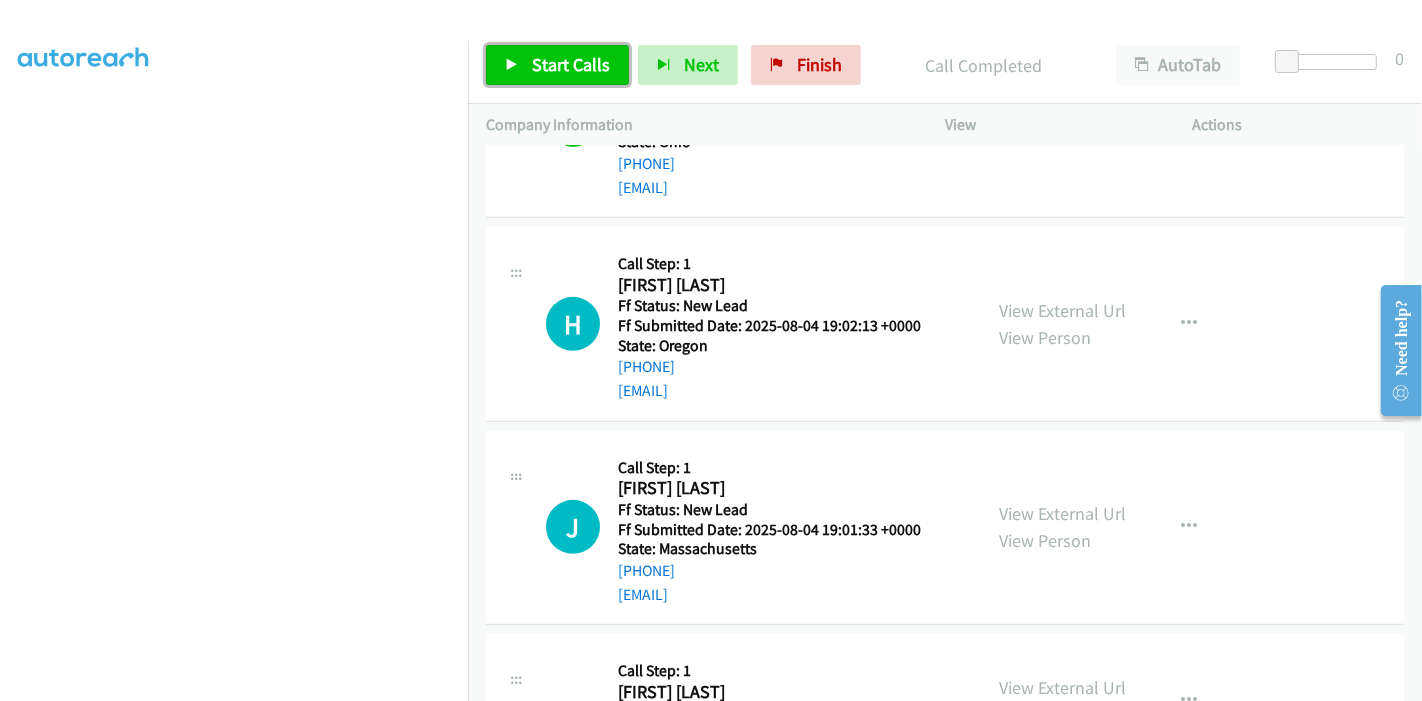 click on "Start Calls" at bounding box center [571, 64] 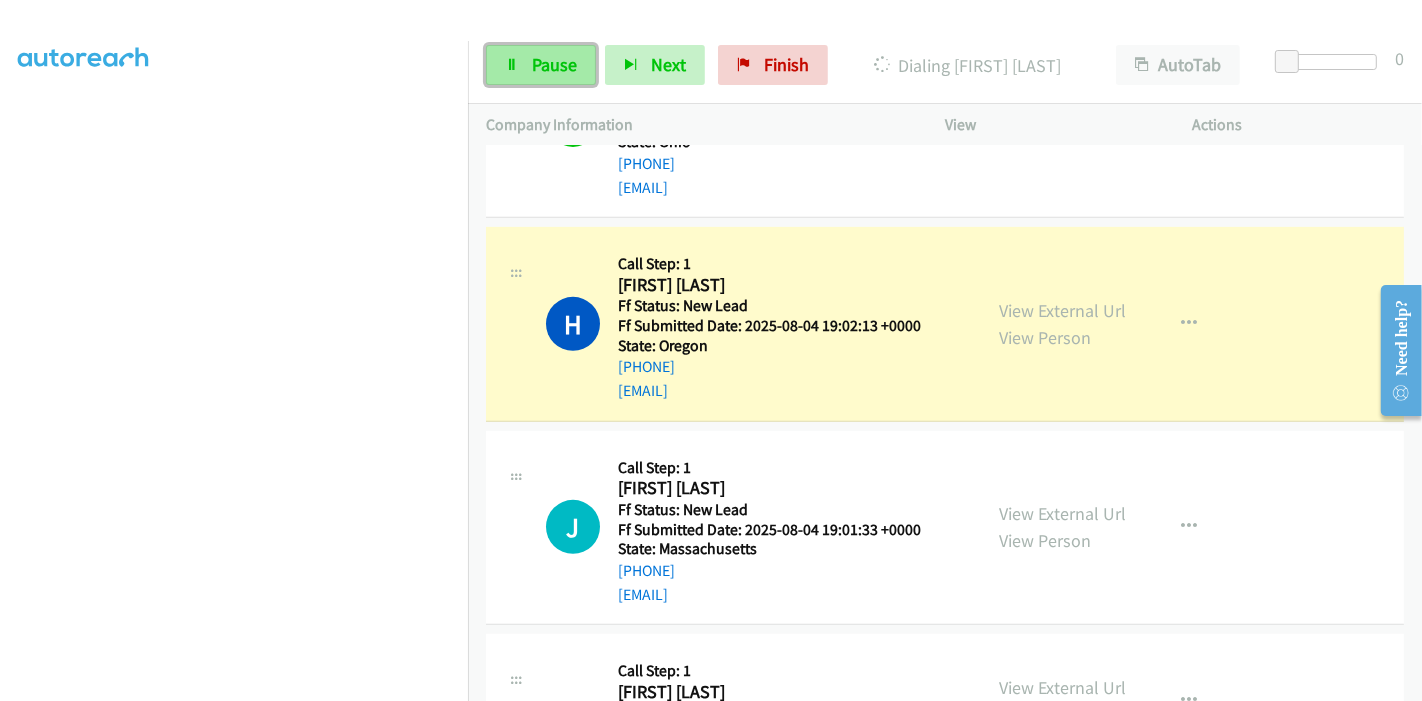 click on "Pause" at bounding box center (554, 64) 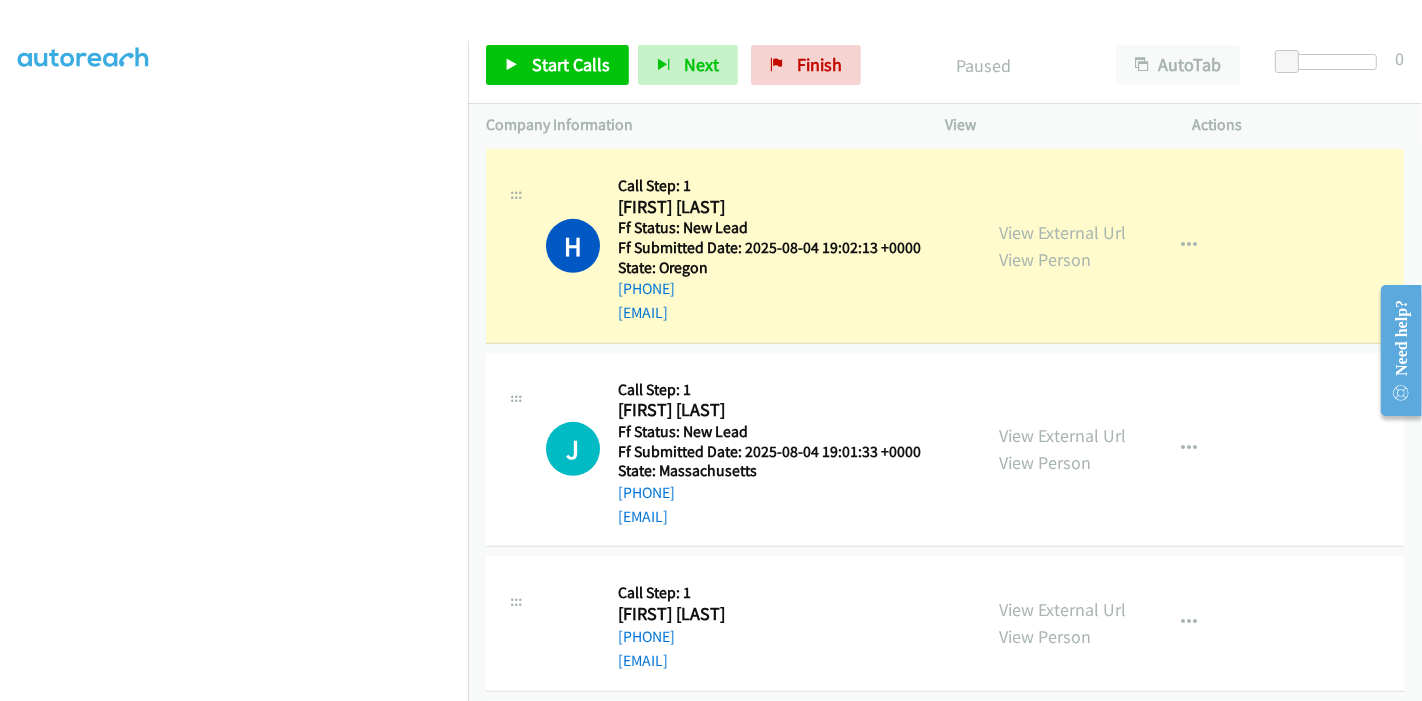 scroll, scrollTop: 1002, scrollLeft: 0, axis: vertical 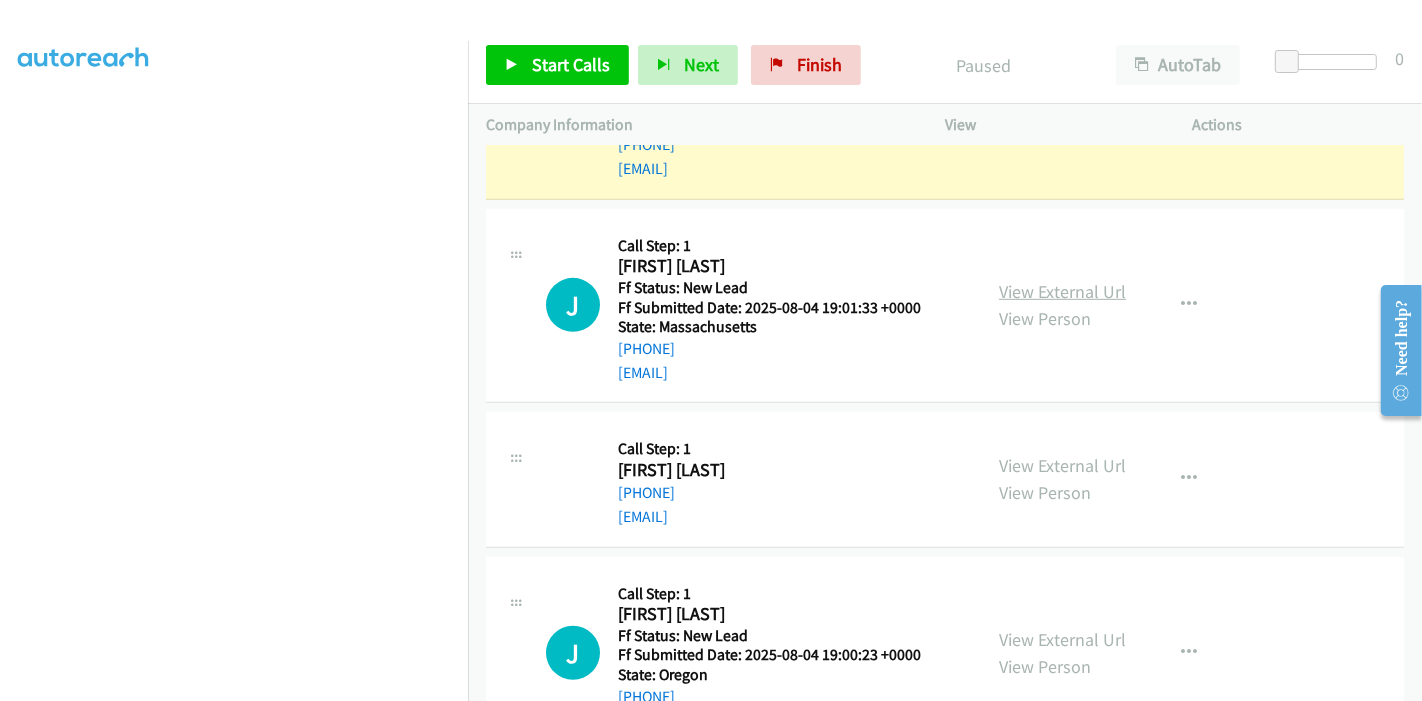 click on "View External Url" at bounding box center [1062, 291] 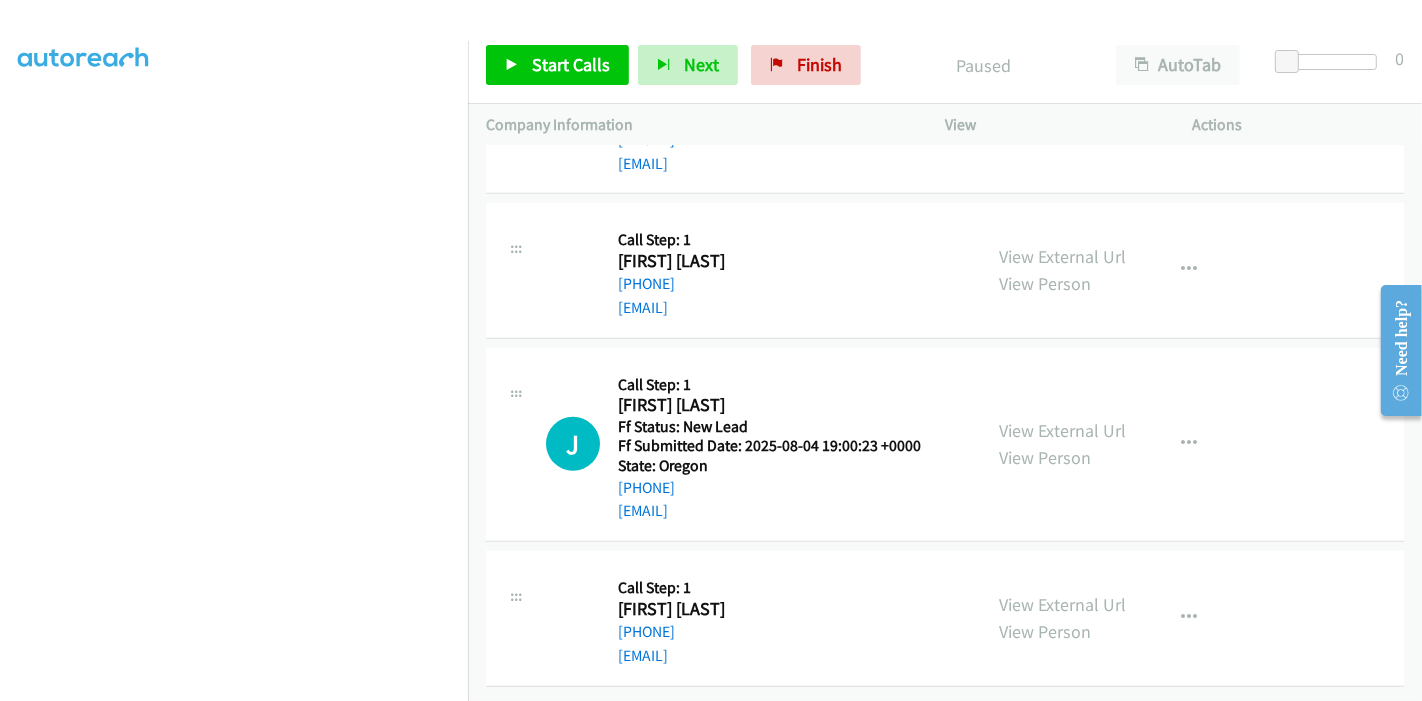 scroll, scrollTop: 1224, scrollLeft: 0, axis: vertical 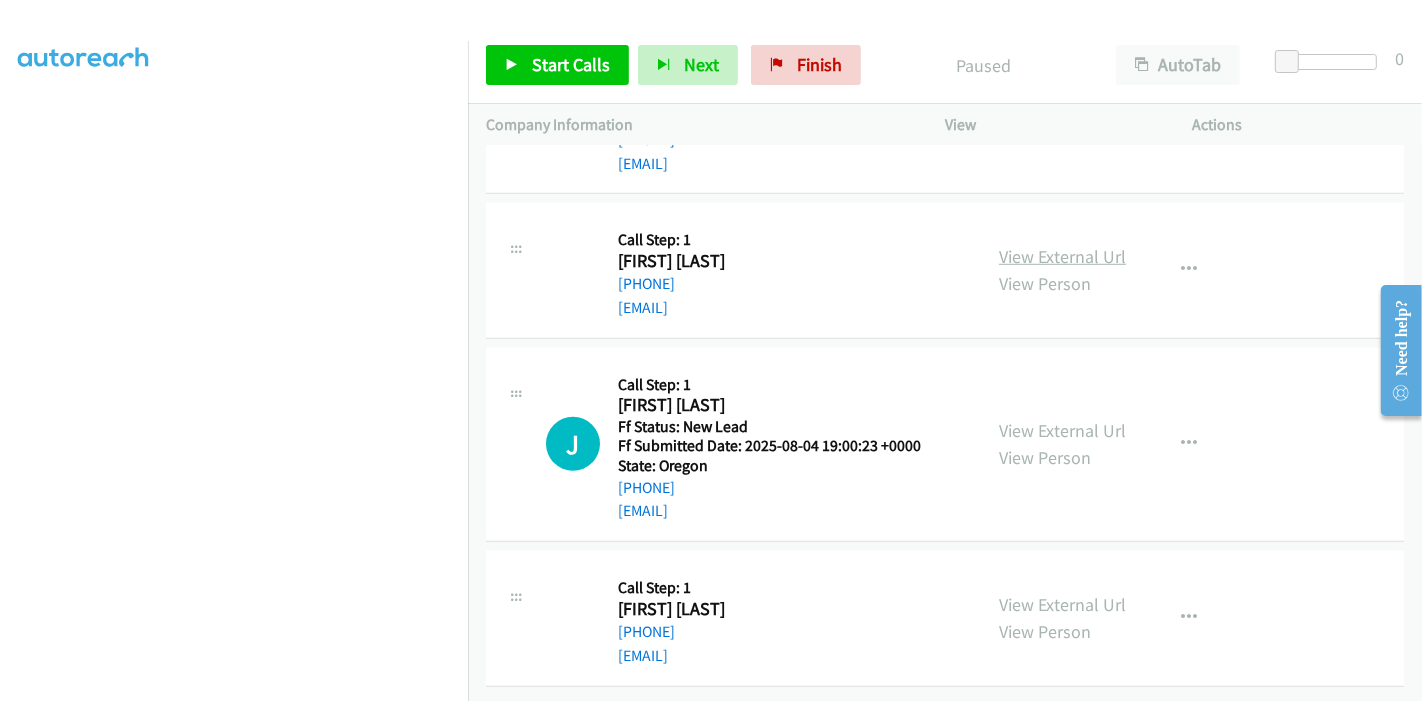 click on "View External Url" at bounding box center (1062, 256) 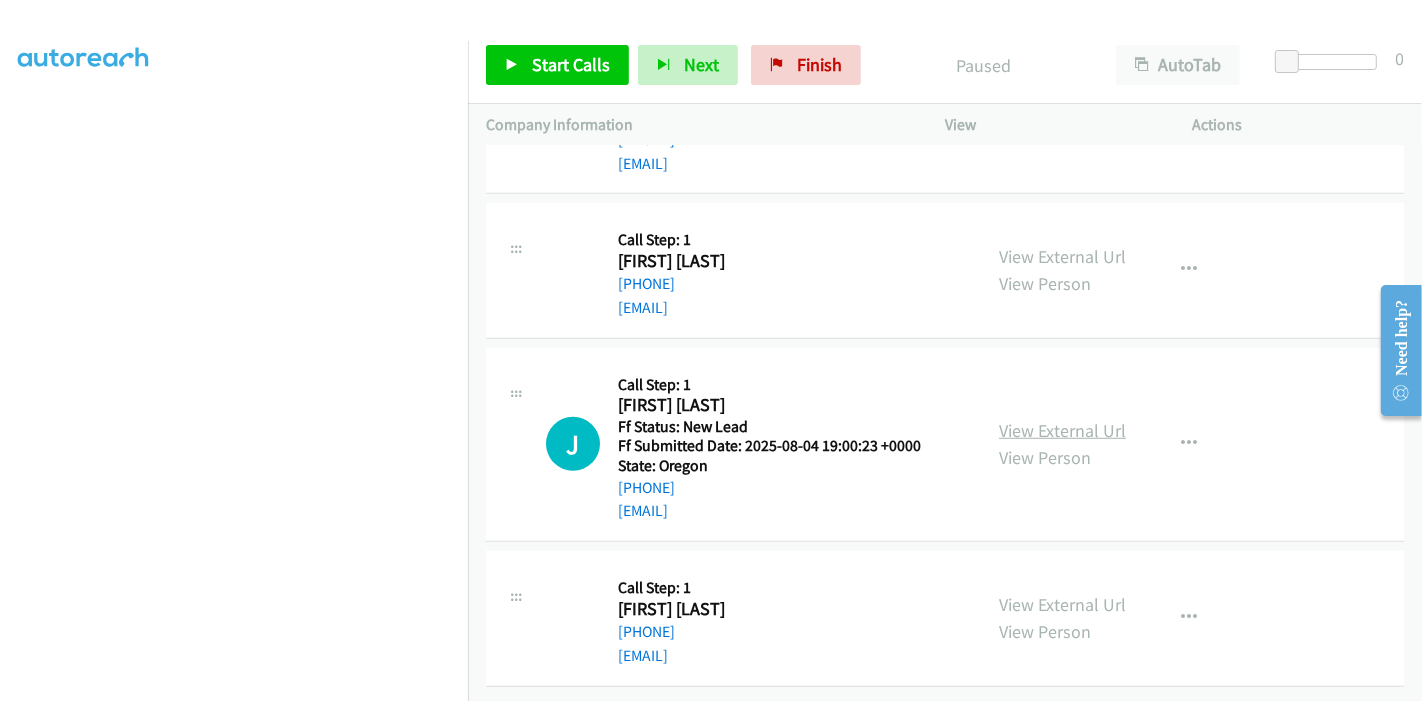 click on "View External Url" at bounding box center [1062, 430] 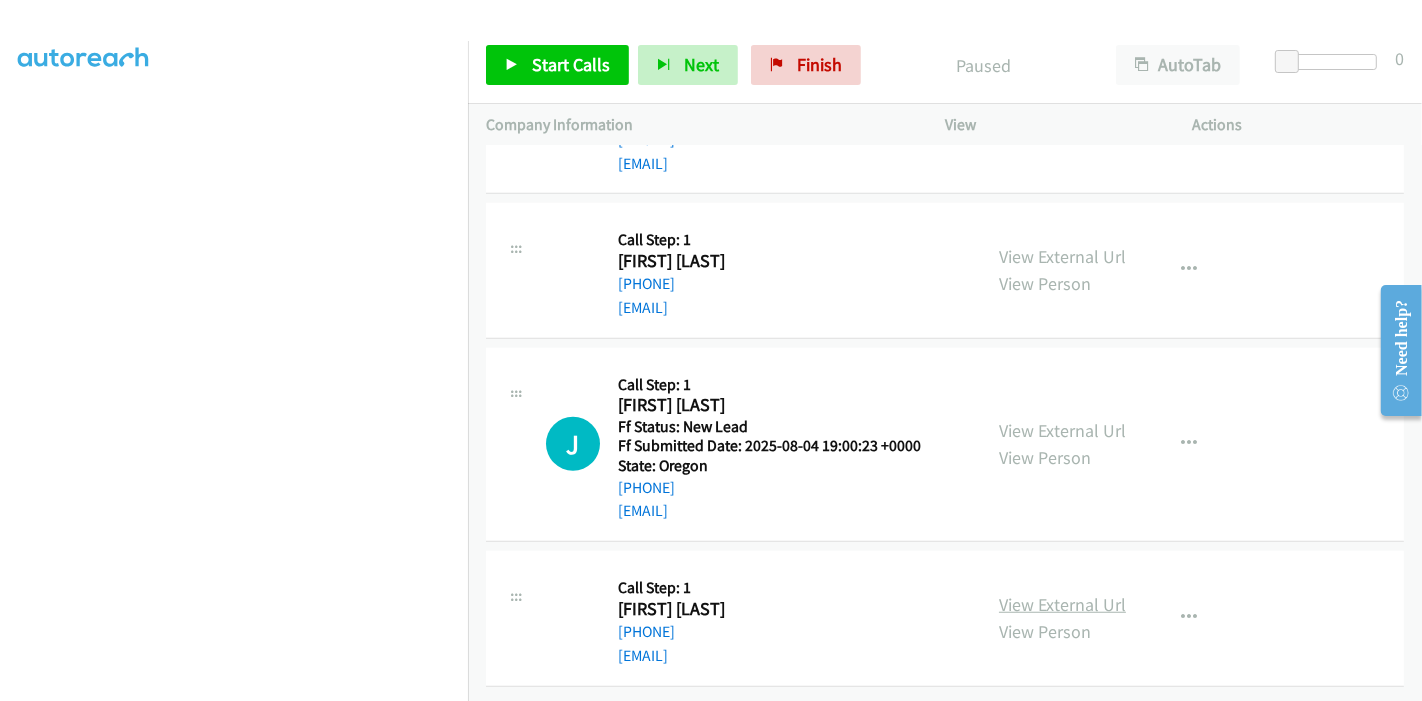 click on "View External Url" at bounding box center [1062, 604] 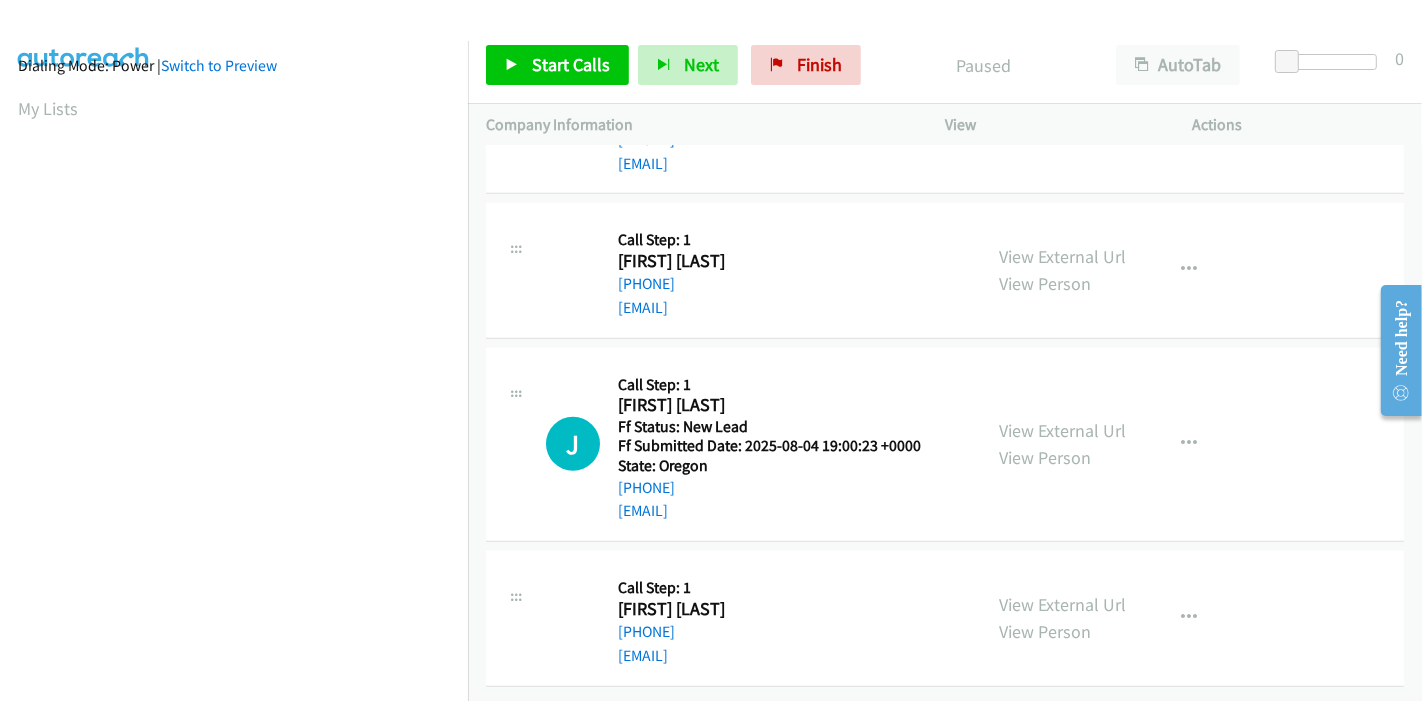scroll, scrollTop: 0, scrollLeft: 0, axis: both 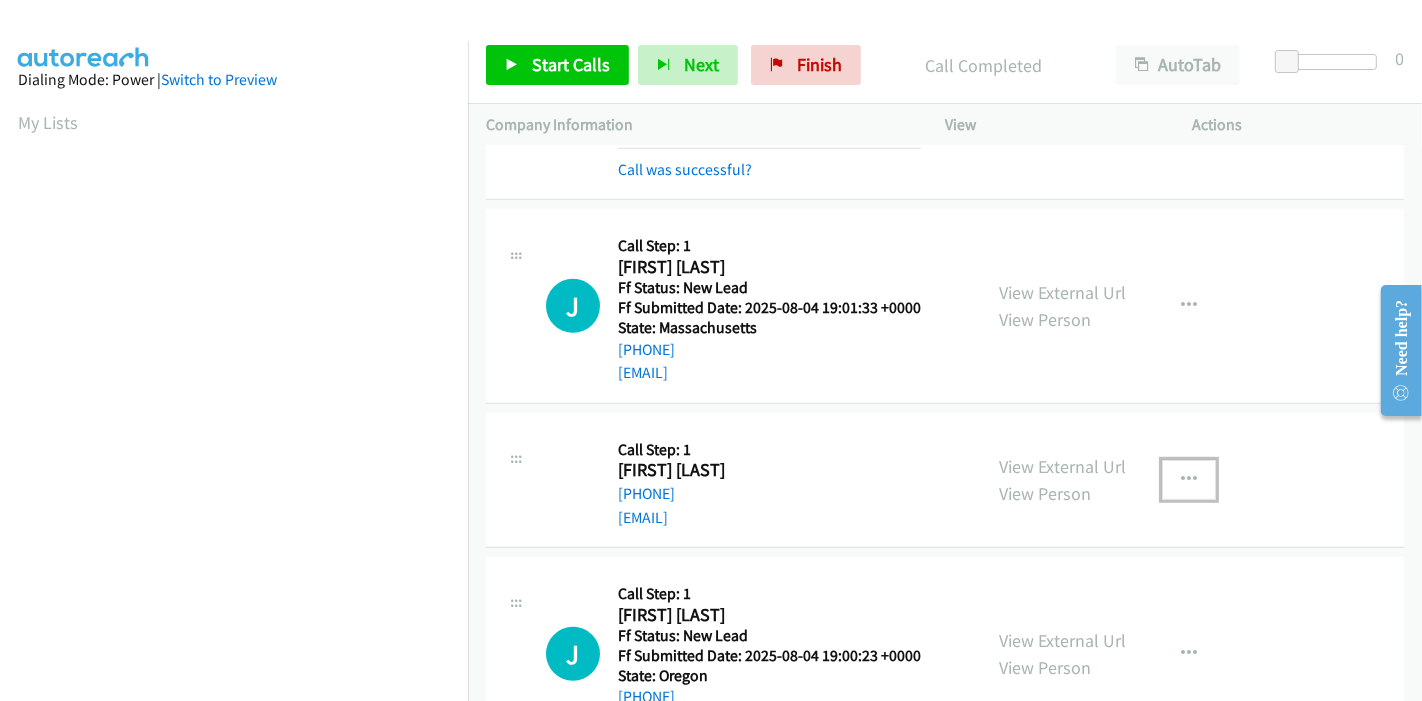 click at bounding box center (1189, 480) 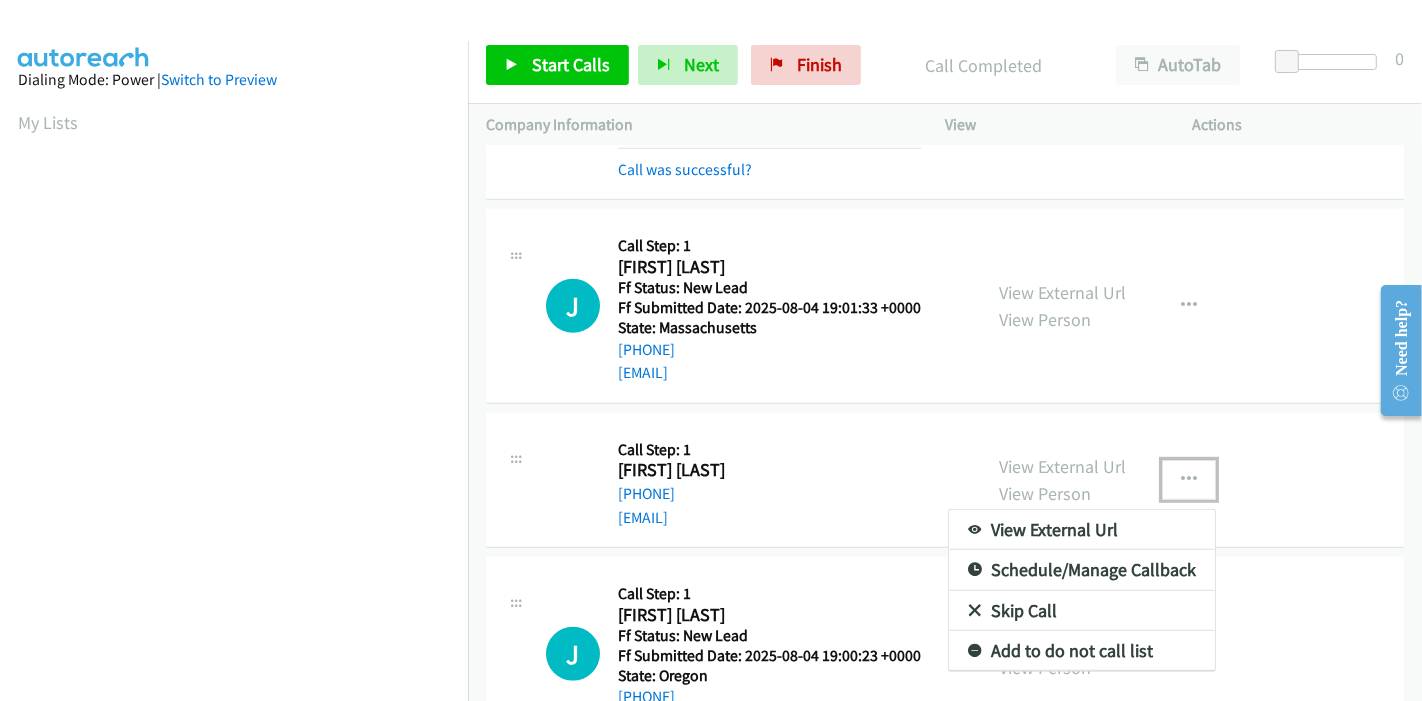 click on "Skip Call" at bounding box center (1082, 611) 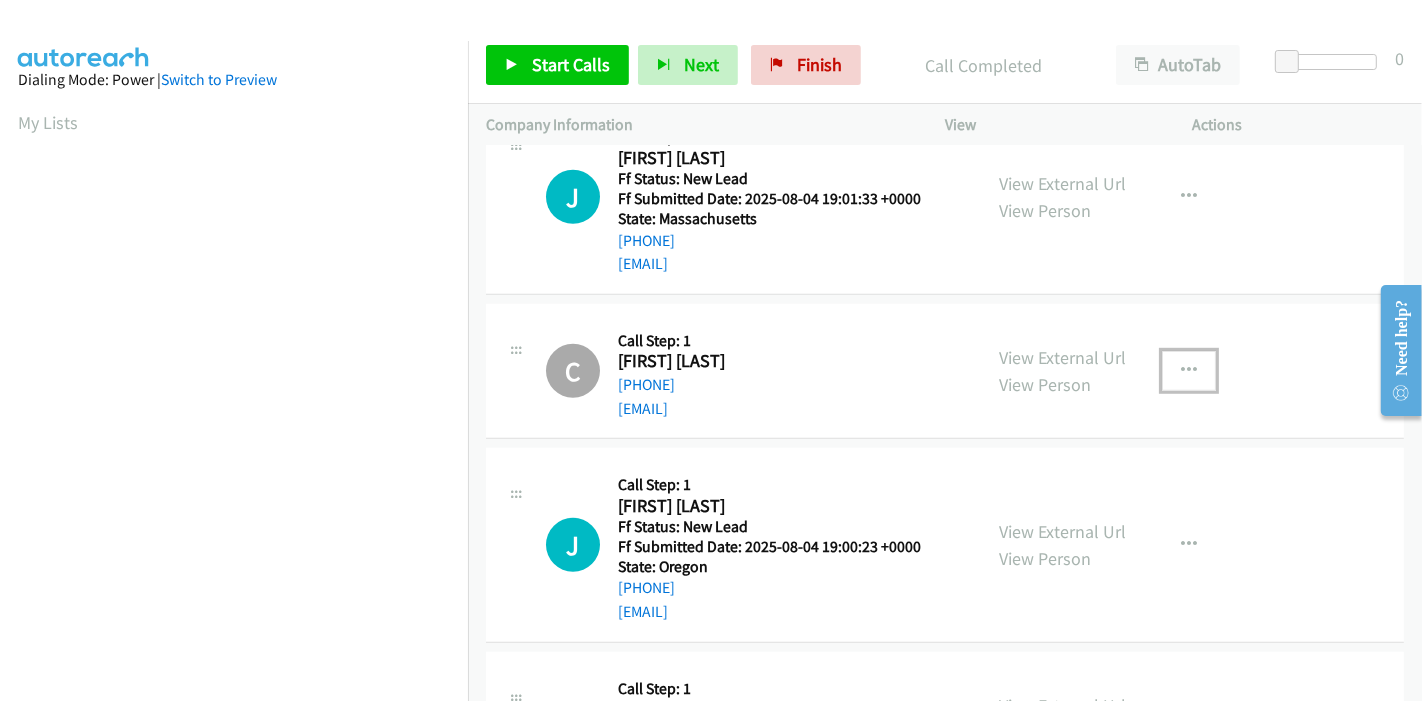 scroll, scrollTop: 1266, scrollLeft: 0, axis: vertical 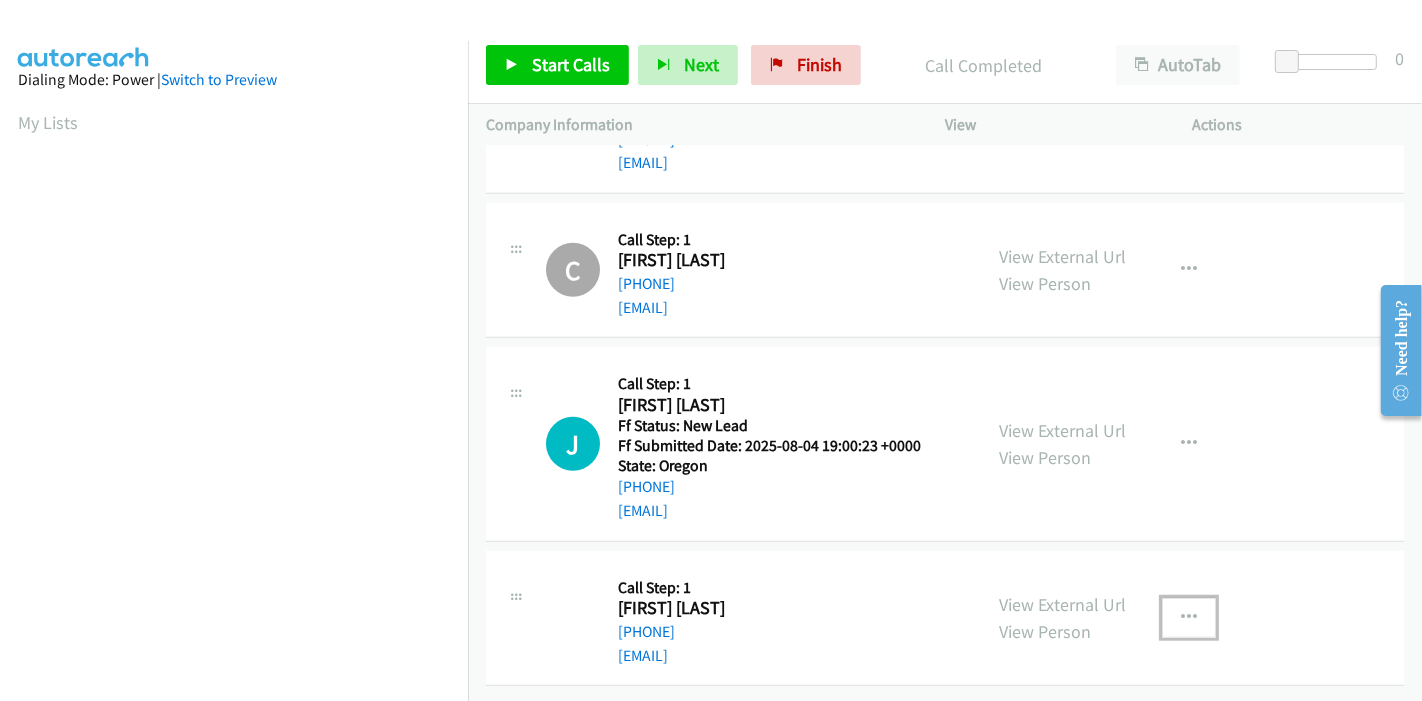 click at bounding box center [1189, 618] 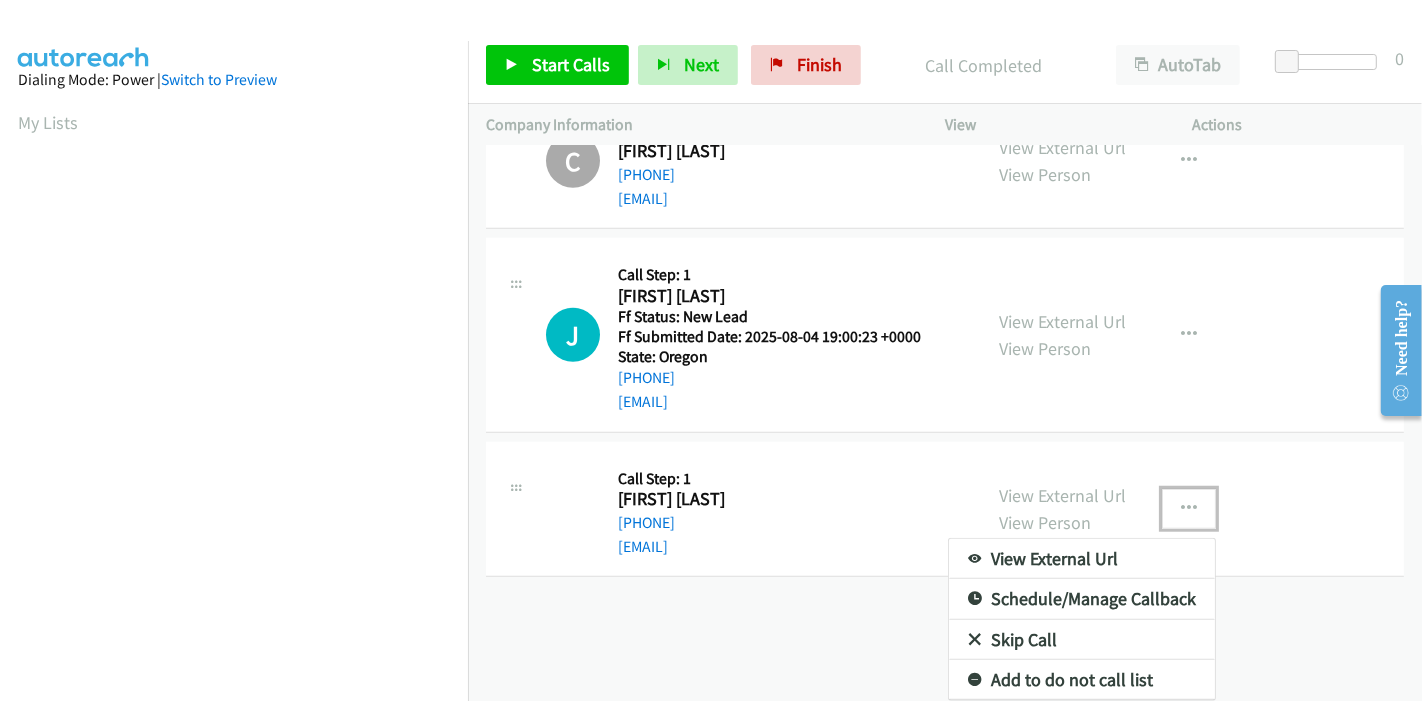 click on "Skip Call" at bounding box center [1082, 640] 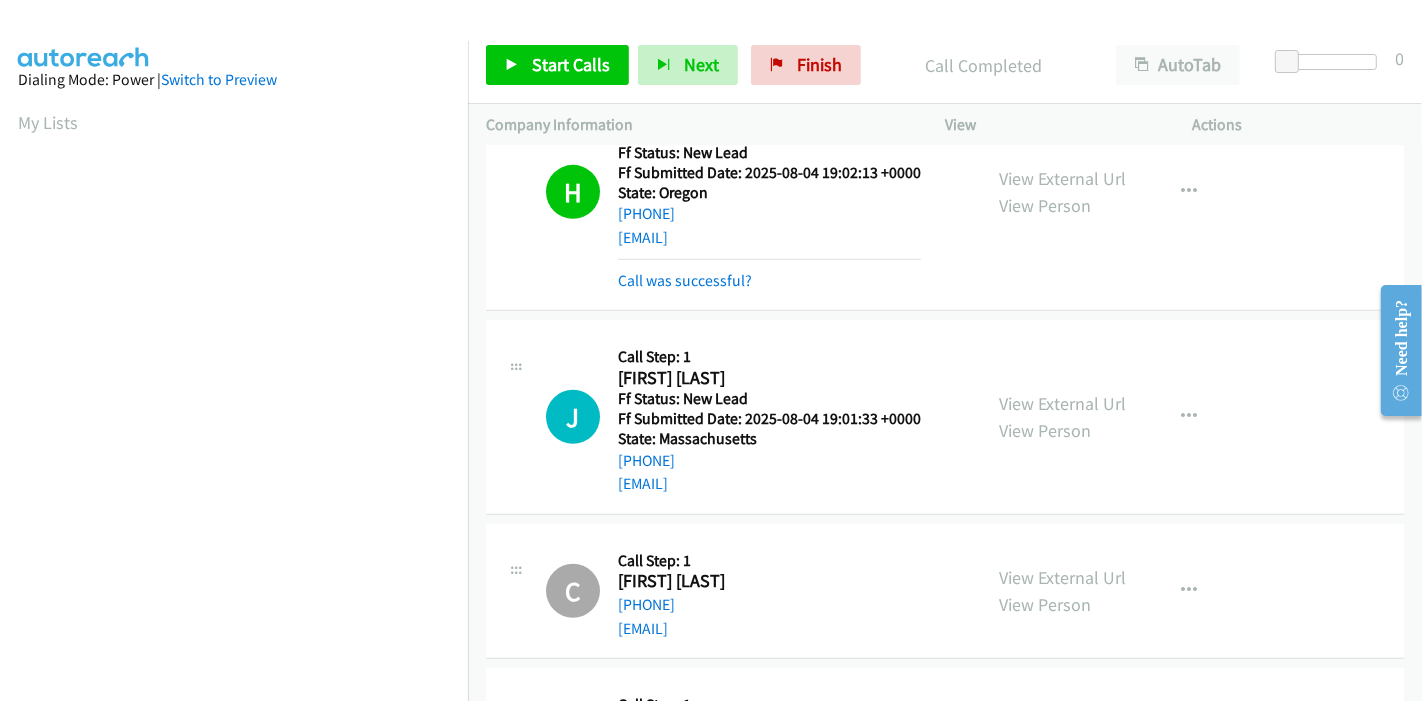 scroll, scrollTop: 822, scrollLeft: 0, axis: vertical 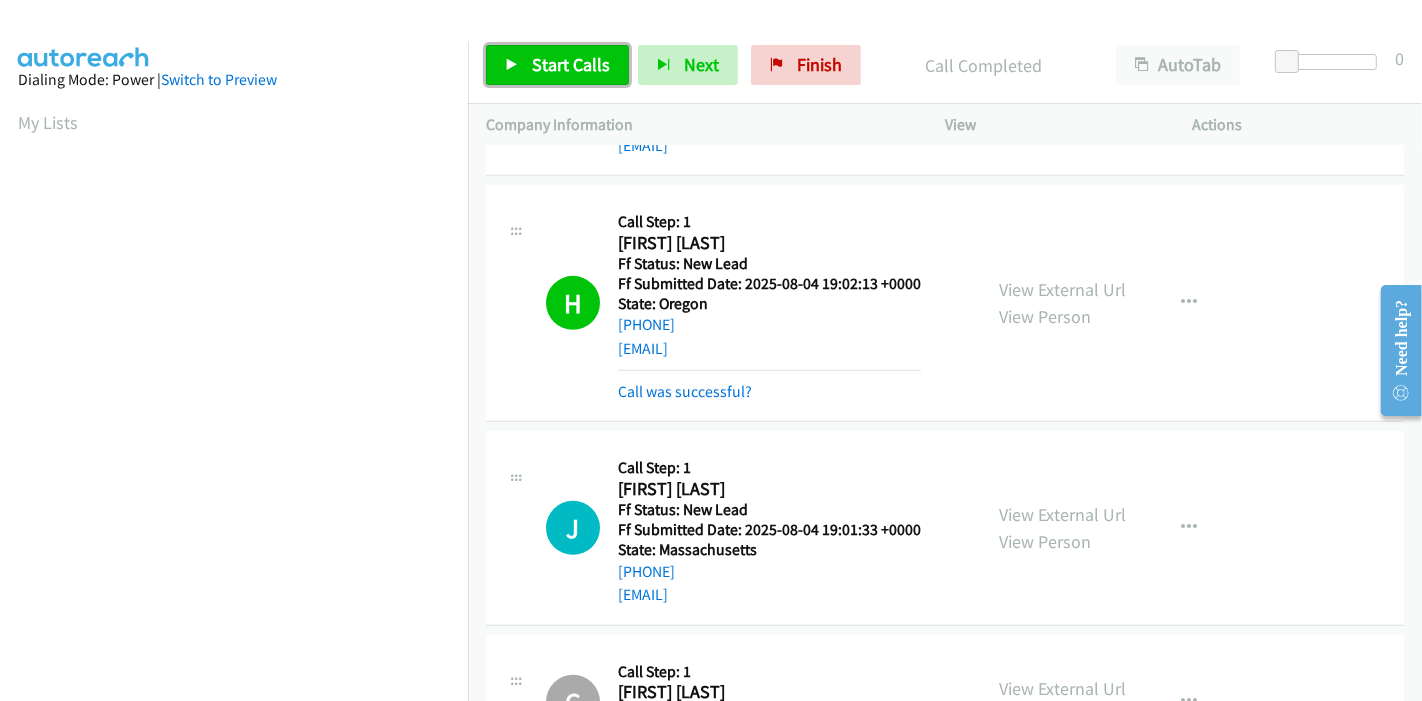 click on "Start Calls" at bounding box center (557, 65) 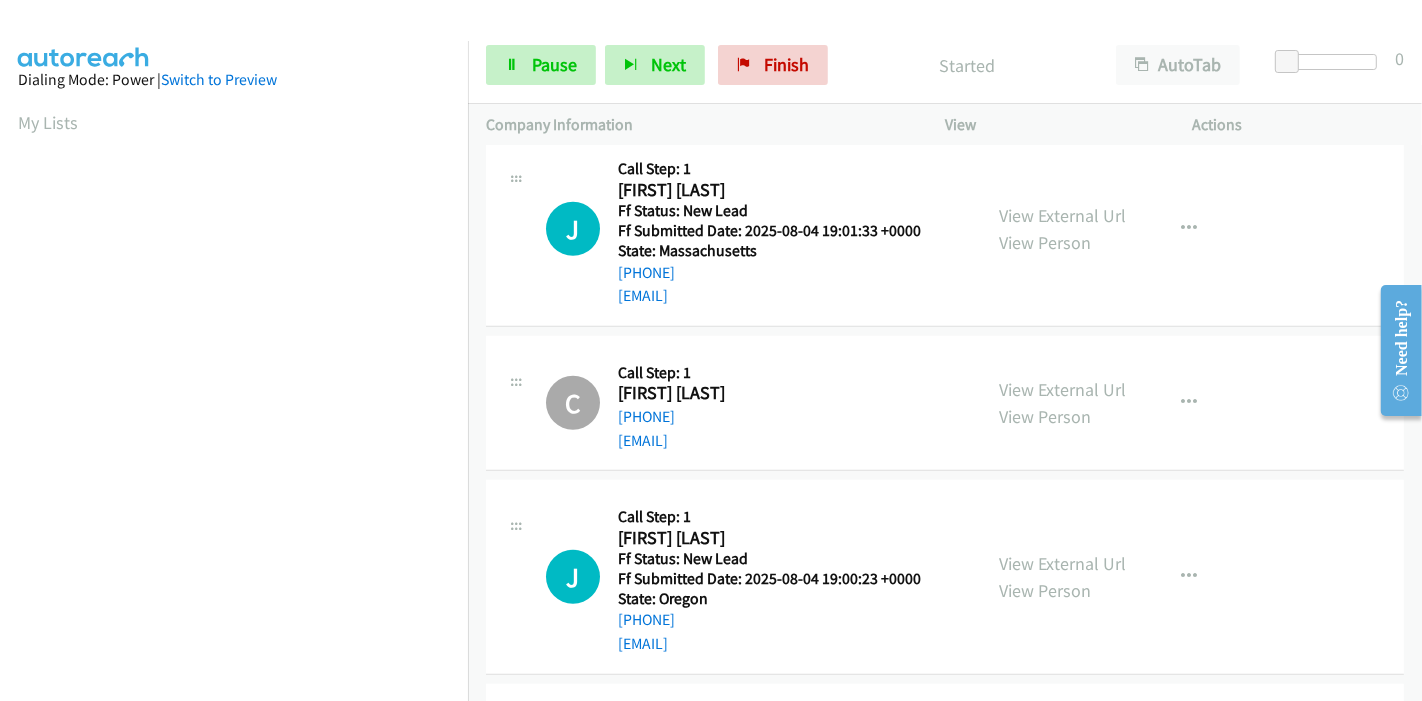 scroll, scrollTop: 1155, scrollLeft: 0, axis: vertical 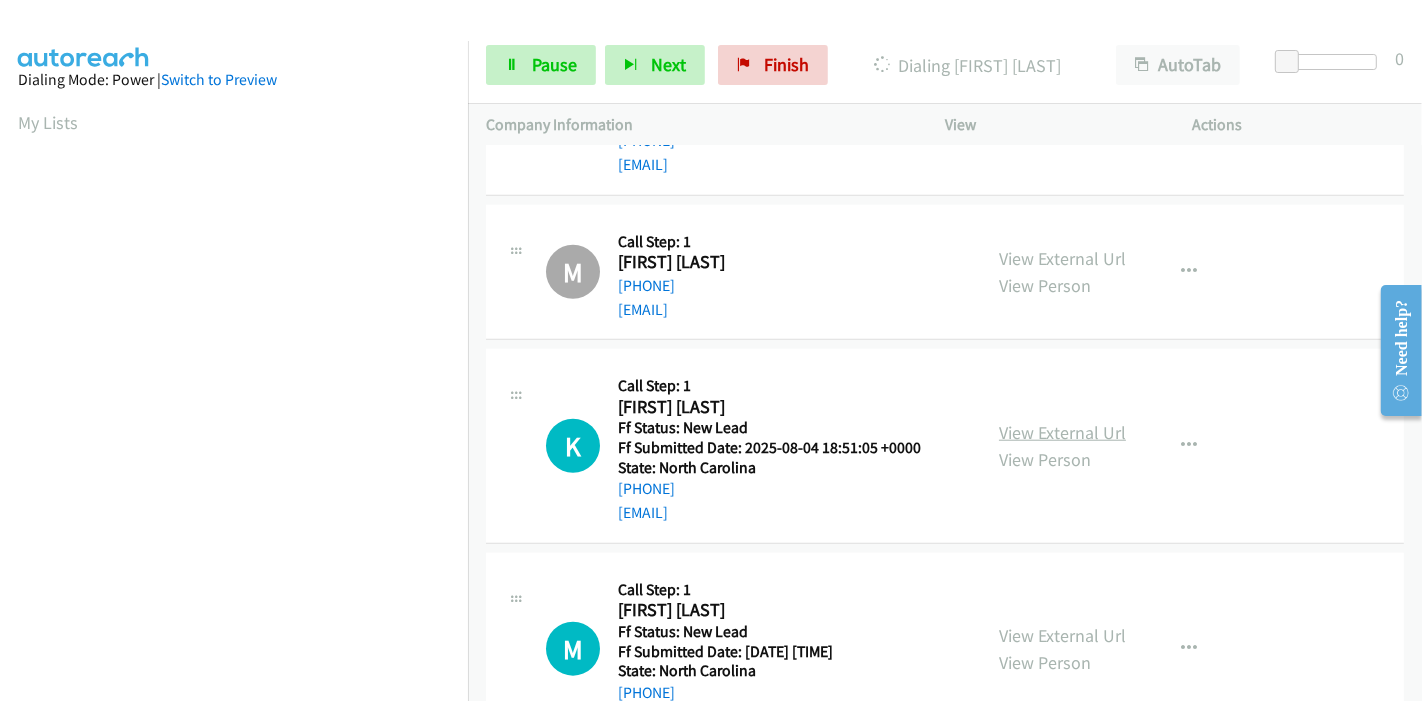 click on "View External Url" at bounding box center [1062, 432] 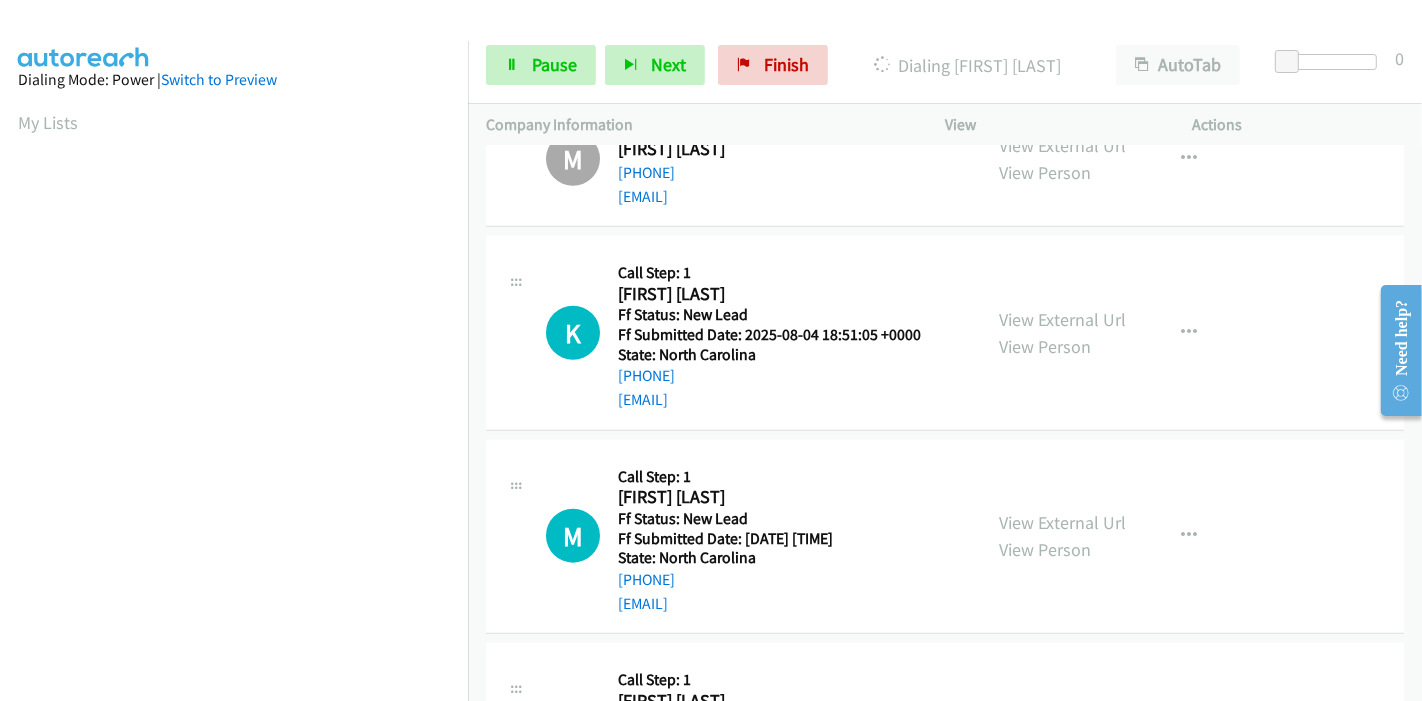 scroll, scrollTop: 1822, scrollLeft: 0, axis: vertical 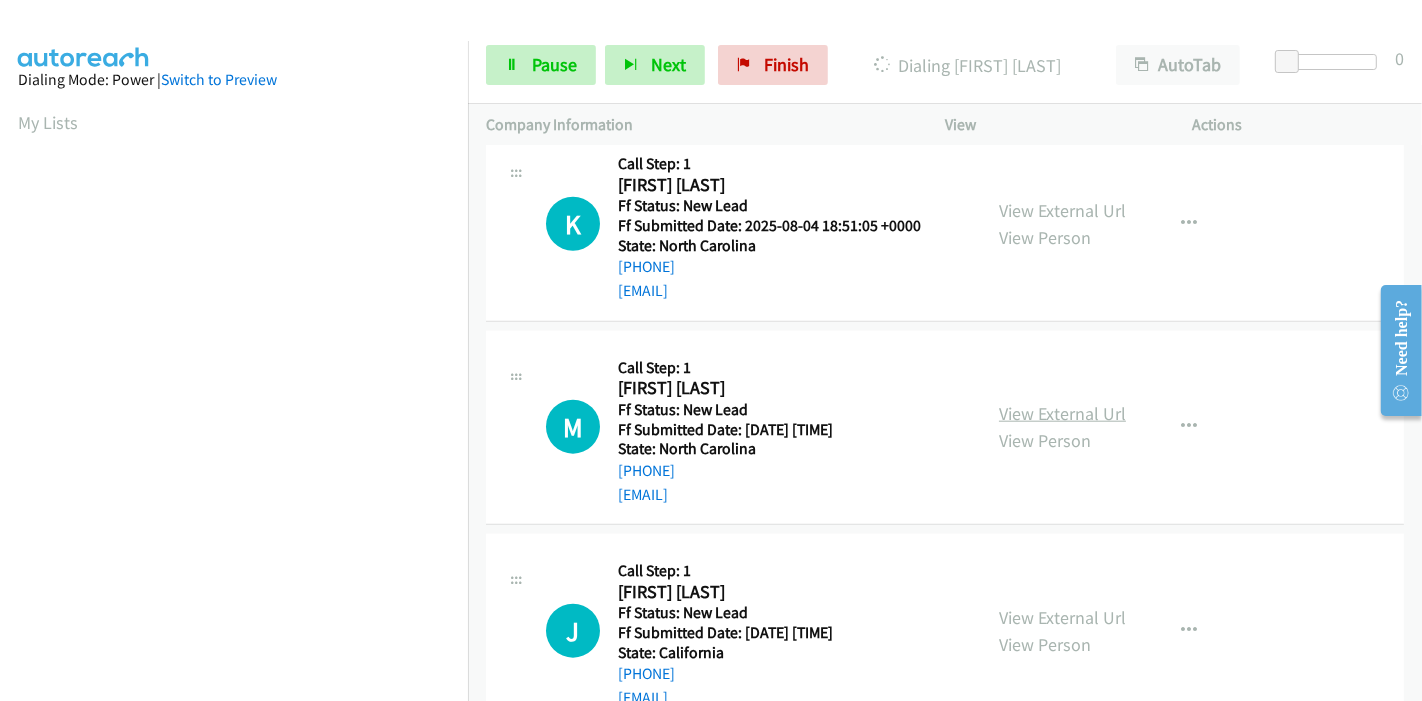 click on "View External Url" at bounding box center (1062, 413) 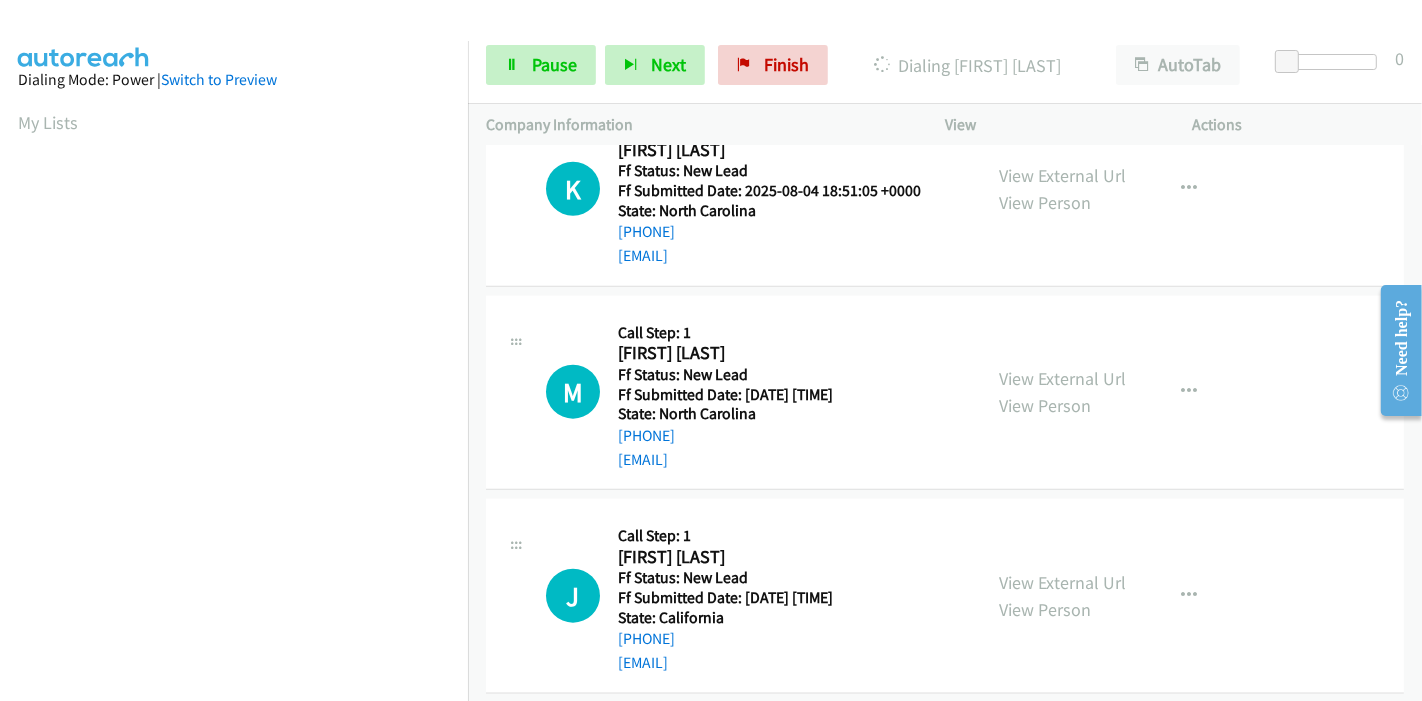 scroll, scrollTop: 1876, scrollLeft: 0, axis: vertical 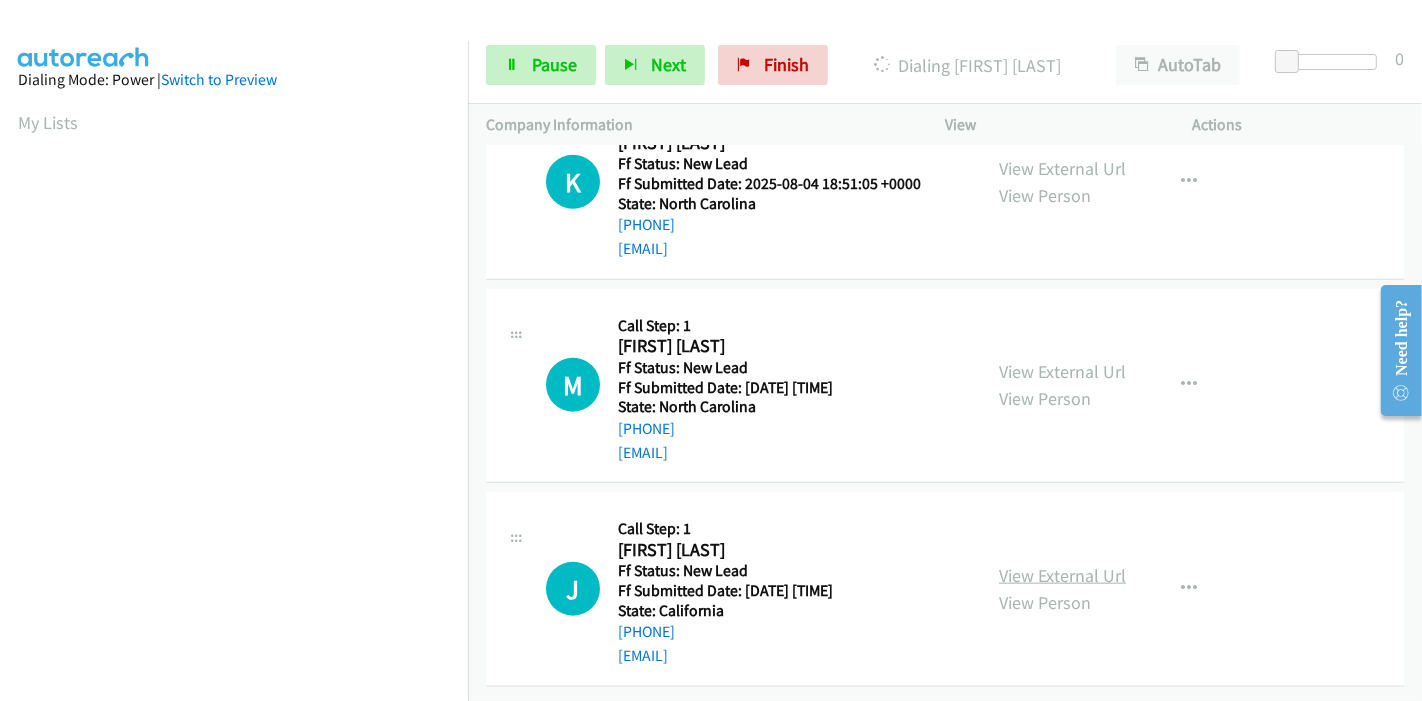 click on "View External Url" at bounding box center [1062, 575] 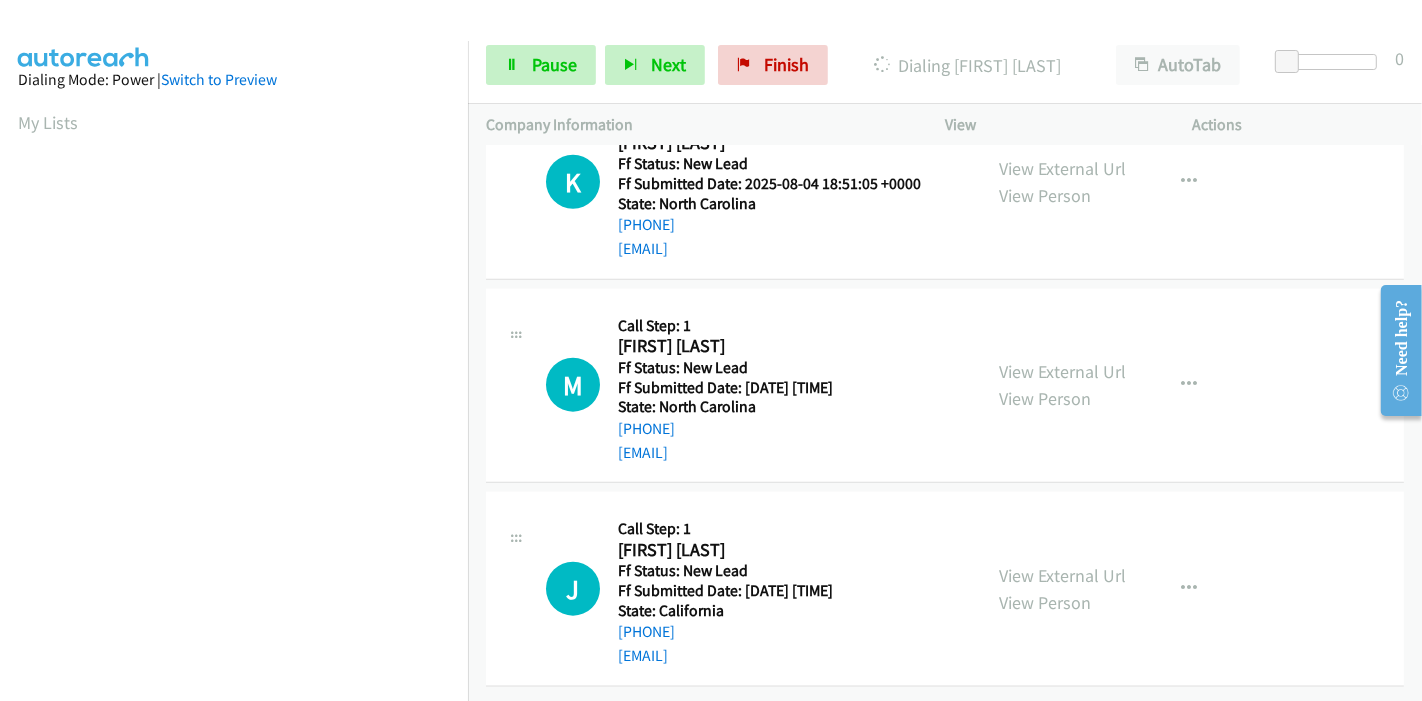 scroll, scrollTop: 422, scrollLeft: 0, axis: vertical 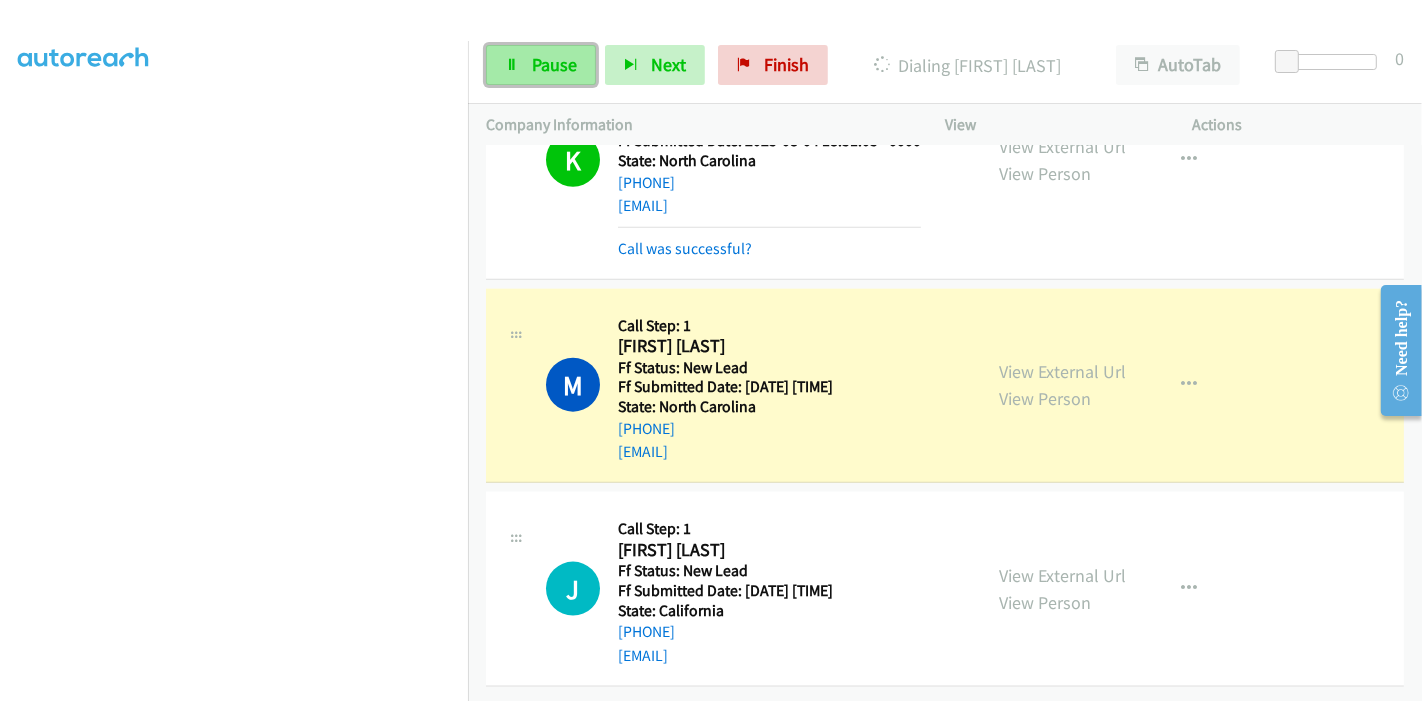 click on "Pause" at bounding box center (541, 65) 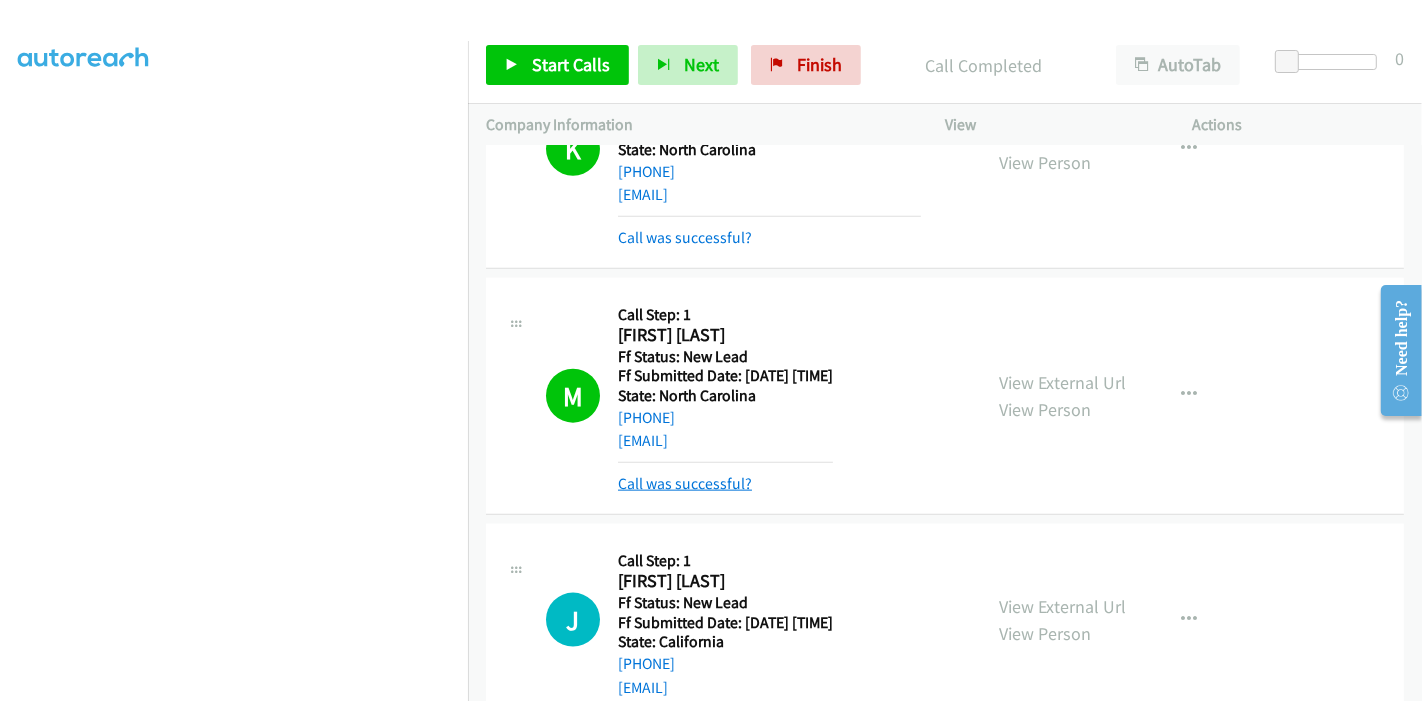 click on "Call was successful?" at bounding box center [685, 483] 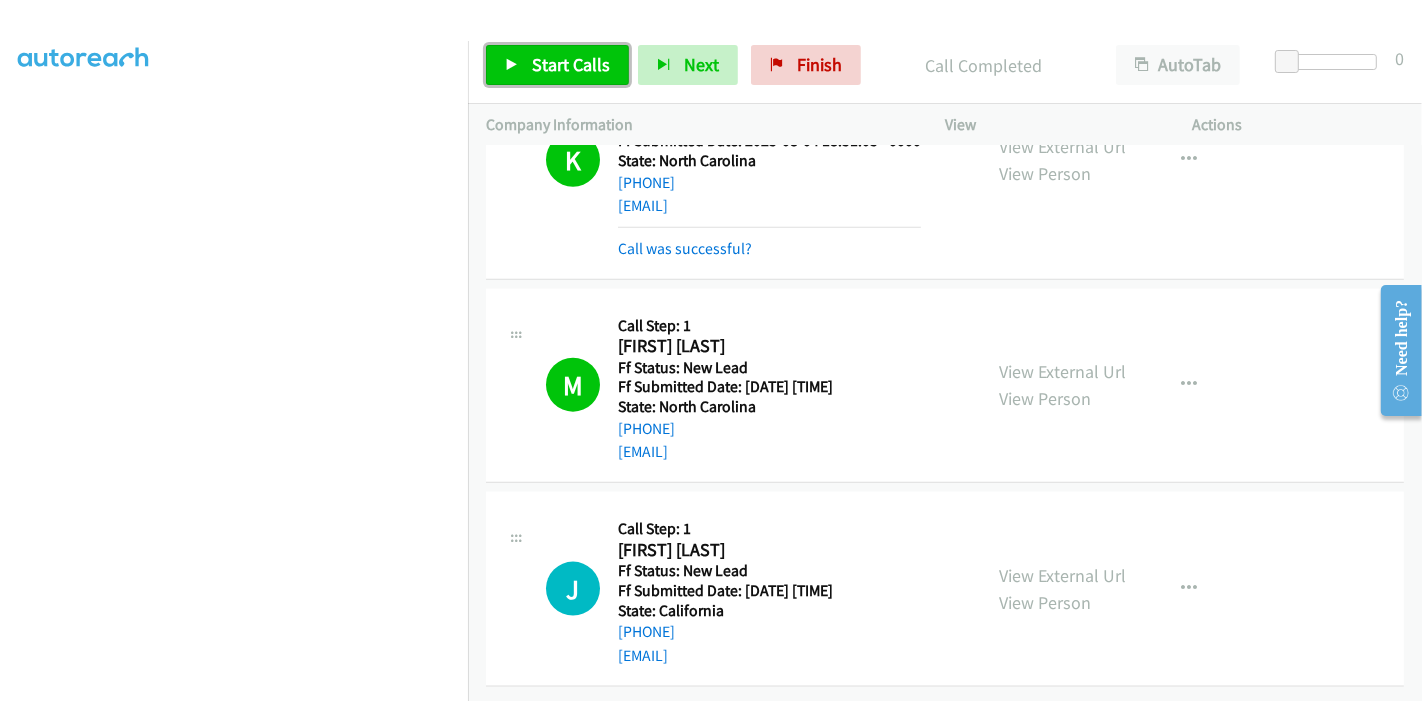 click on "Start Calls" at bounding box center [557, 65] 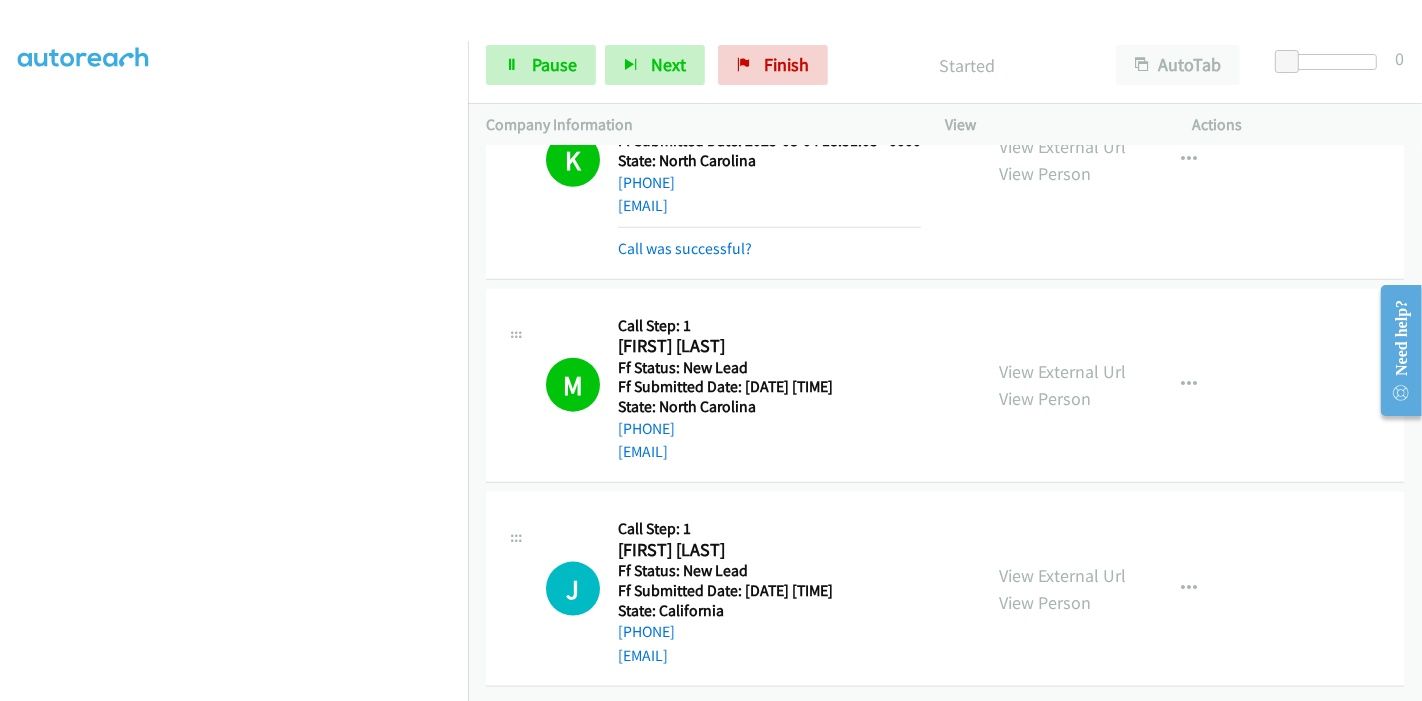scroll, scrollTop: 422, scrollLeft: 0, axis: vertical 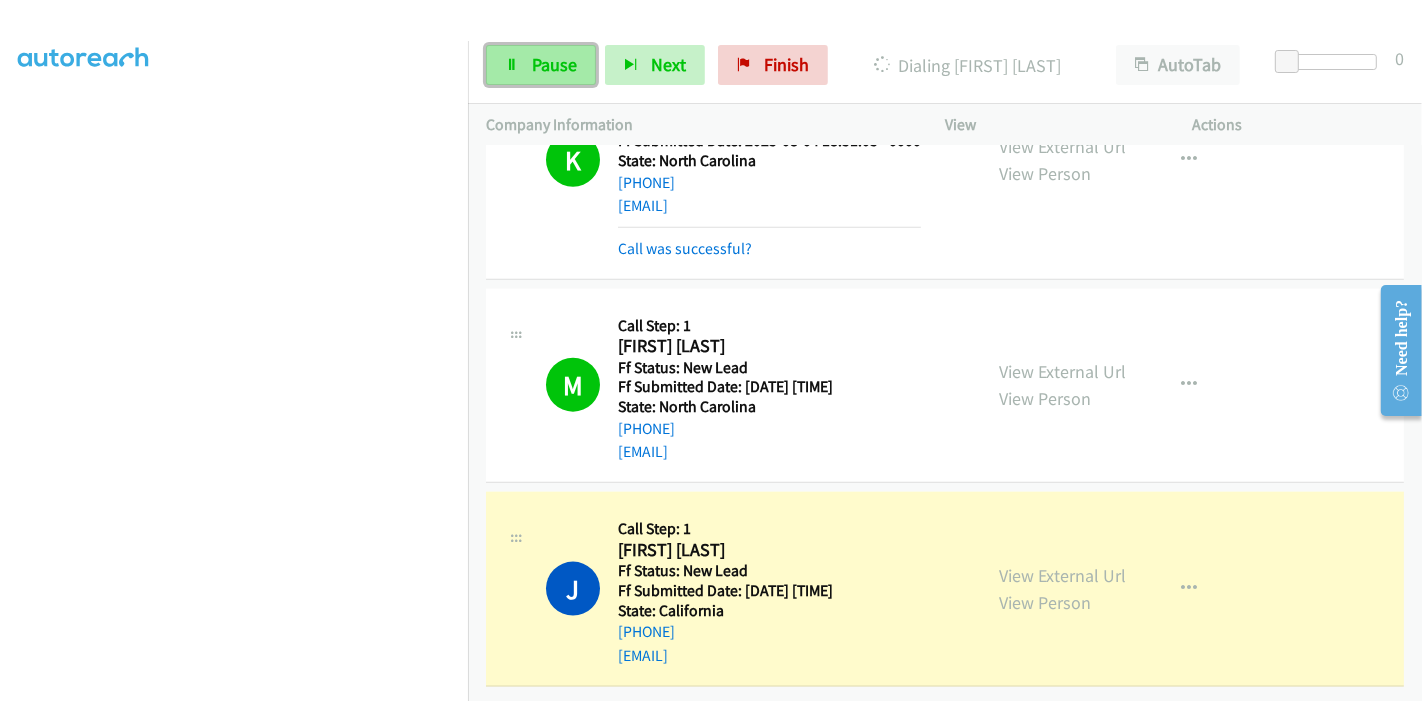 click on "Pause" at bounding box center [554, 64] 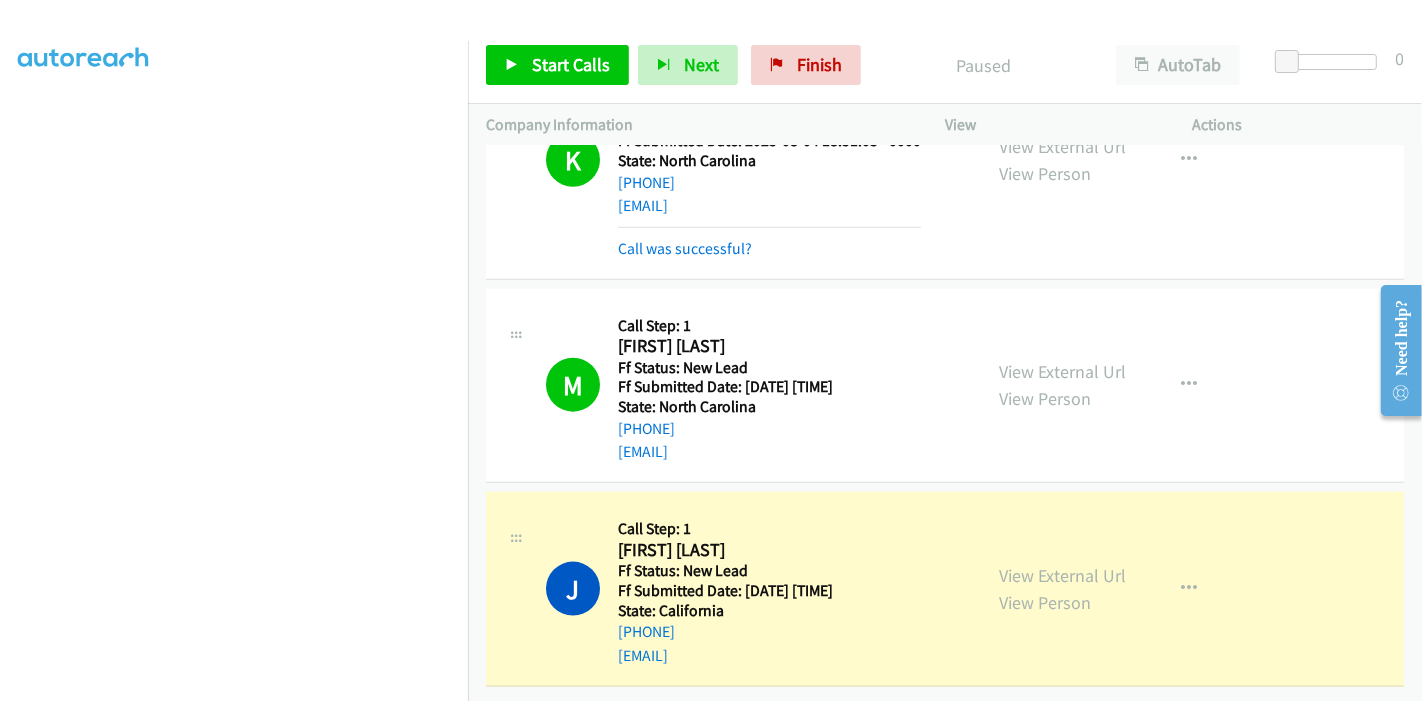 scroll, scrollTop: 223, scrollLeft: 0, axis: vertical 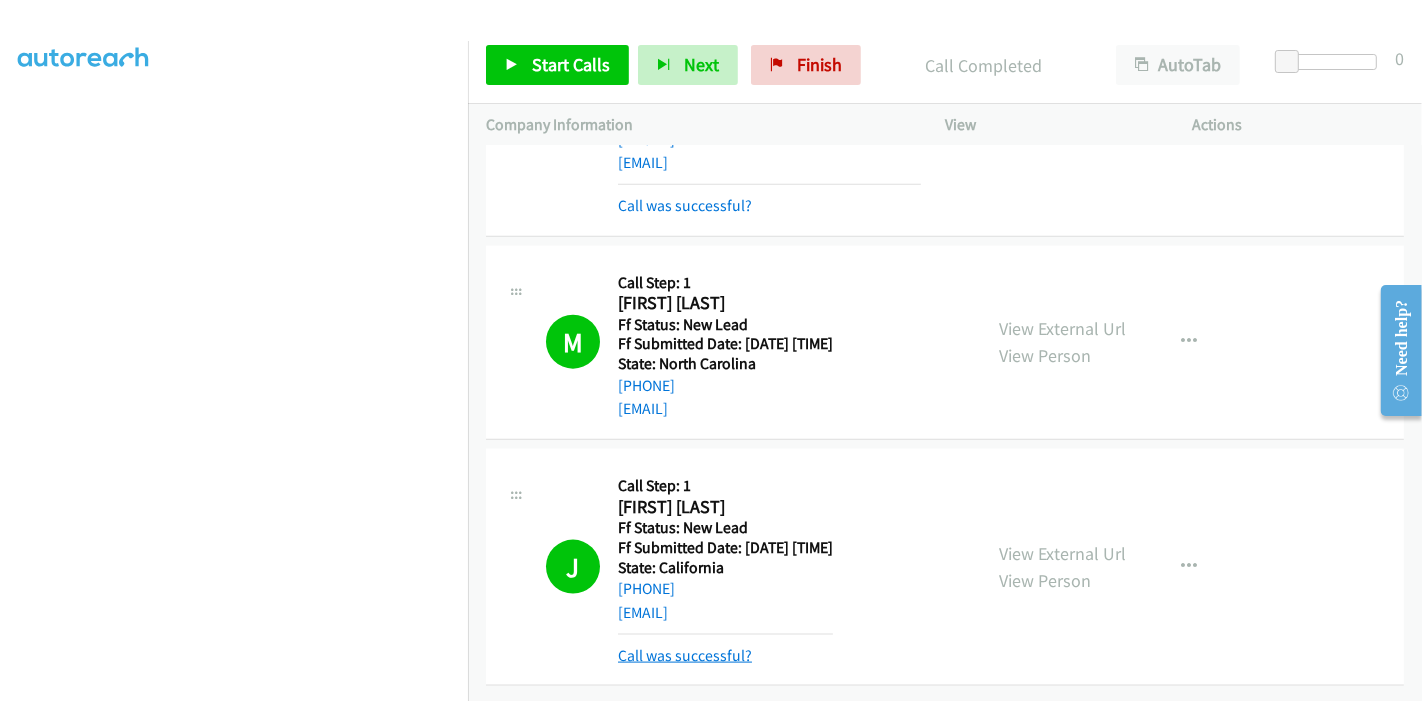 click on "Call was successful?" at bounding box center [685, 655] 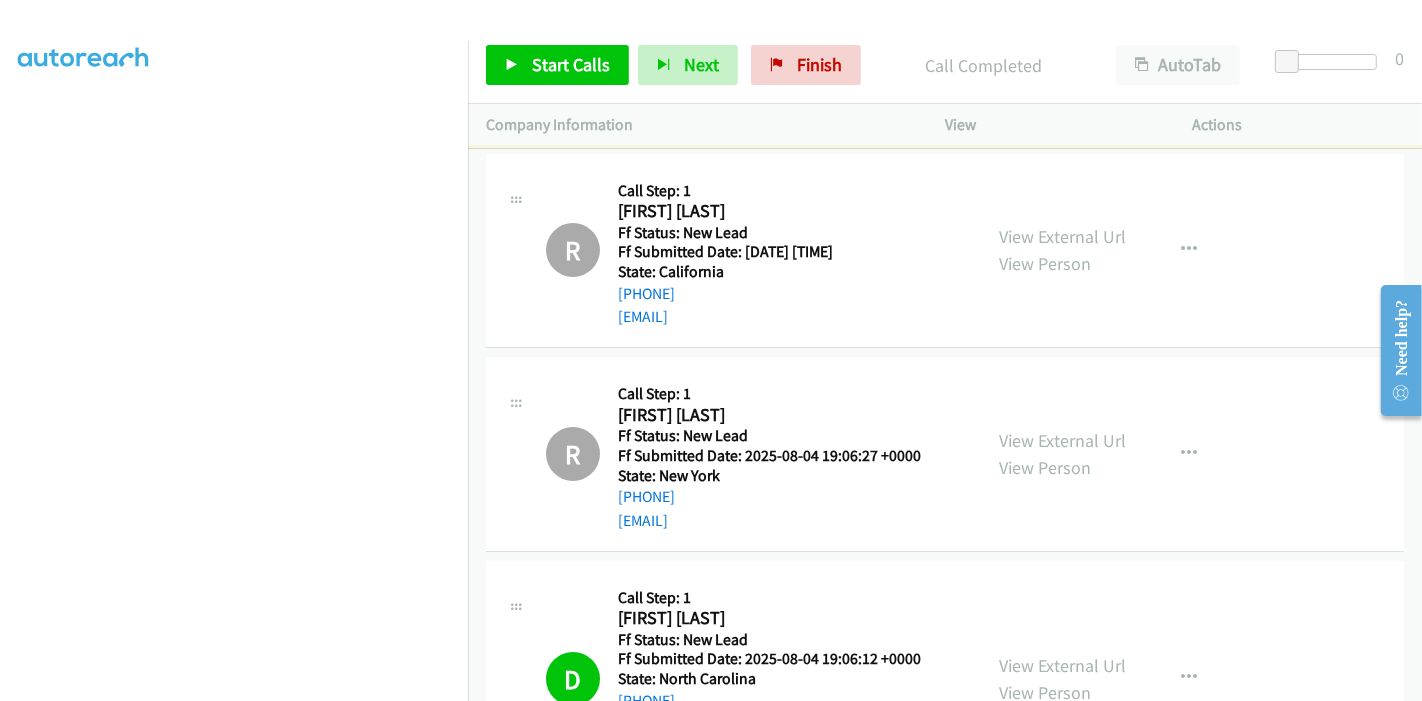 scroll, scrollTop: 0, scrollLeft: 0, axis: both 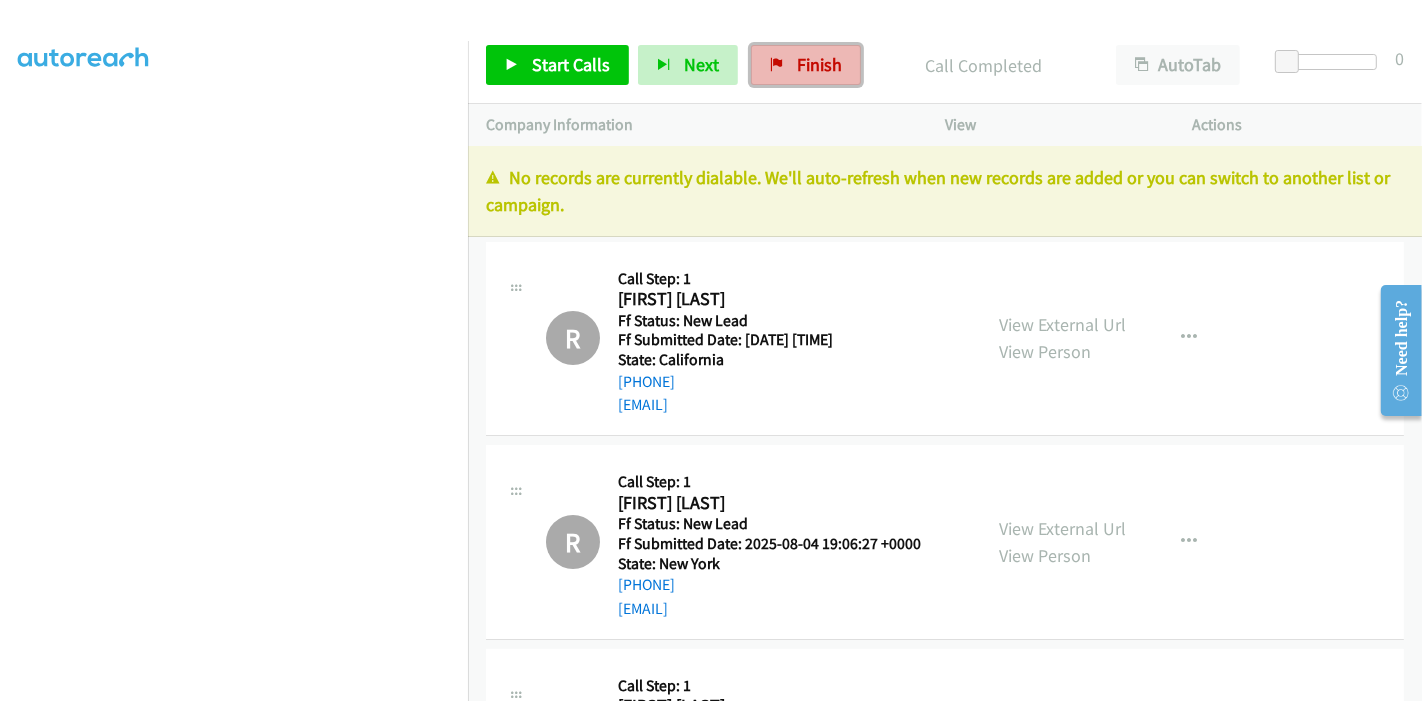 click on "Finish" at bounding box center [819, 64] 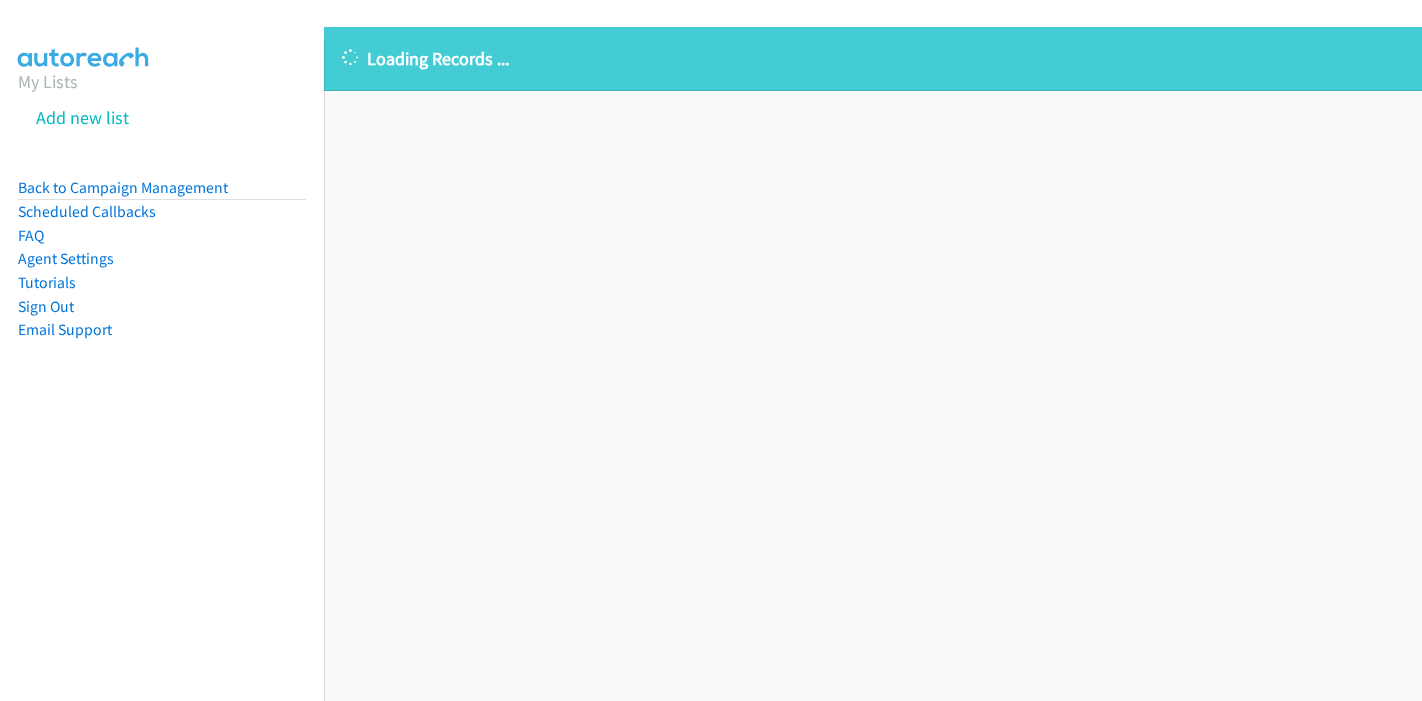 scroll, scrollTop: 0, scrollLeft: 0, axis: both 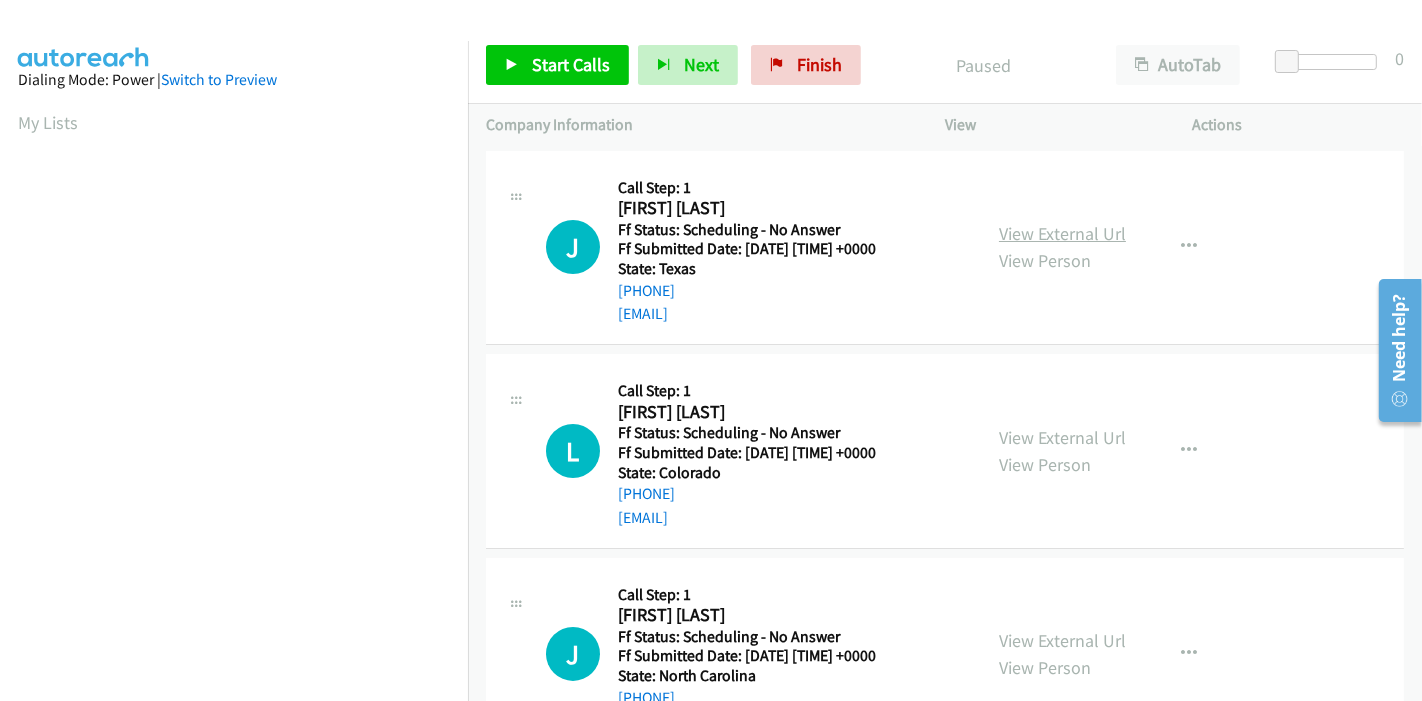 click on "View External Url" at bounding box center (1062, 233) 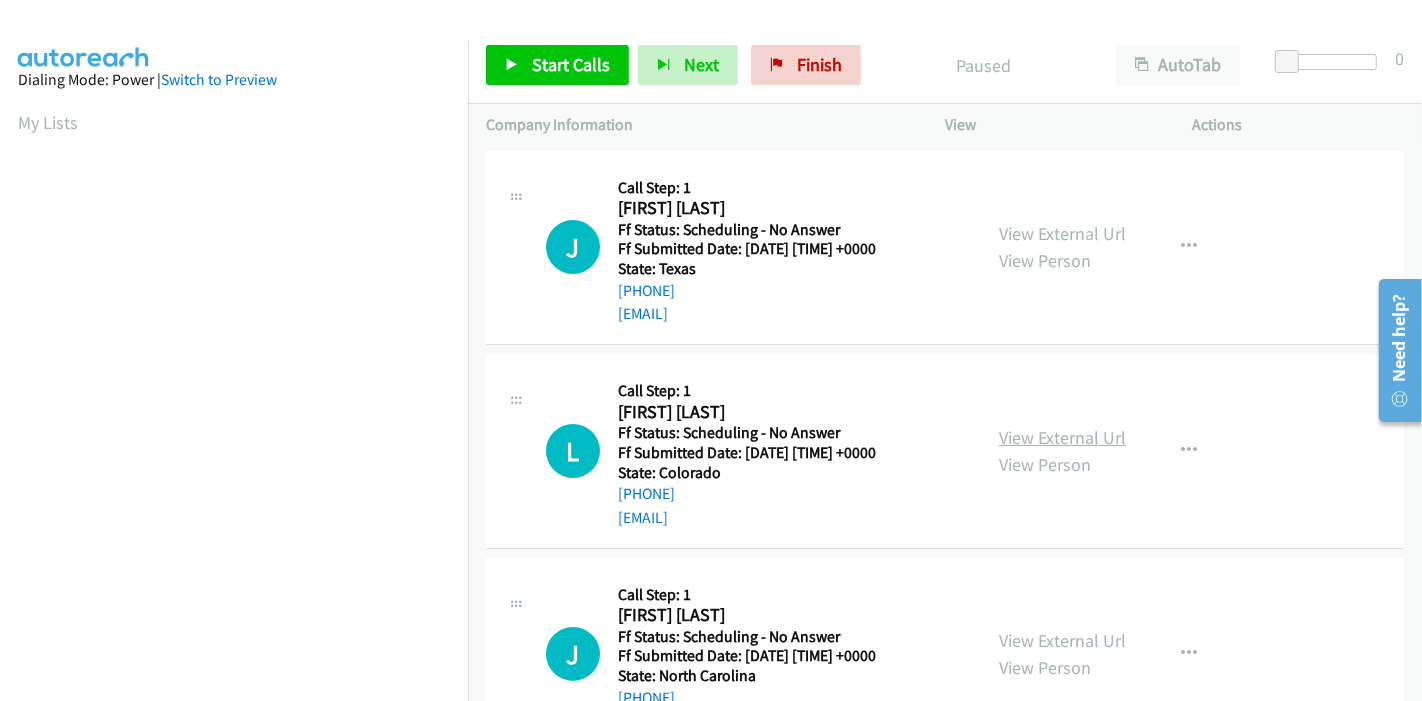 click on "View External Url" at bounding box center (1062, 437) 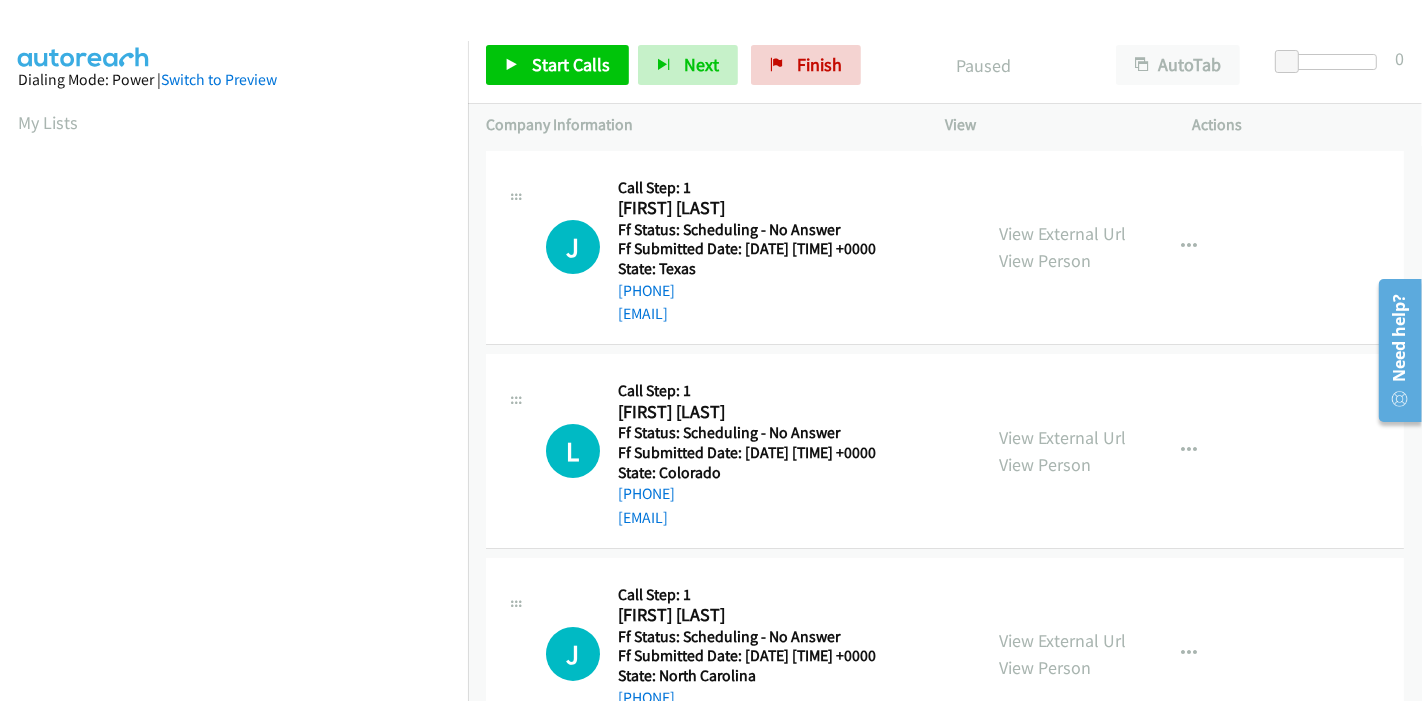 scroll, scrollTop: 111, scrollLeft: 0, axis: vertical 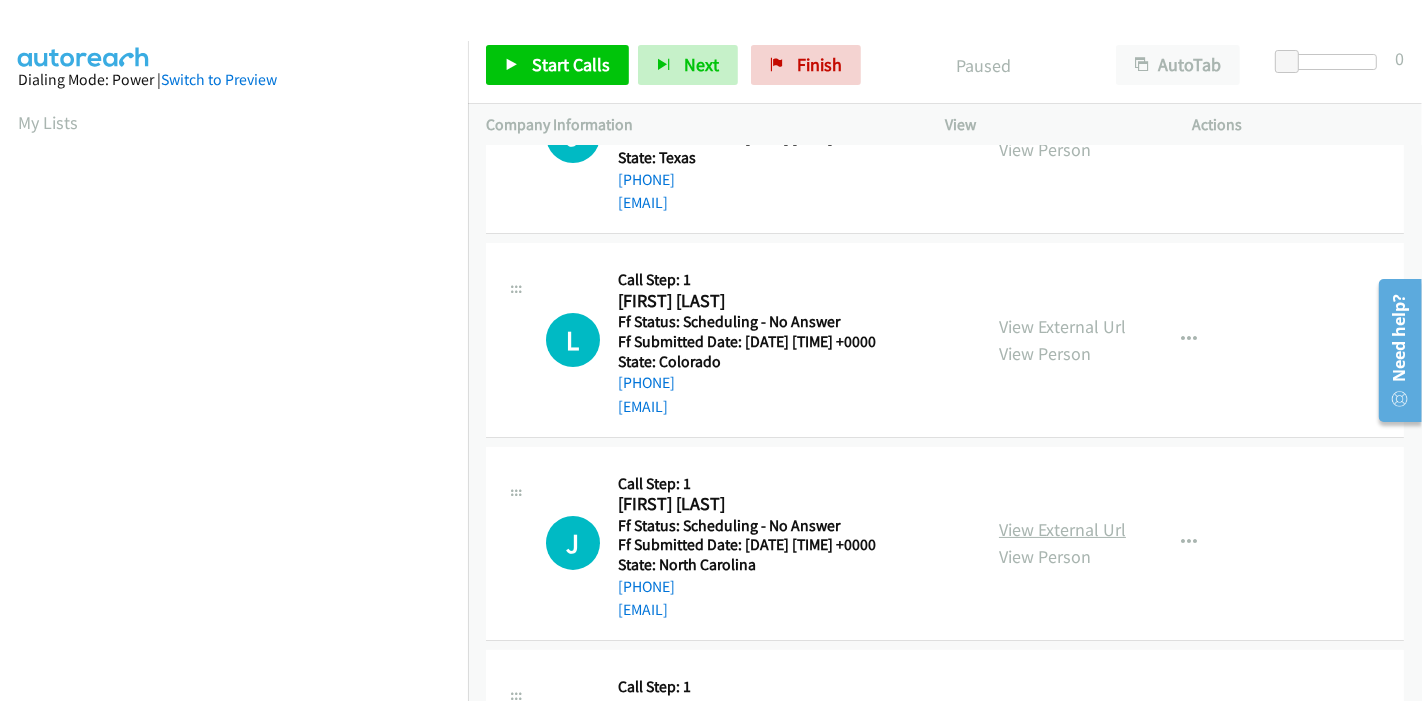 click on "View External Url" at bounding box center (1062, 529) 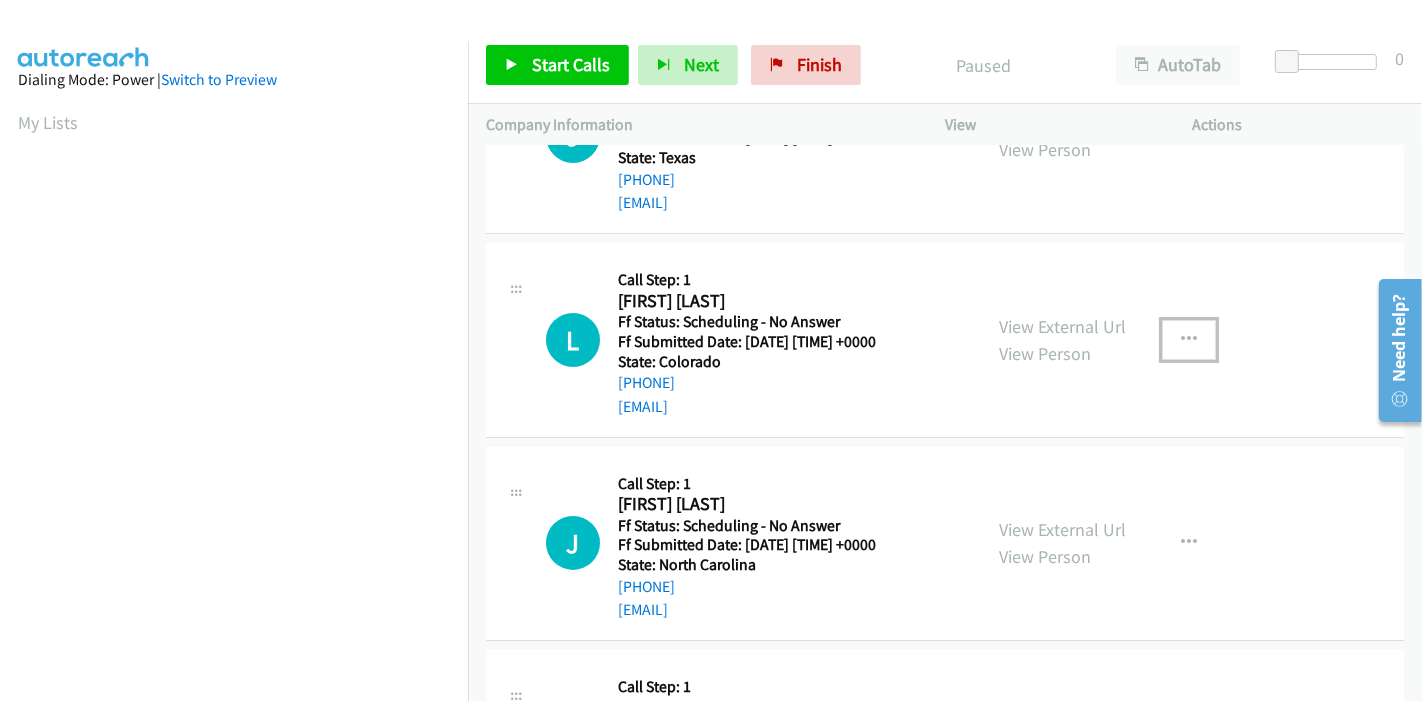 click at bounding box center (1189, 340) 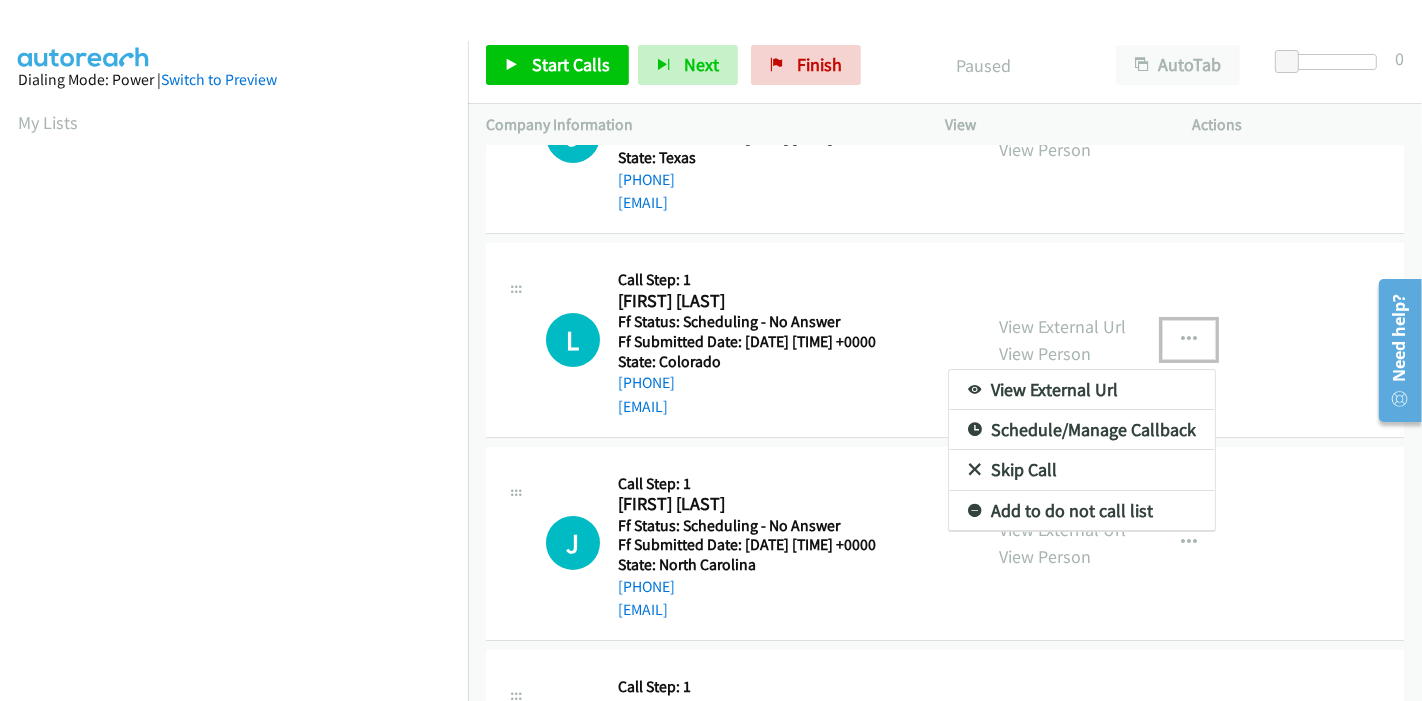 click on "Skip Call" at bounding box center (1082, 470) 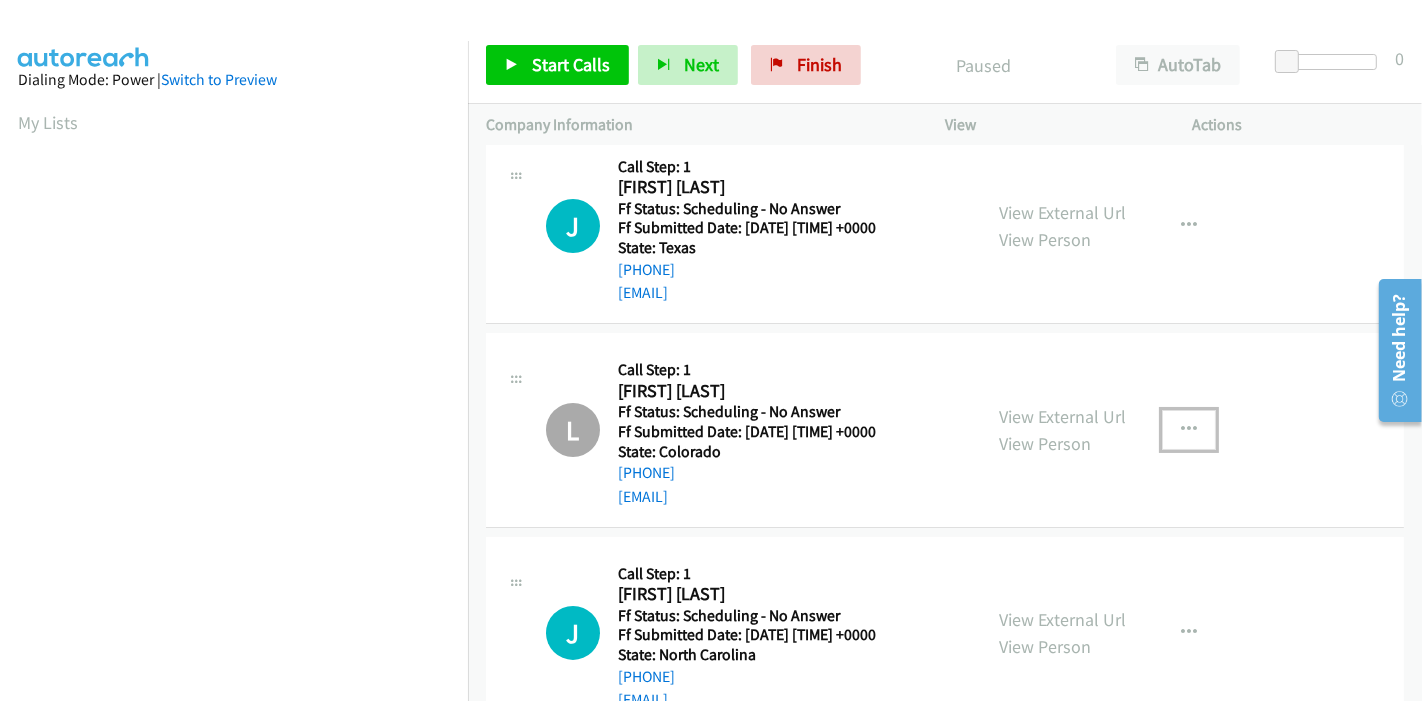 scroll, scrollTop: 0, scrollLeft: 0, axis: both 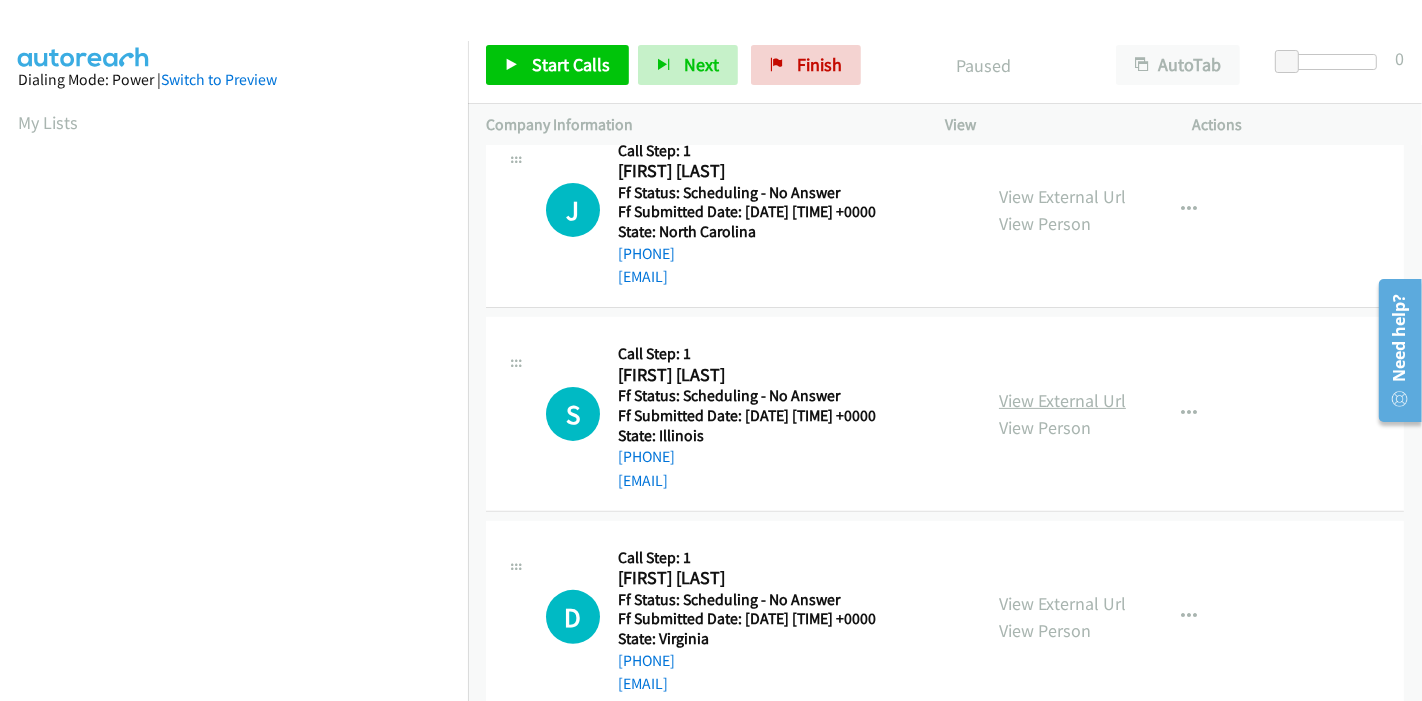 click on "View External Url" at bounding box center (1062, 400) 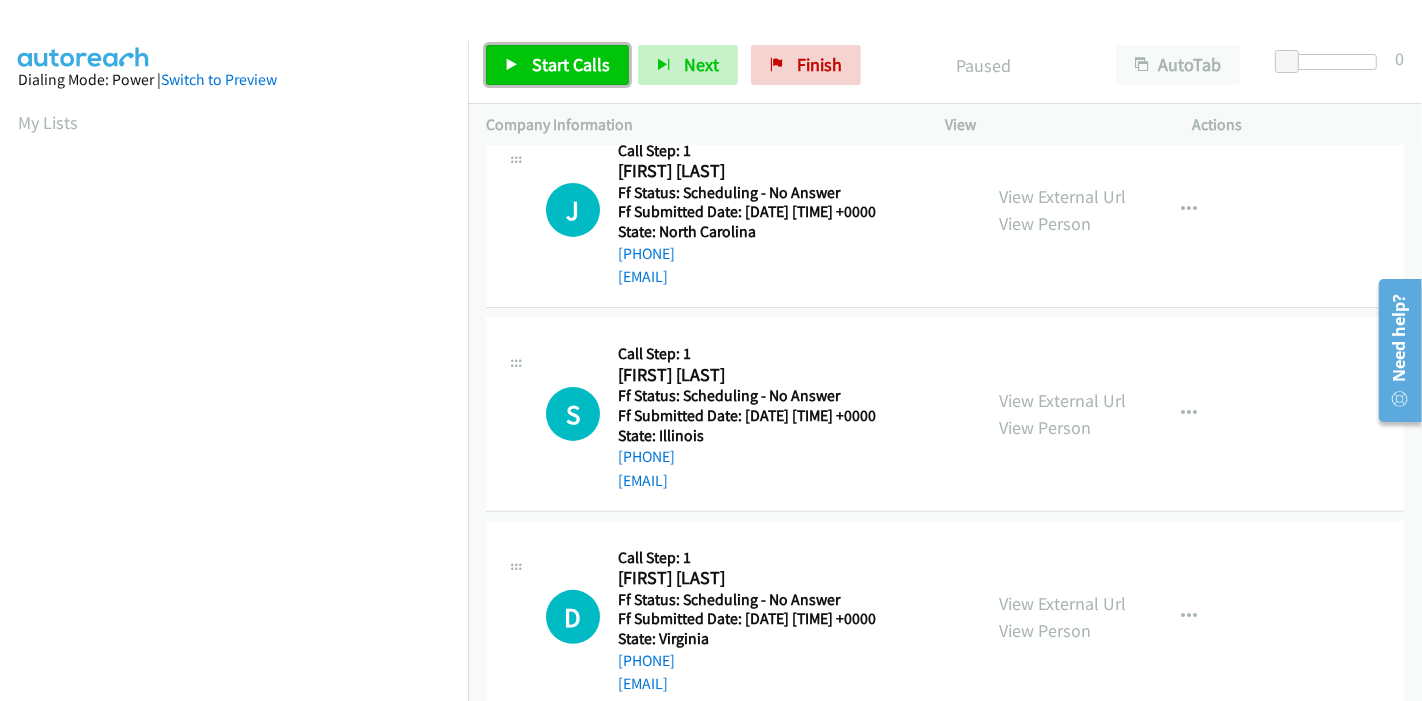 click on "Start Calls" at bounding box center [557, 65] 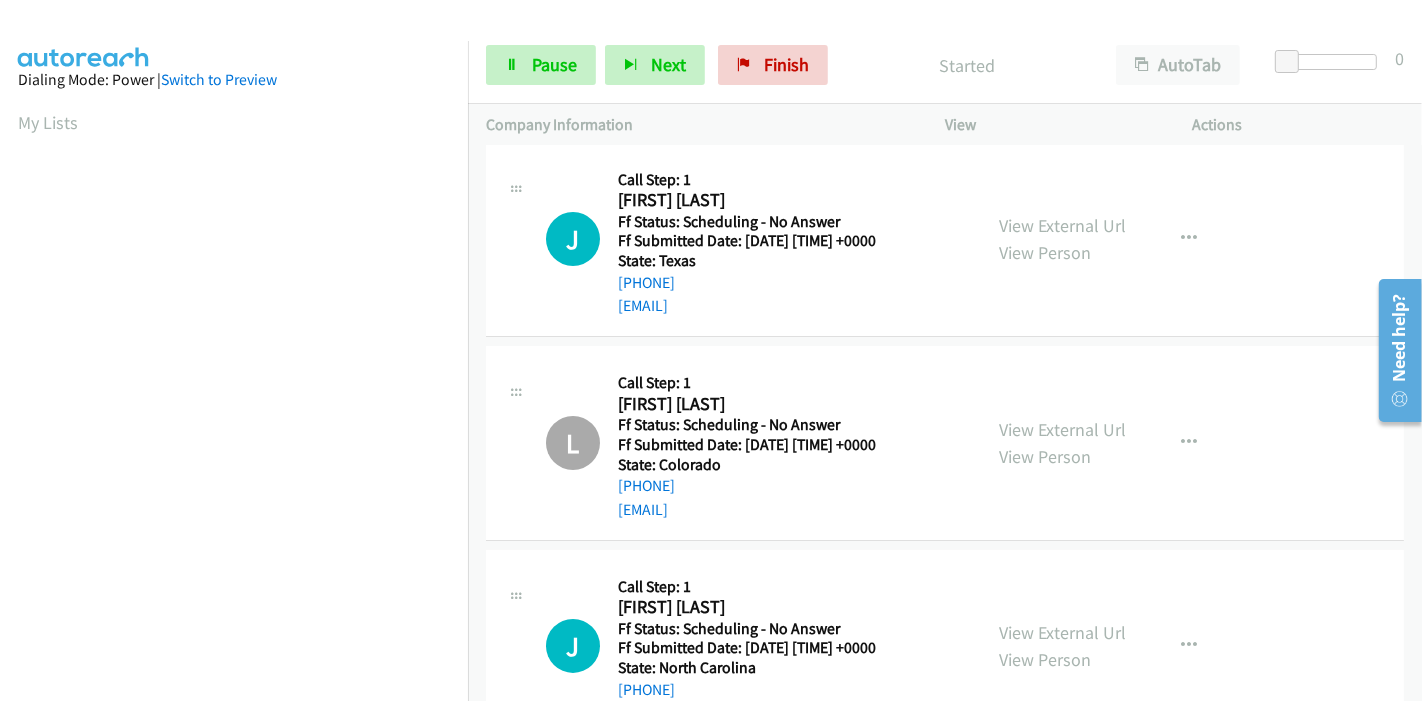 scroll, scrollTop: 0, scrollLeft: 0, axis: both 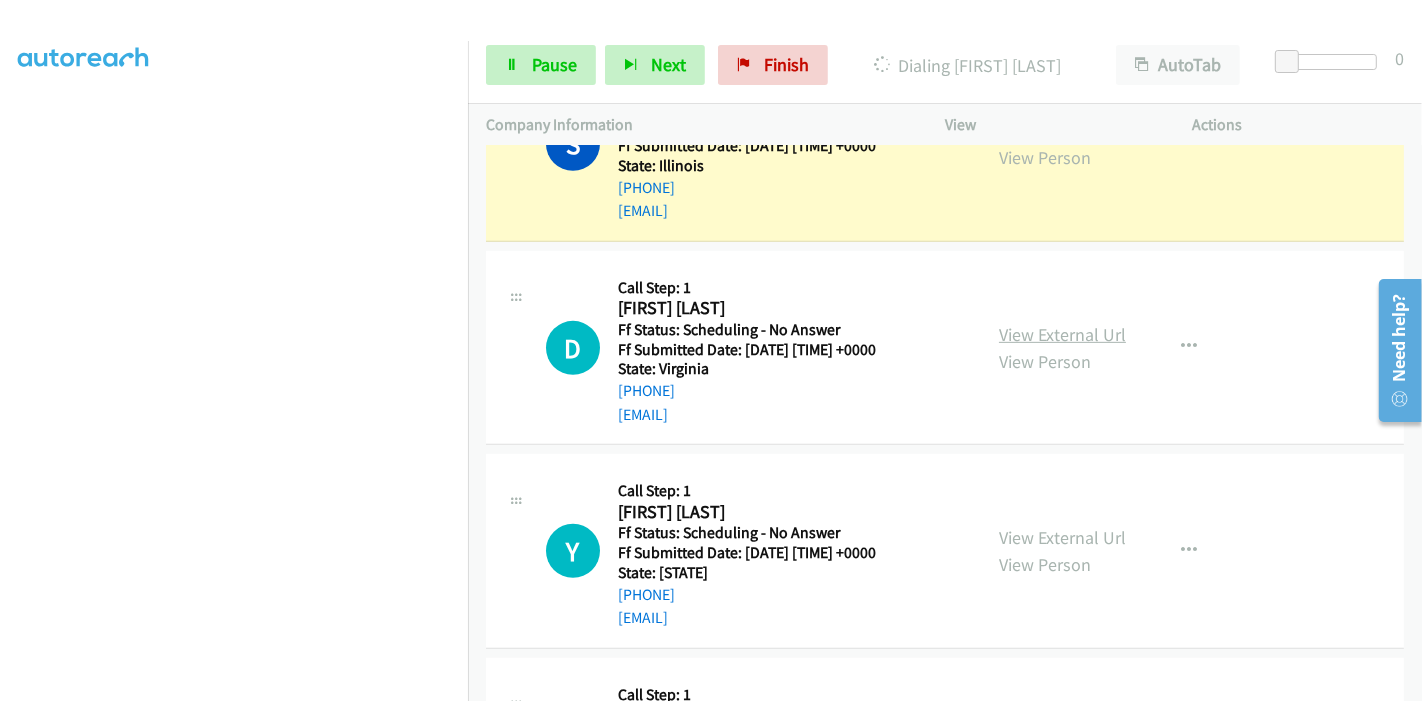 click on "View External Url" at bounding box center (1062, 334) 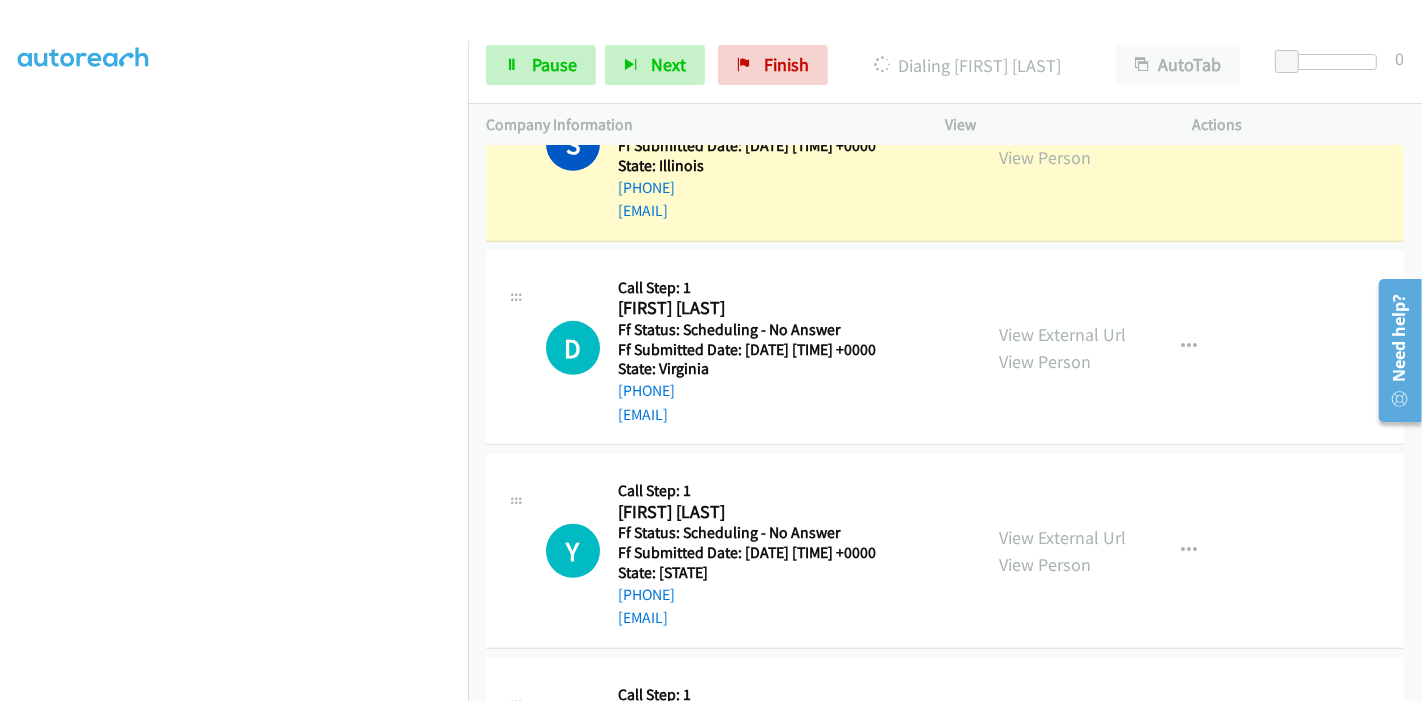 scroll, scrollTop: 910, scrollLeft: 0, axis: vertical 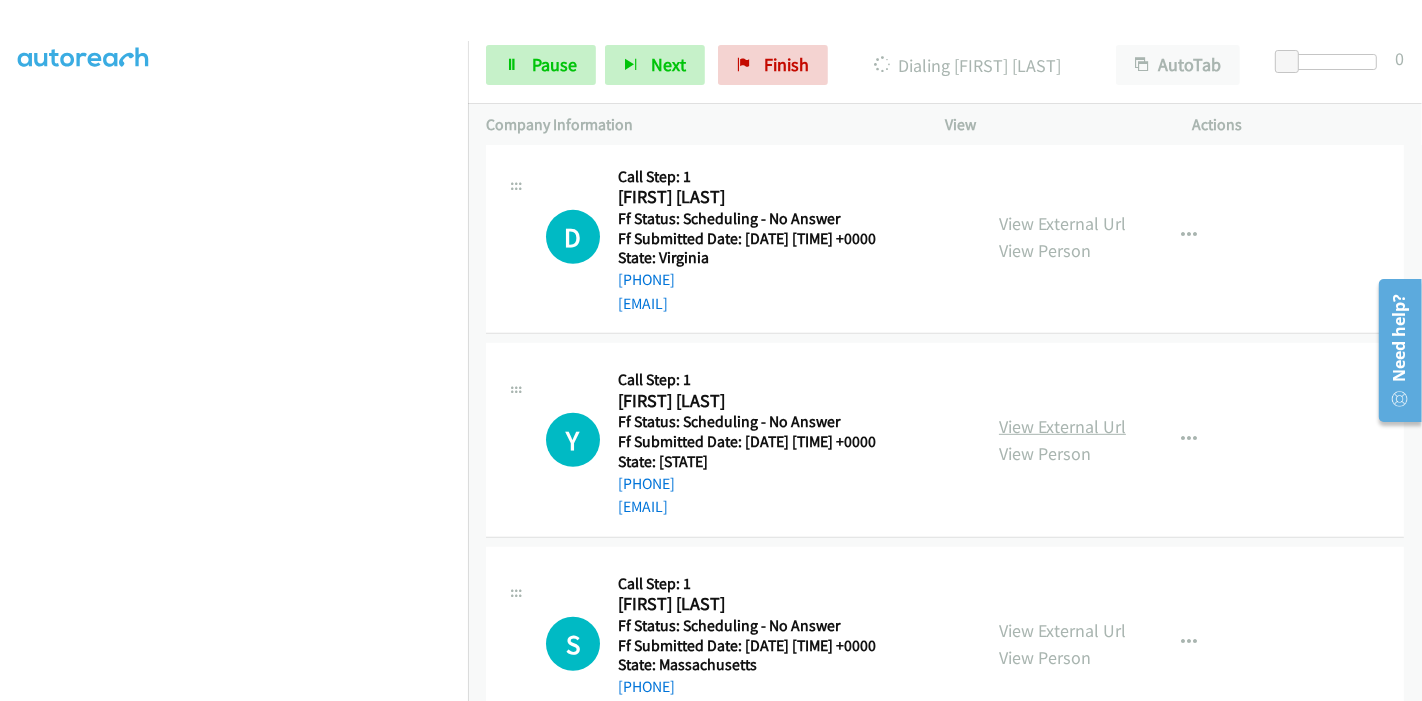 click on "View External Url" at bounding box center (1062, 426) 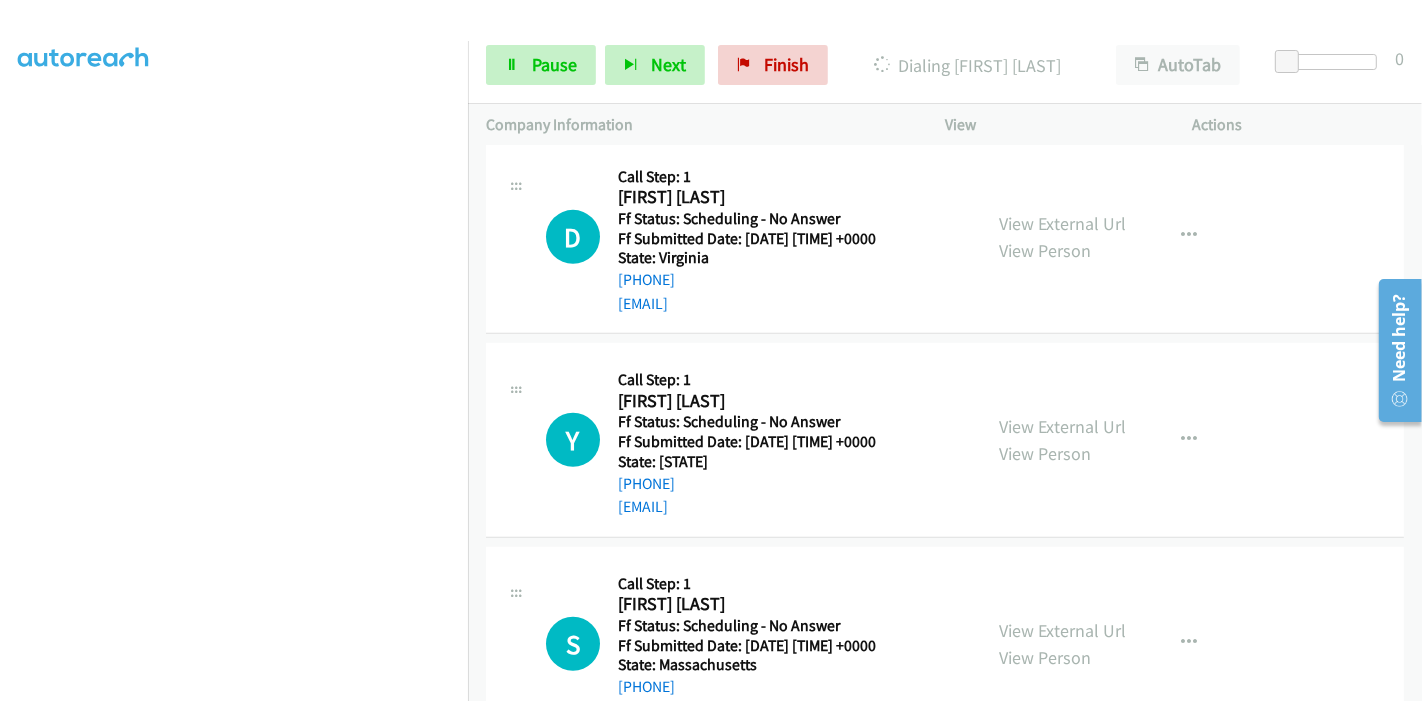 scroll, scrollTop: 1021, scrollLeft: 0, axis: vertical 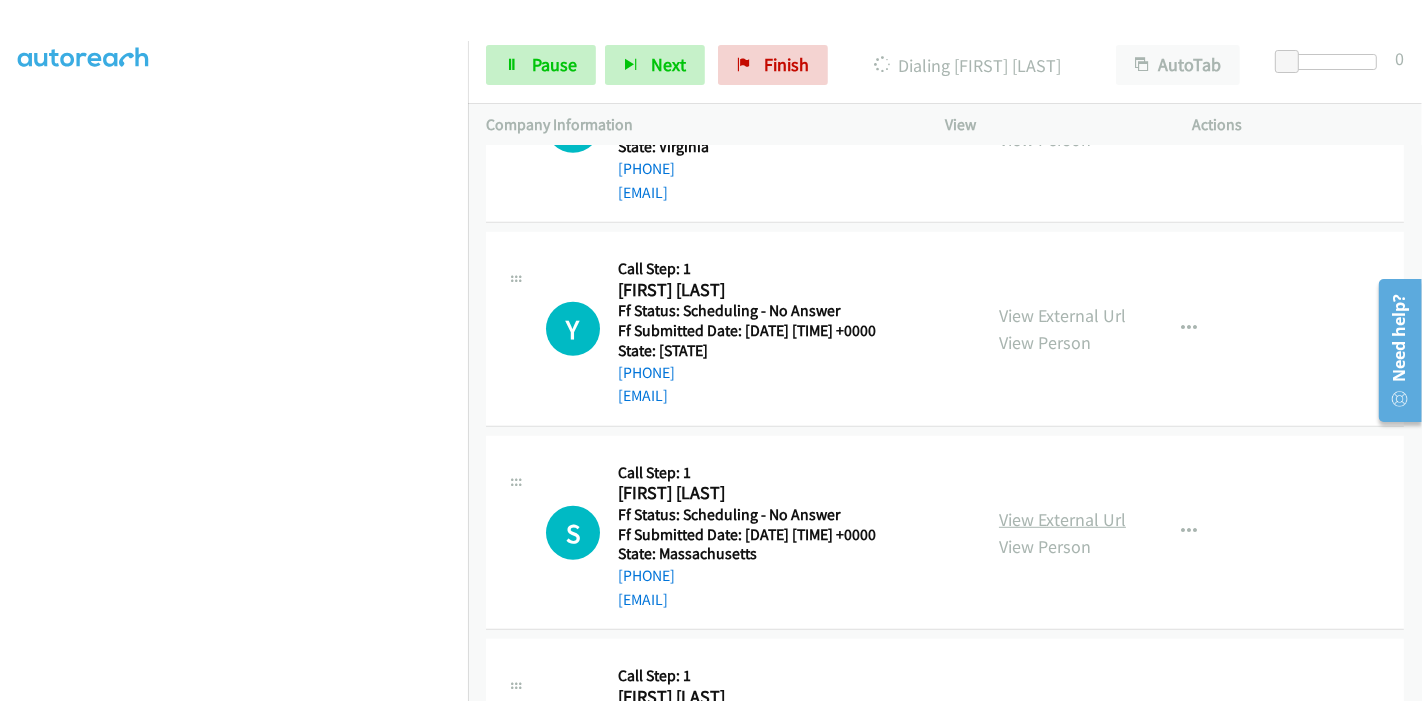 click on "View External Url" at bounding box center (1062, 519) 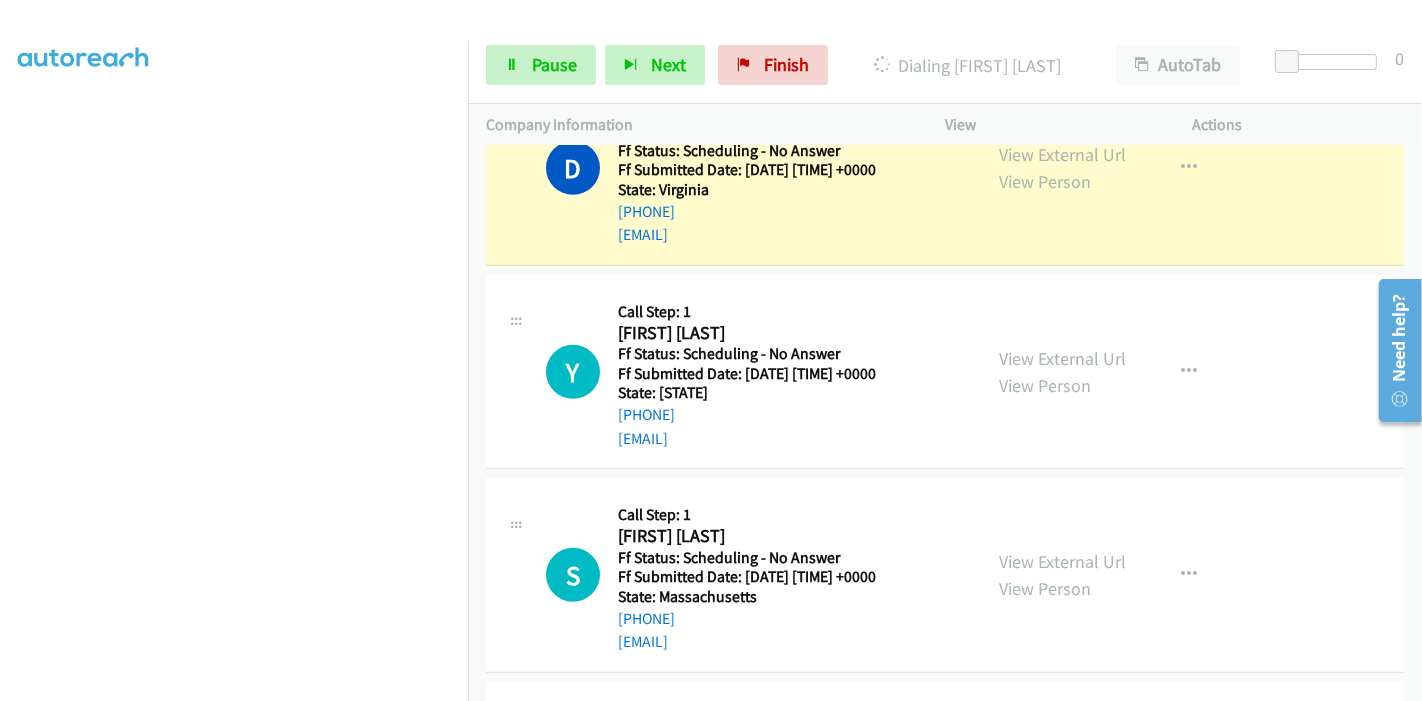 scroll, scrollTop: 1063, scrollLeft: 0, axis: vertical 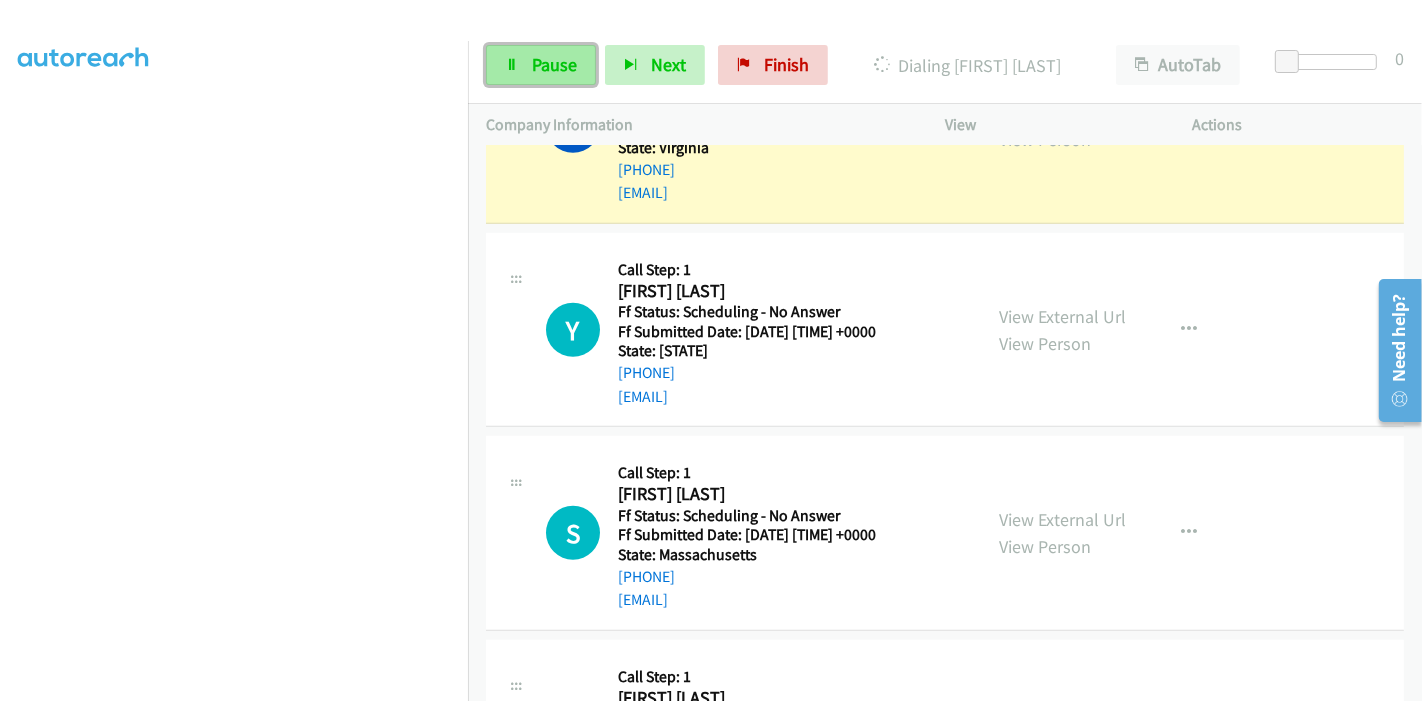 click on "Pause" at bounding box center [554, 64] 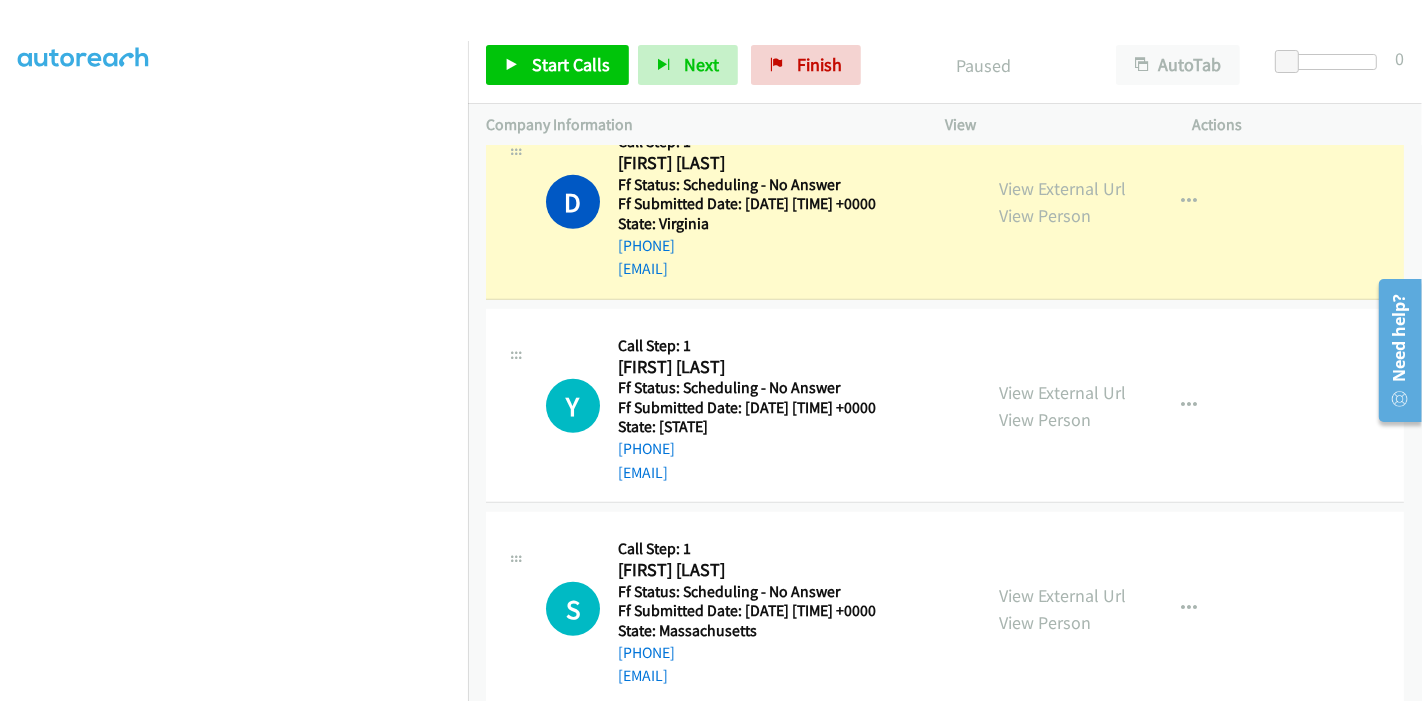 scroll, scrollTop: 952, scrollLeft: 0, axis: vertical 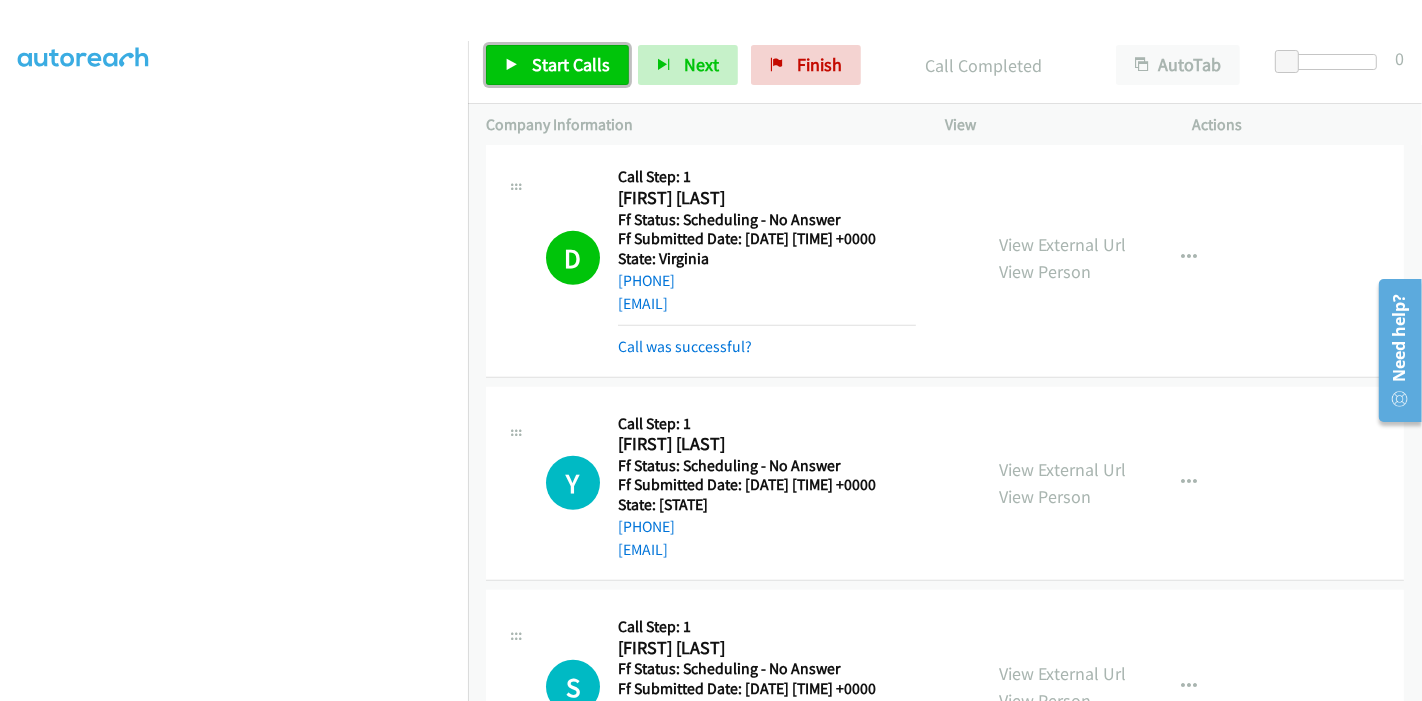 click on "Start Calls" at bounding box center (571, 64) 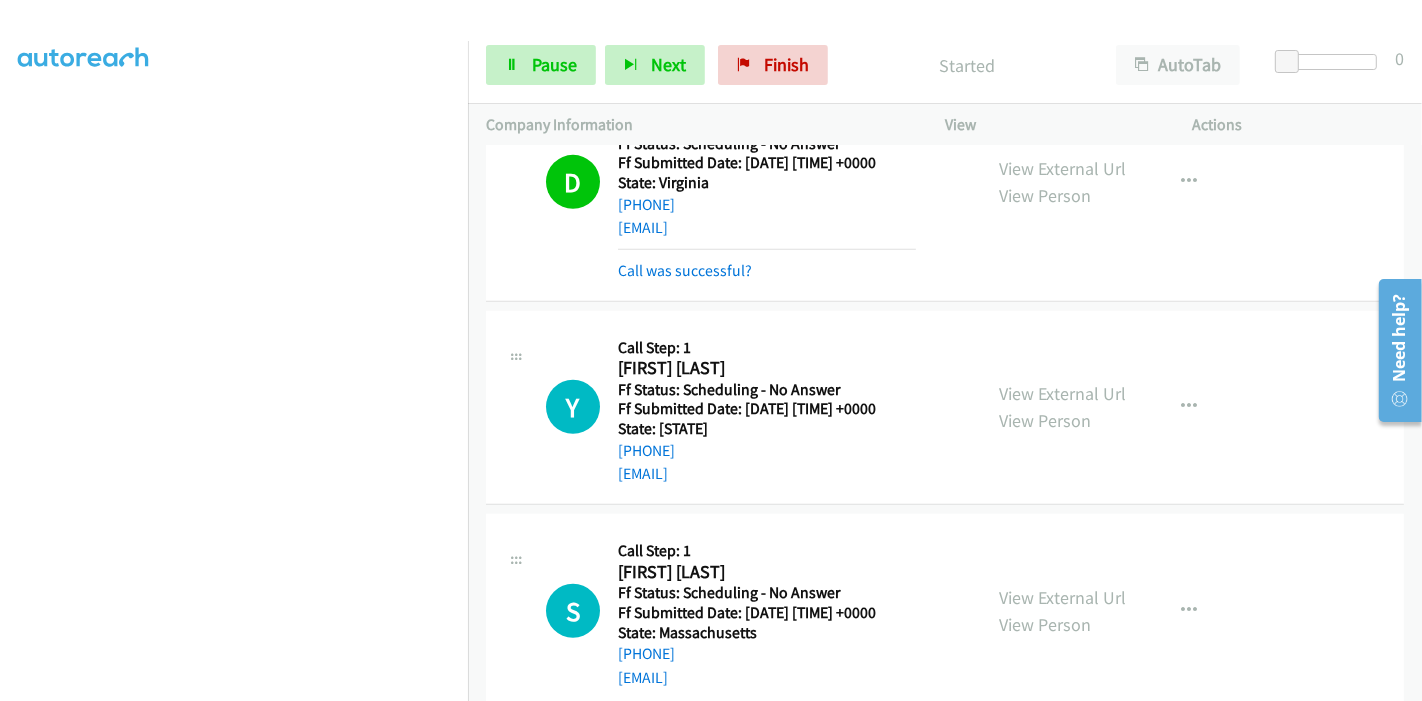 scroll, scrollTop: 1063, scrollLeft: 0, axis: vertical 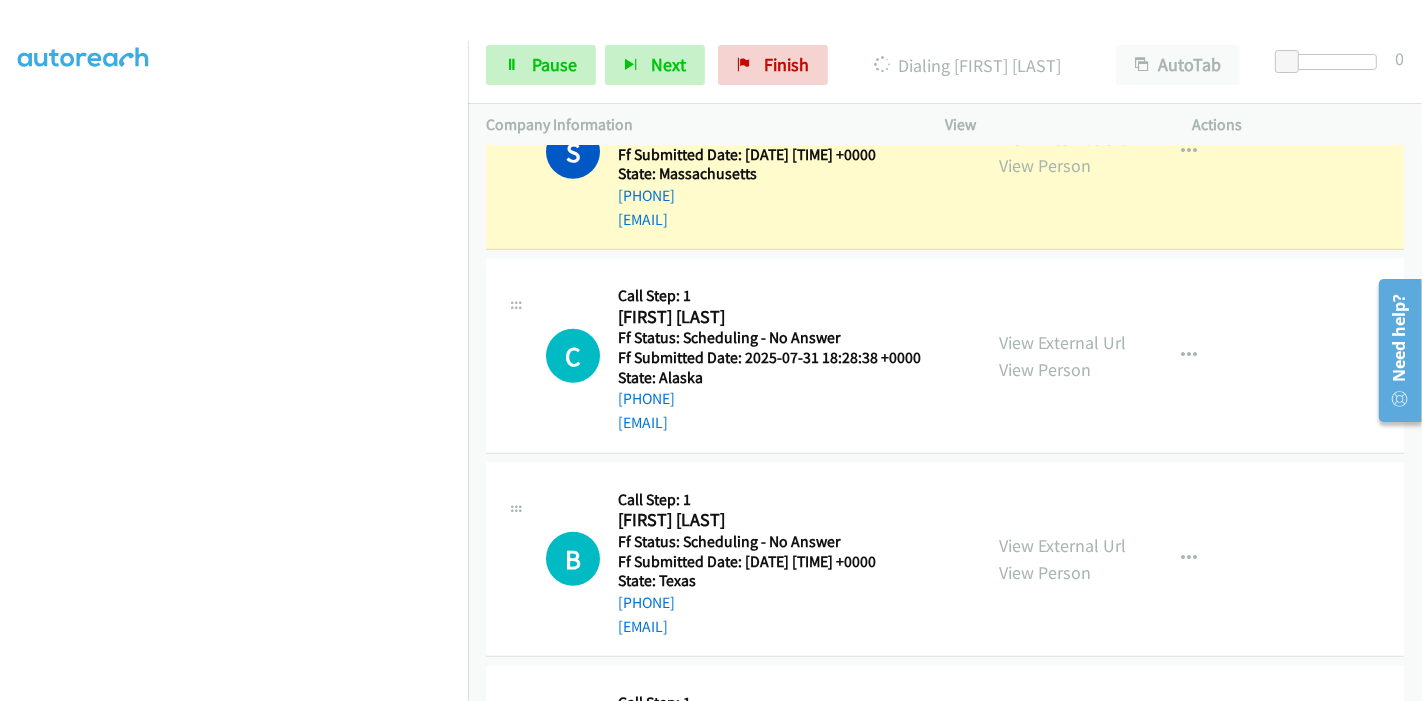 click on "View External Url
View Person" at bounding box center [1062, 356] 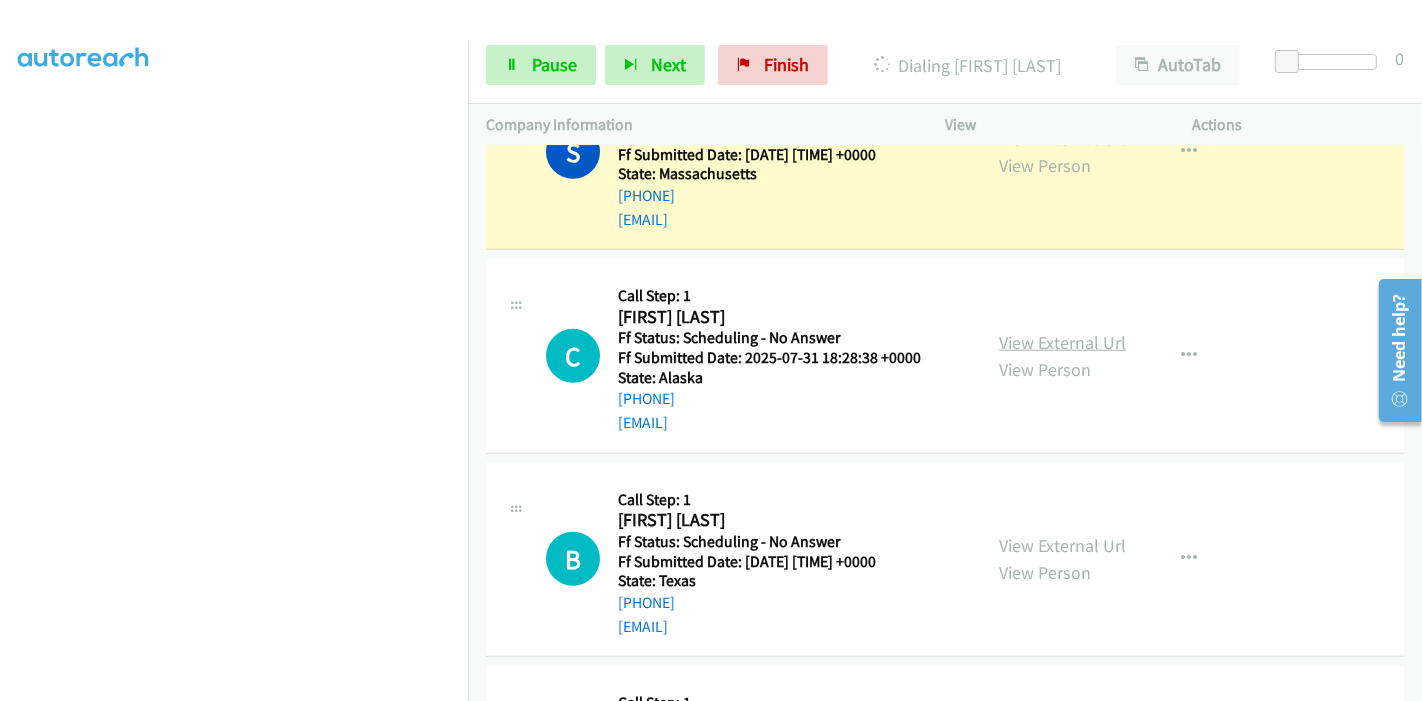 click on "View External Url" at bounding box center (1062, 342) 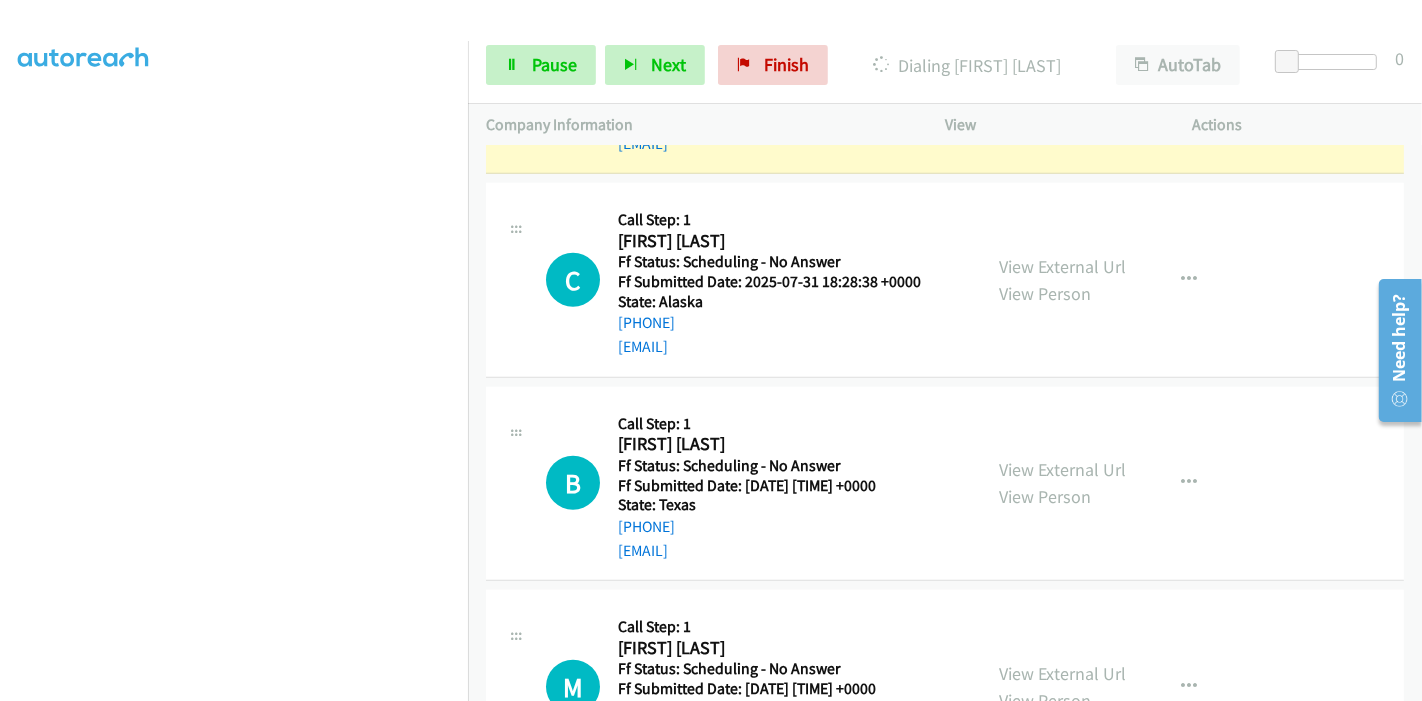 scroll, scrollTop: 1640, scrollLeft: 0, axis: vertical 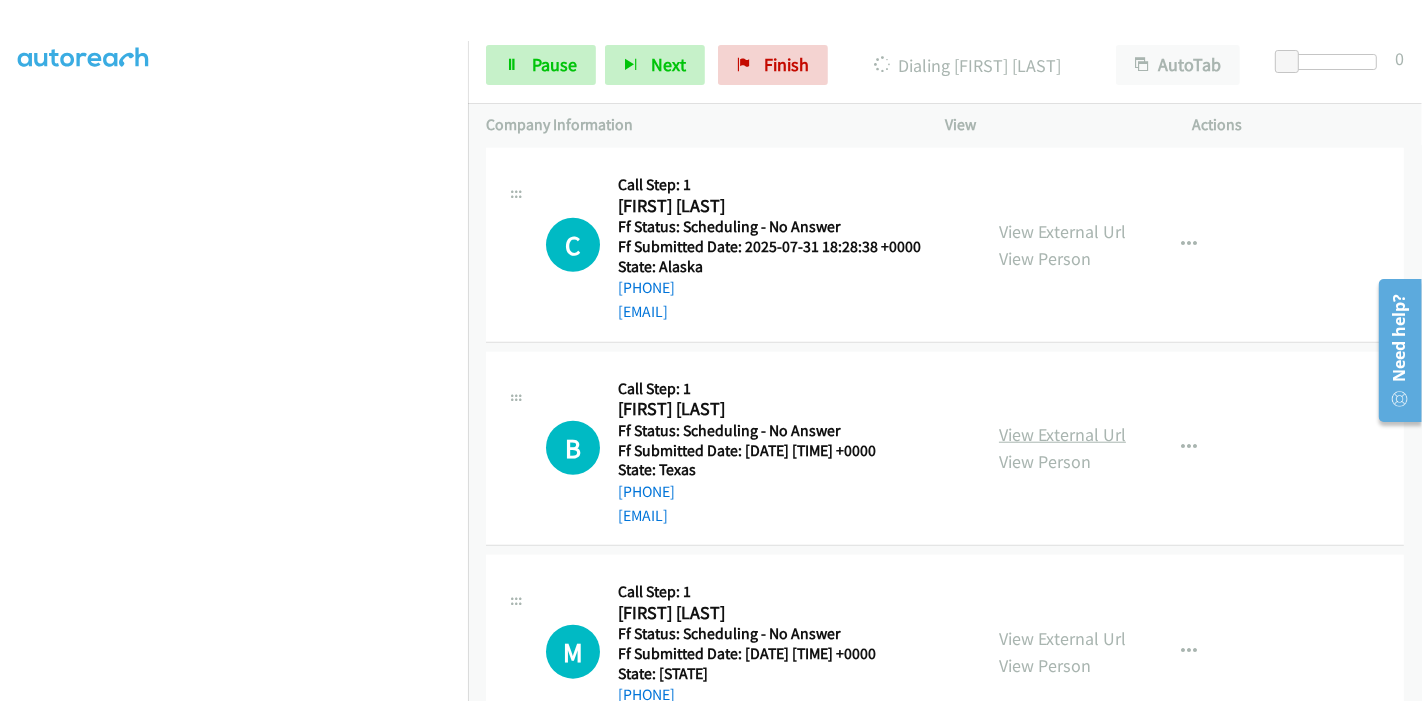 click on "View External Url" at bounding box center [1062, 434] 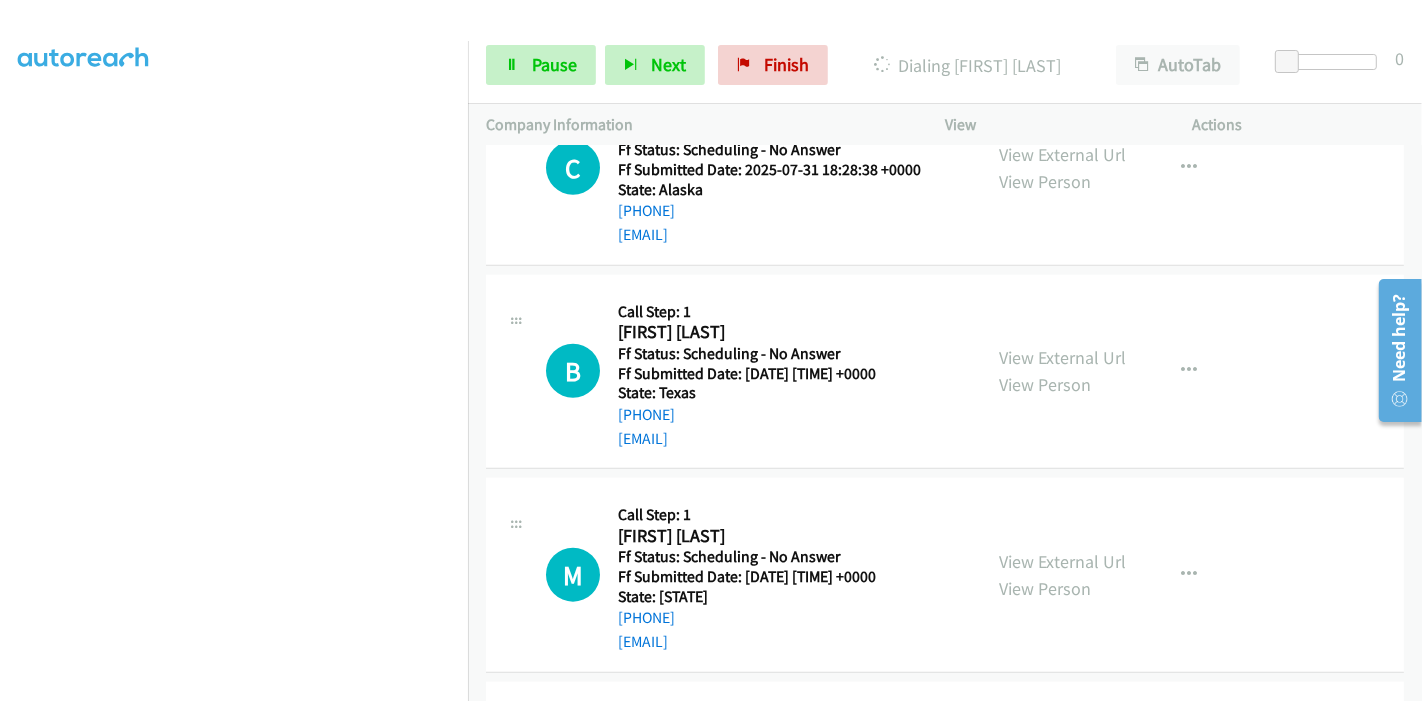 scroll, scrollTop: 1751, scrollLeft: 0, axis: vertical 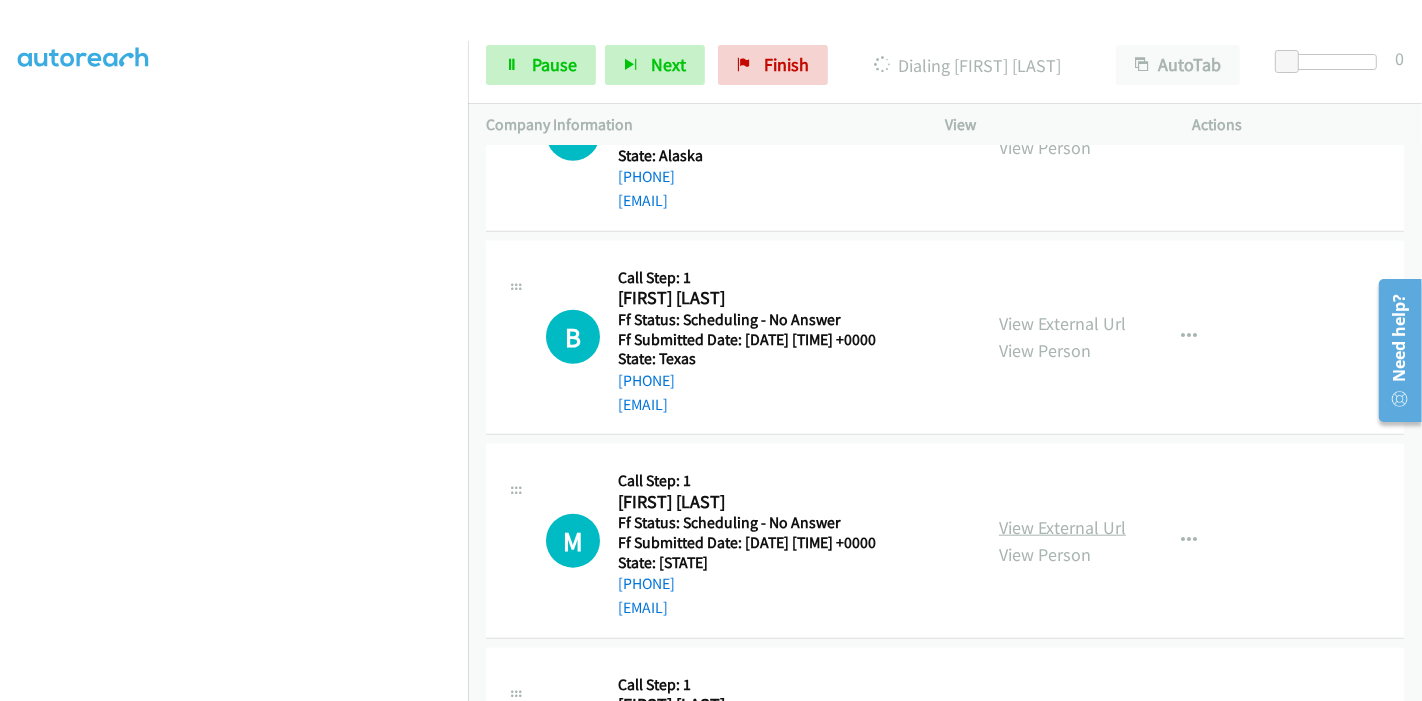 click on "View External Url" at bounding box center [1062, 527] 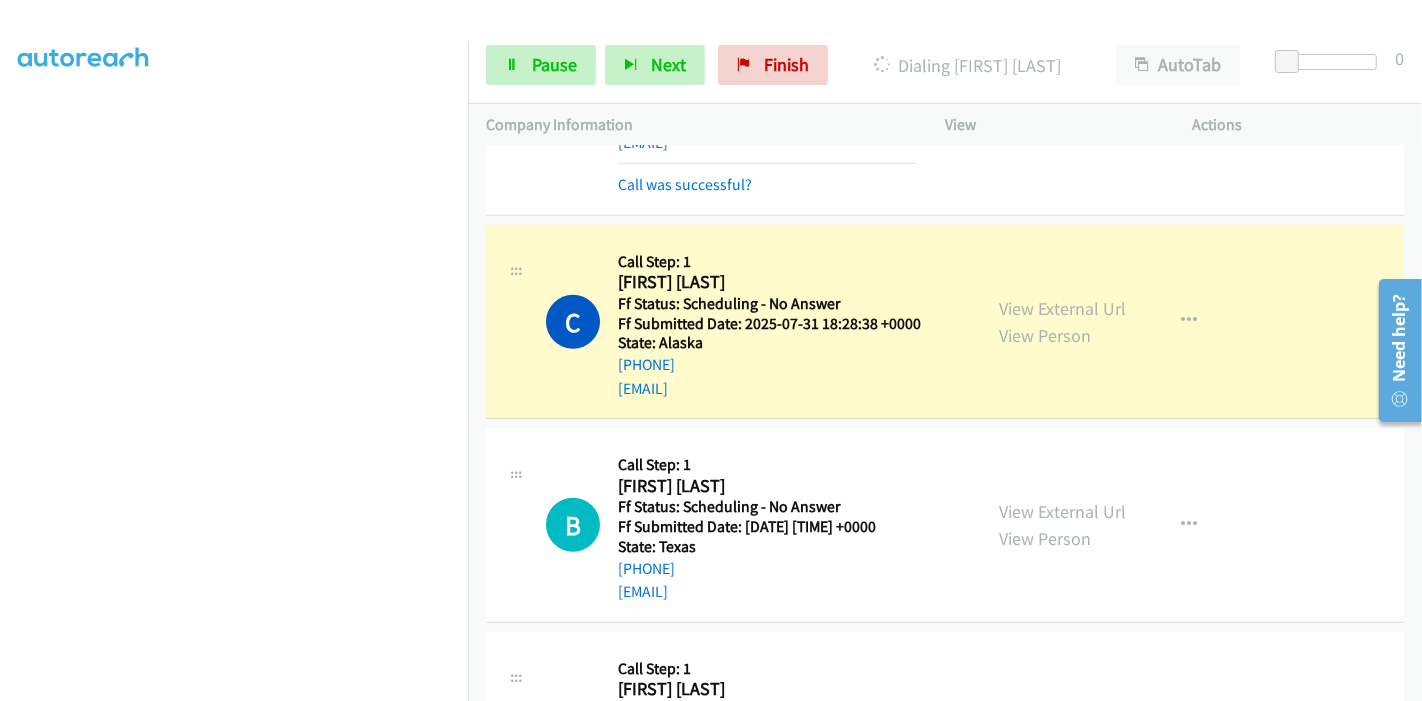 scroll, scrollTop: 1571, scrollLeft: 0, axis: vertical 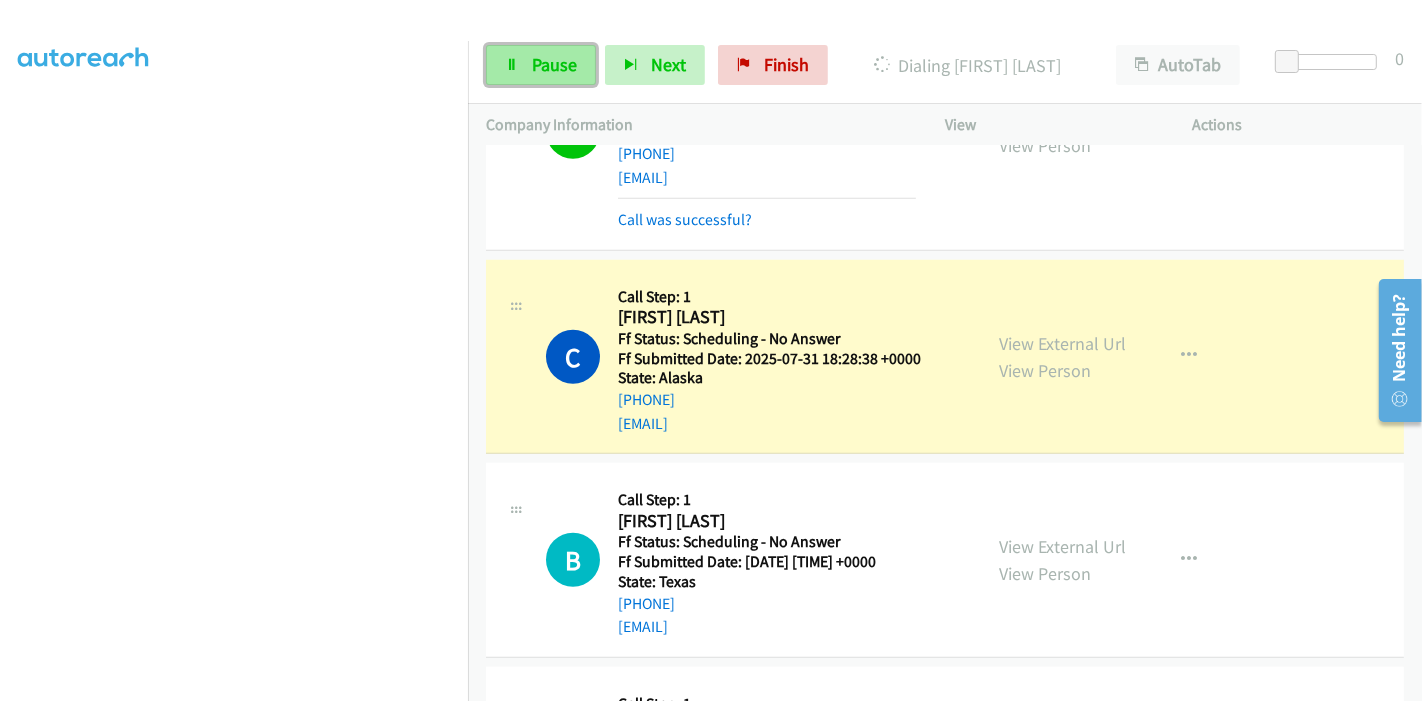 click at bounding box center [512, 66] 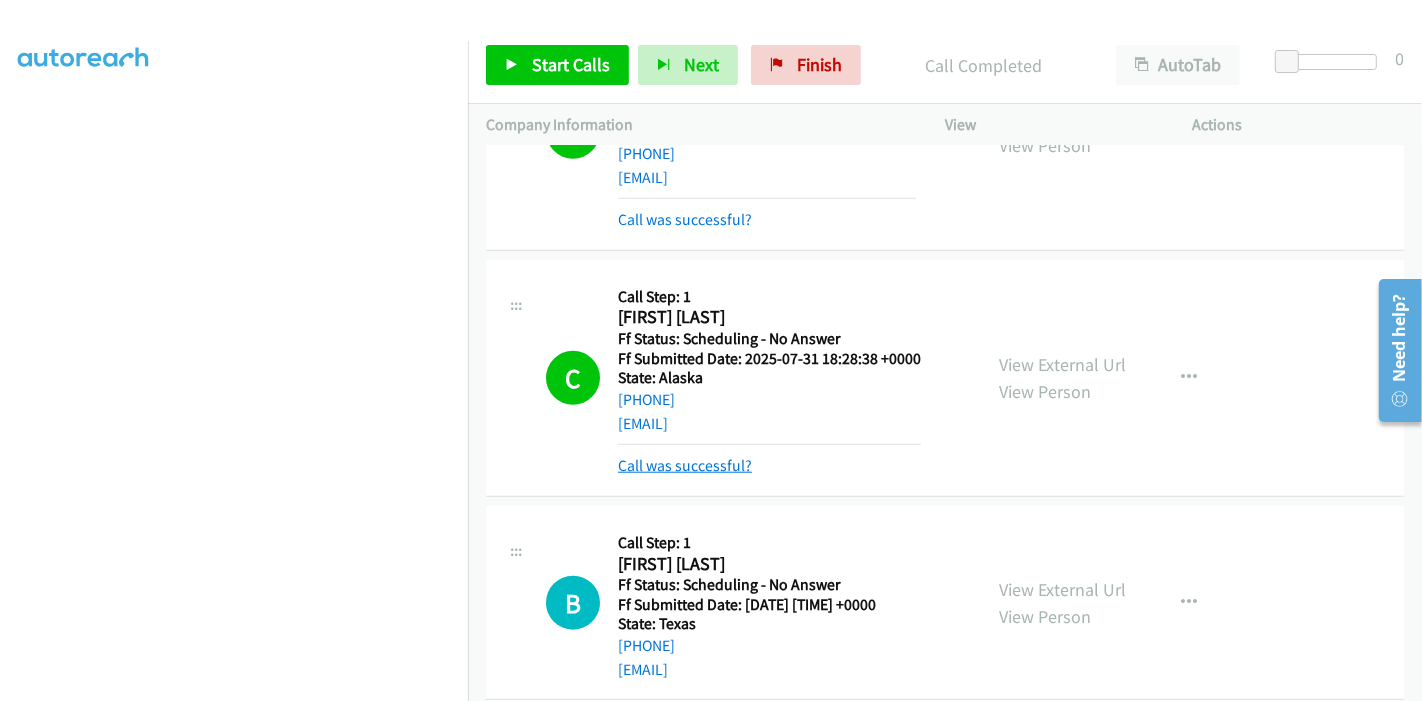 click on "Call was successful?" at bounding box center [685, 465] 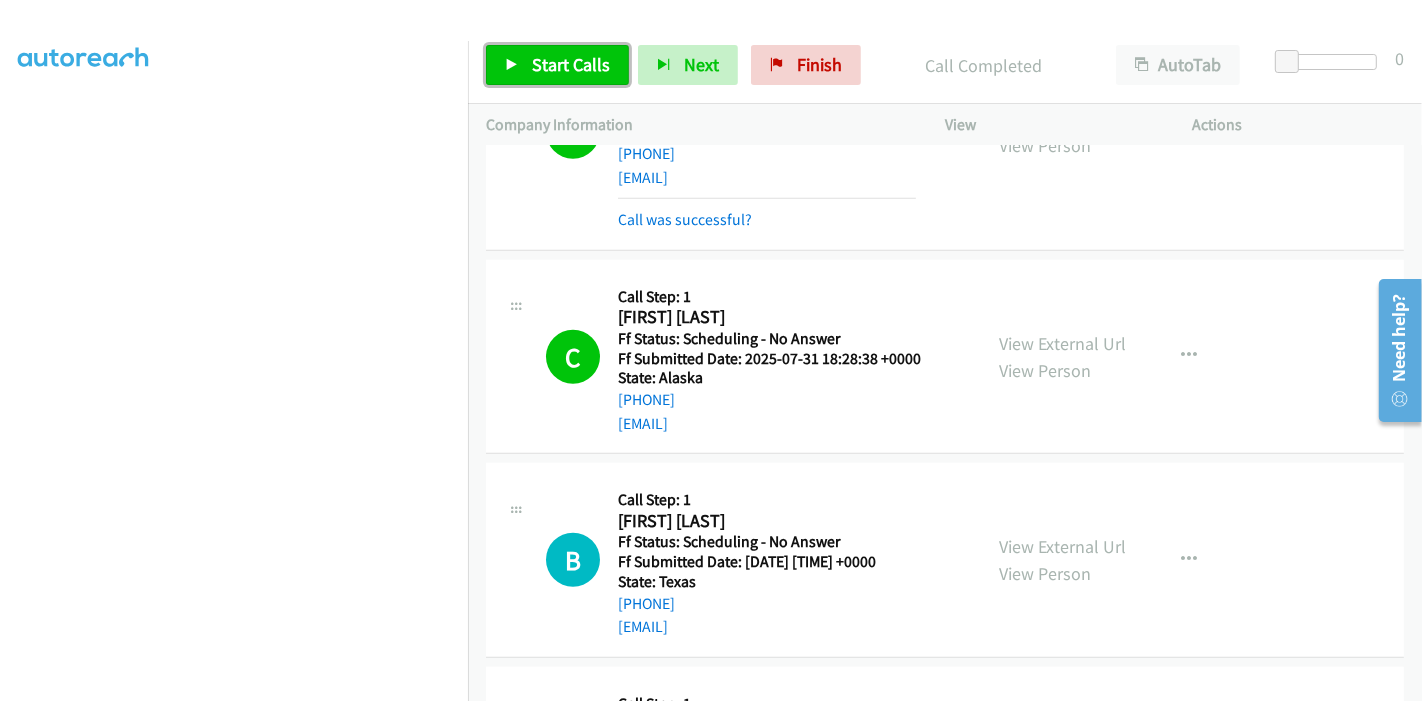 click on "Start Calls" at bounding box center [571, 64] 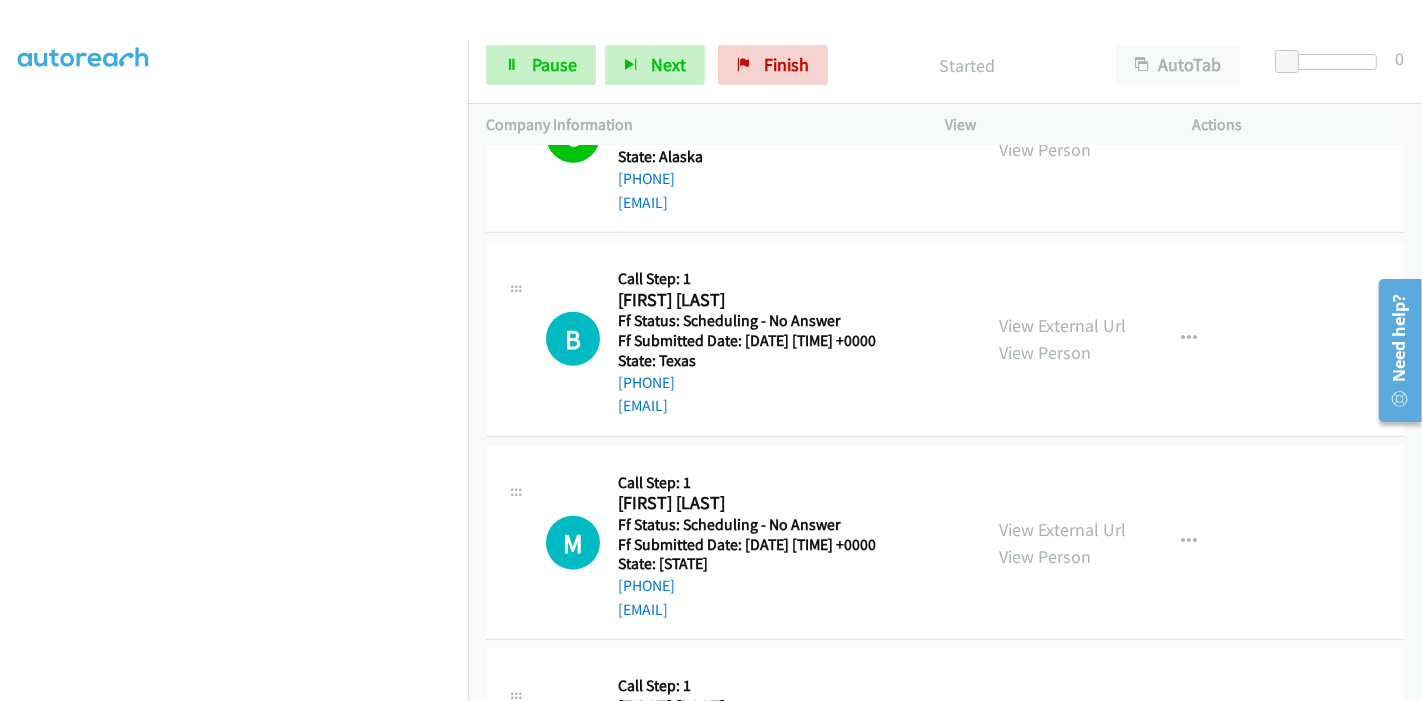 scroll, scrollTop: 1794, scrollLeft: 0, axis: vertical 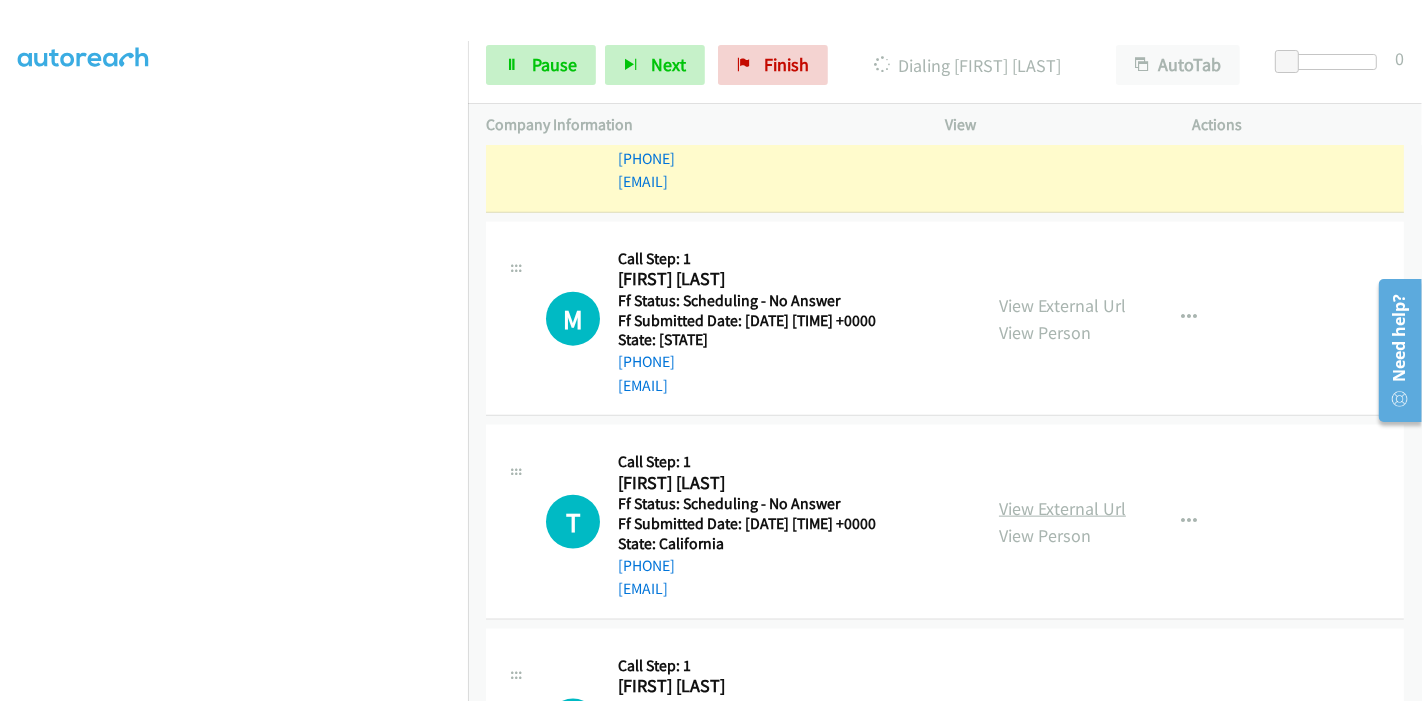 click on "View External Url" at bounding box center [1062, 508] 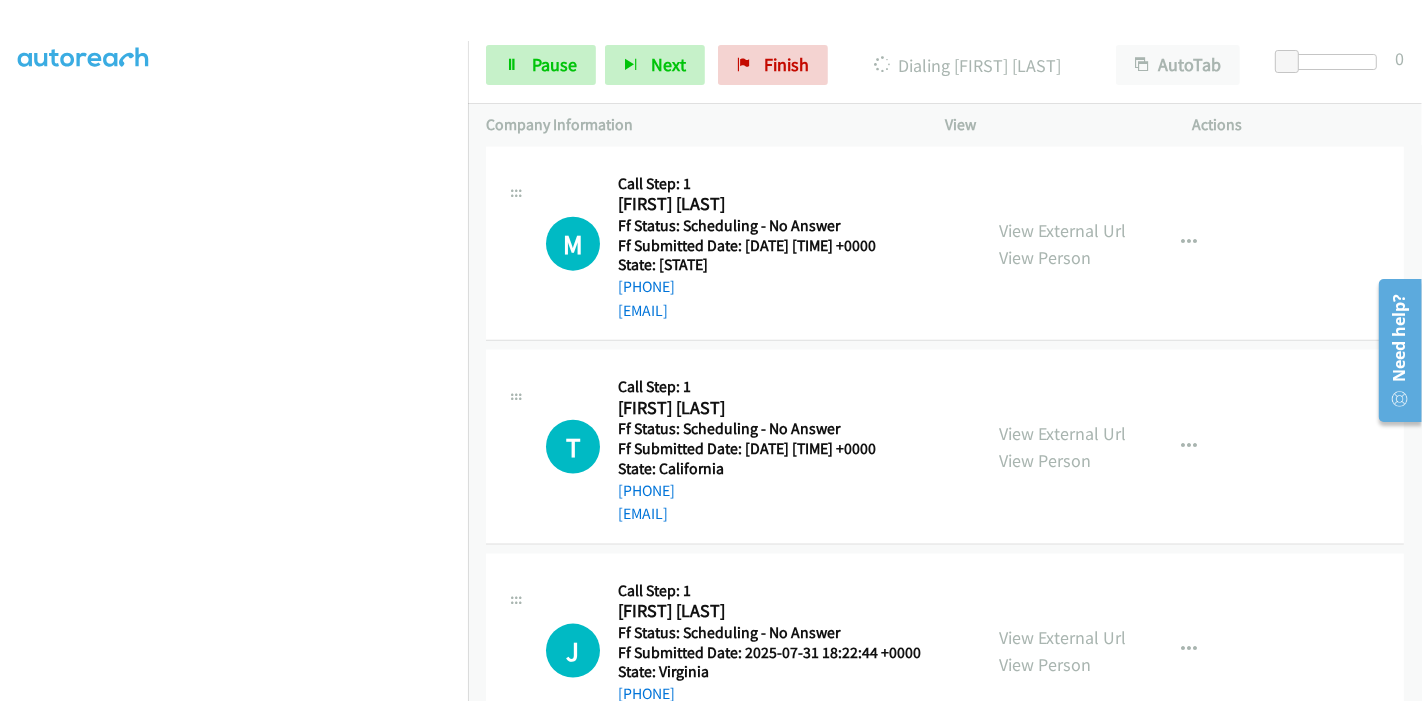 scroll, scrollTop: 2127, scrollLeft: 0, axis: vertical 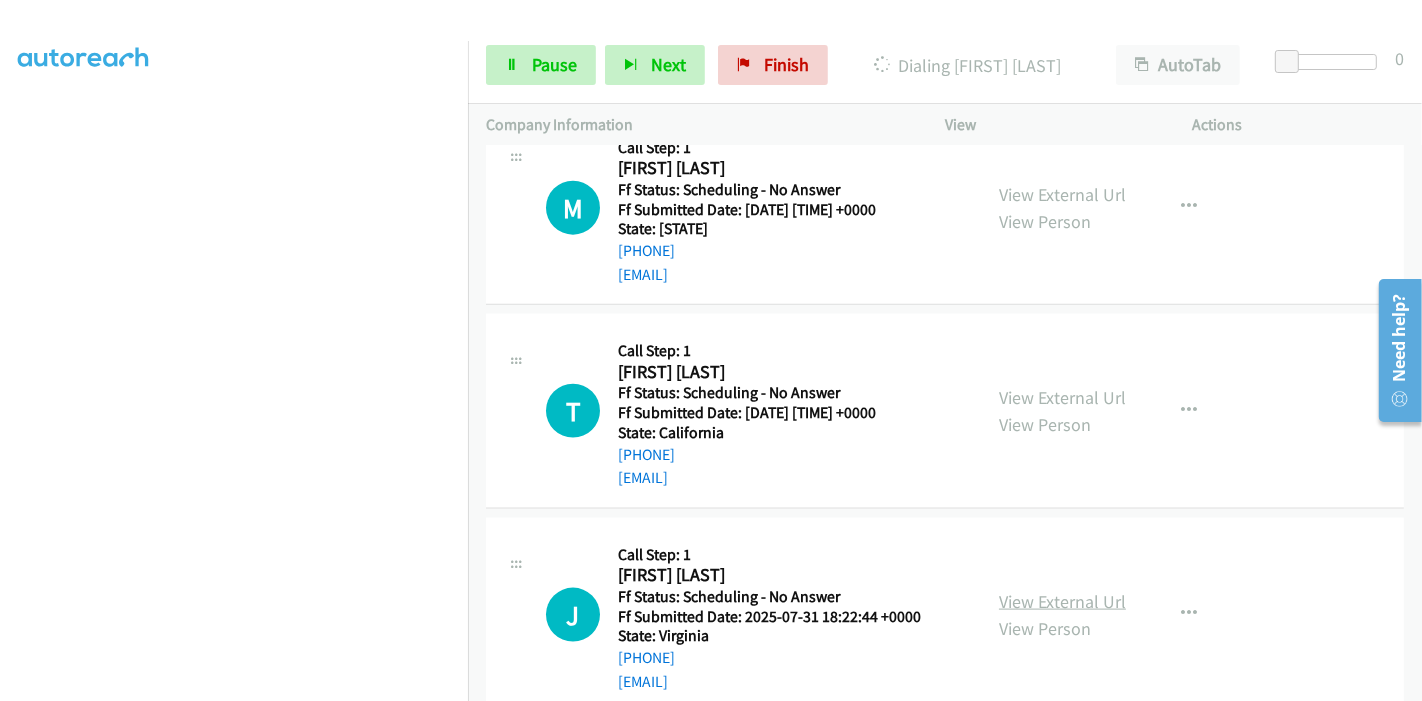 click on "View External Url" at bounding box center [1062, 601] 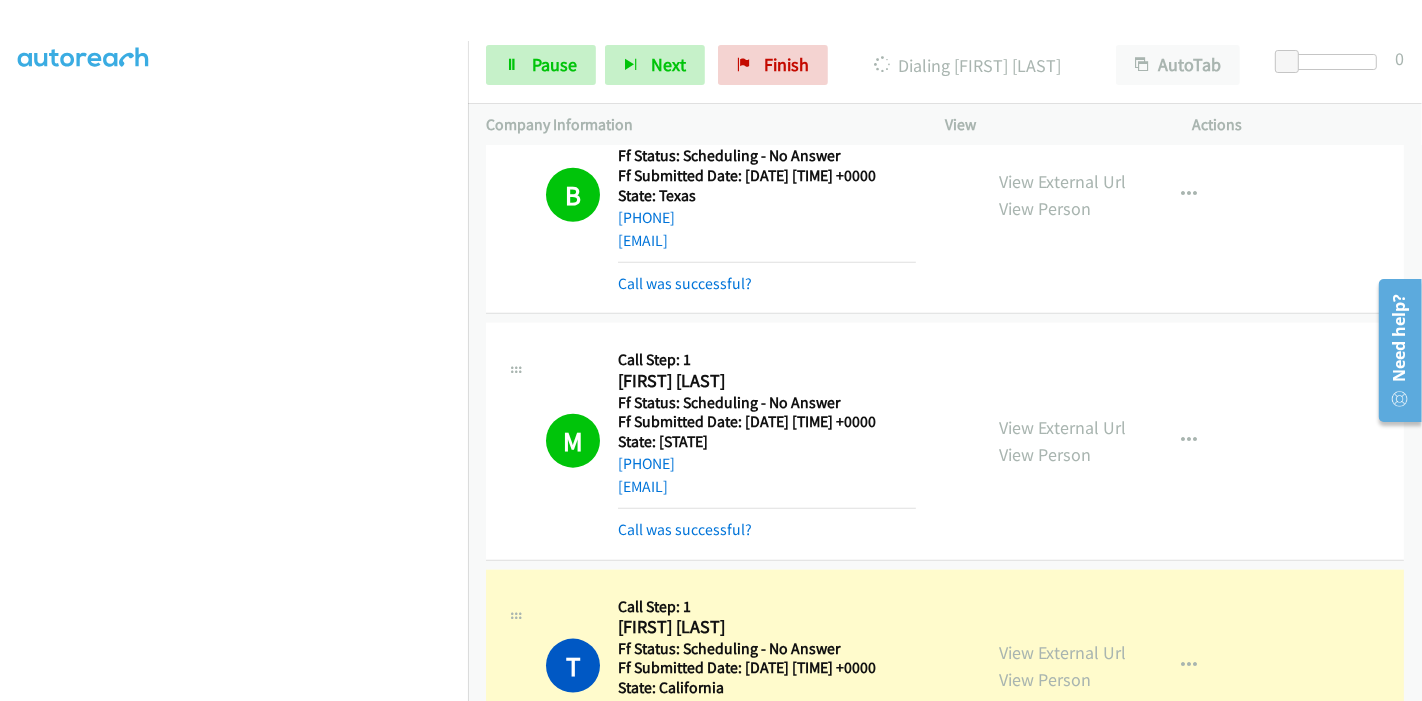 scroll, scrollTop: 1948, scrollLeft: 0, axis: vertical 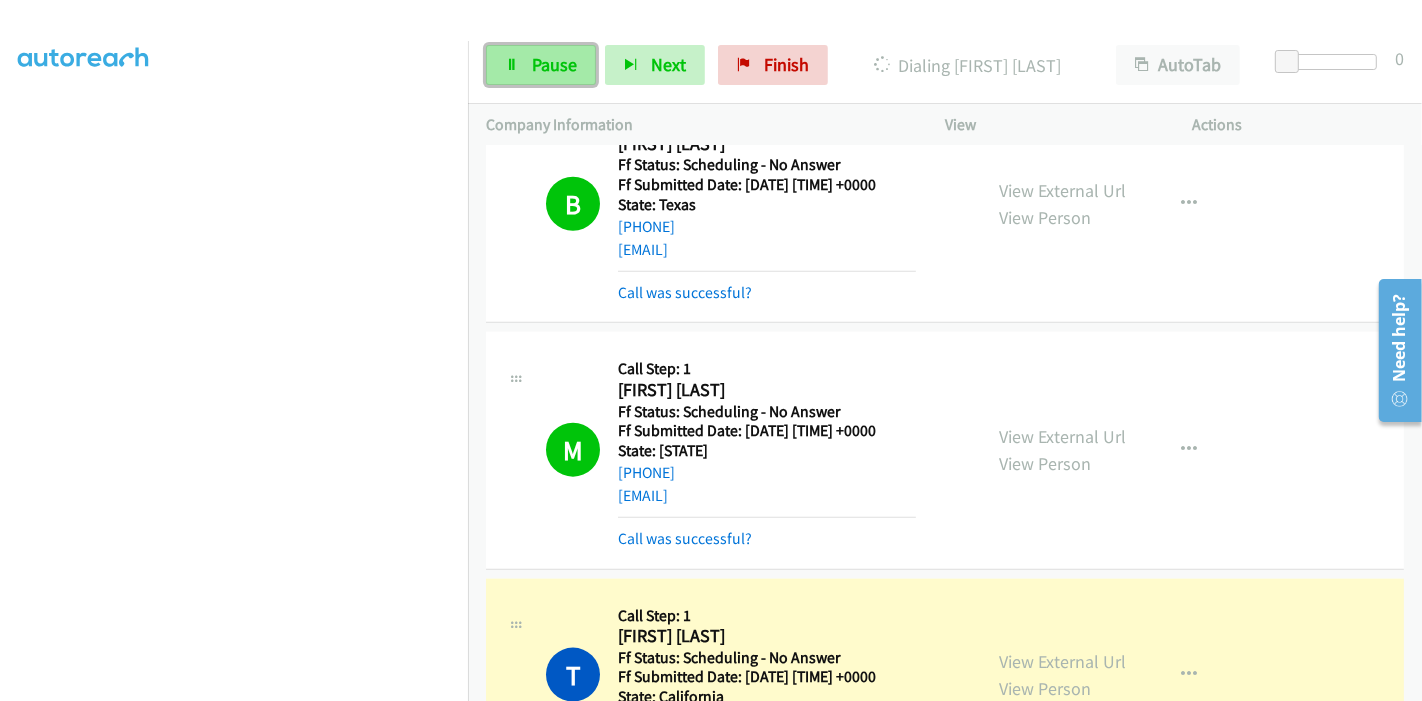 click on "Pause" at bounding box center [554, 64] 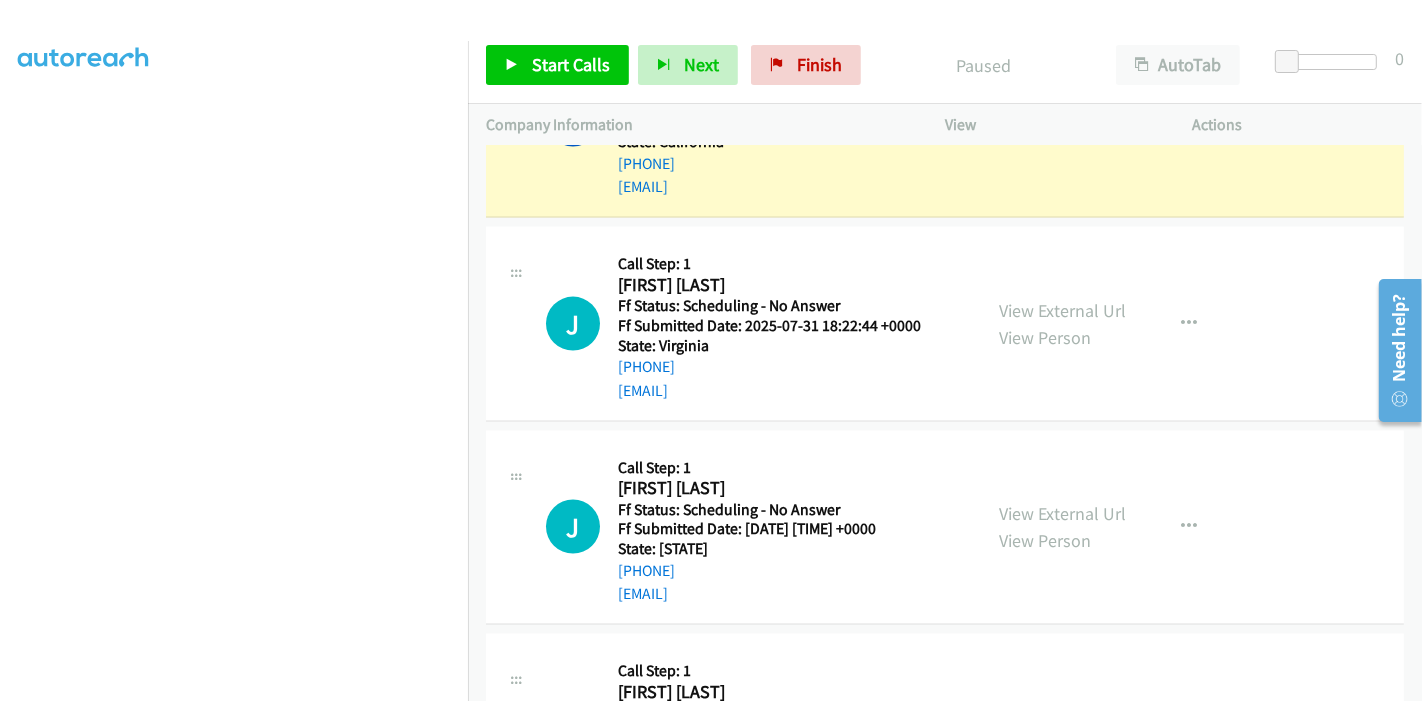 scroll, scrollTop: 2392, scrollLeft: 0, axis: vertical 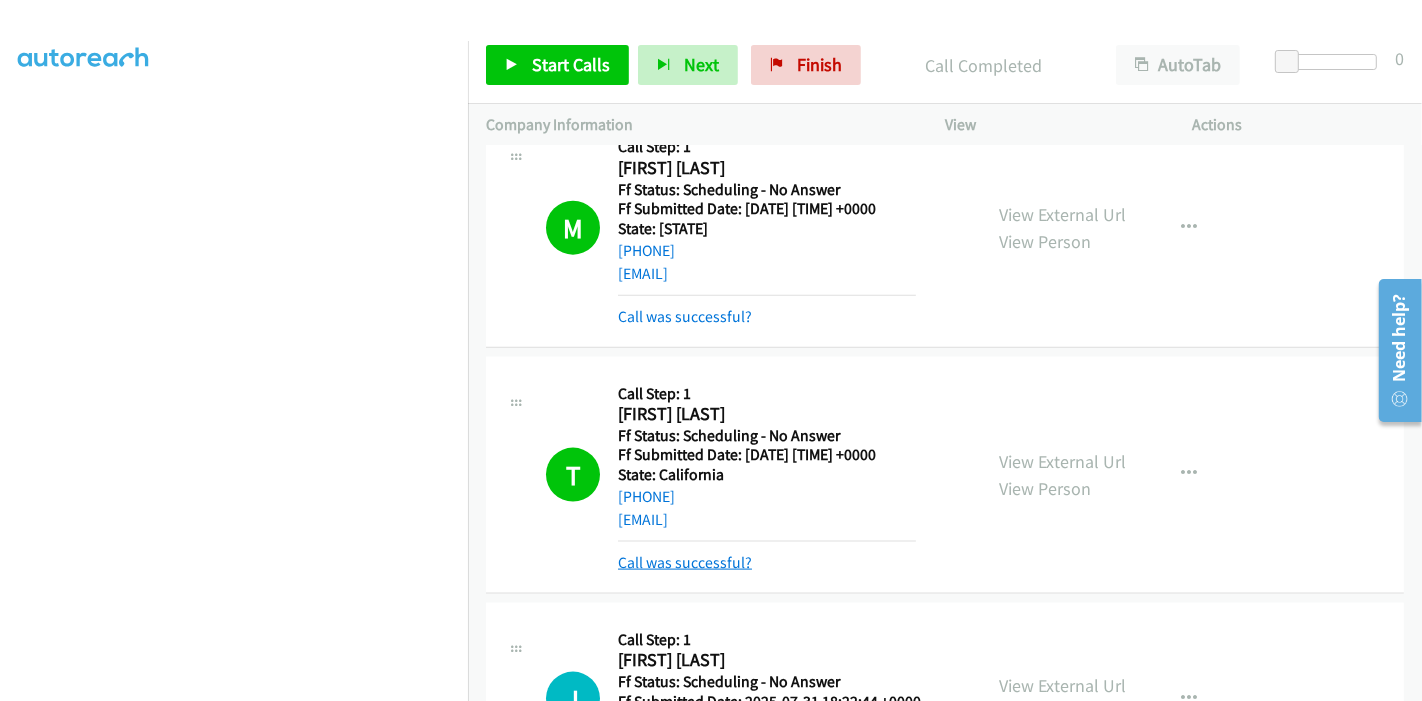 click on "Call was successful?" at bounding box center [685, 562] 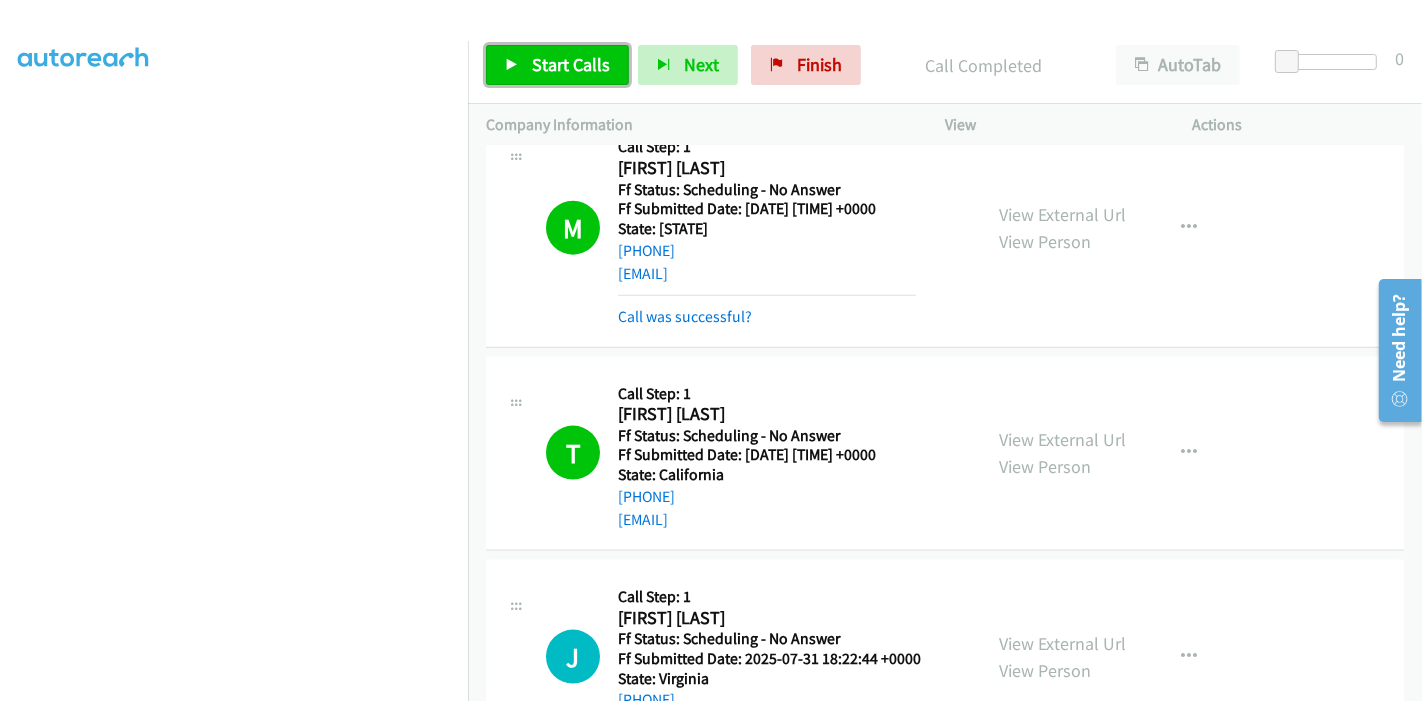 click on "Start Calls" at bounding box center [557, 65] 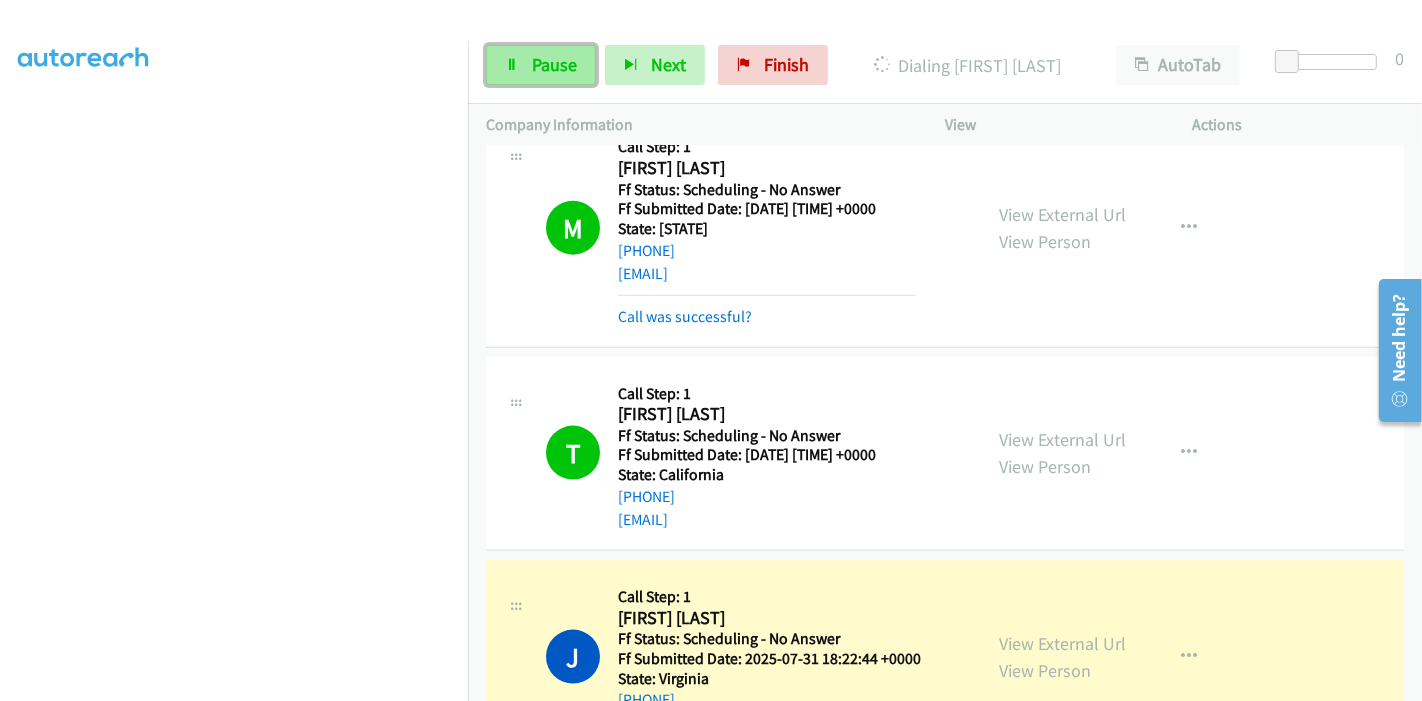 click on "Pause" at bounding box center [541, 65] 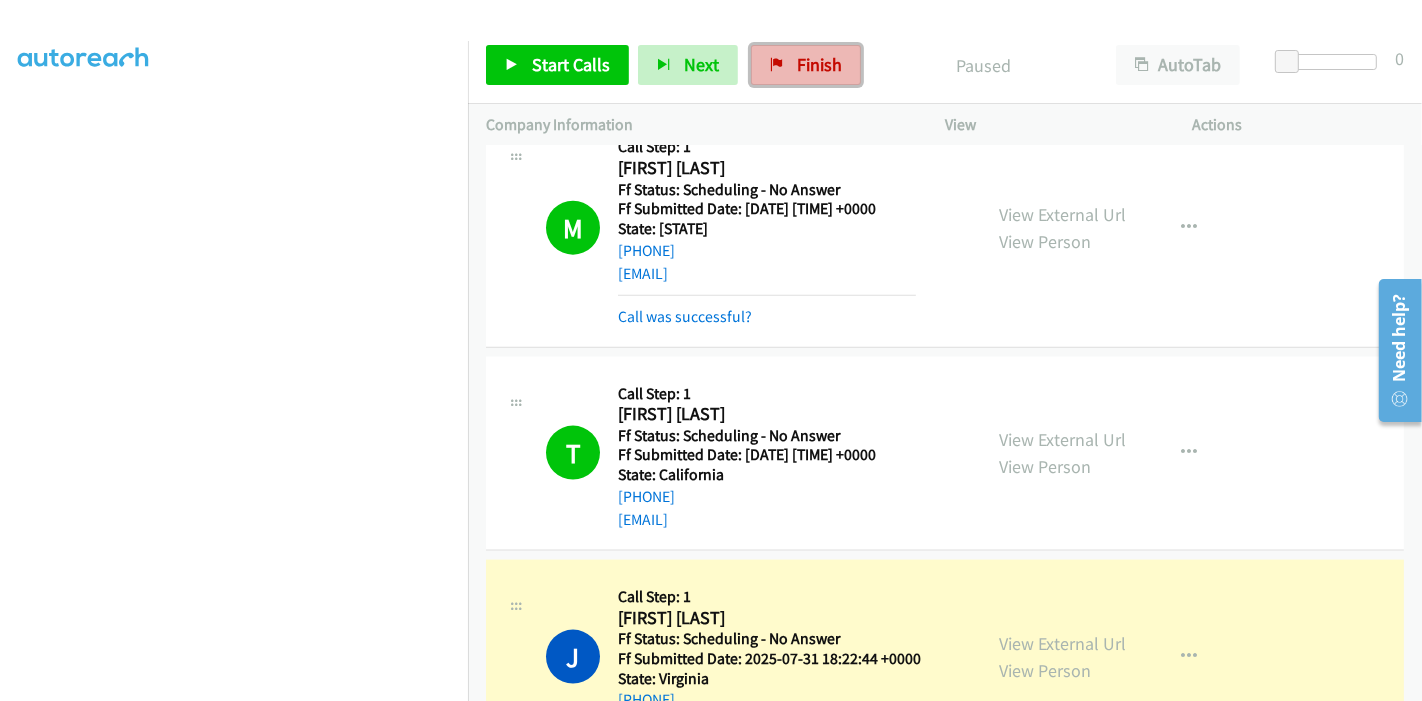 click on "Finish" at bounding box center [819, 64] 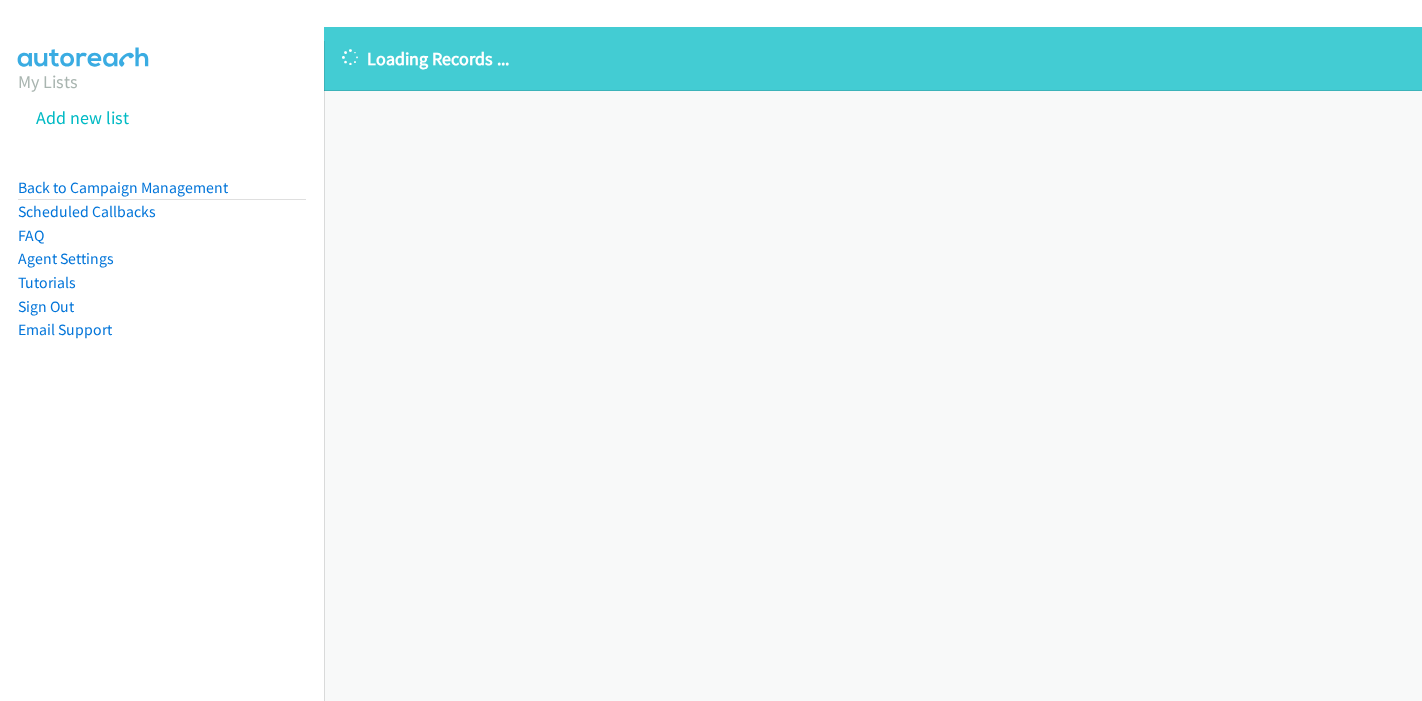 scroll, scrollTop: 0, scrollLeft: 0, axis: both 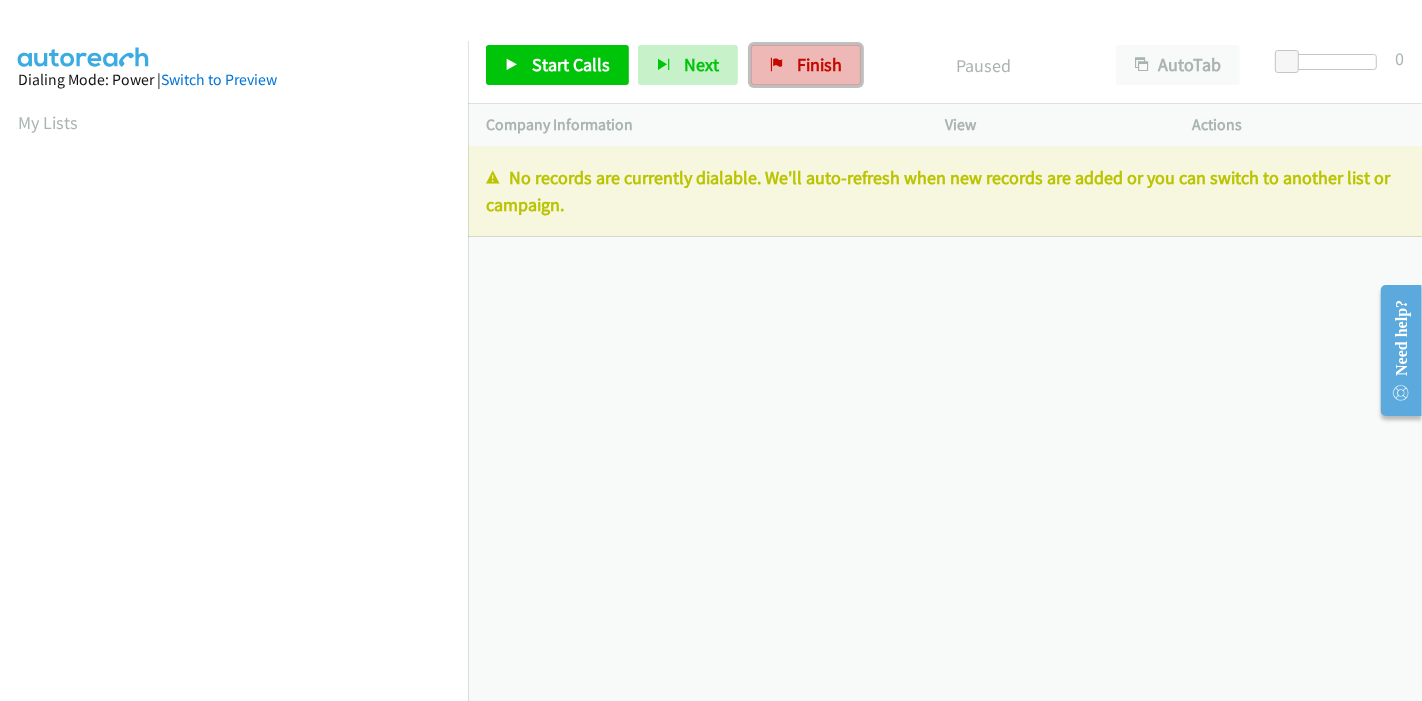 click on "Finish" at bounding box center (819, 64) 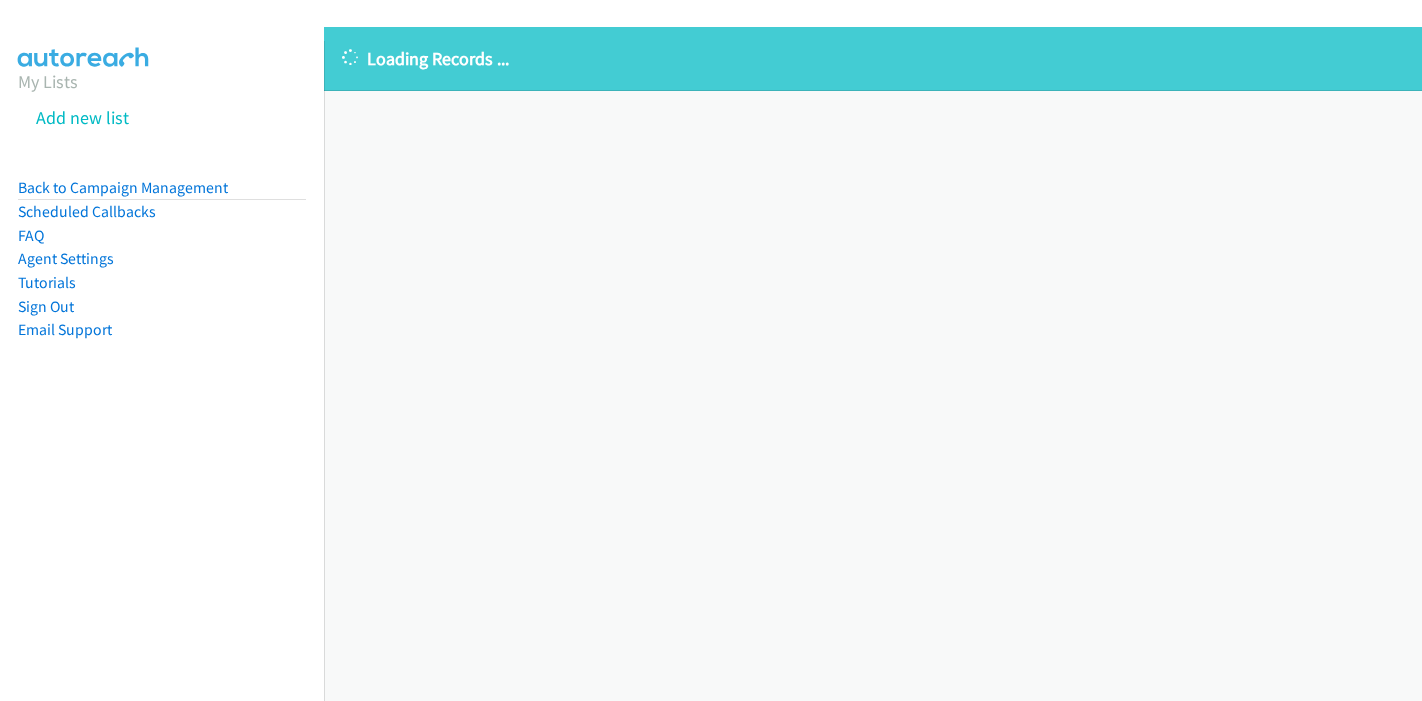 scroll, scrollTop: 0, scrollLeft: 0, axis: both 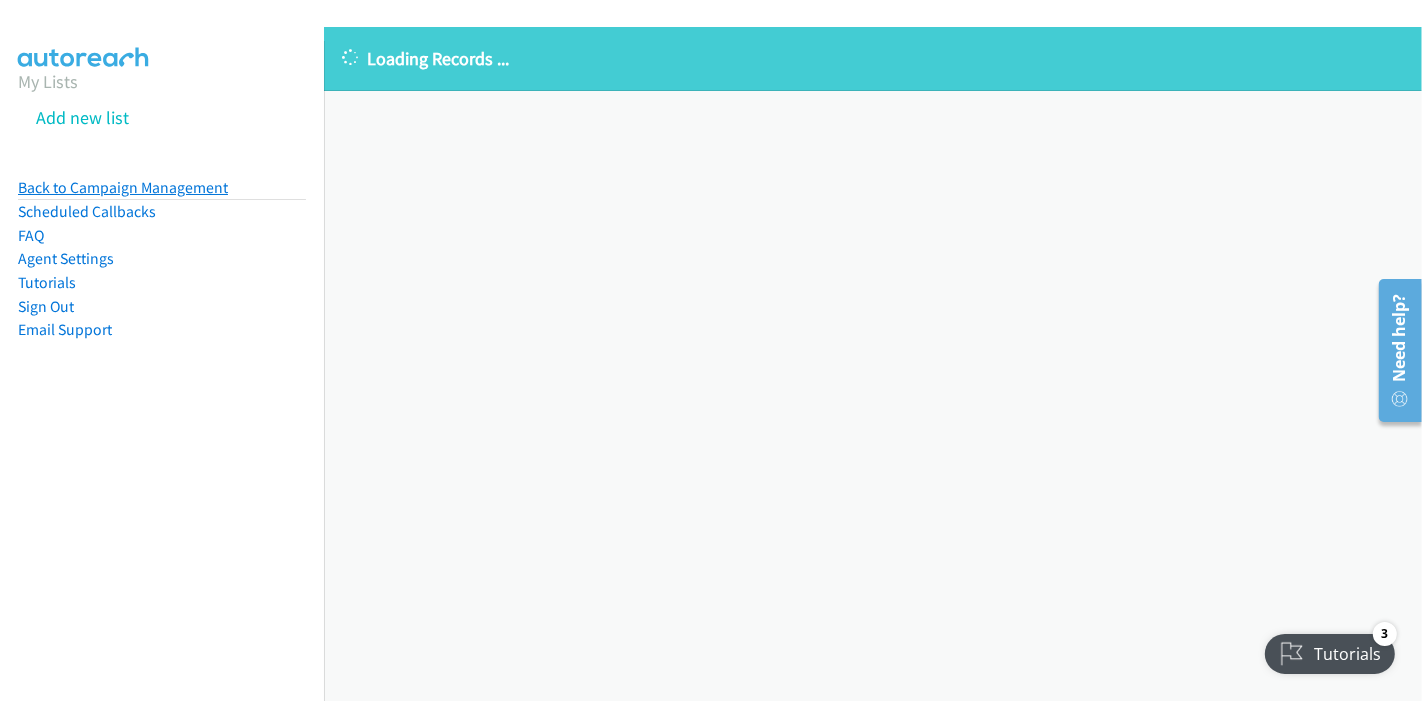 click on "Back to Campaign Management" at bounding box center (123, 187) 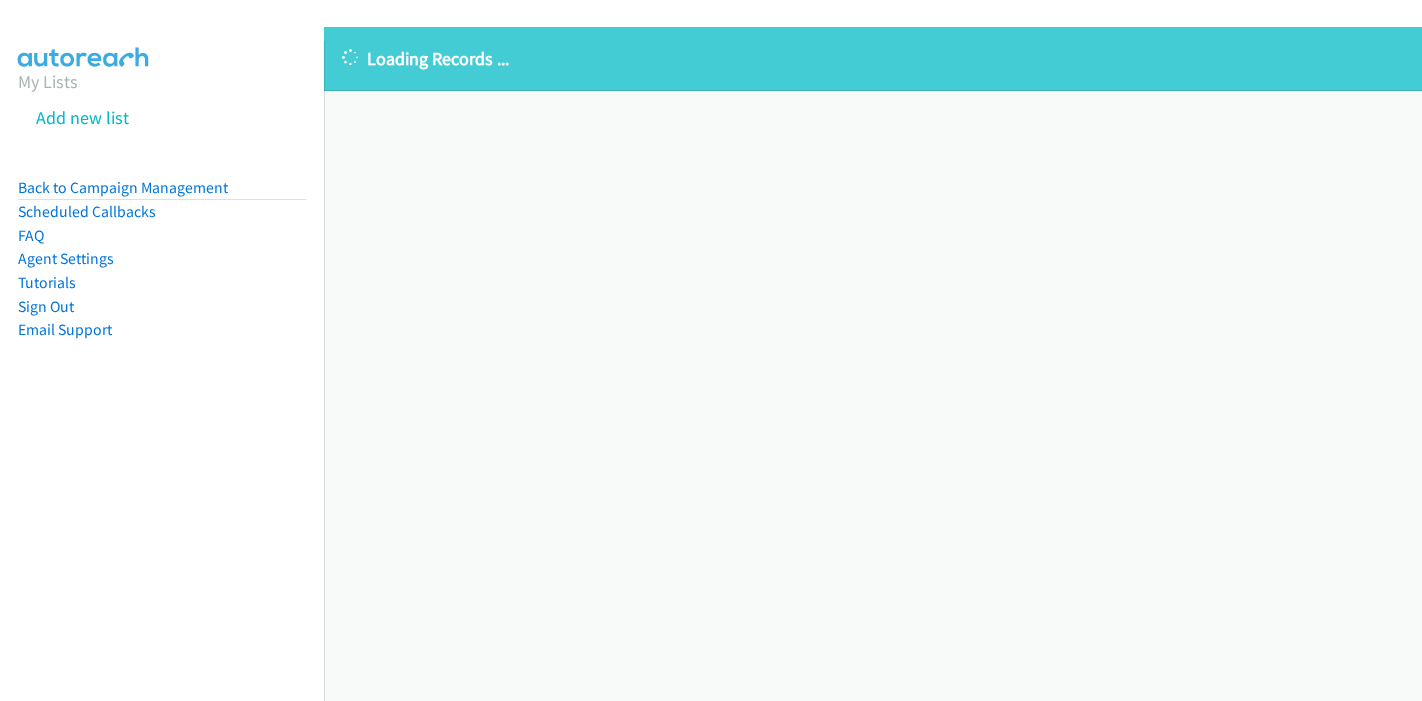 scroll, scrollTop: 0, scrollLeft: 0, axis: both 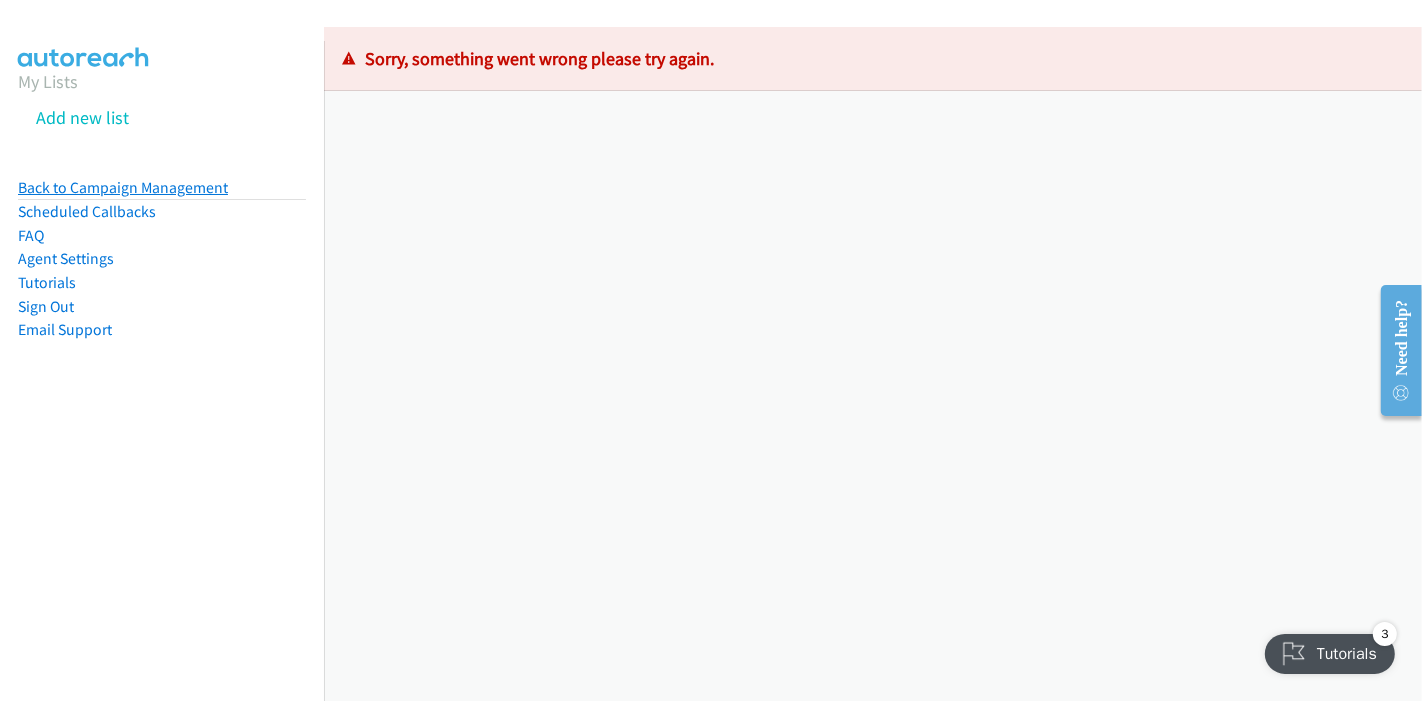 click on "Back to Campaign Management" at bounding box center (123, 187) 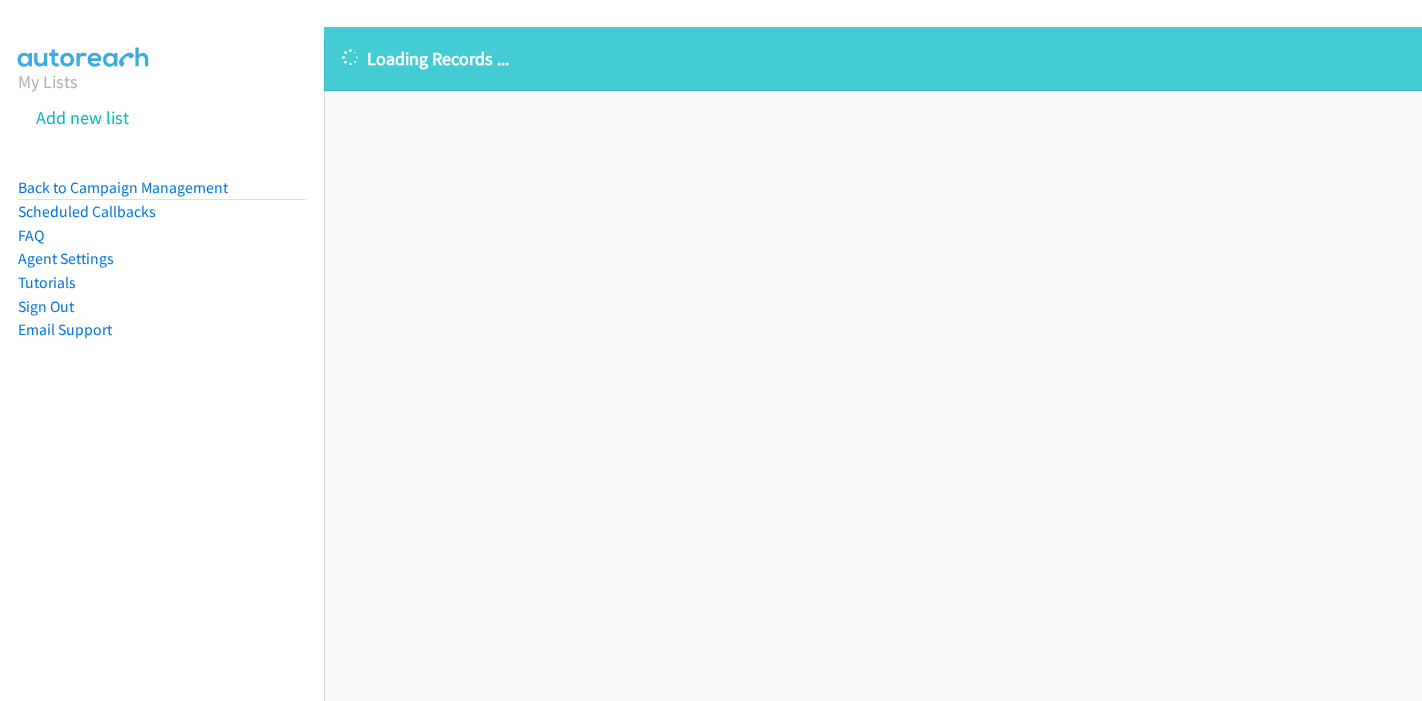 scroll, scrollTop: 0, scrollLeft: 0, axis: both 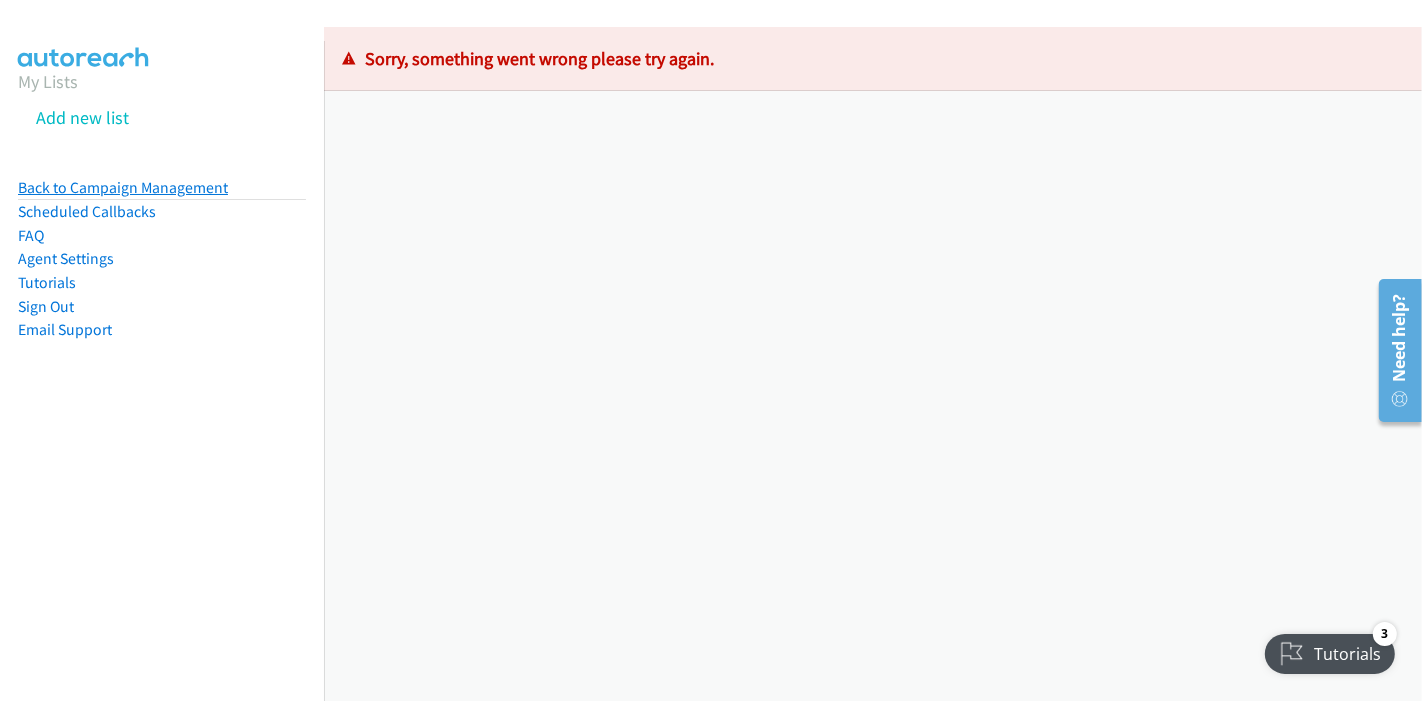 click on "Back to Campaign Management" at bounding box center (123, 187) 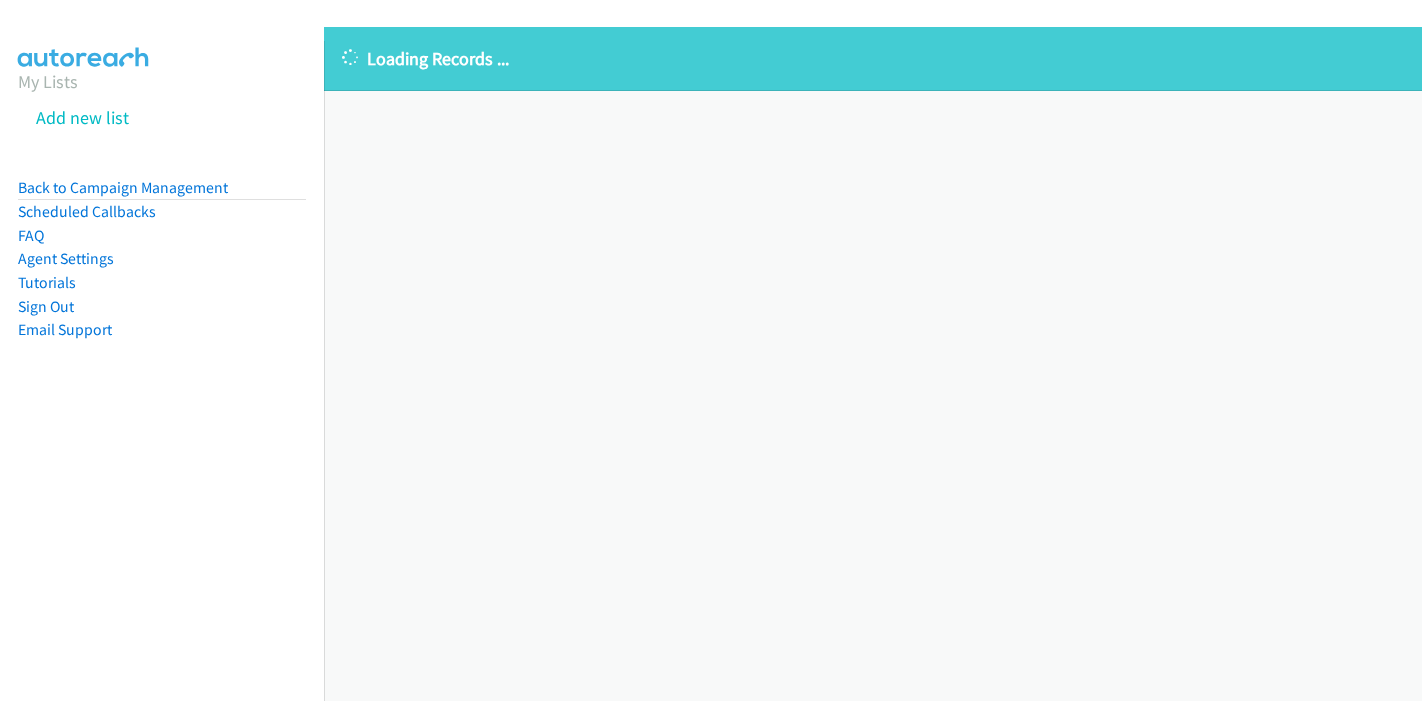 scroll, scrollTop: 0, scrollLeft: 0, axis: both 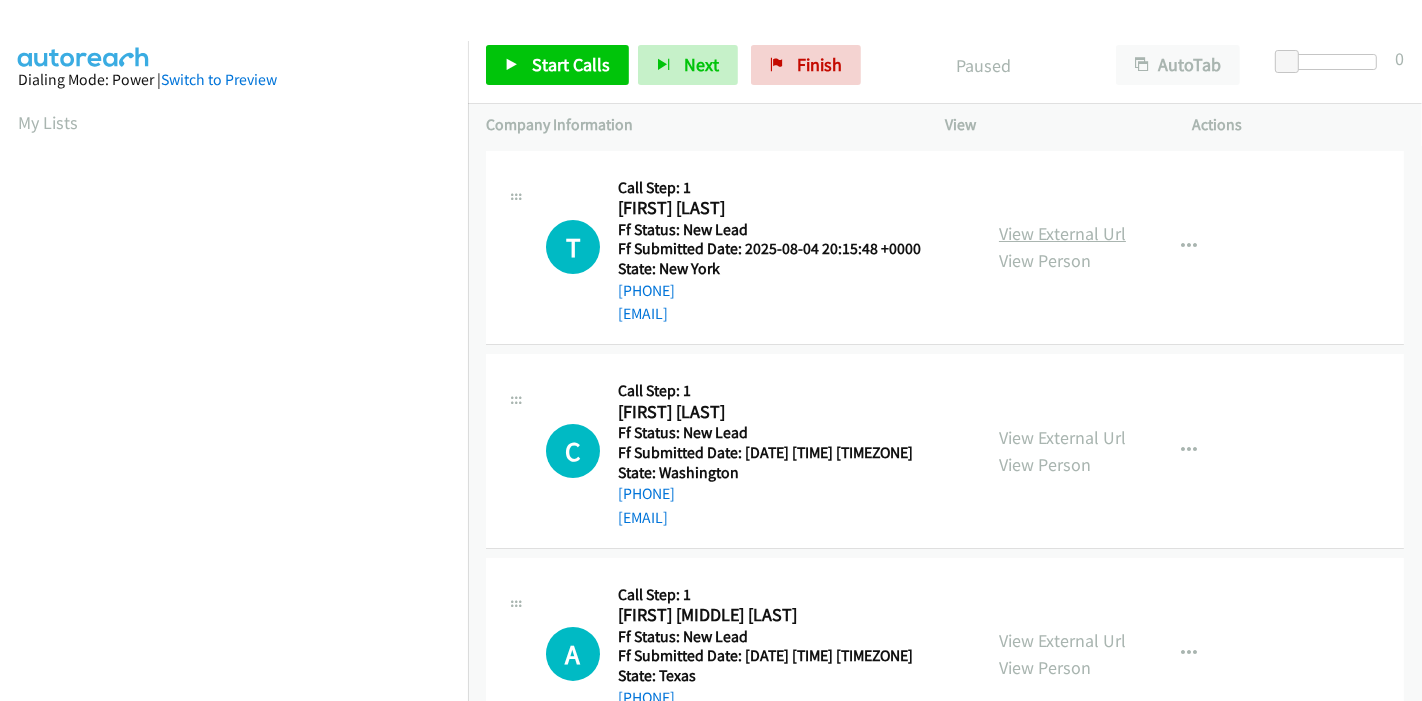 click on "View External Url" at bounding box center (1062, 233) 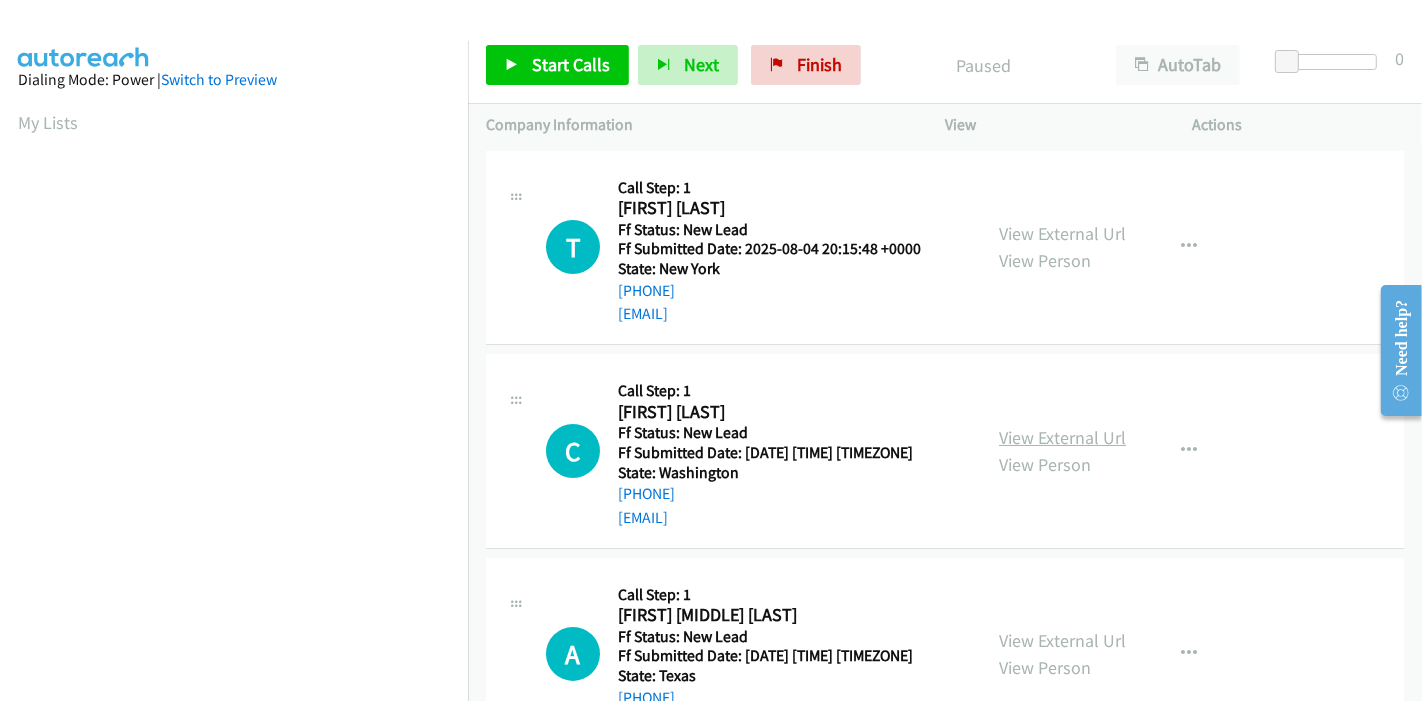 click on "View External Url" at bounding box center [1062, 437] 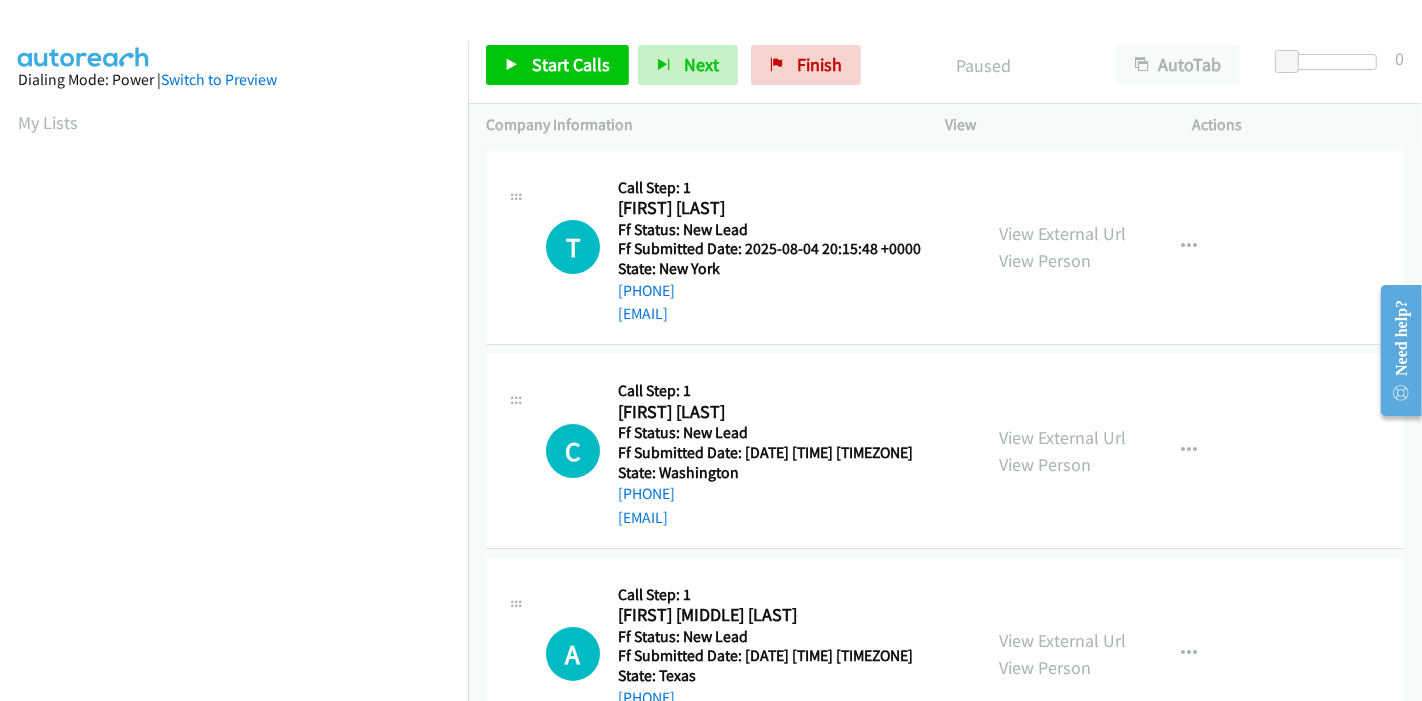 scroll, scrollTop: 222, scrollLeft: 0, axis: vertical 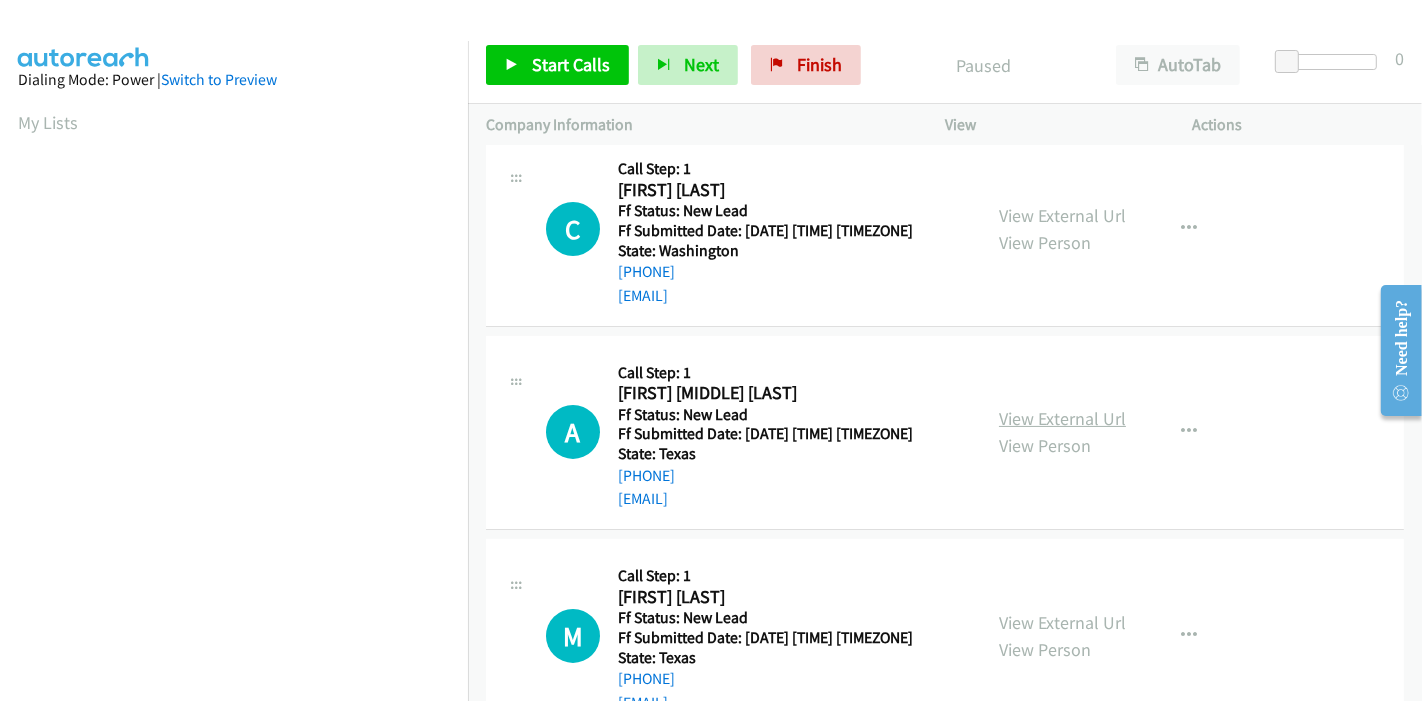 click on "View External Url" at bounding box center (1062, 418) 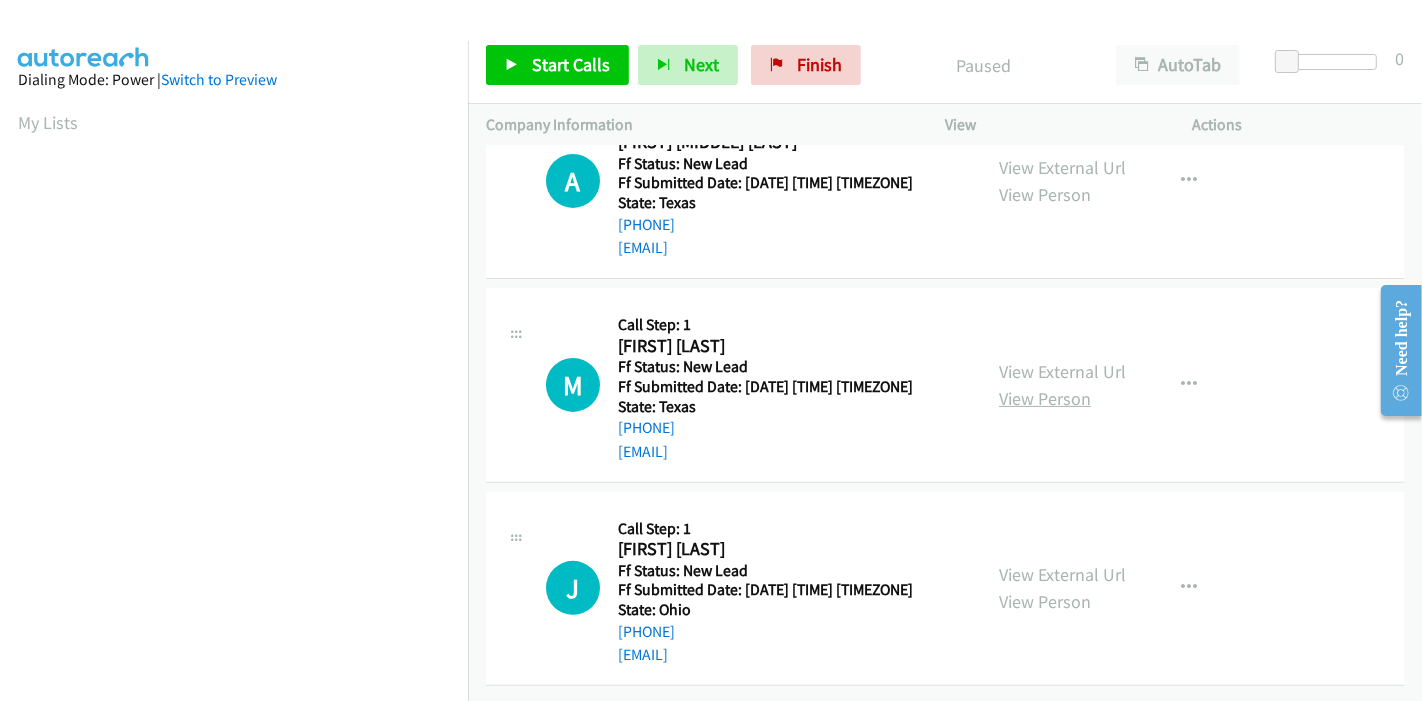 scroll, scrollTop: 487, scrollLeft: 0, axis: vertical 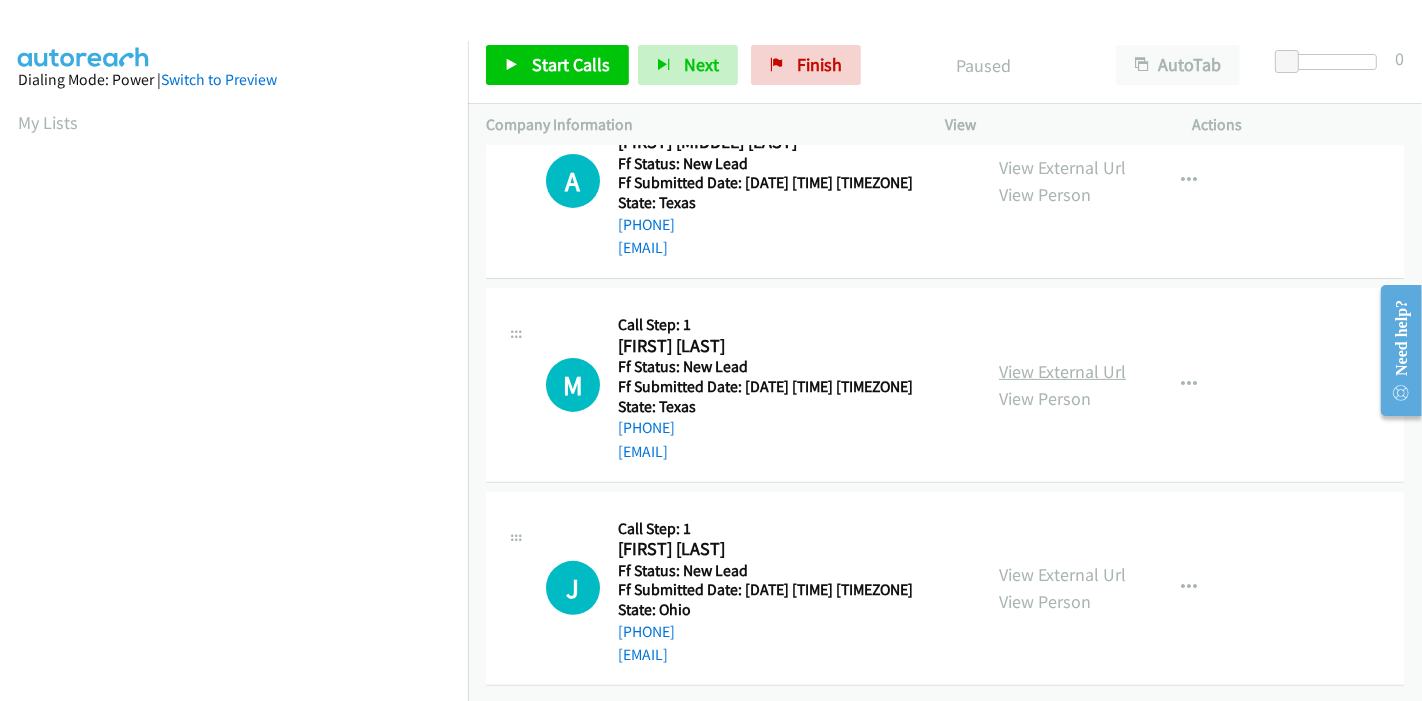click on "View External Url" at bounding box center (1062, 371) 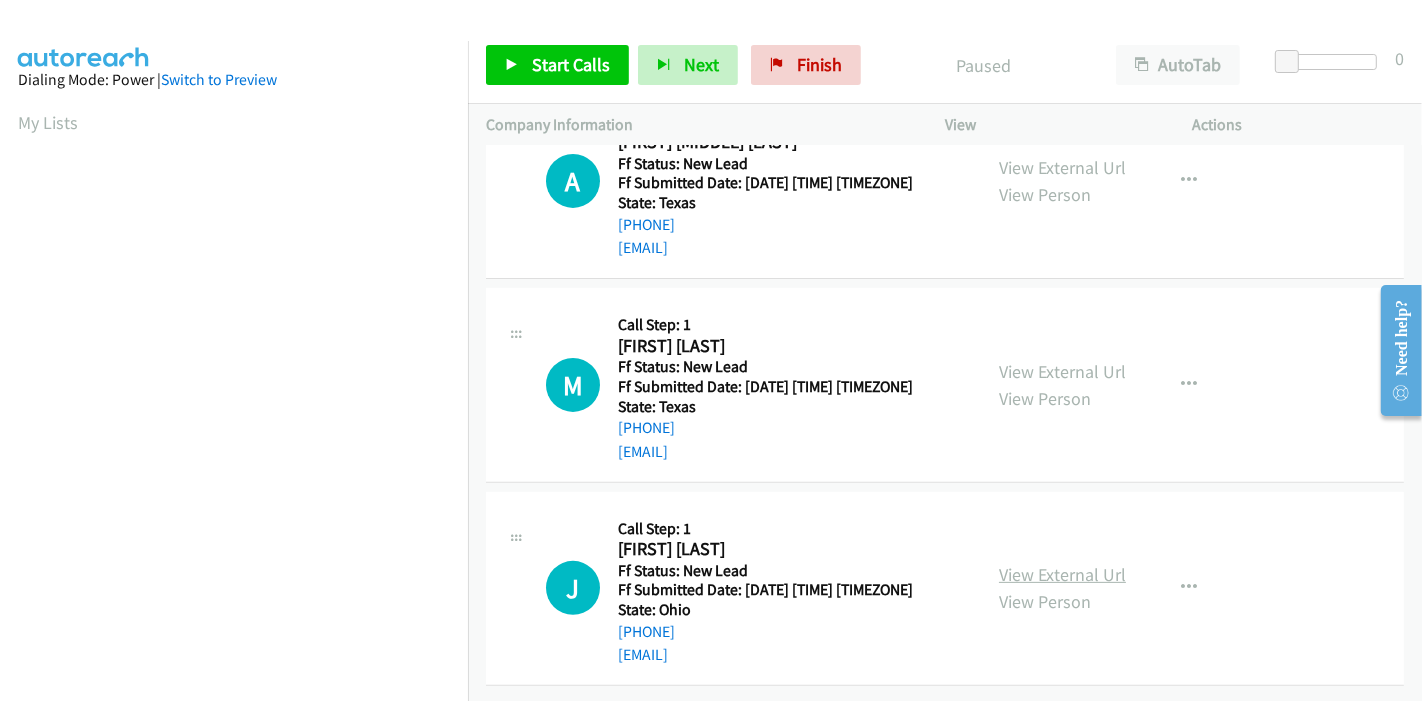 click on "View External Url" at bounding box center [1062, 574] 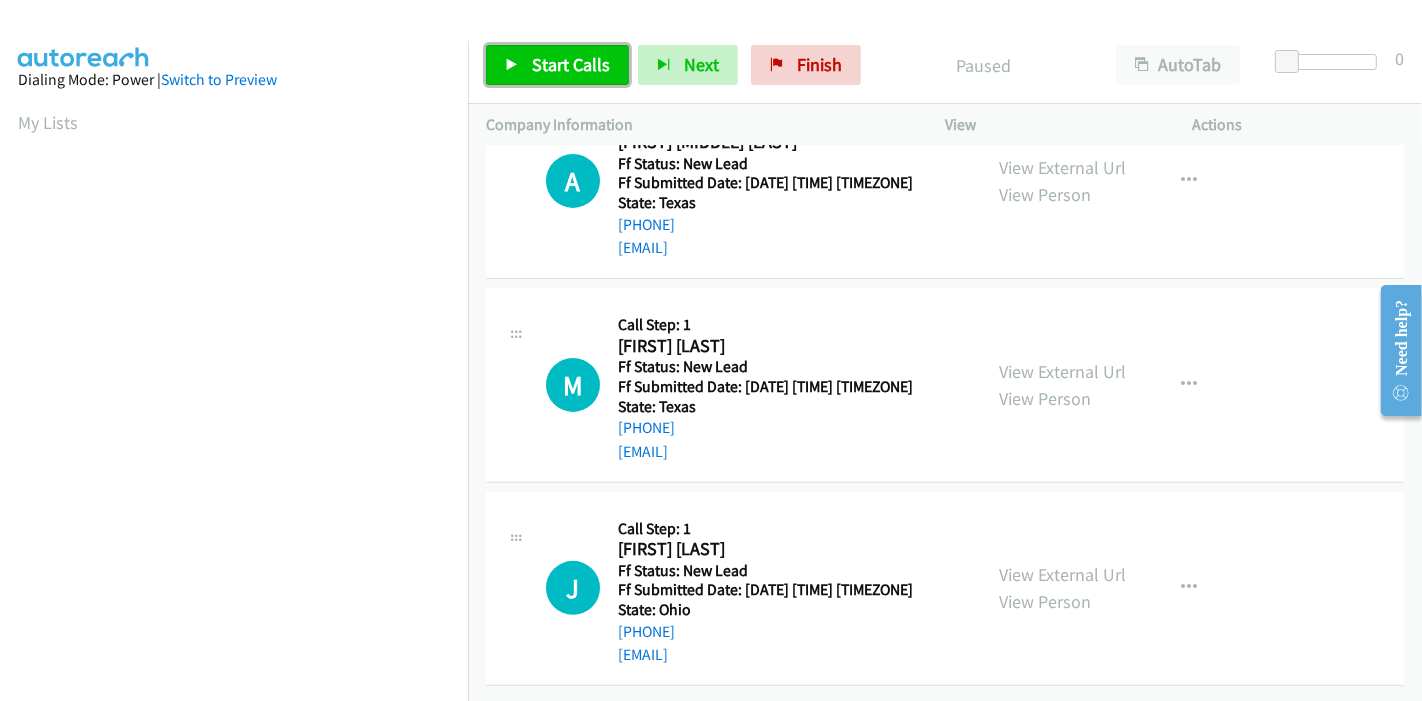 click on "Start Calls" at bounding box center [571, 64] 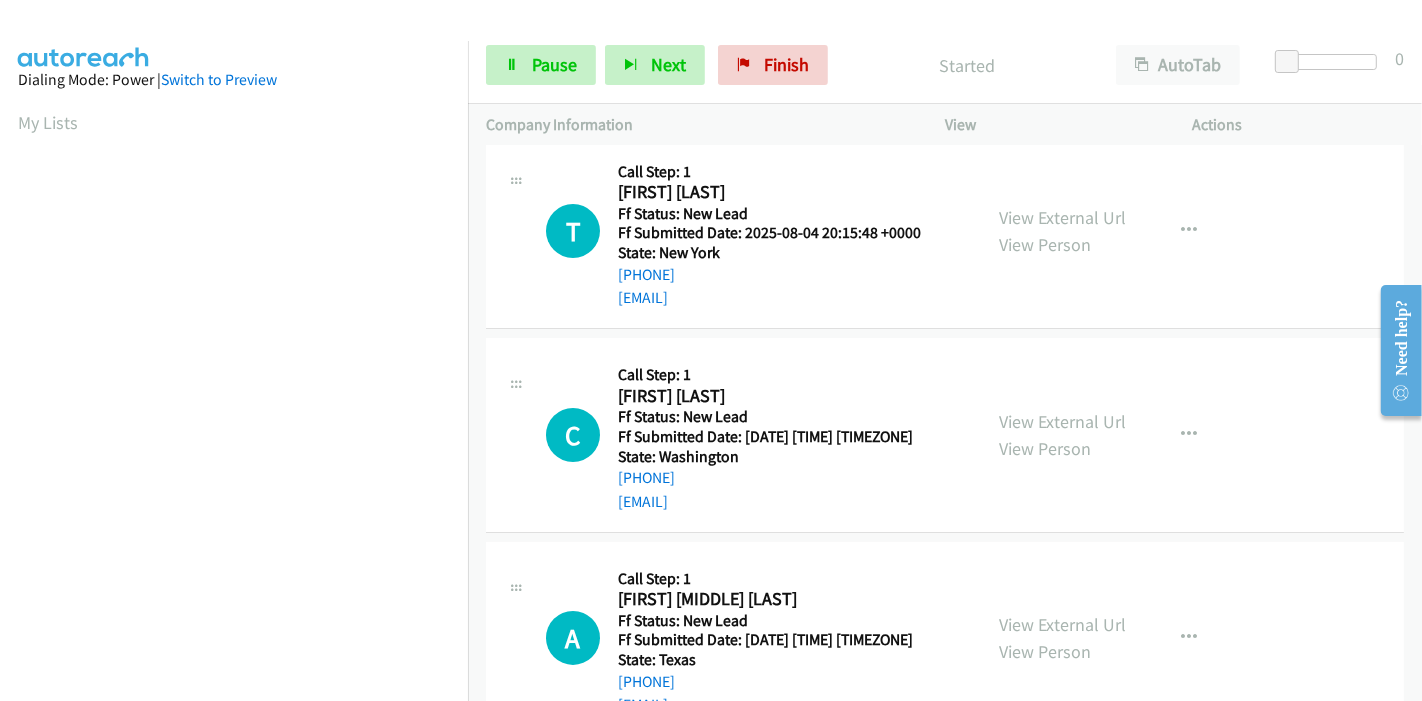 scroll, scrollTop: 0, scrollLeft: 0, axis: both 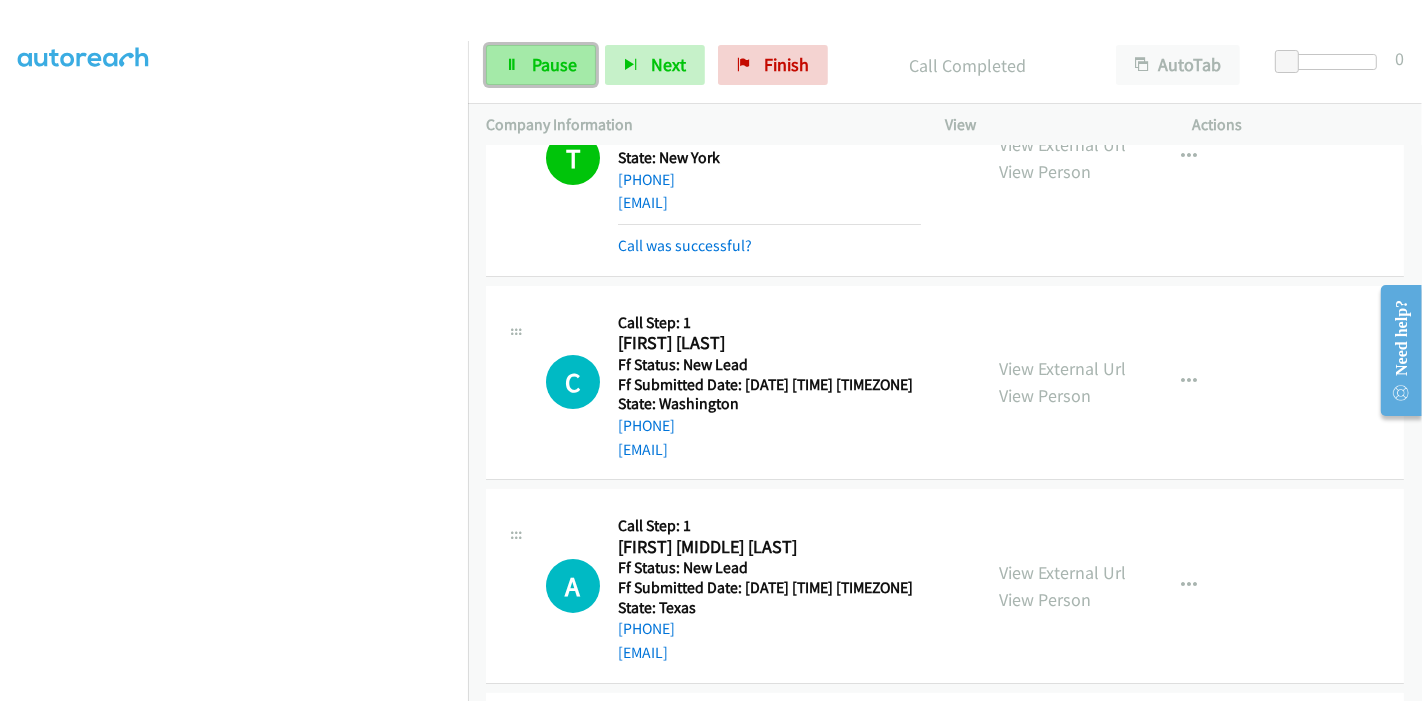 click on "Pause" at bounding box center (554, 64) 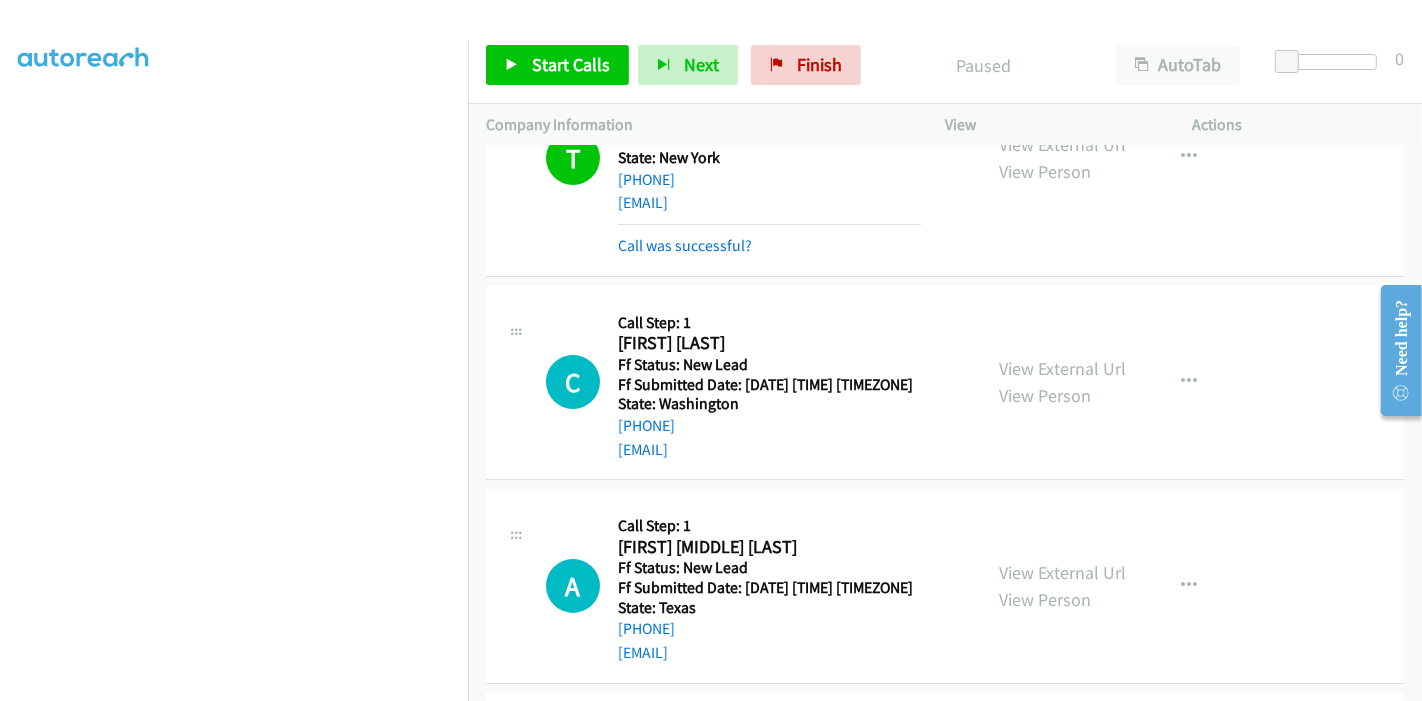 scroll, scrollTop: 333, scrollLeft: 0, axis: vertical 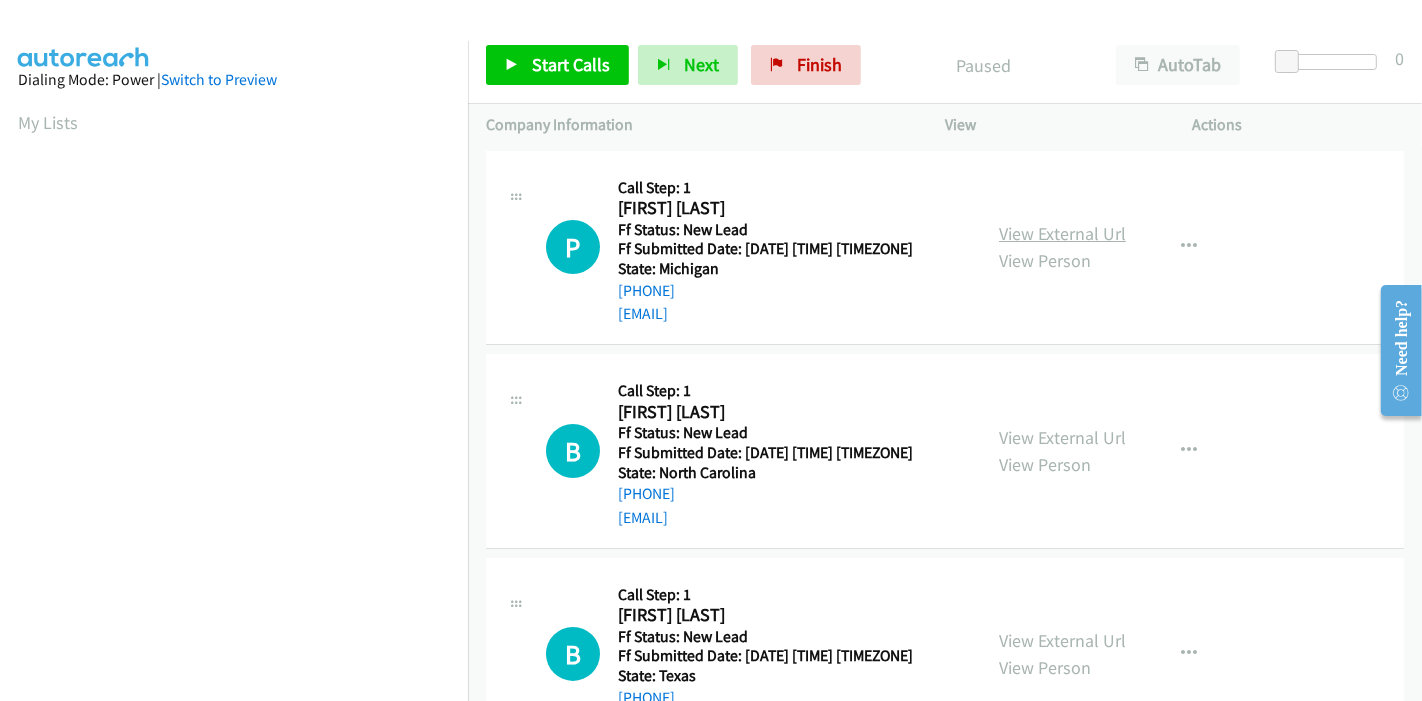 click on "View External Url" at bounding box center (1062, 233) 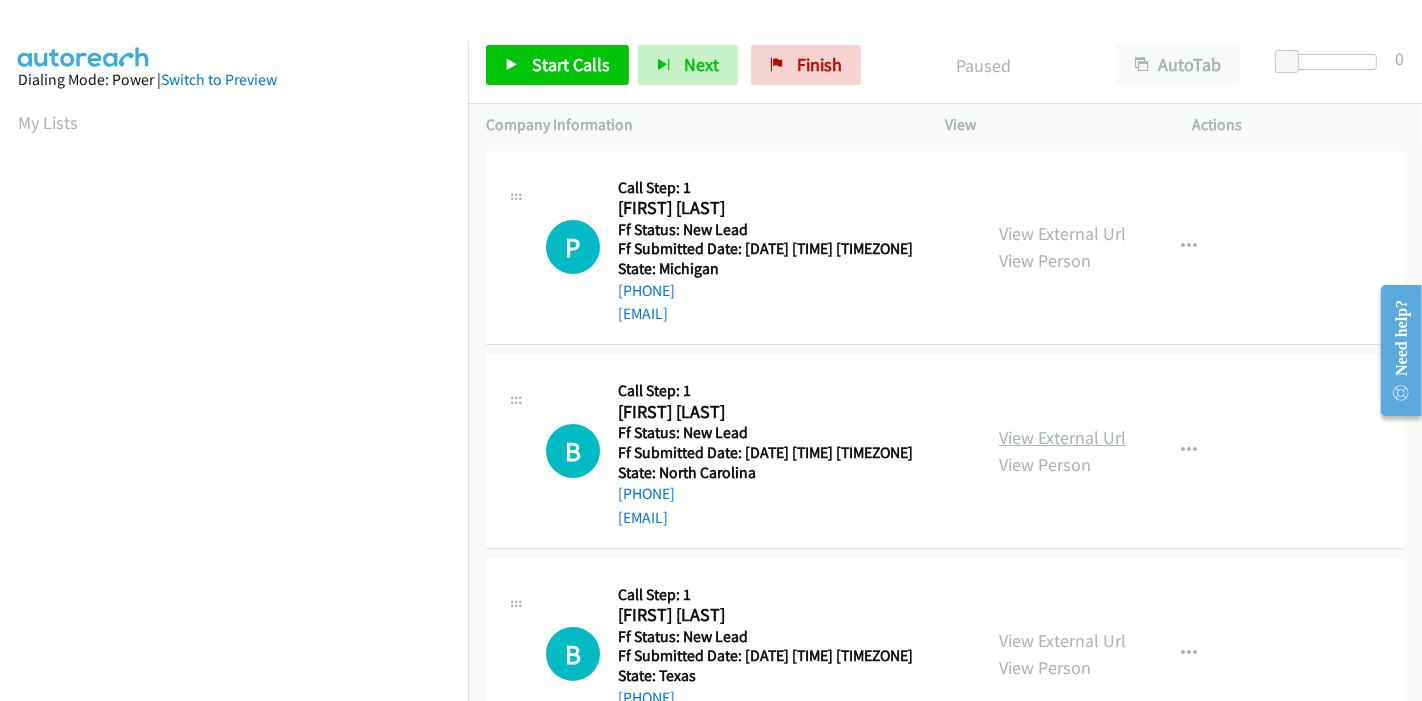 click on "View External Url" at bounding box center [1062, 437] 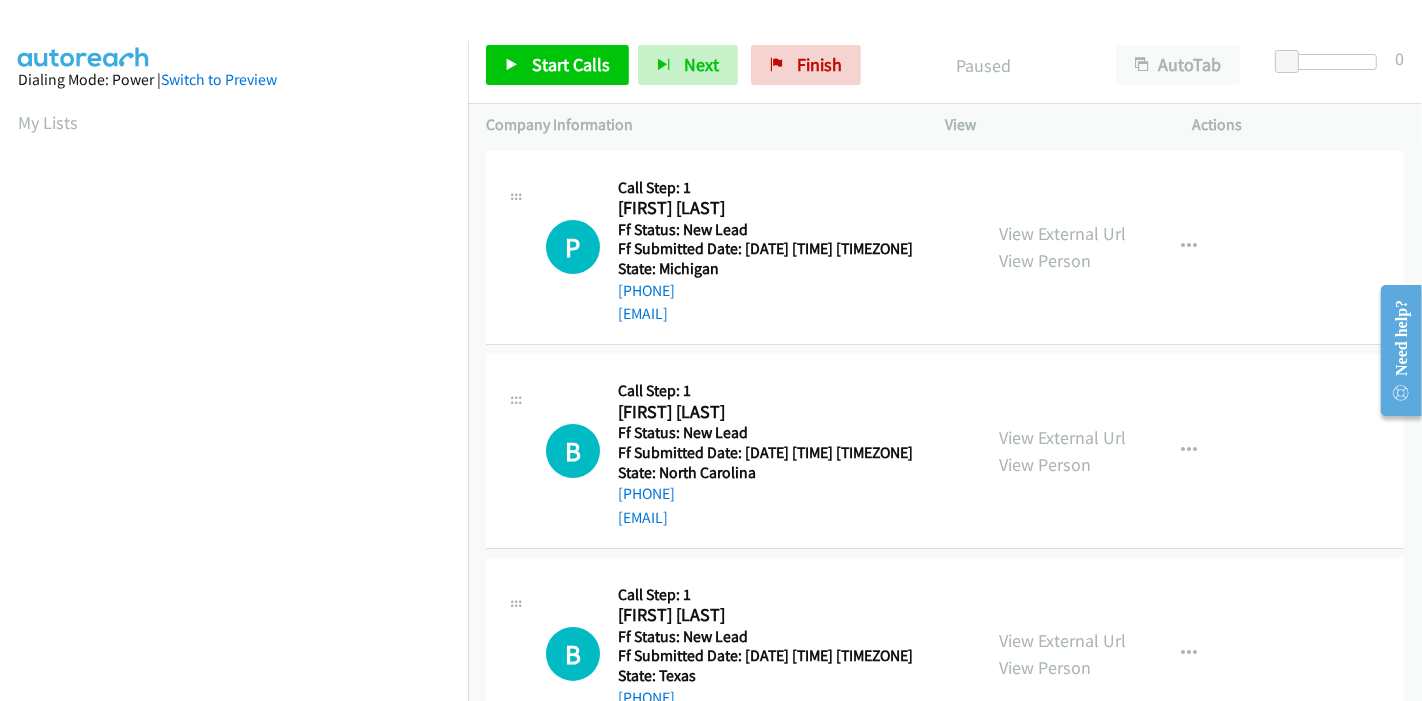 scroll, scrollTop: 333, scrollLeft: 0, axis: vertical 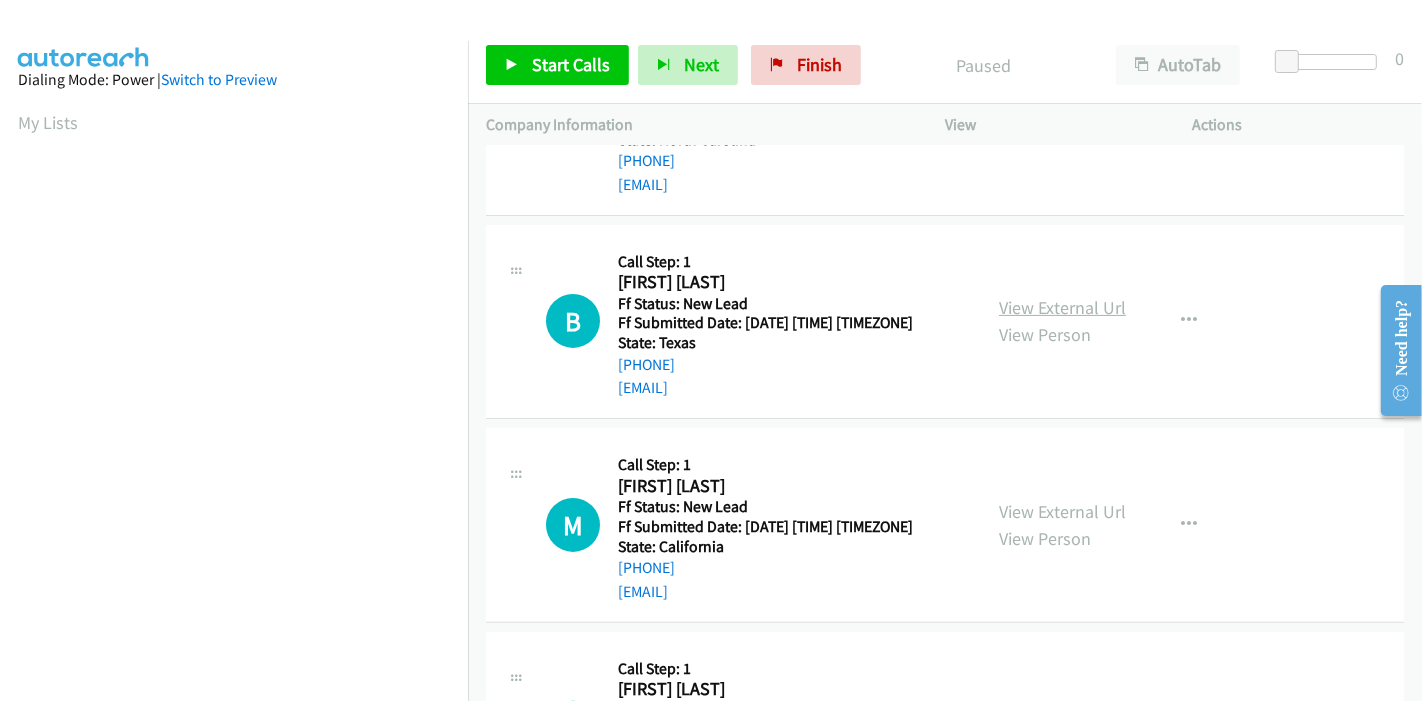click on "View External Url" at bounding box center [1062, 307] 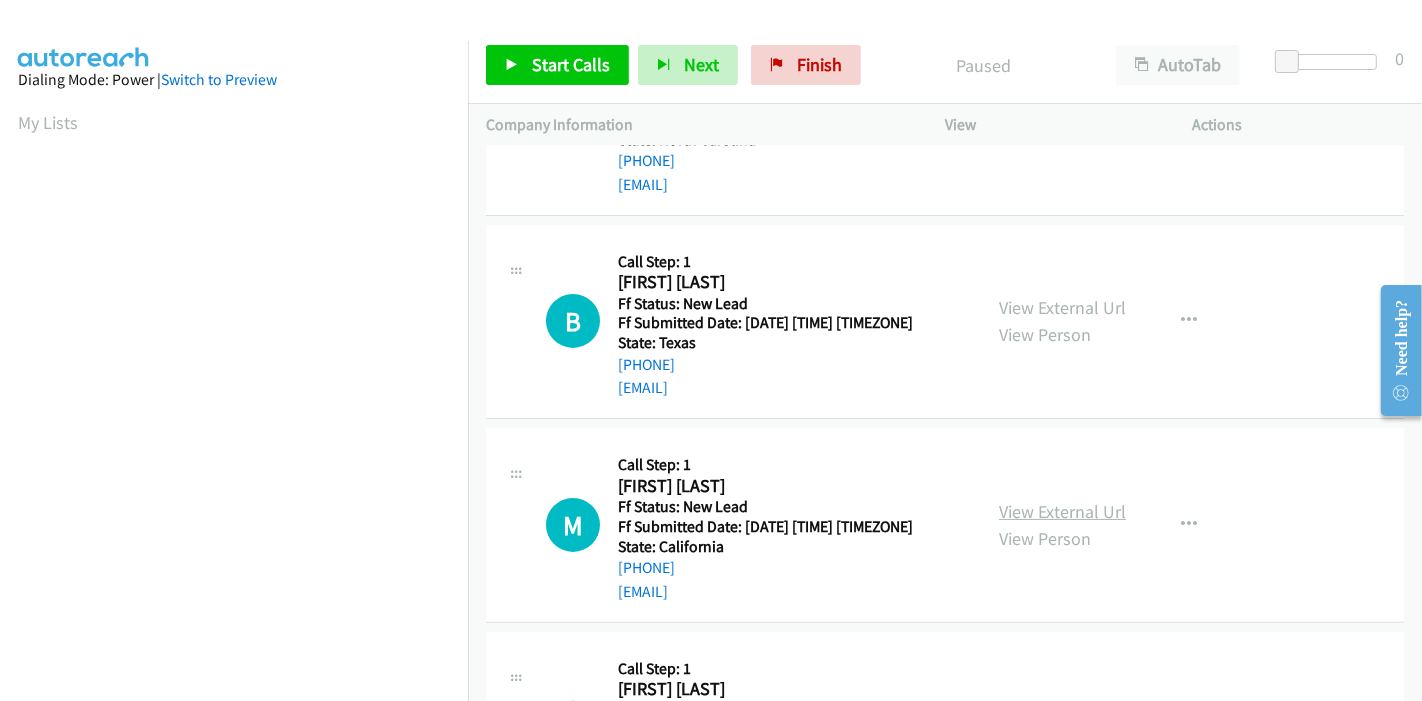 click on "View External Url" at bounding box center (1062, 511) 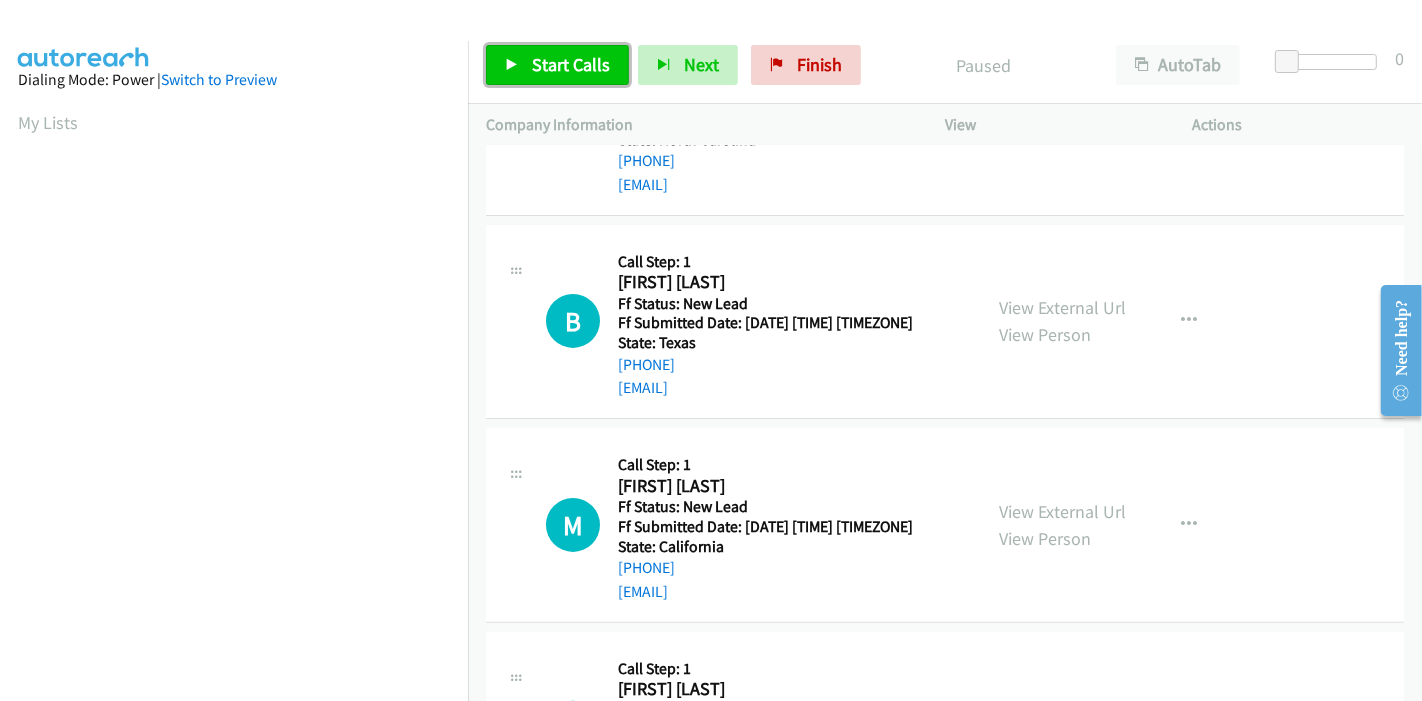 click on "Start Calls" at bounding box center [571, 64] 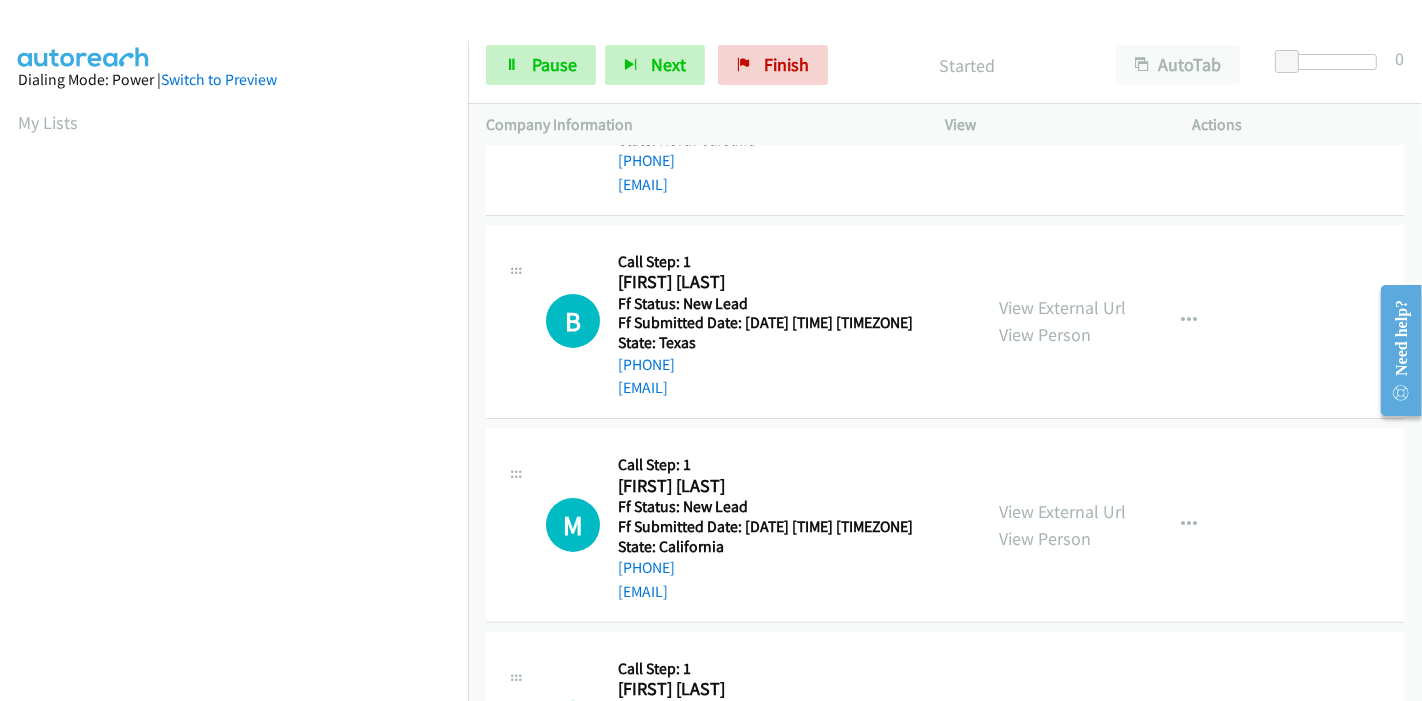 scroll, scrollTop: 0, scrollLeft: 0, axis: both 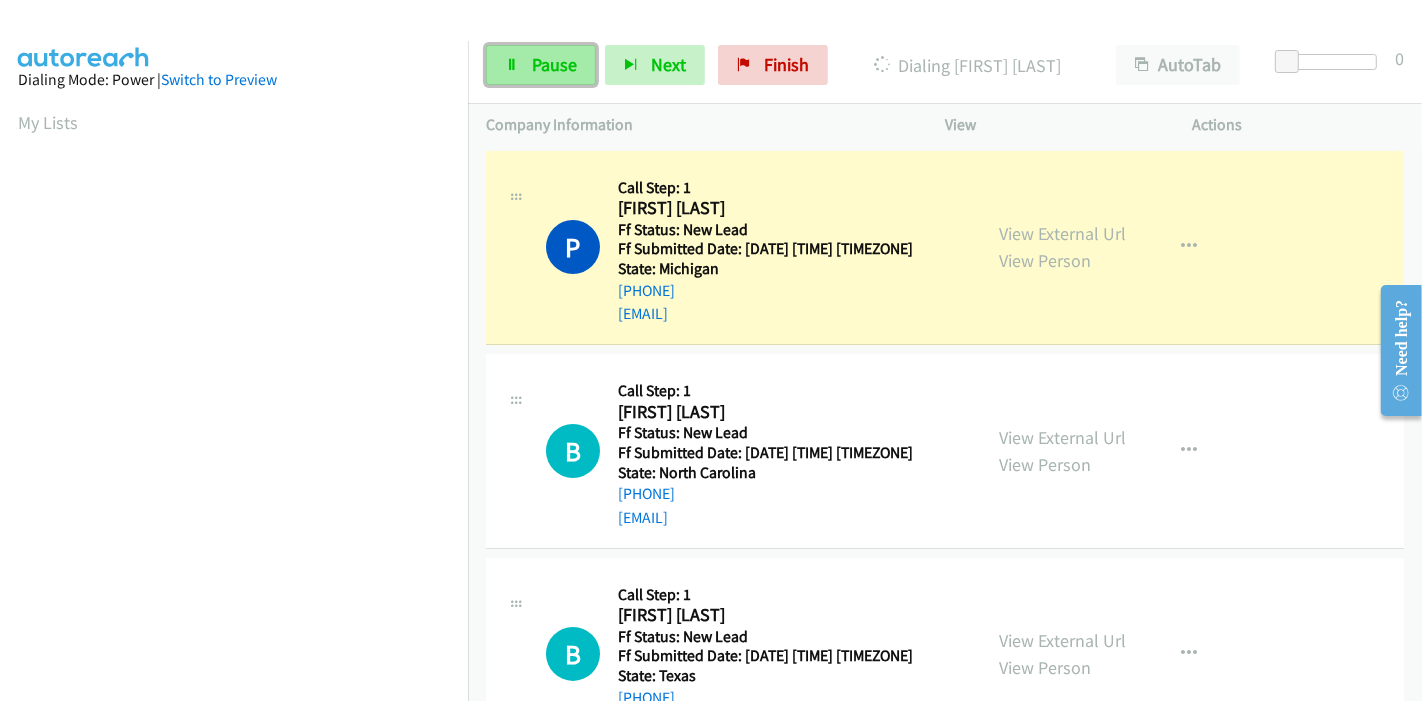 click on "Pause" at bounding box center (554, 64) 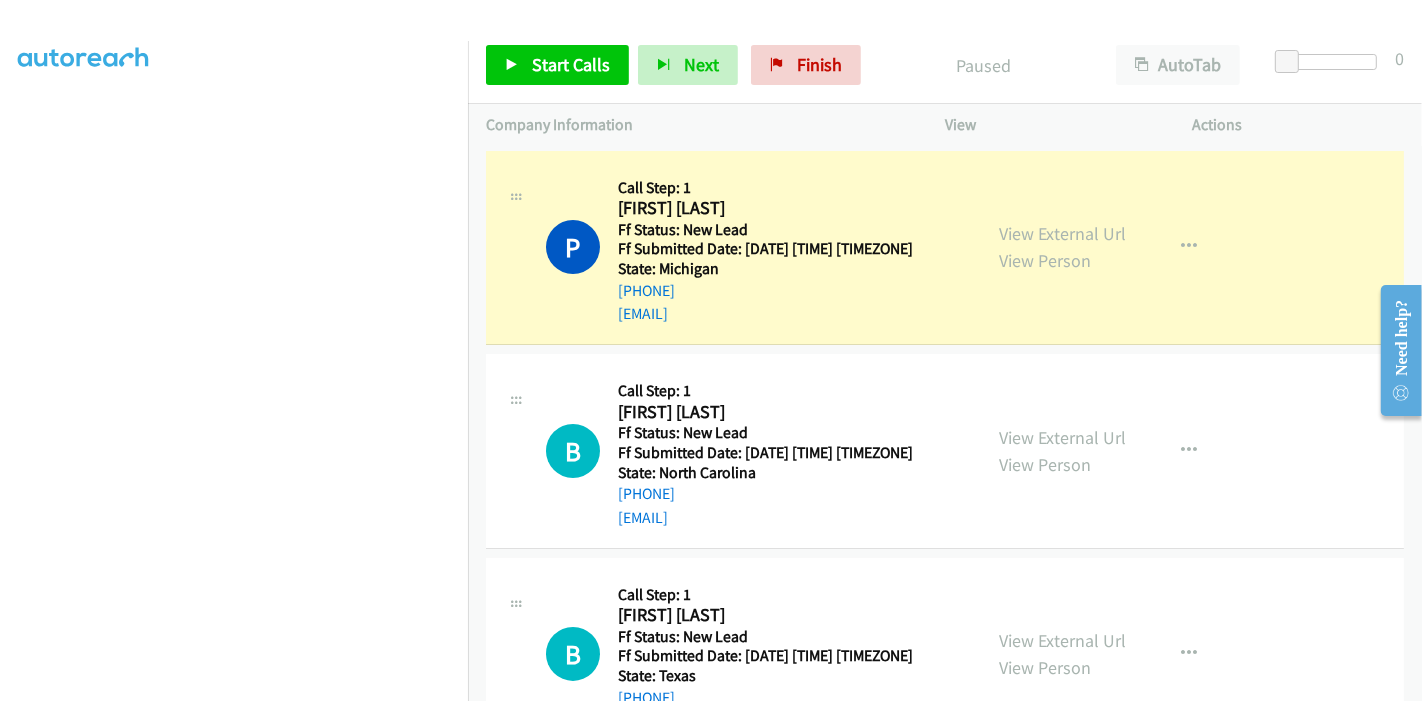 scroll, scrollTop: 422, scrollLeft: 0, axis: vertical 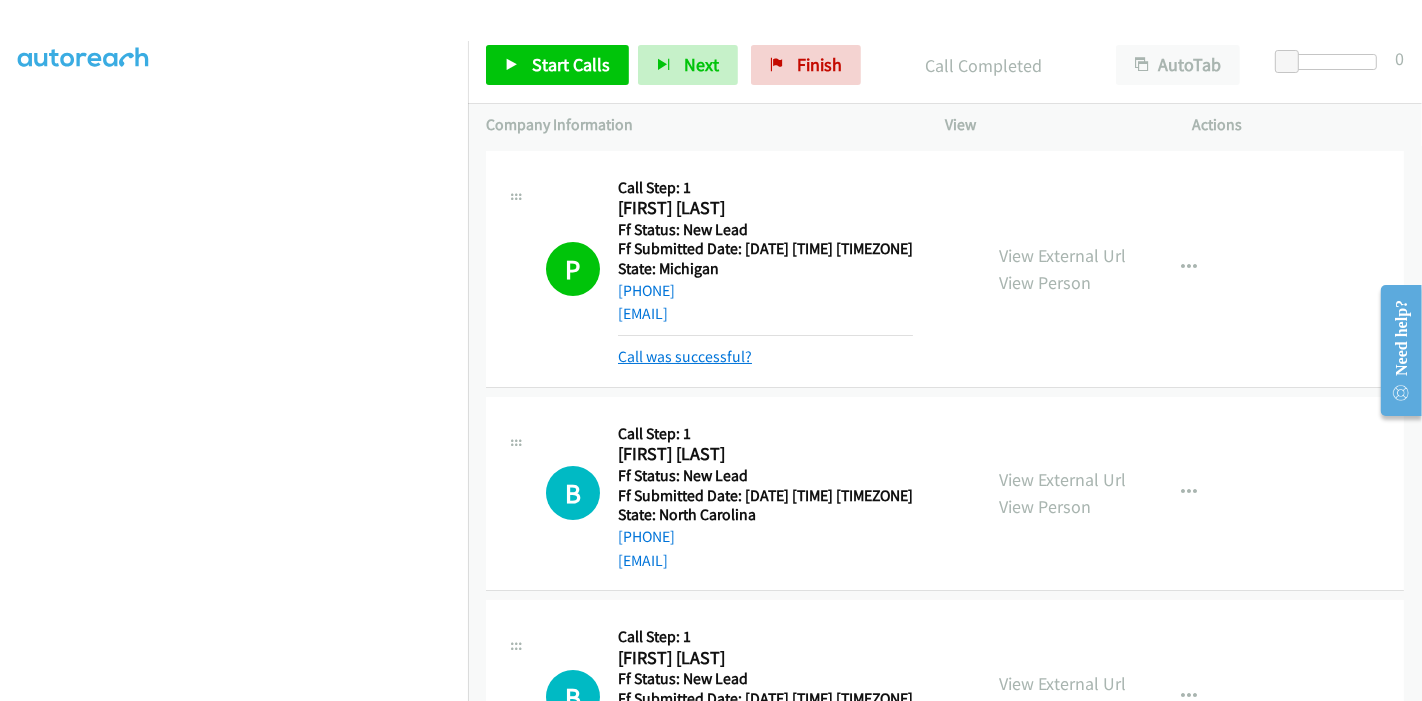 click on "Call was successful?" at bounding box center (685, 356) 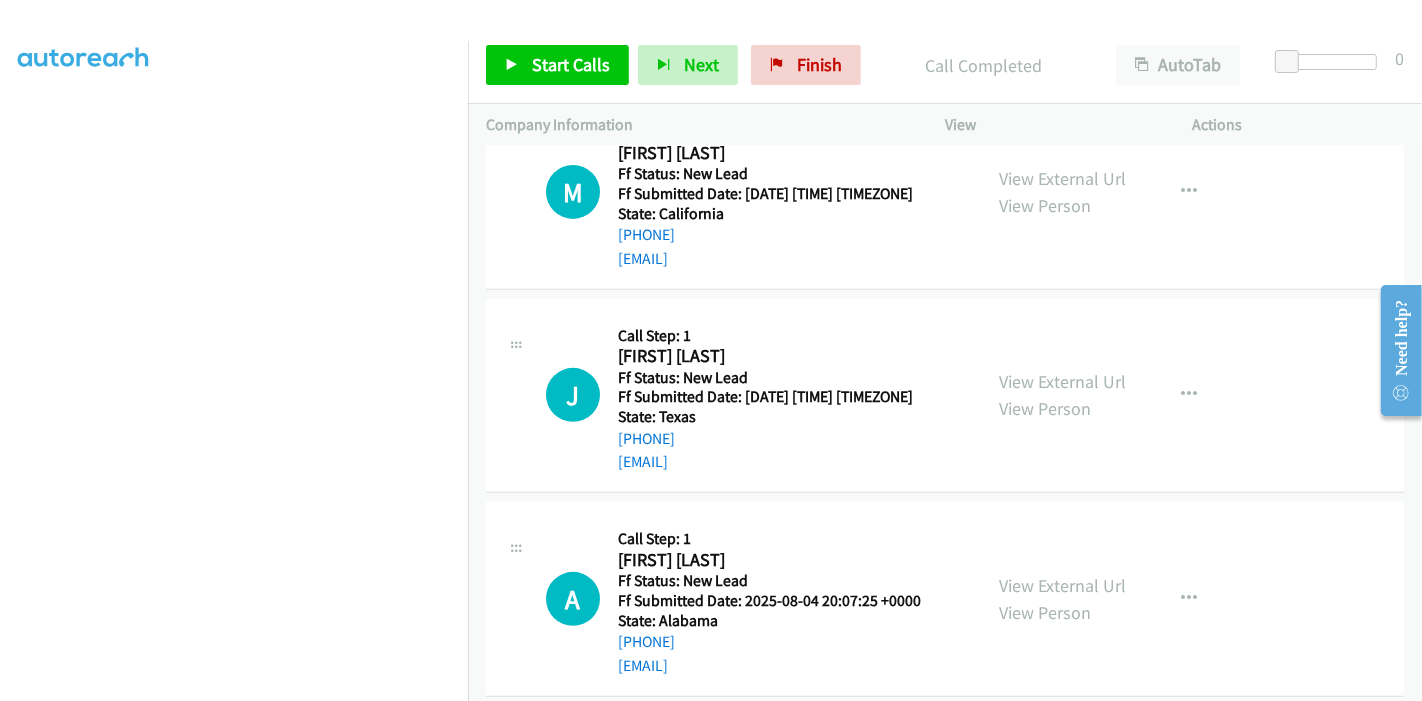 scroll, scrollTop: 111, scrollLeft: 0, axis: vertical 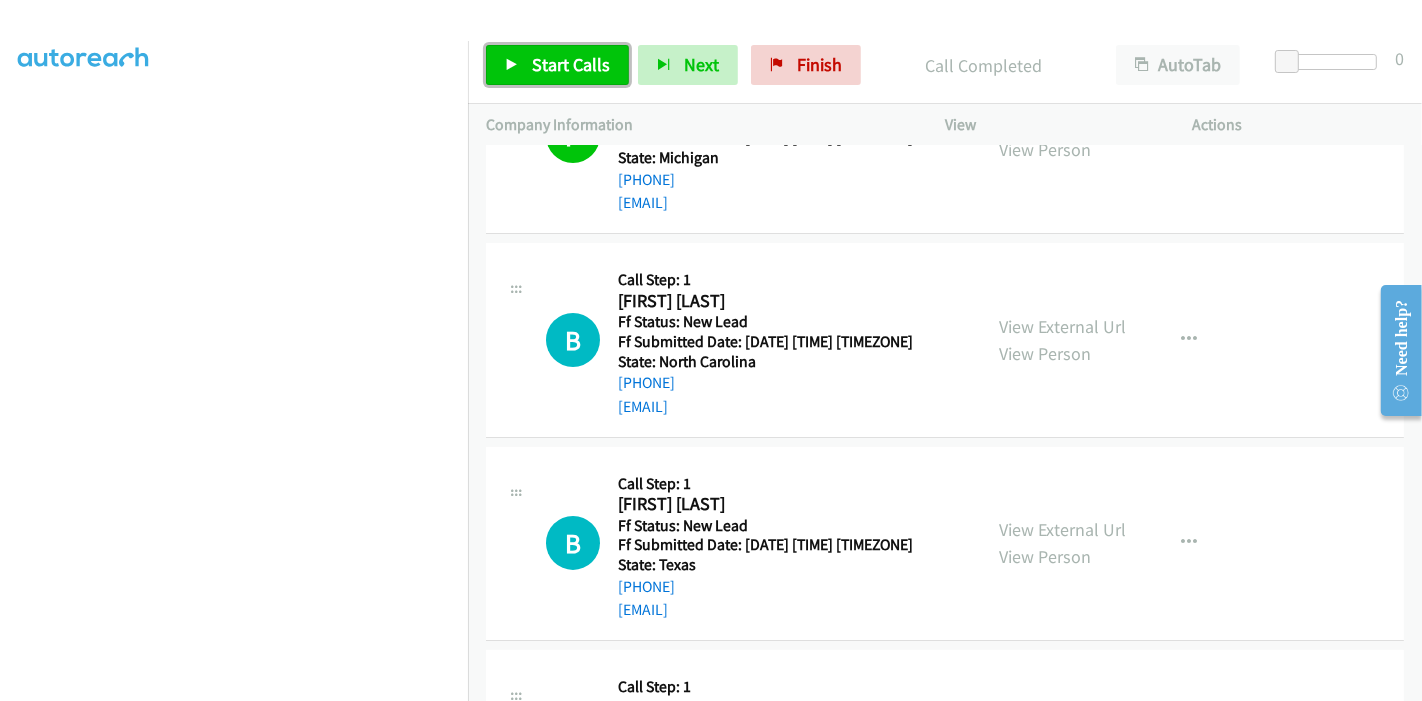 click on "Start Calls" at bounding box center [571, 64] 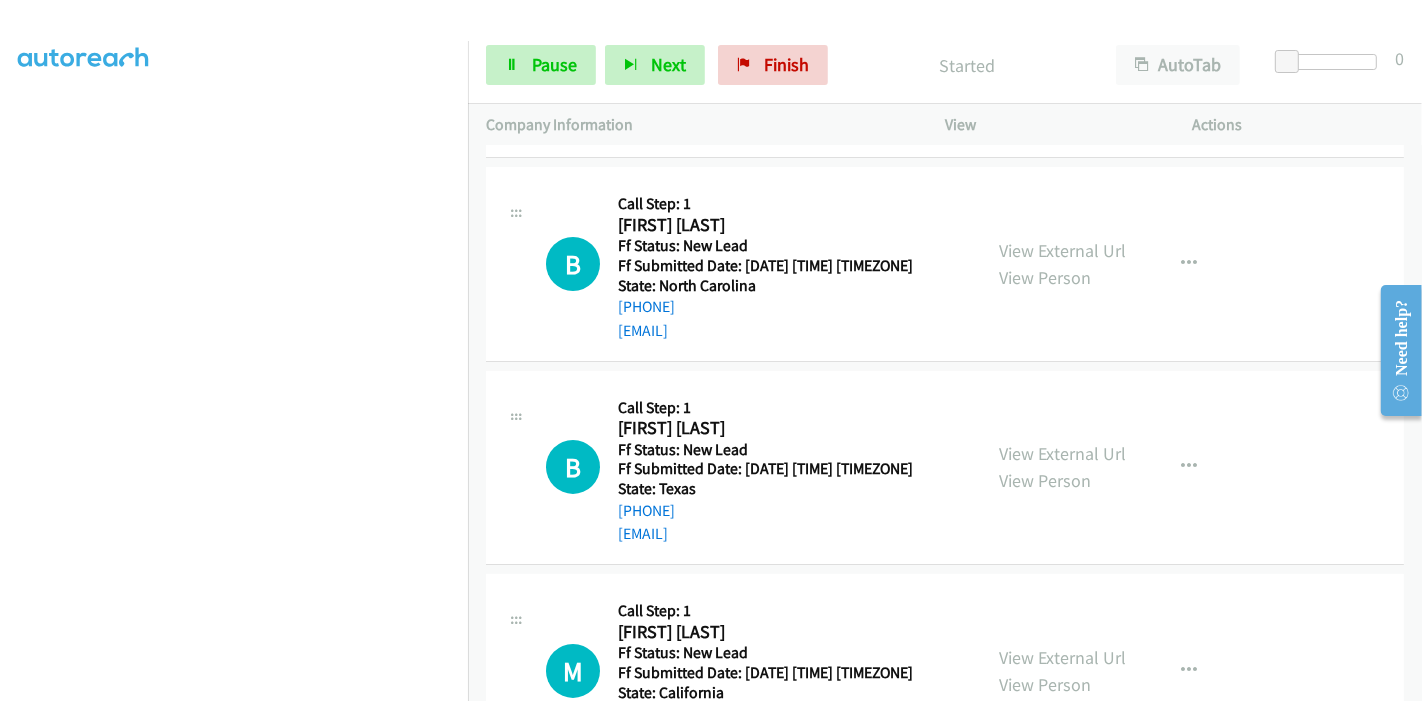 scroll, scrollTop: 222, scrollLeft: 0, axis: vertical 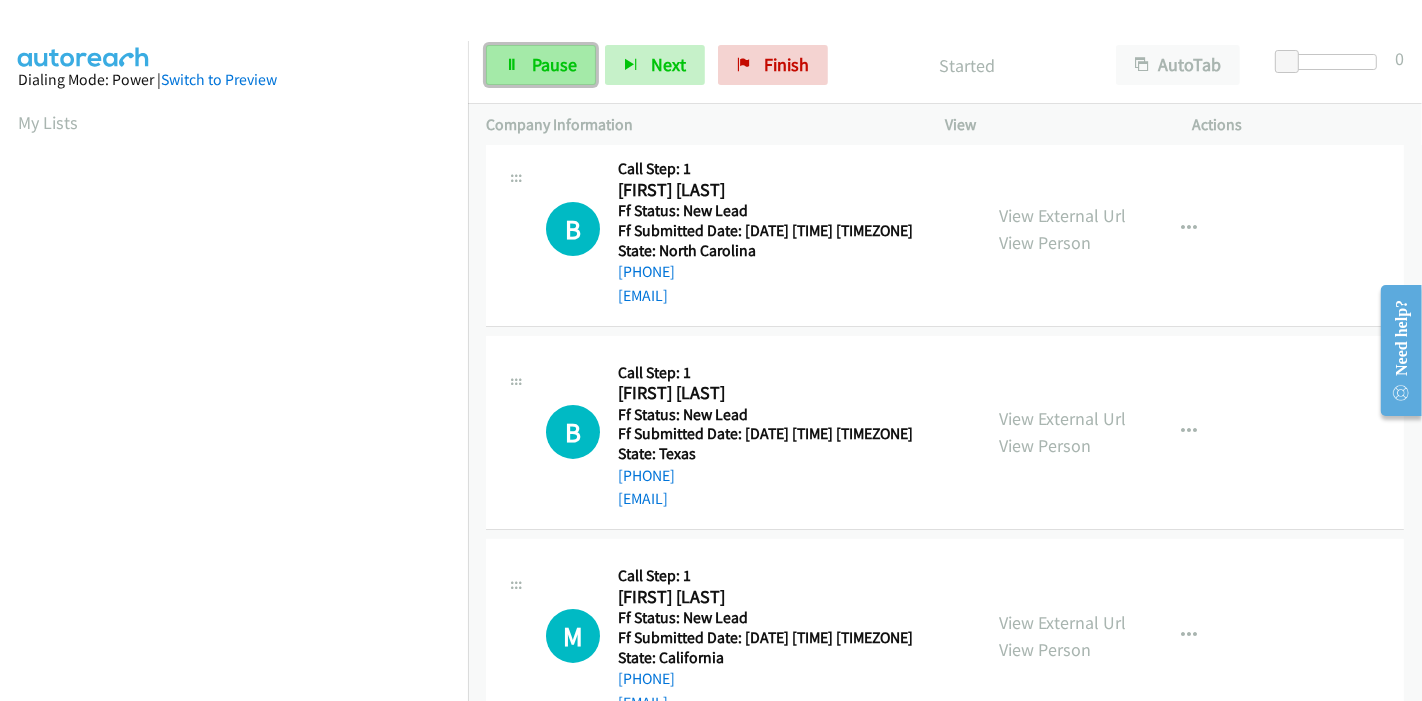 click at bounding box center [512, 66] 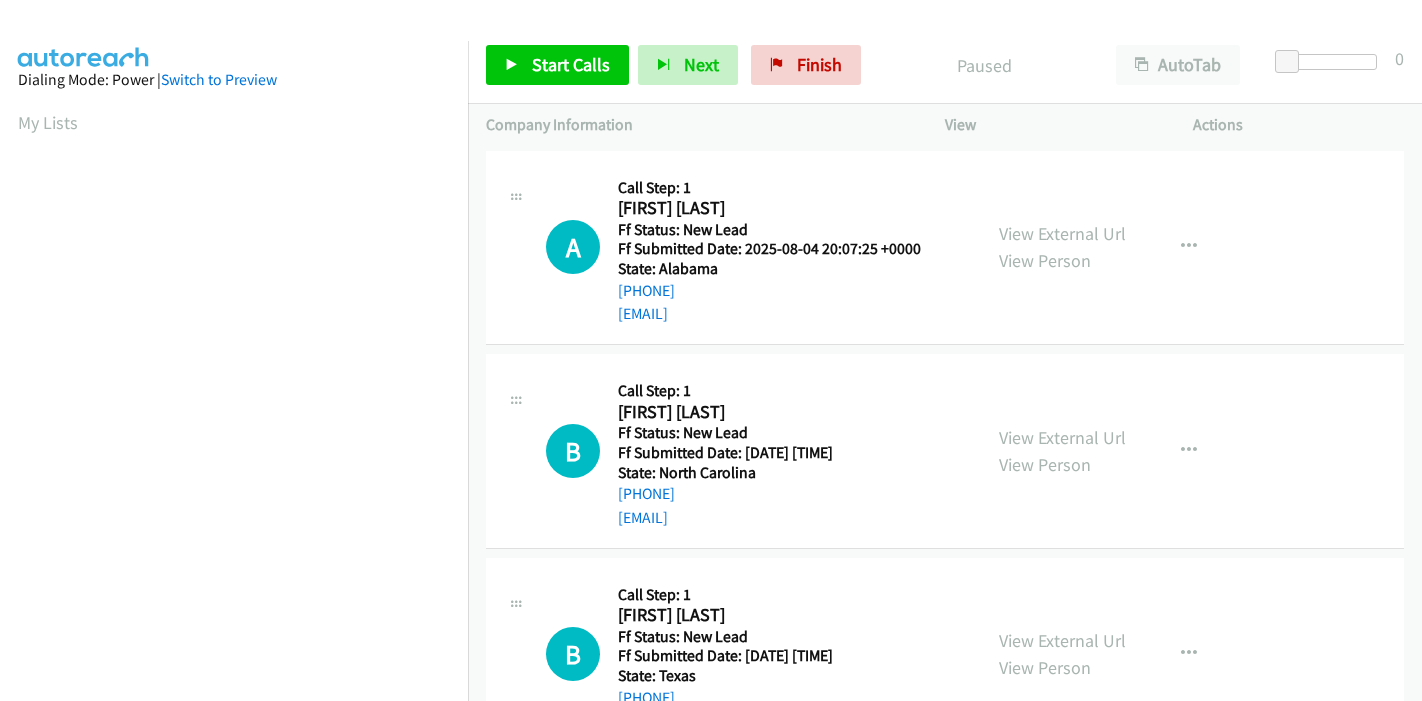 scroll, scrollTop: 0, scrollLeft: 0, axis: both 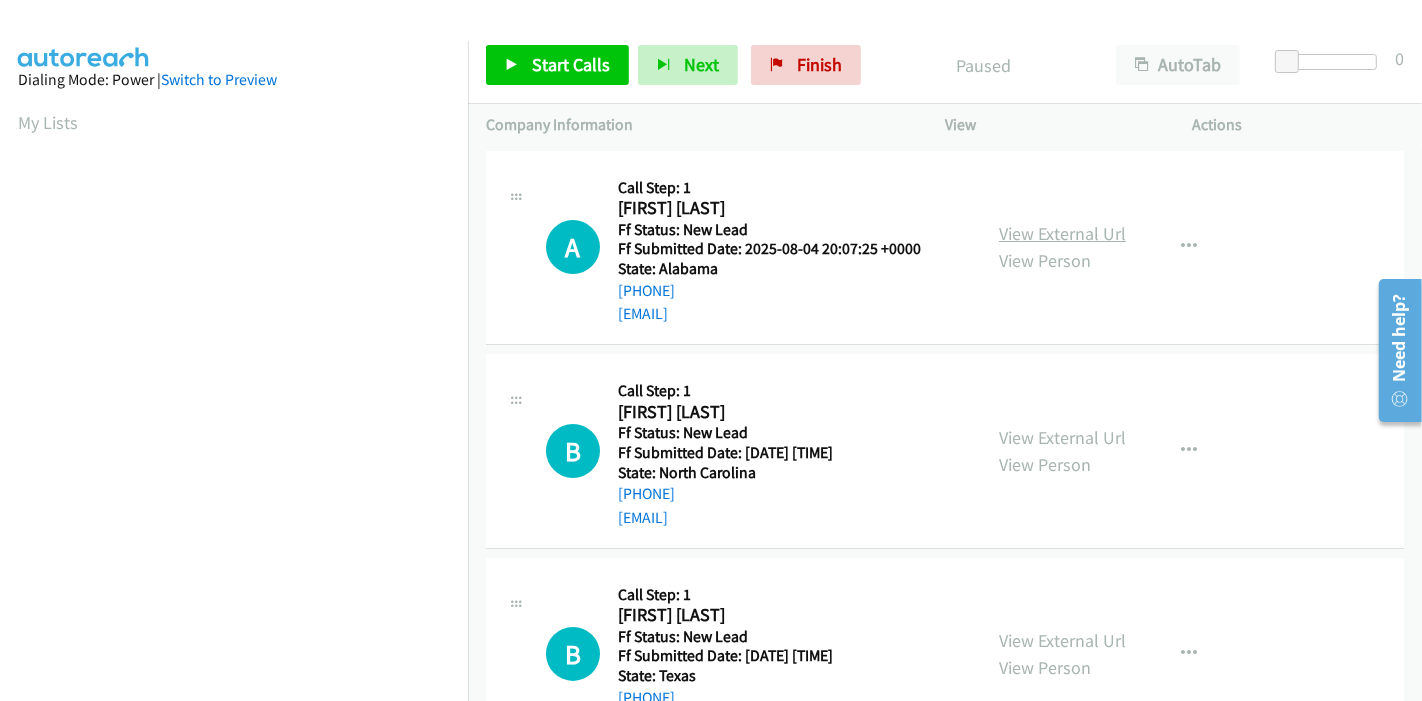 click on "View External Url" at bounding box center [1062, 233] 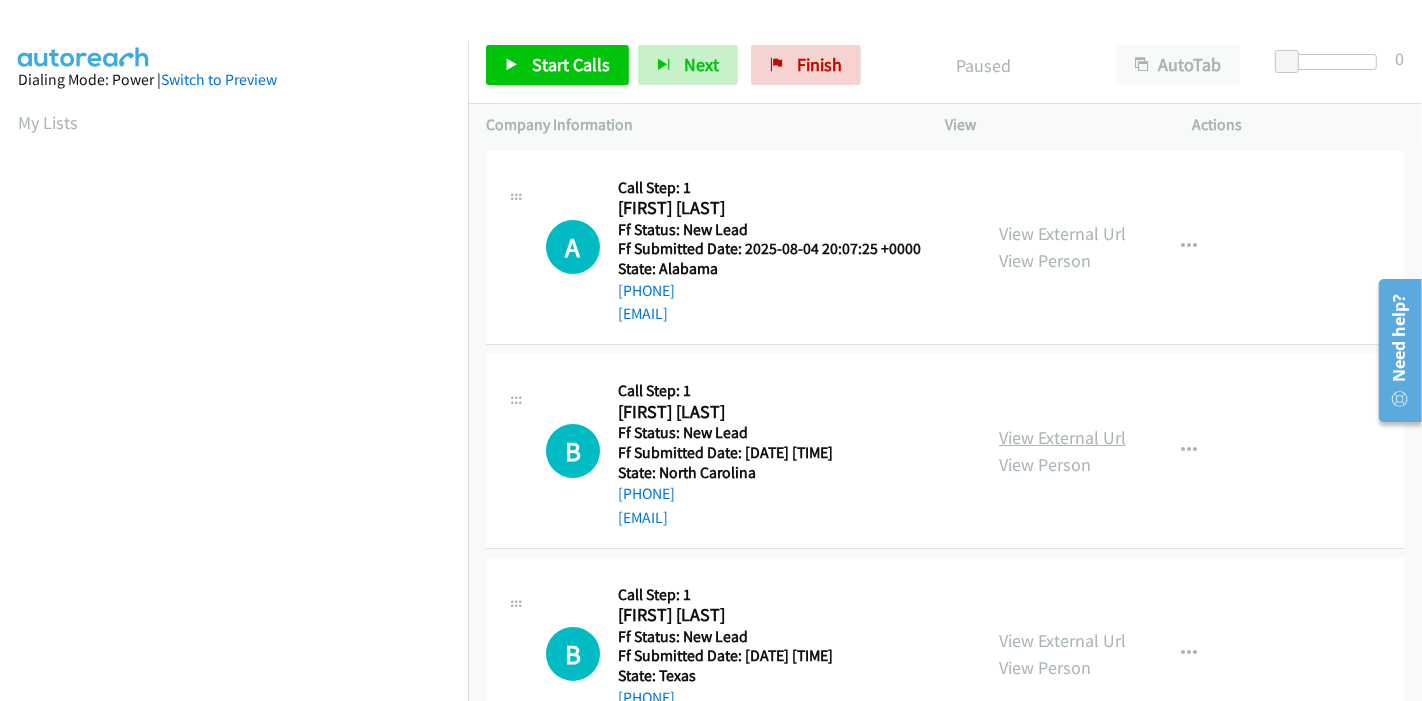 click on "View External Url" at bounding box center [1062, 437] 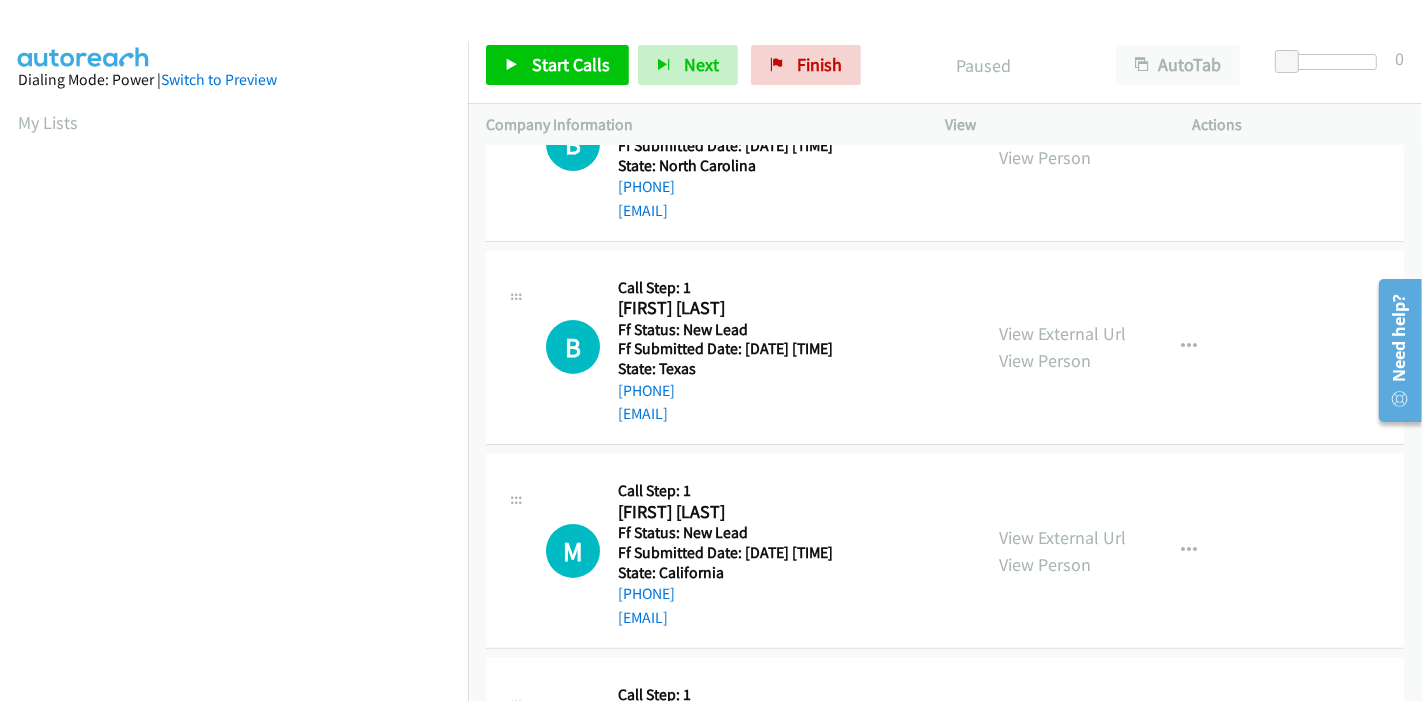 scroll, scrollTop: 333, scrollLeft: 0, axis: vertical 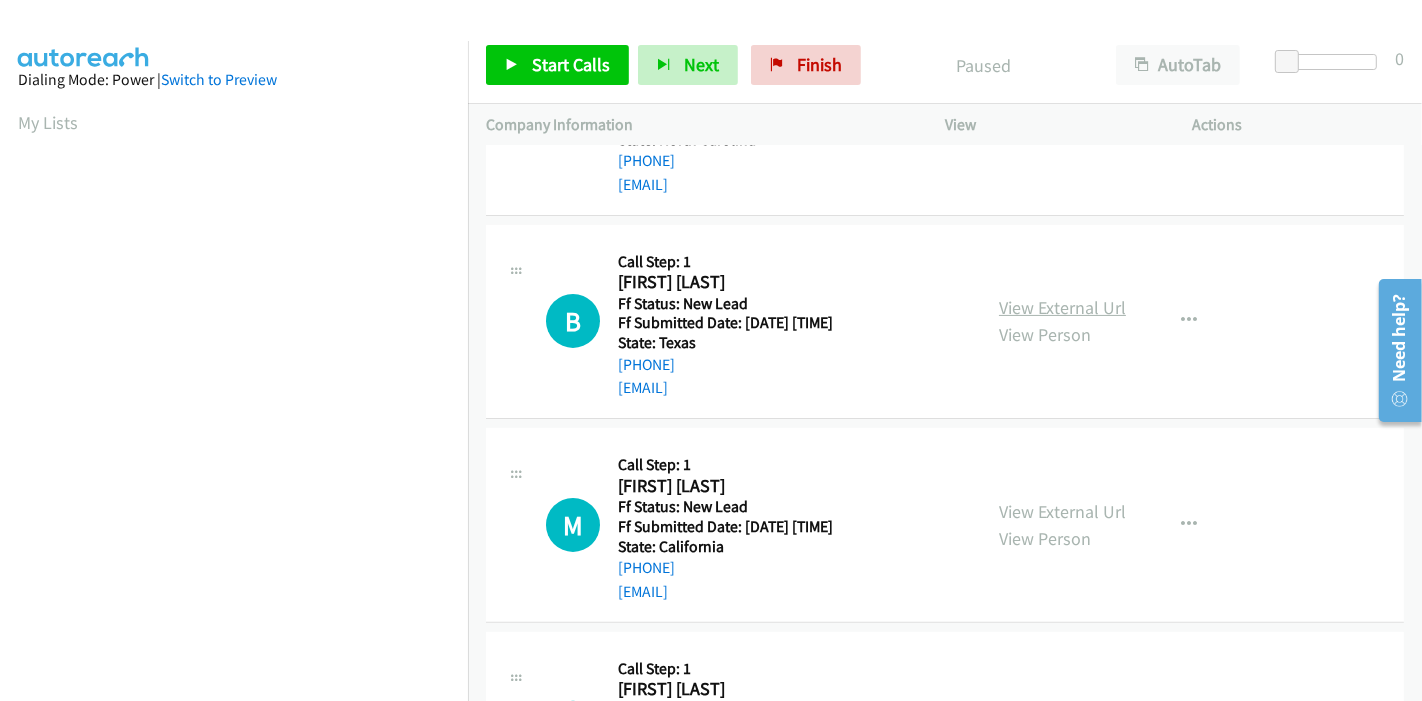 click on "View External Url" at bounding box center (1062, 307) 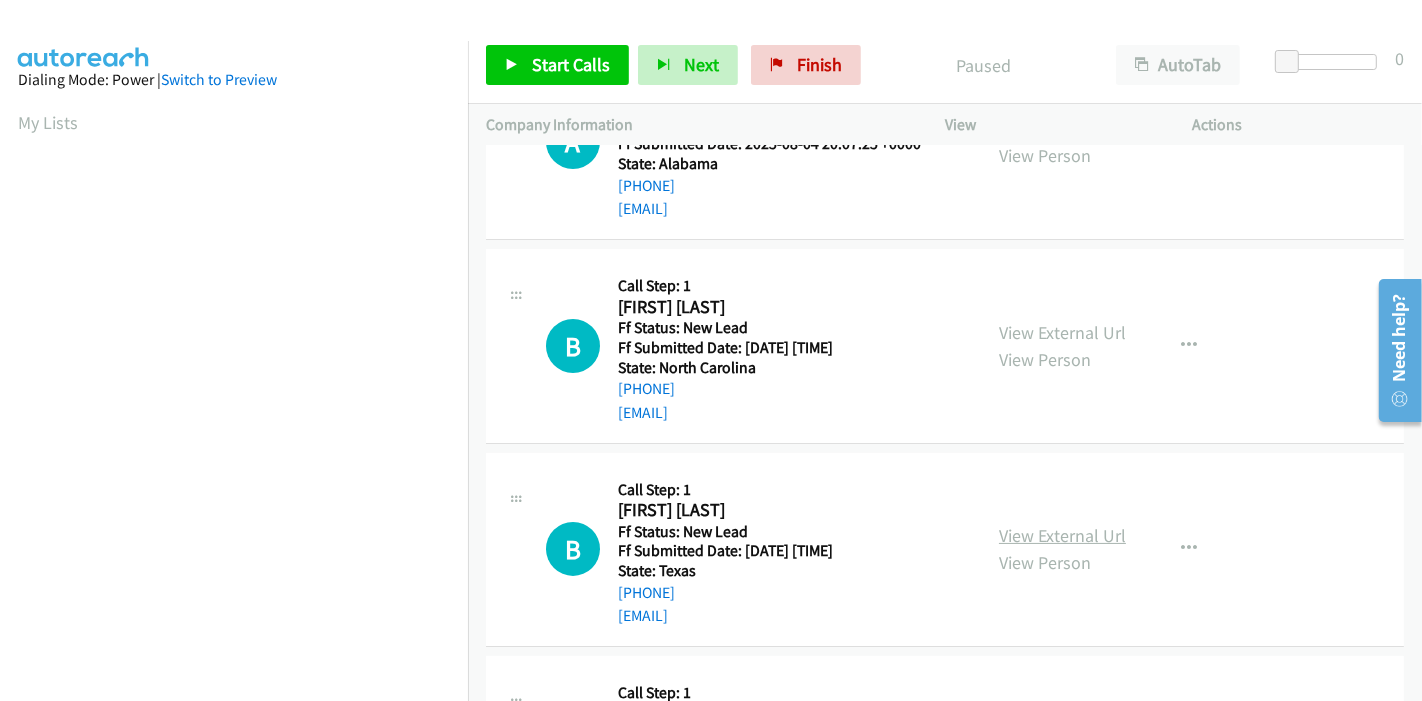 scroll, scrollTop: 0, scrollLeft: 0, axis: both 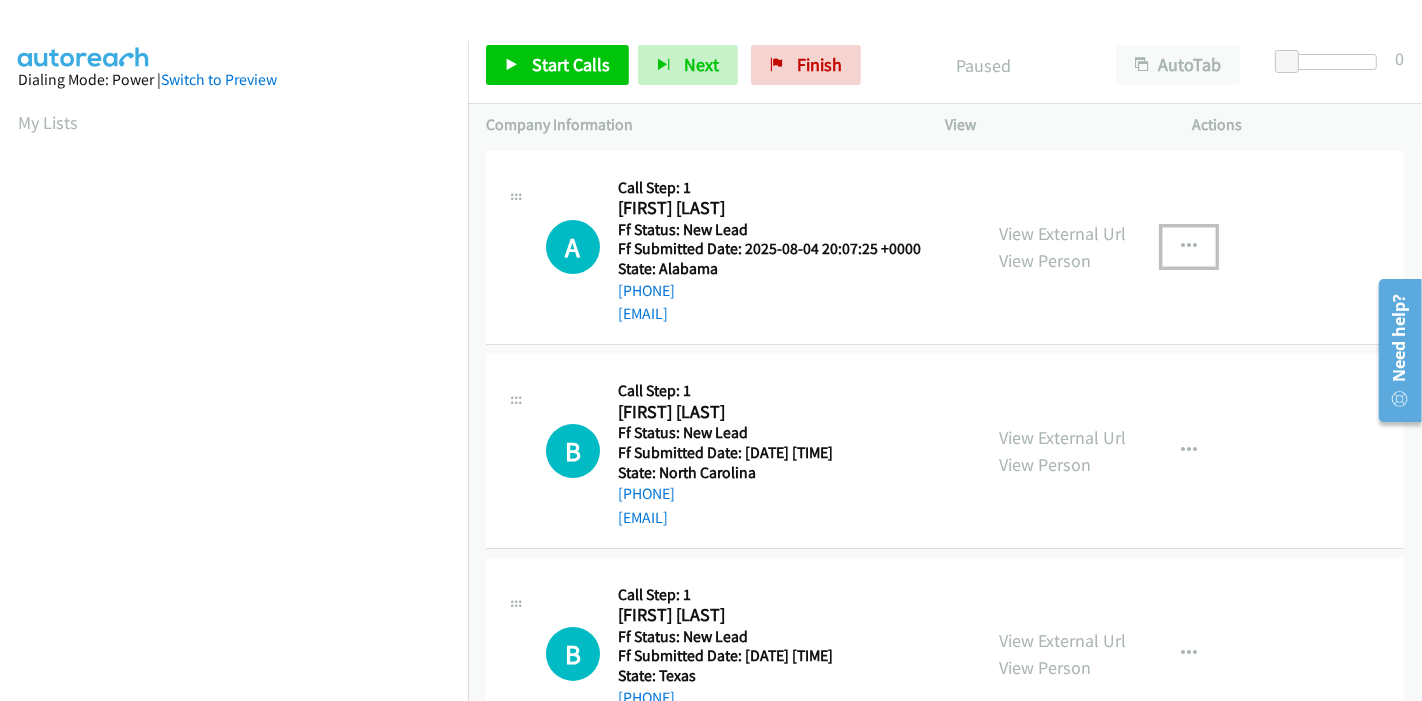 click at bounding box center [1189, 247] 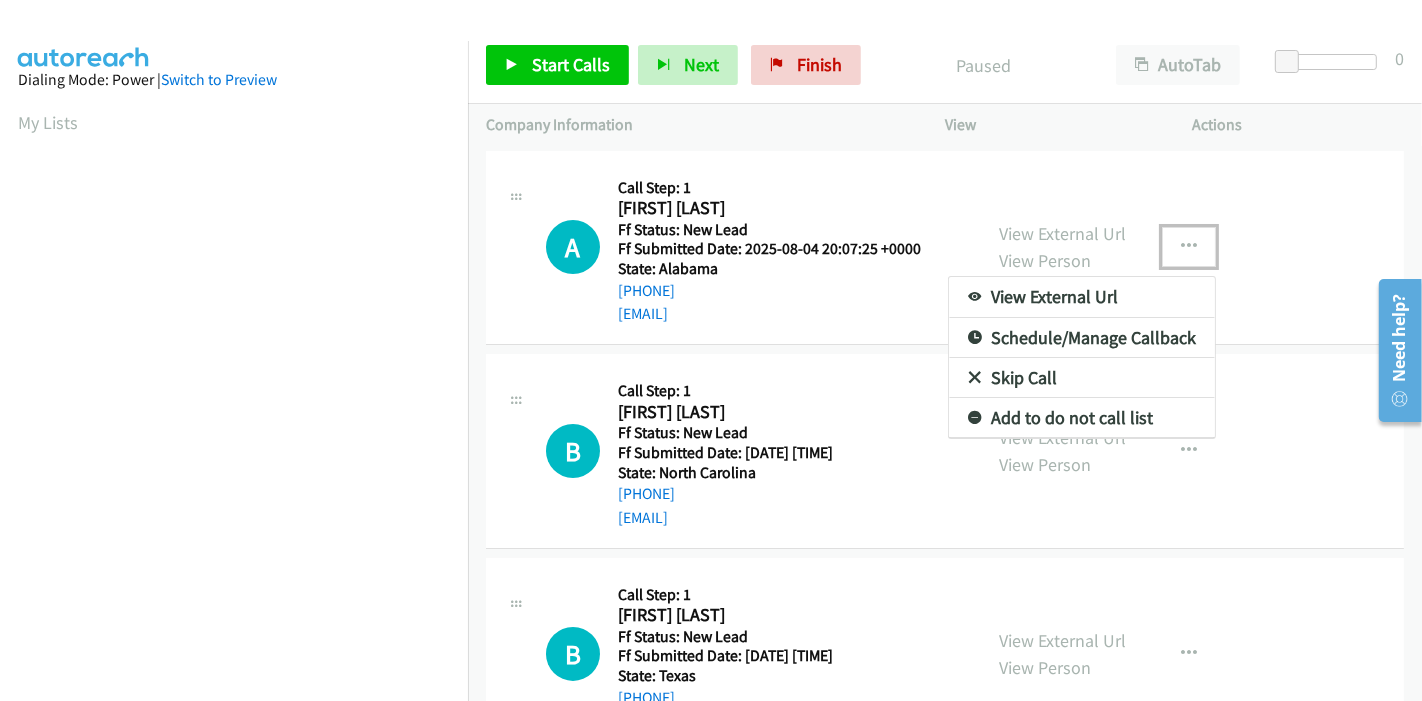 click on "Skip Call" at bounding box center [1082, 378] 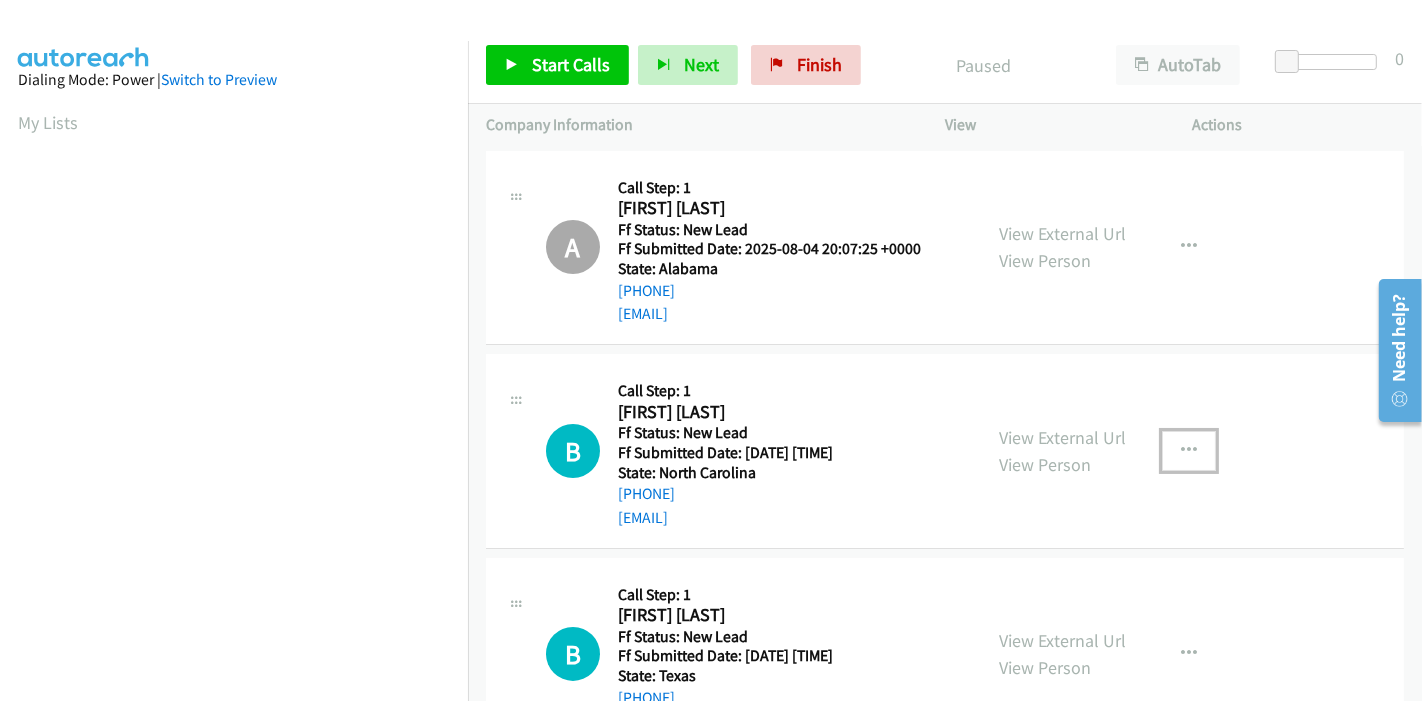 click at bounding box center (1189, 451) 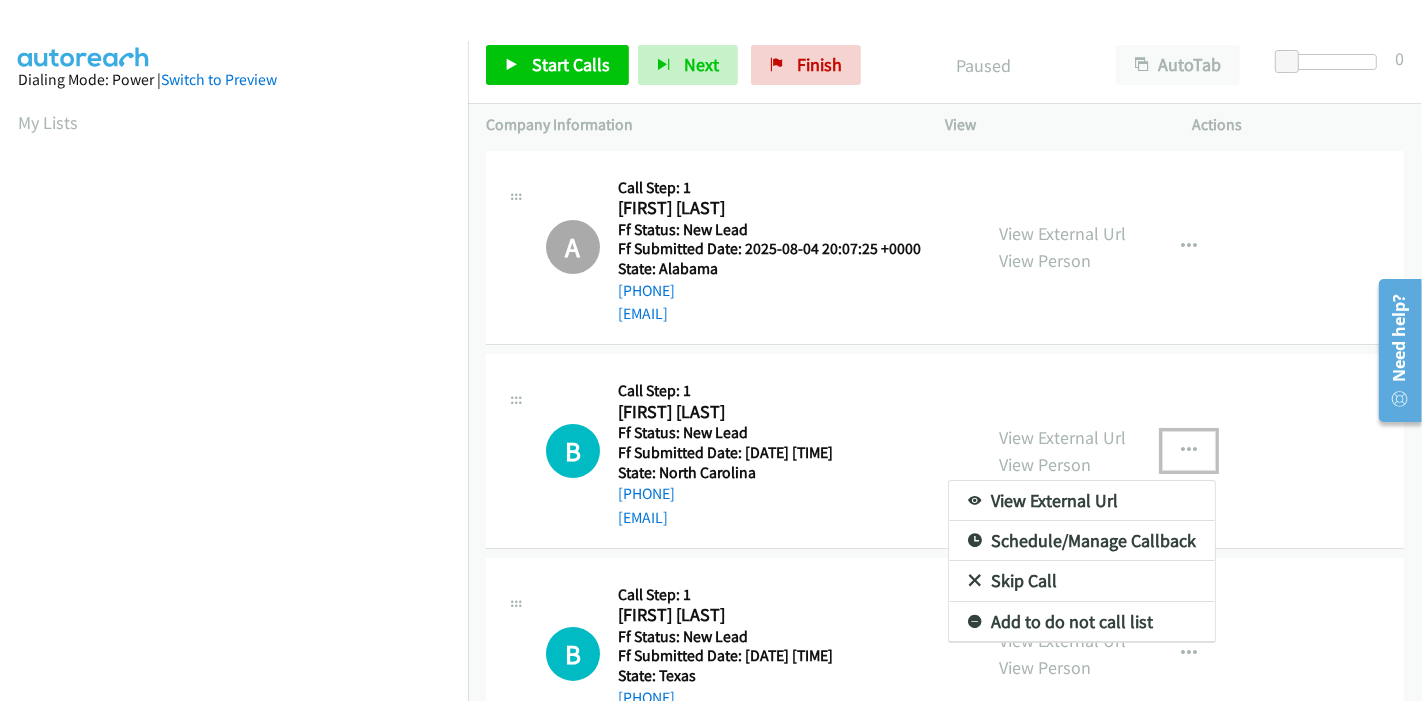click on "Skip Call" at bounding box center (1082, 581) 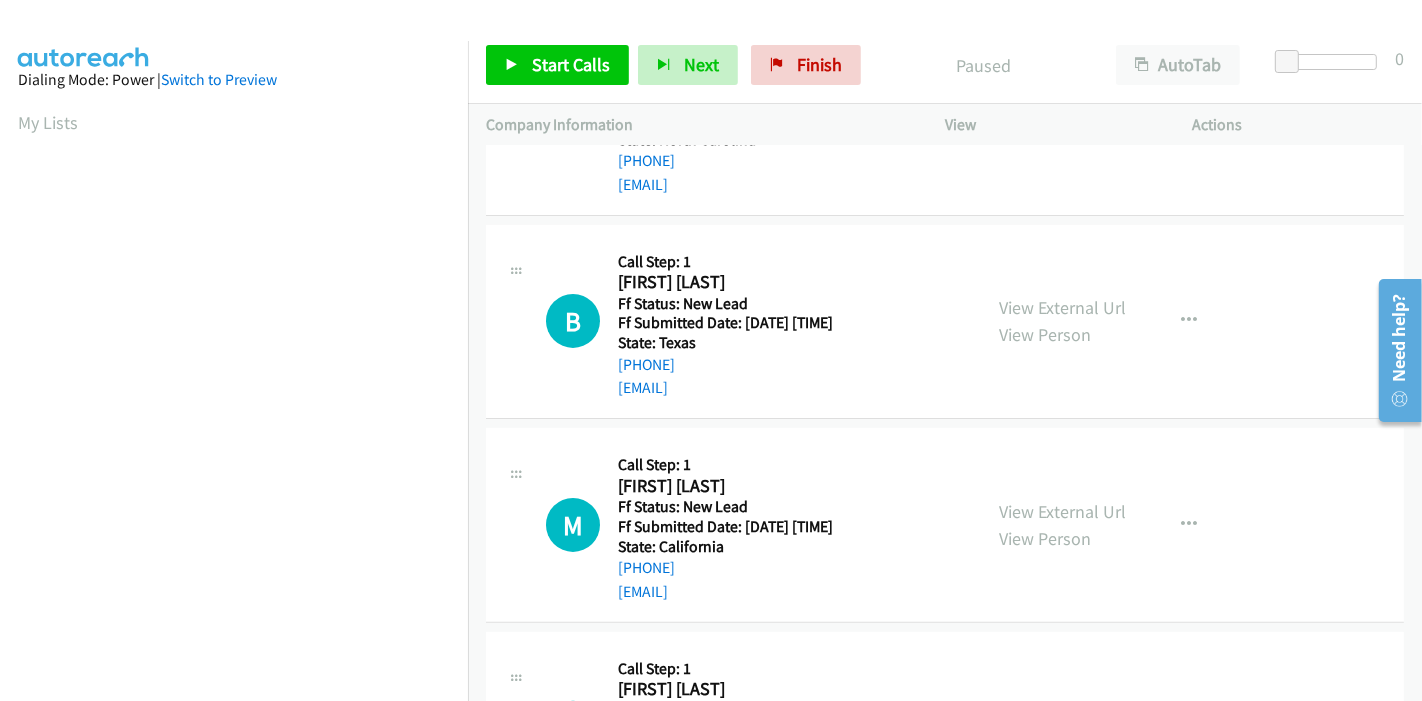 scroll, scrollTop: 444, scrollLeft: 0, axis: vertical 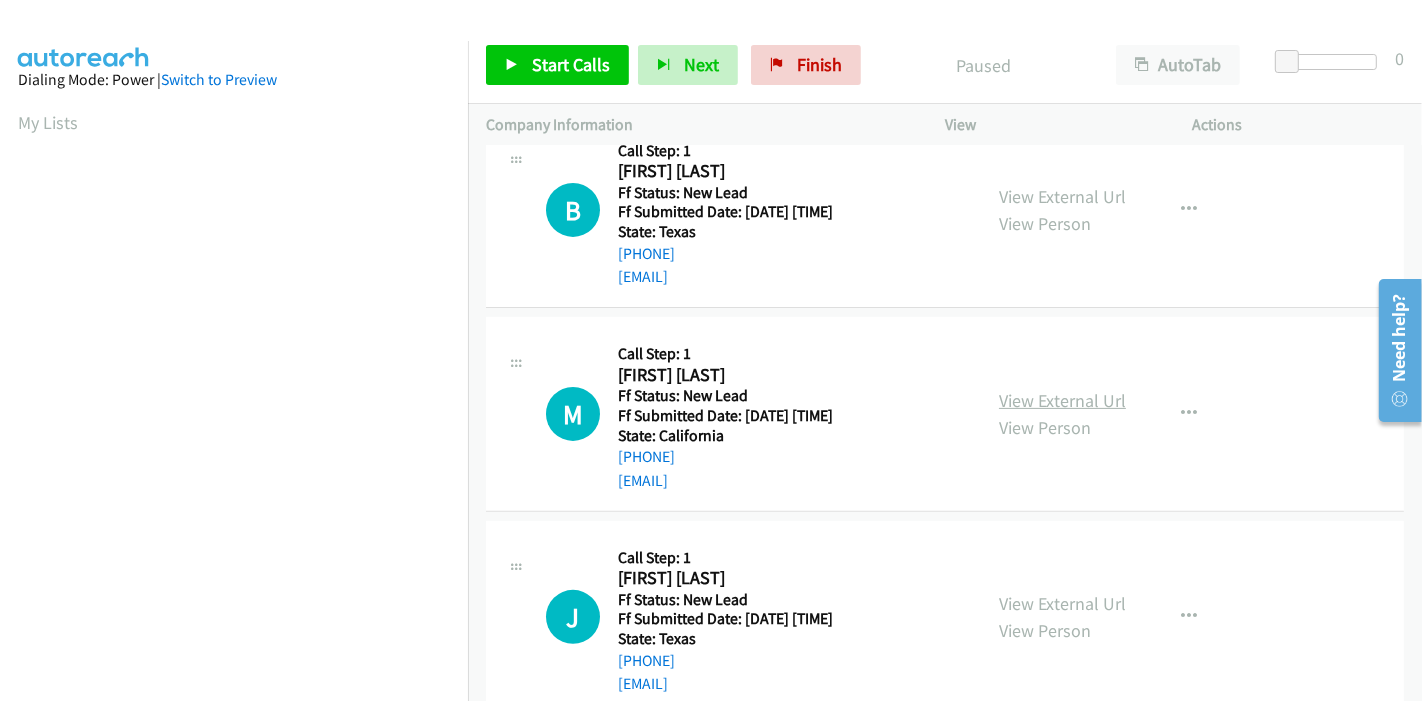 click on "View External Url" at bounding box center (1062, 400) 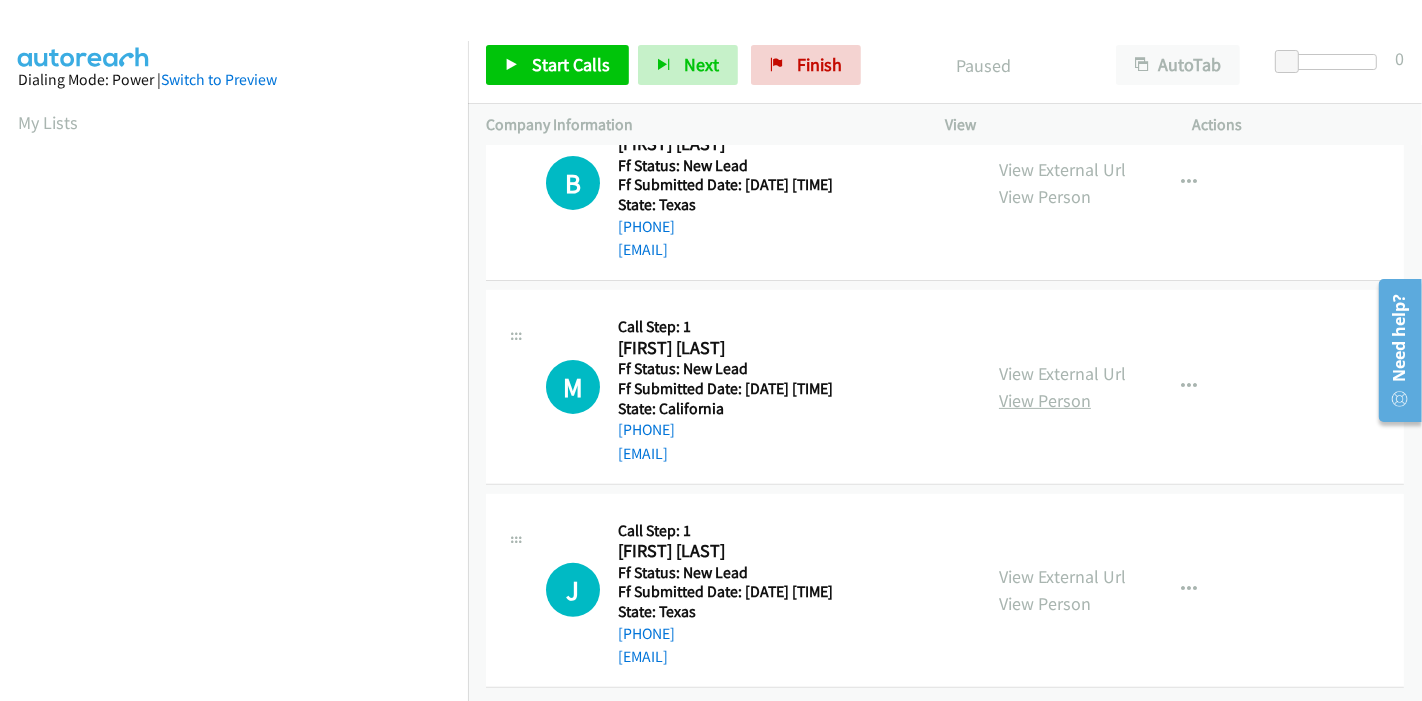 scroll, scrollTop: 487, scrollLeft: 0, axis: vertical 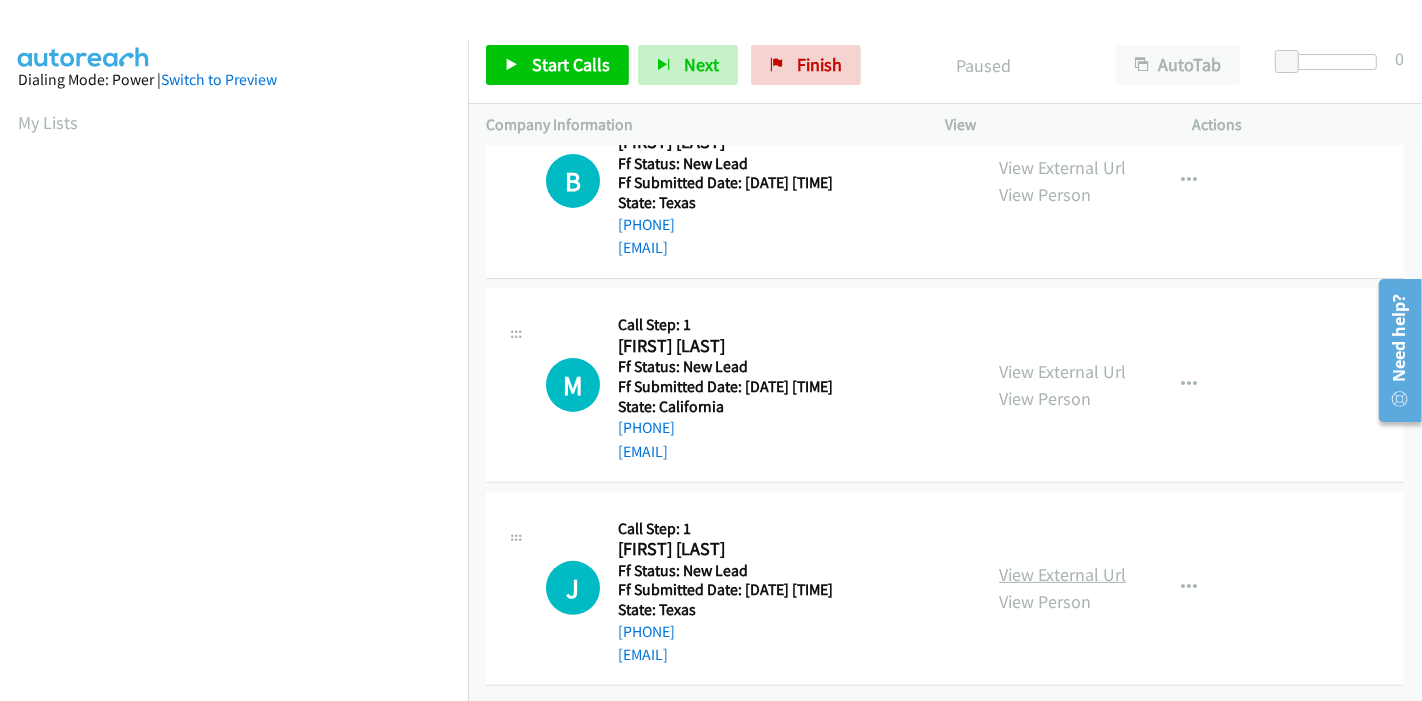 click on "View External Url" at bounding box center (1062, 574) 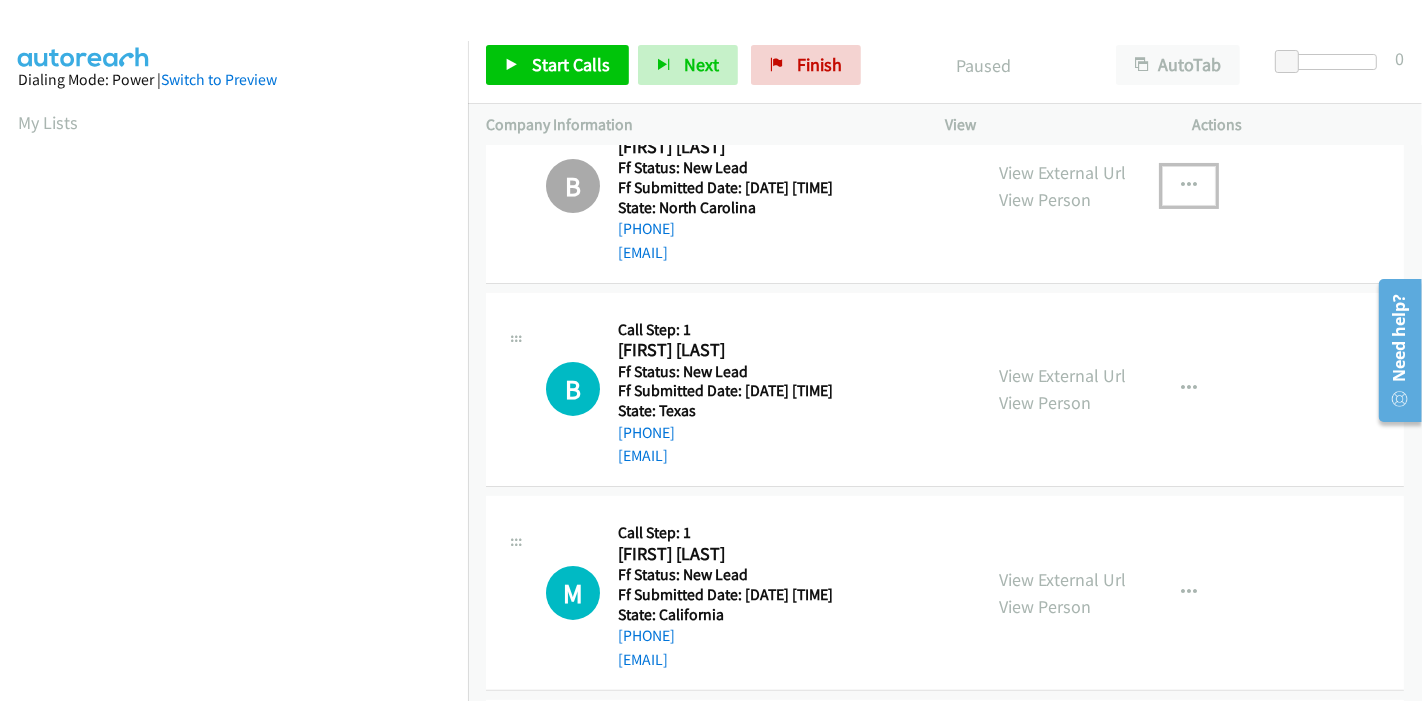 scroll, scrollTop: 376, scrollLeft: 0, axis: vertical 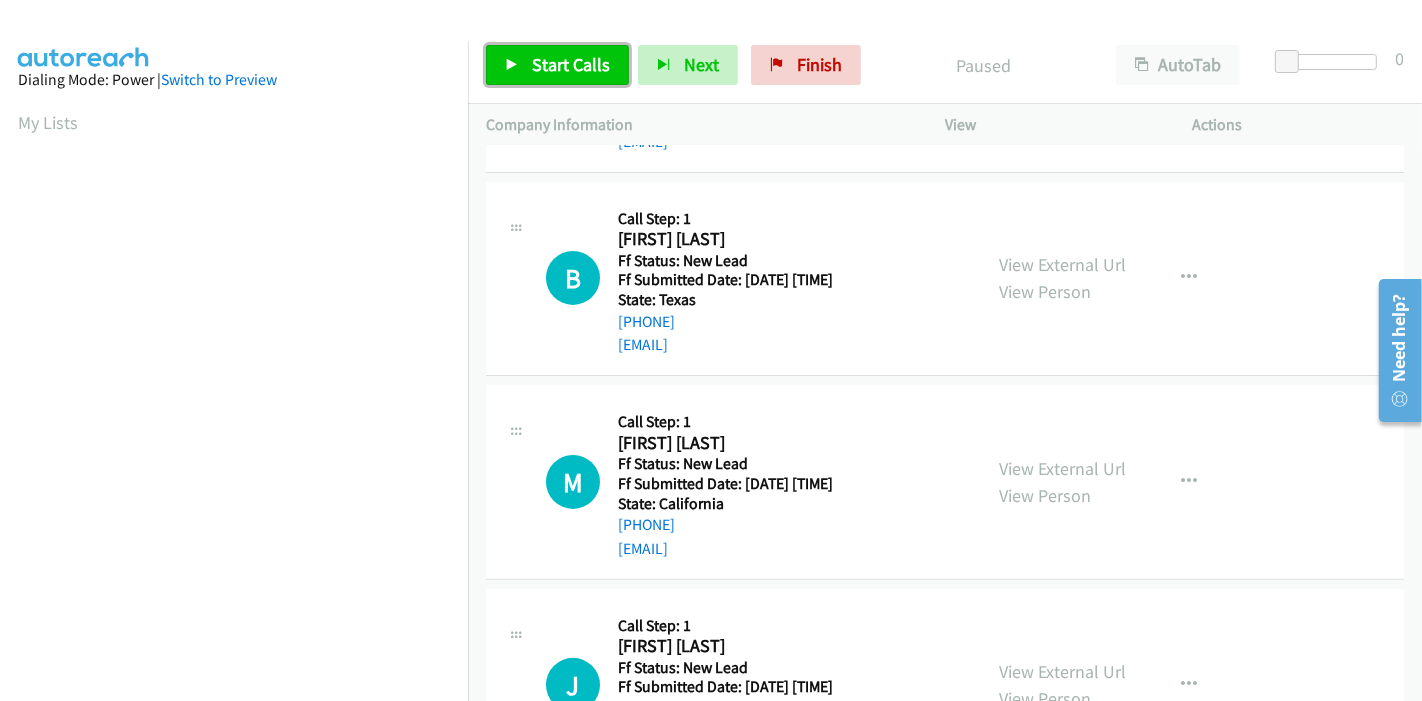 click on "Start Calls" at bounding box center (571, 64) 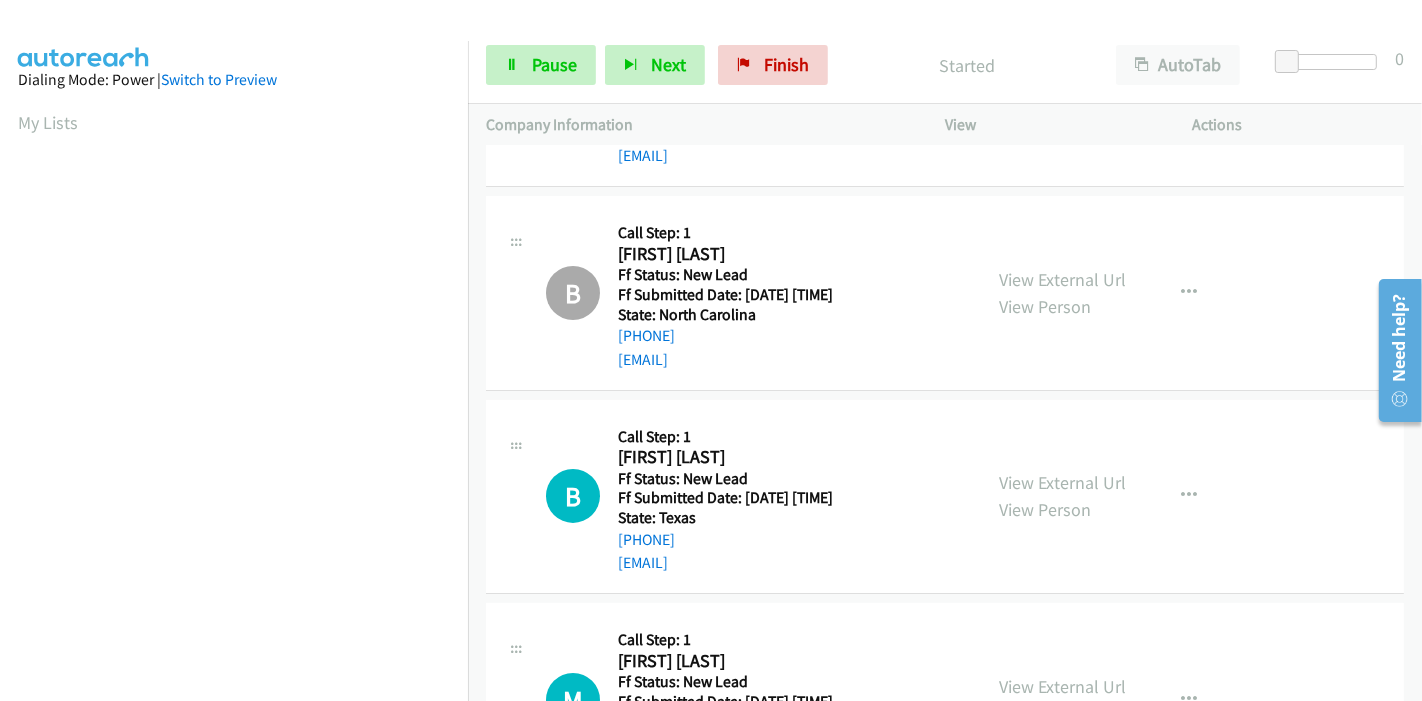 scroll, scrollTop: 265, scrollLeft: 0, axis: vertical 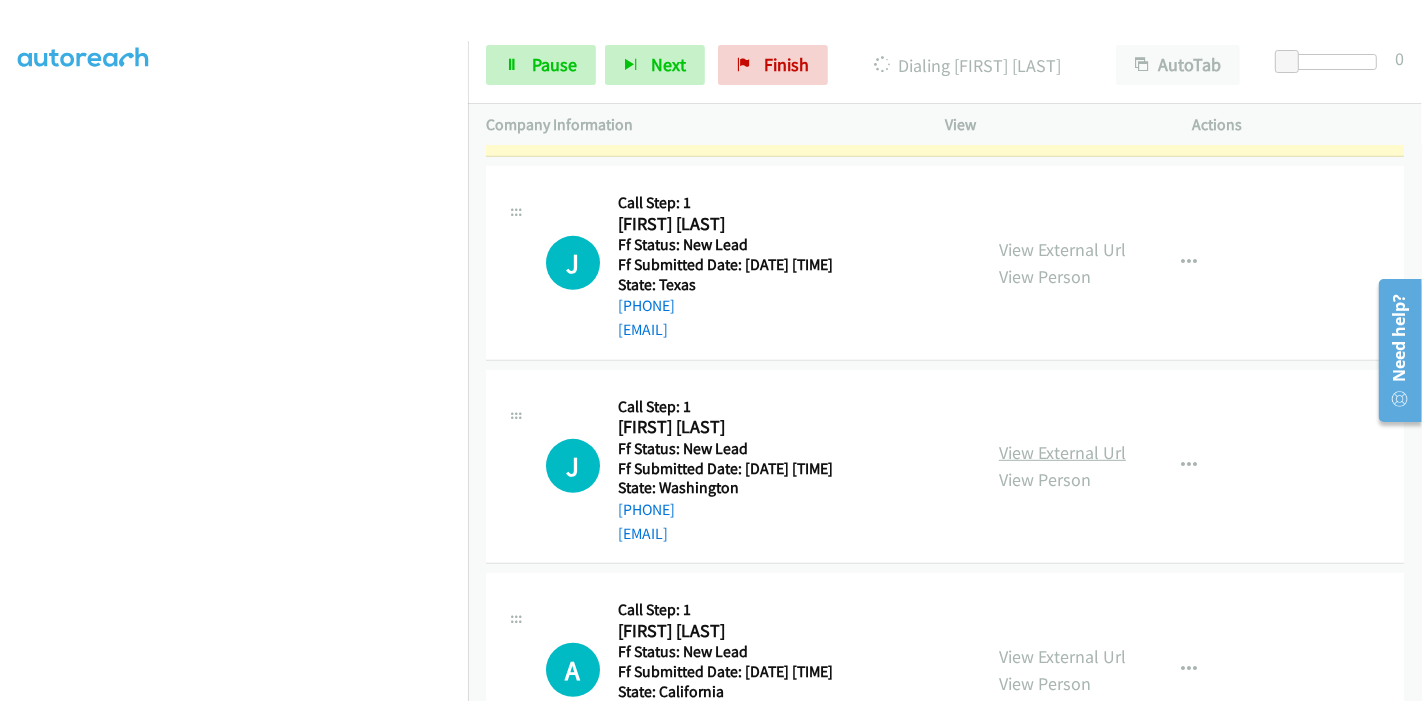click on "View External Url" at bounding box center [1062, 452] 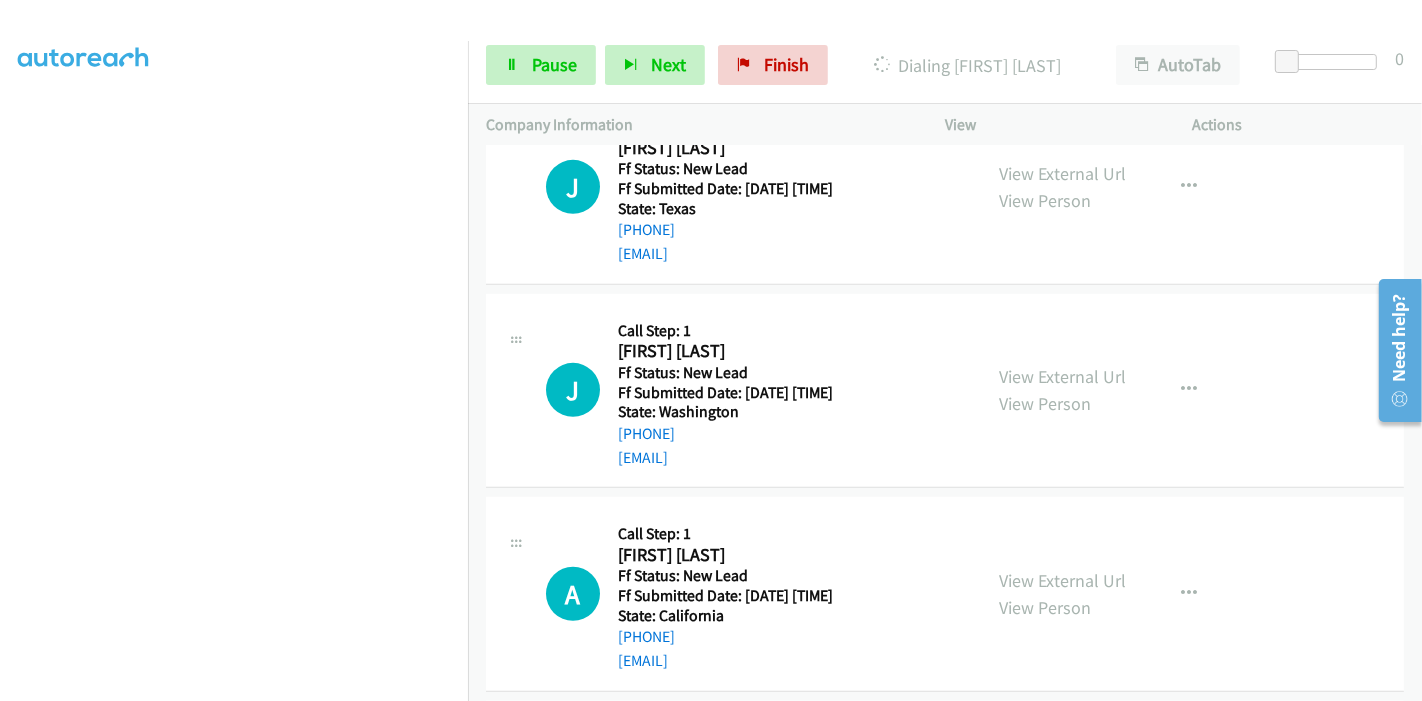 scroll, scrollTop: 952, scrollLeft: 0, axis: vertical 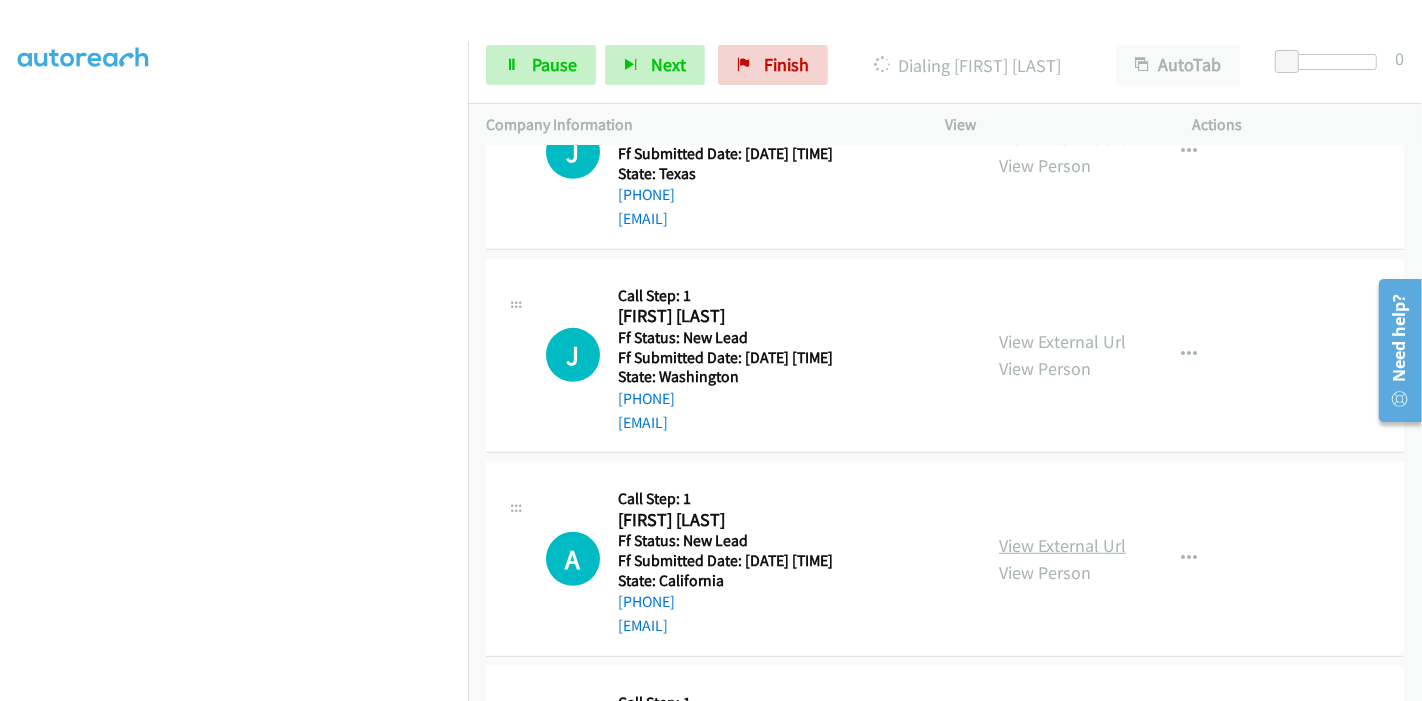 click on "View External Url" at bounding box center [1062, 545] 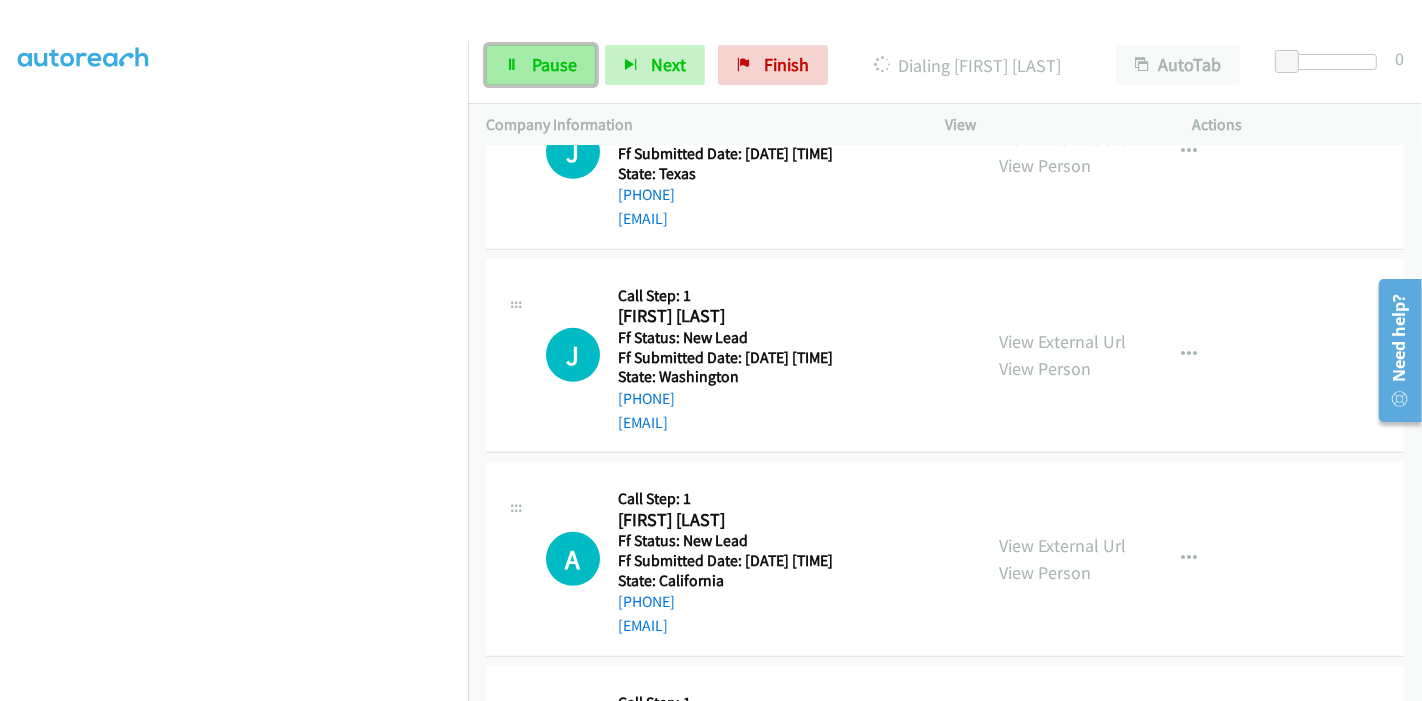 click on "Pause" at bounding box center (541, 65) 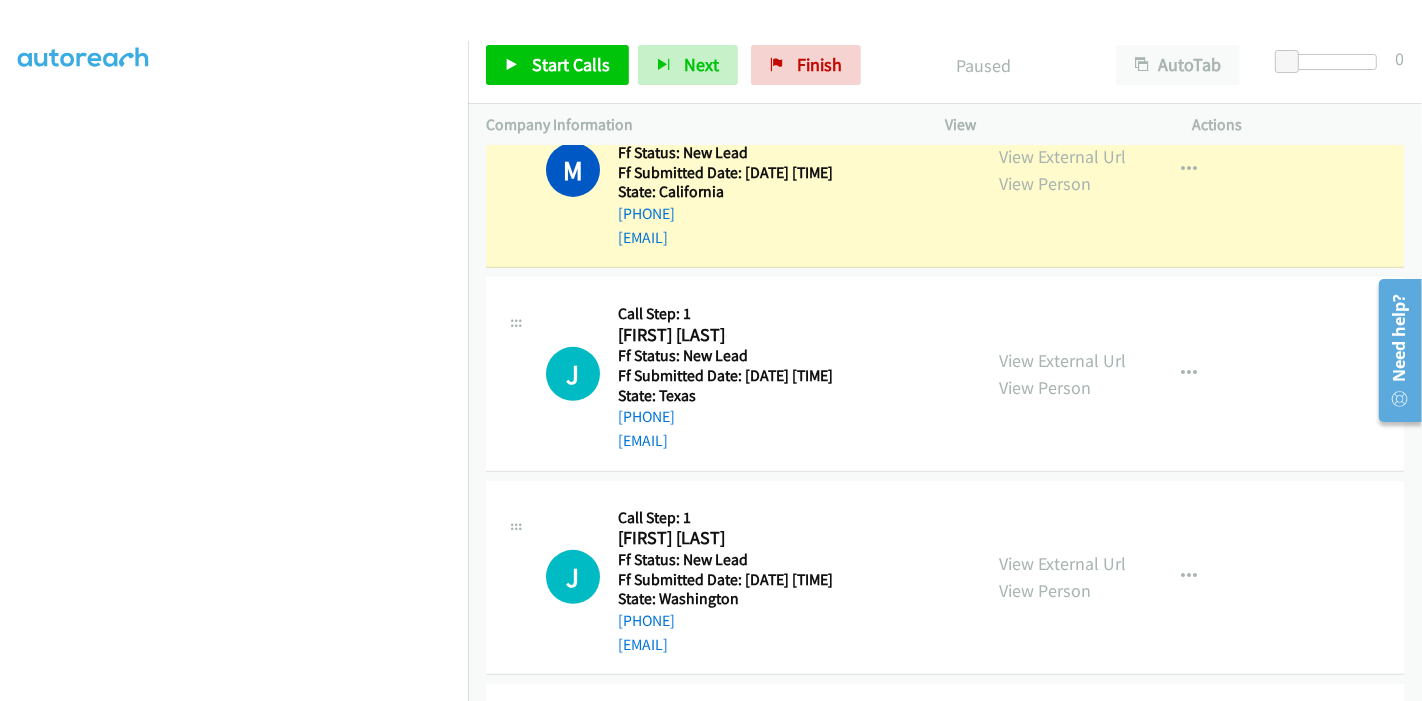 scroll, scrollTop: 619, scrollLeft: 0, axis: vertical 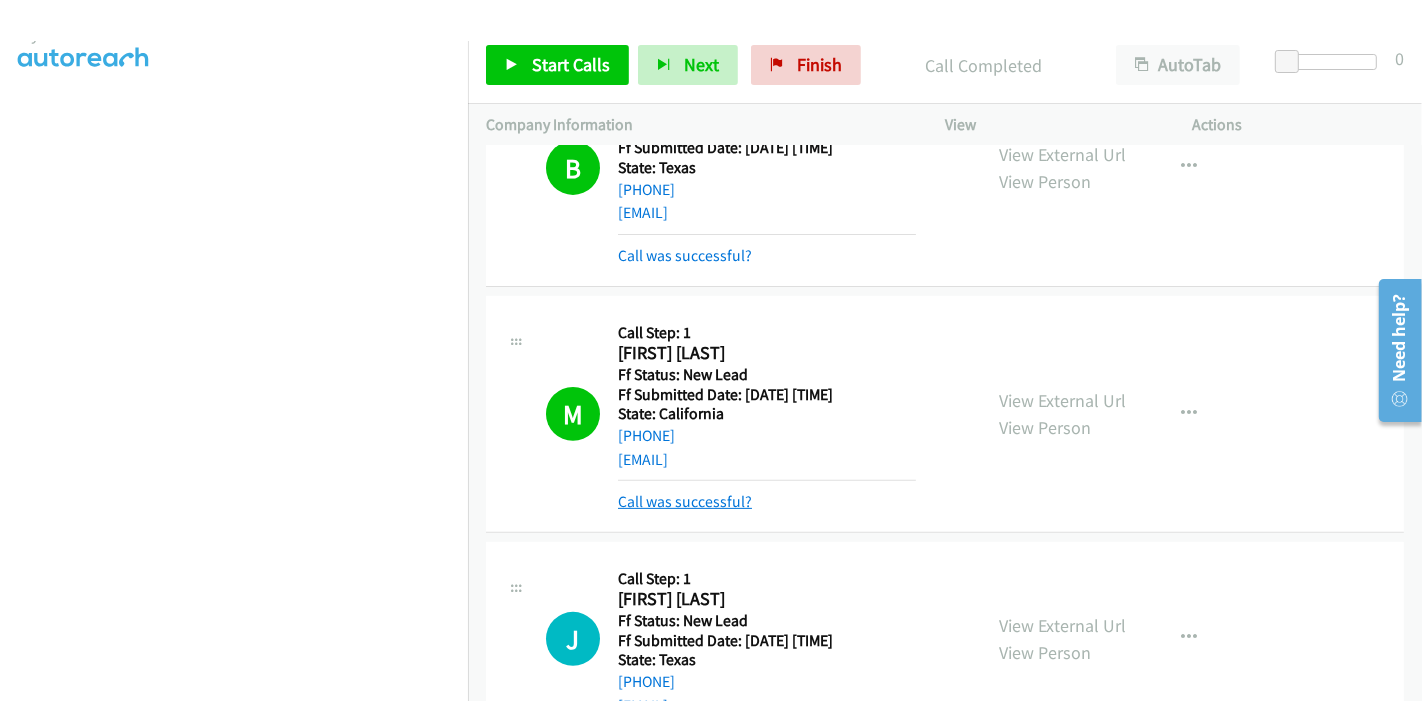 click on "Call was successful?" at bounding box center [685, 501] 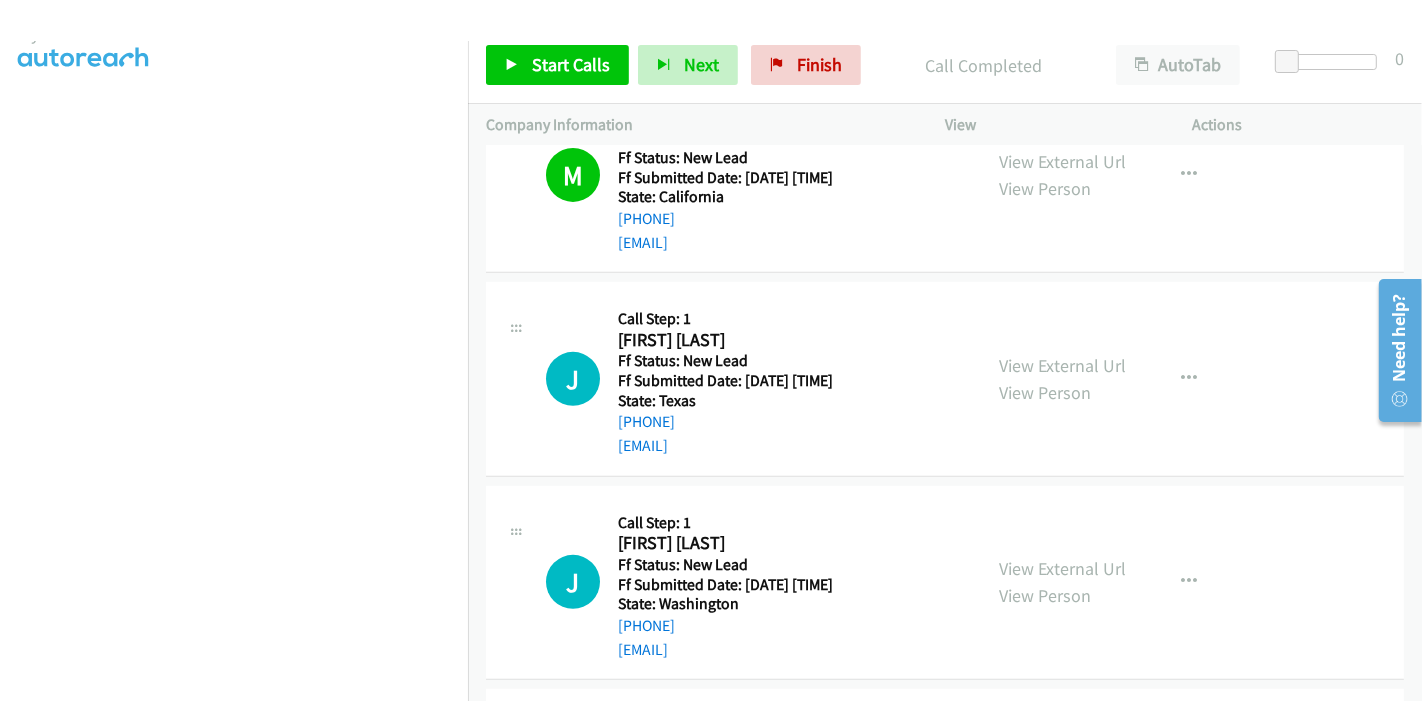 scroll, scrollTop: 730, scrollLeft: 0, axis: vertical 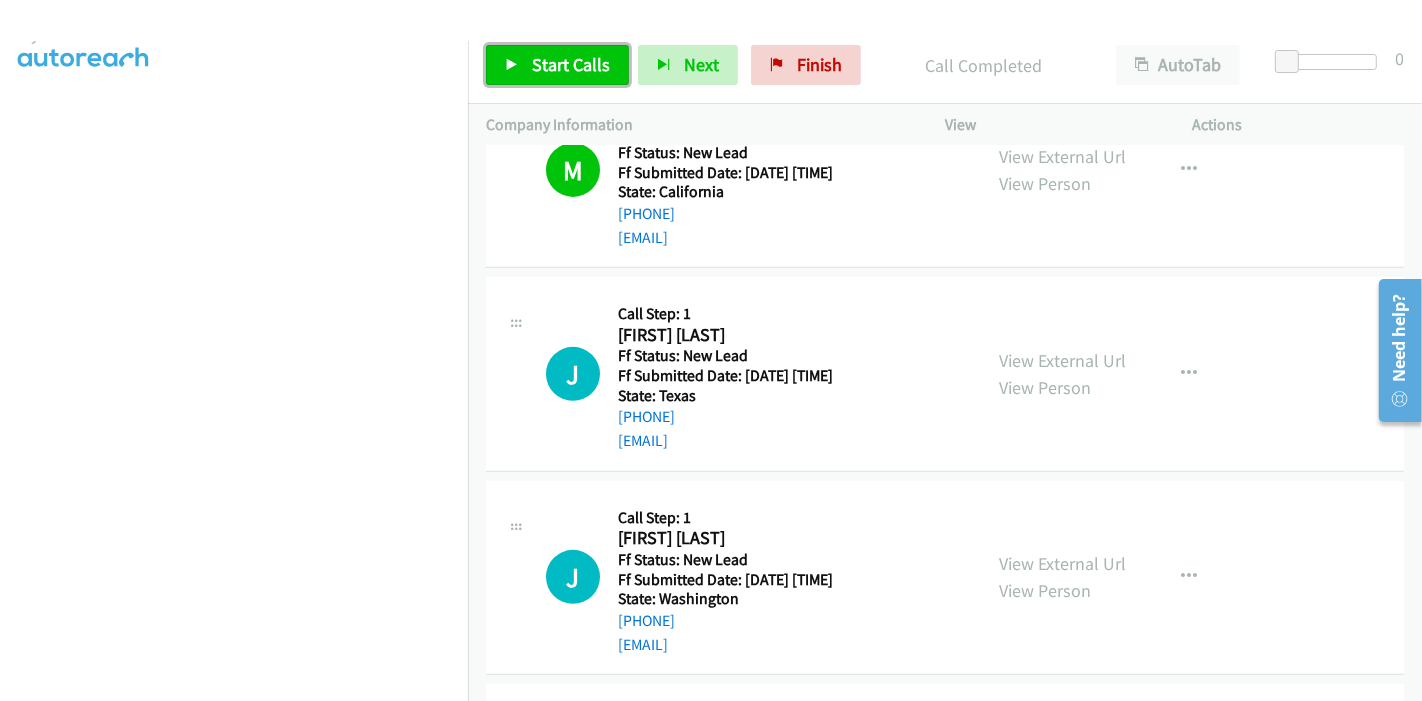 click on "Start Calls" at bounding box center [557, 65] 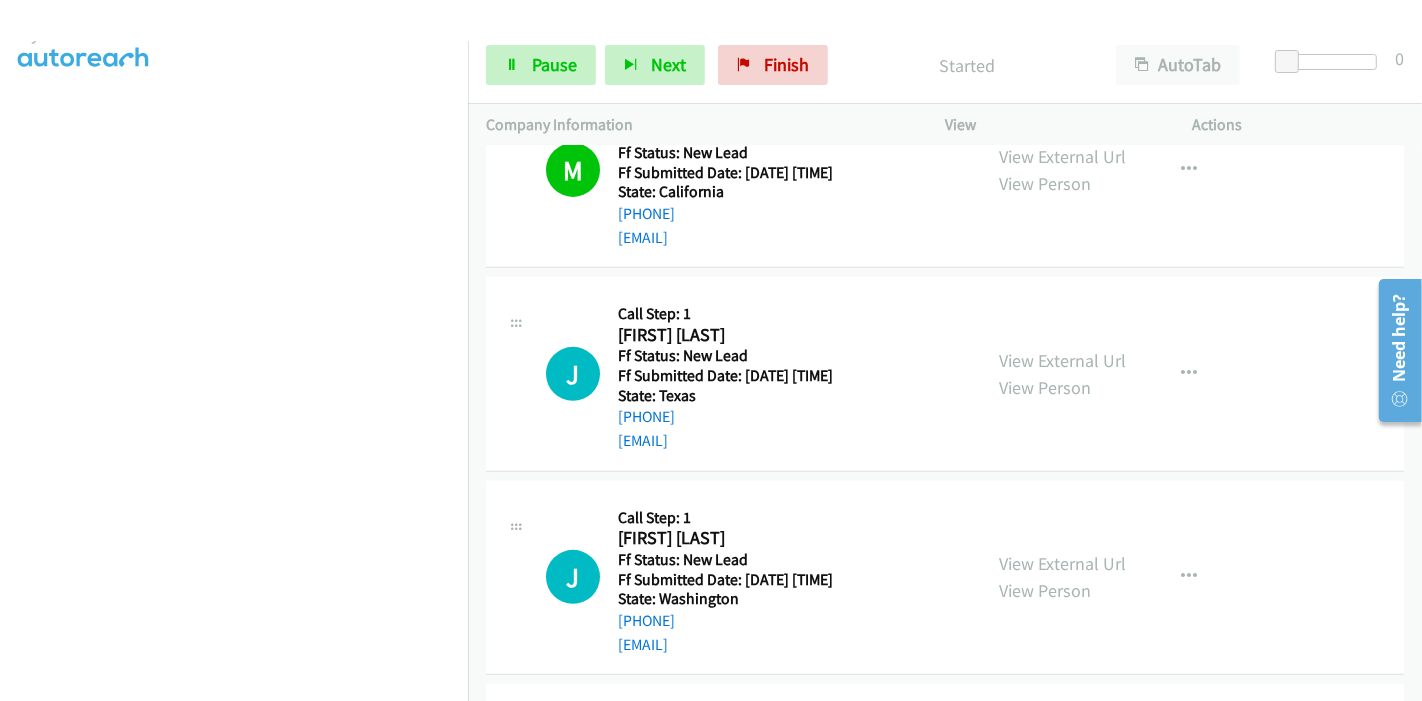 scroll, scrollTop: 841, scrollLeft: 0, axis: vertical 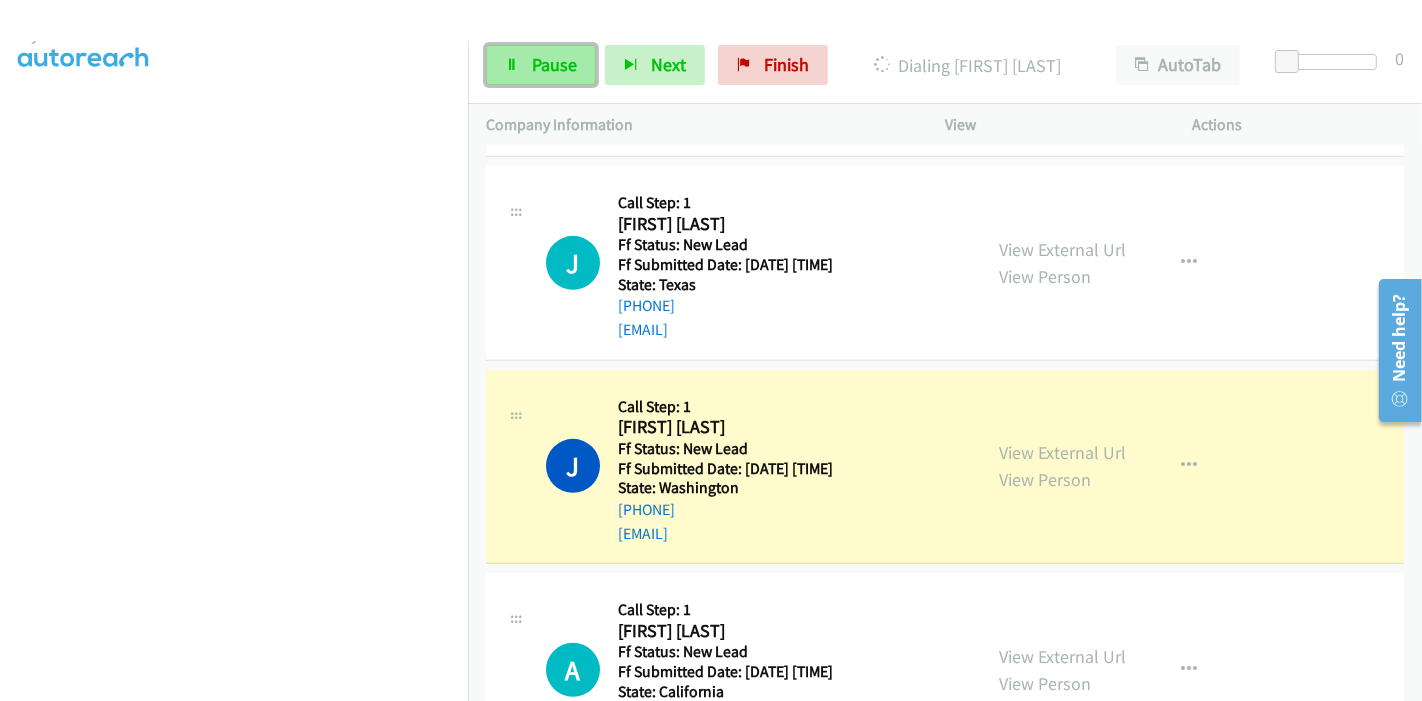 click on "Pause" at bounding box center [554, 64] 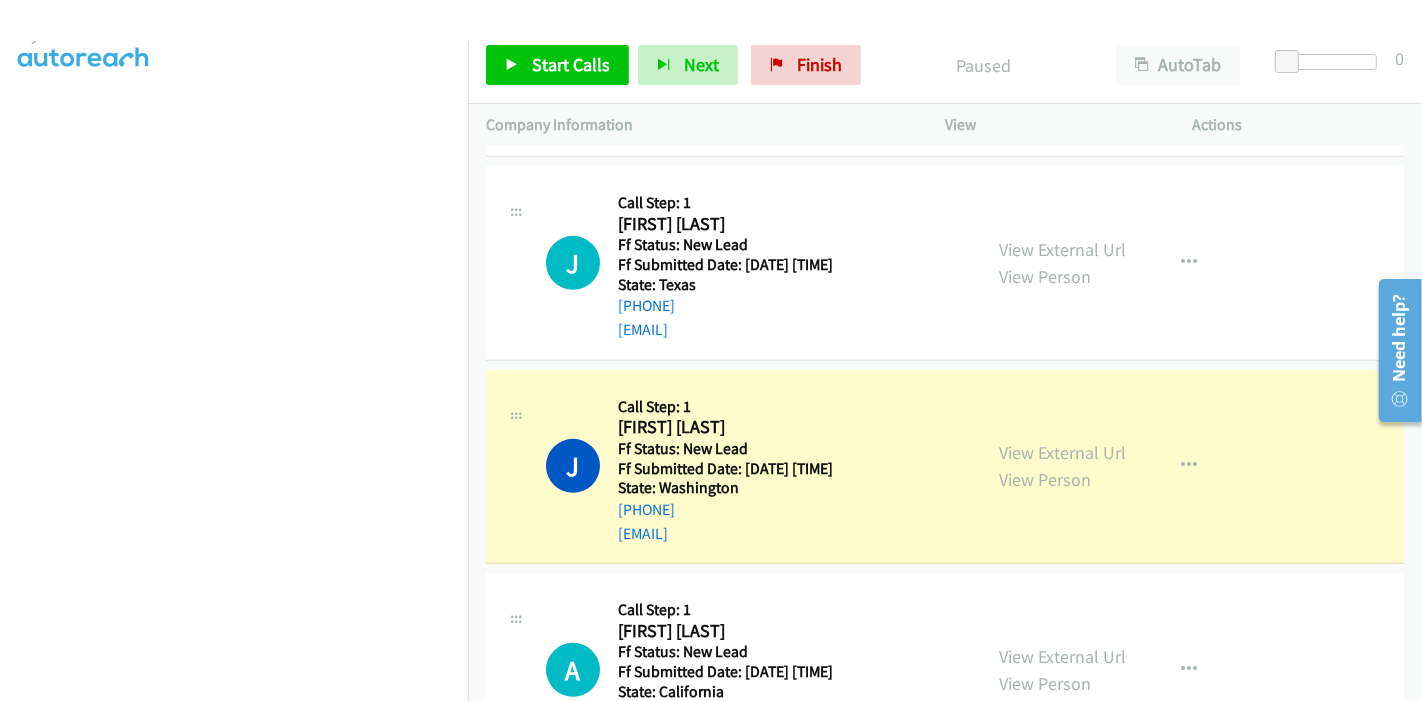 scroll, scrollTop: 422, scrollLeft: 0, axis: vertical 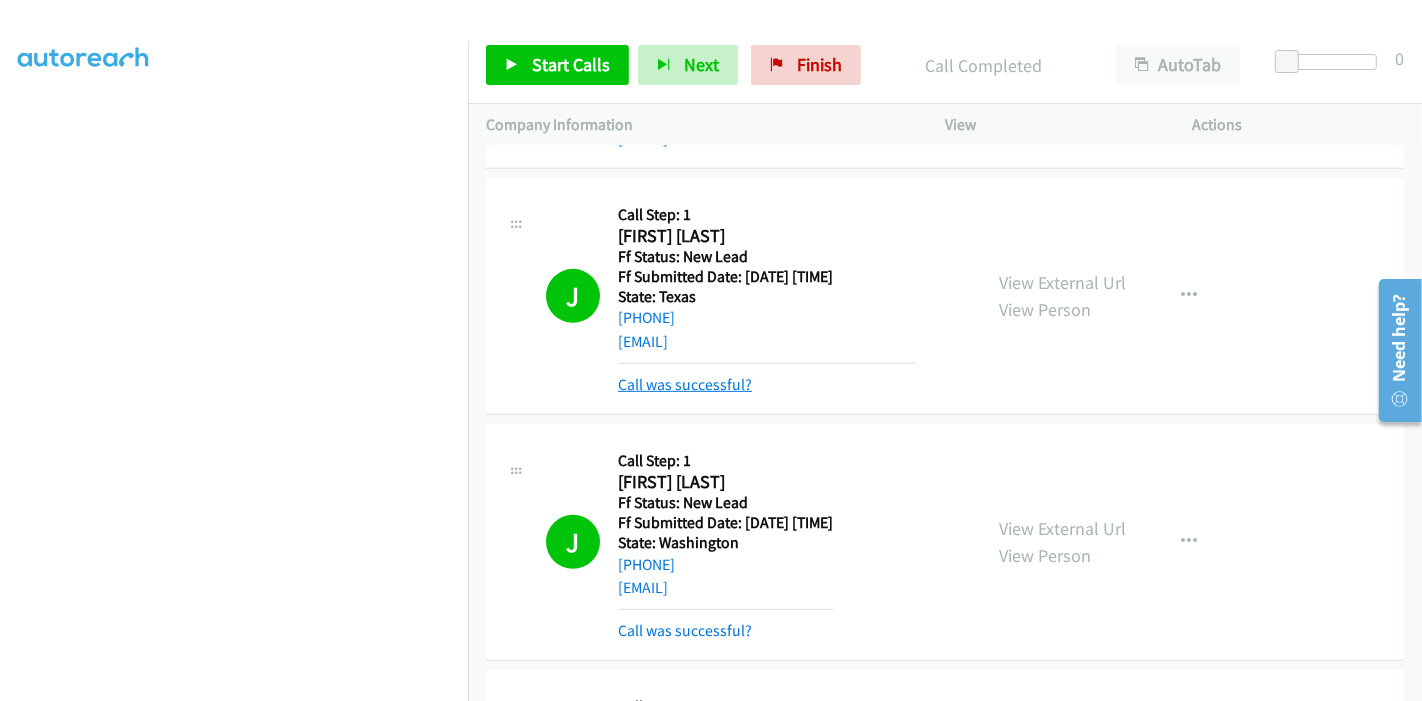 click on "Call was successful?" at bounding box center [685, 384] 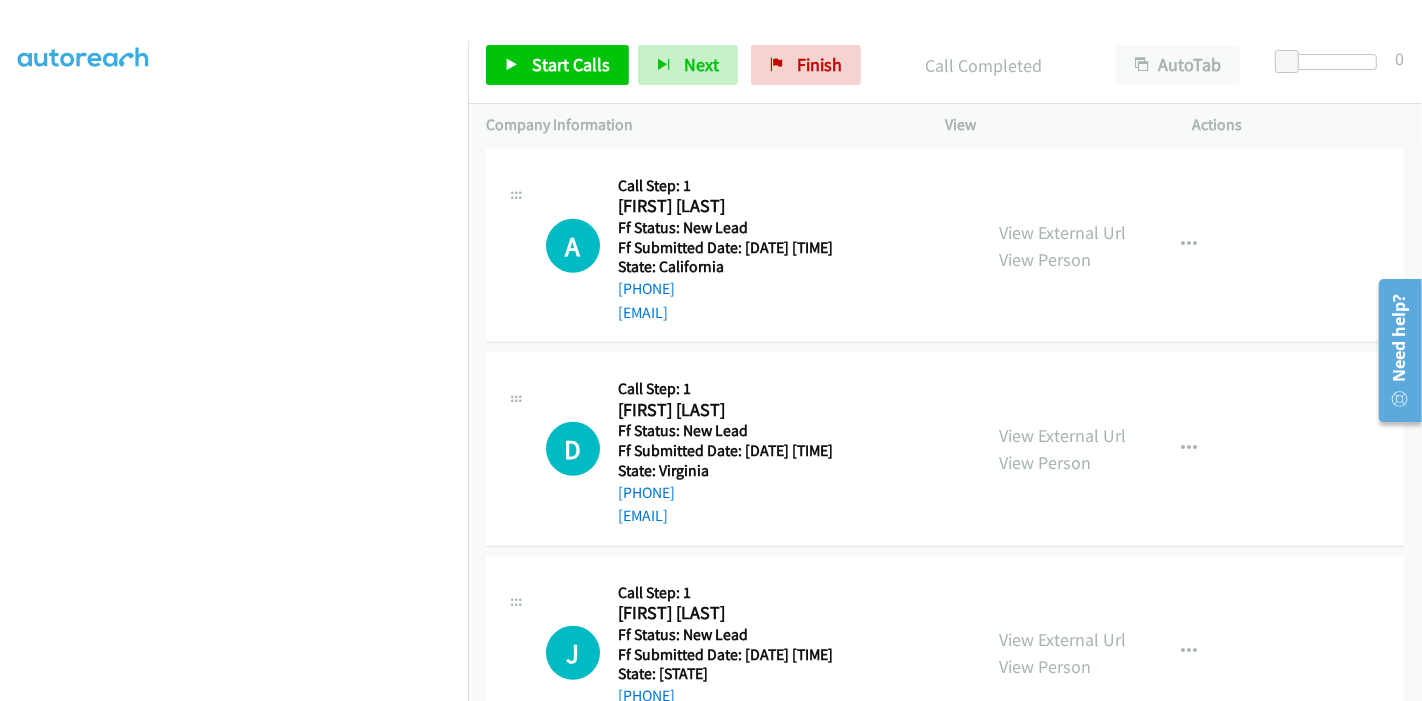 scroll, scrollTop: 1274, scrollLeft: 0, axis: vertical 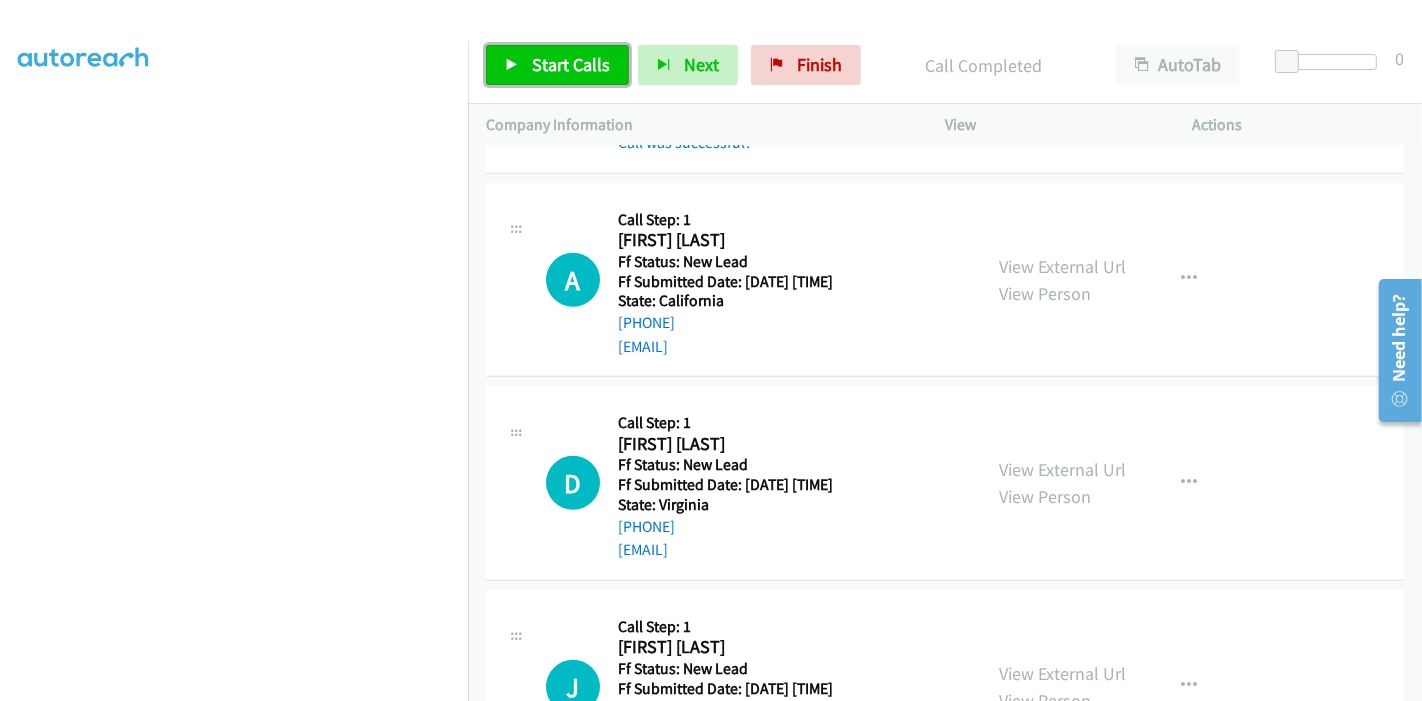 click on "Start Calls" at bounding box center (571, 64) 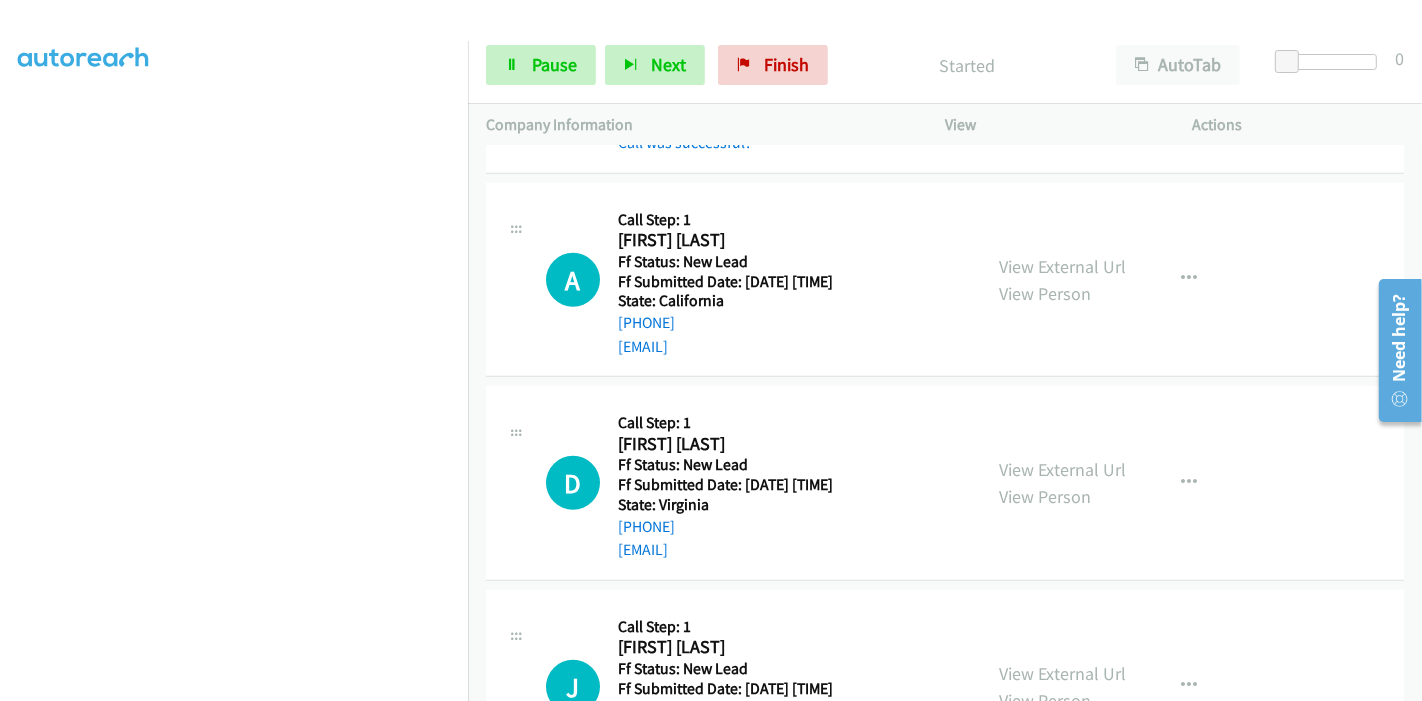 scroll, scrollTop: 1162, scrollLeft: 0, axis: vertical 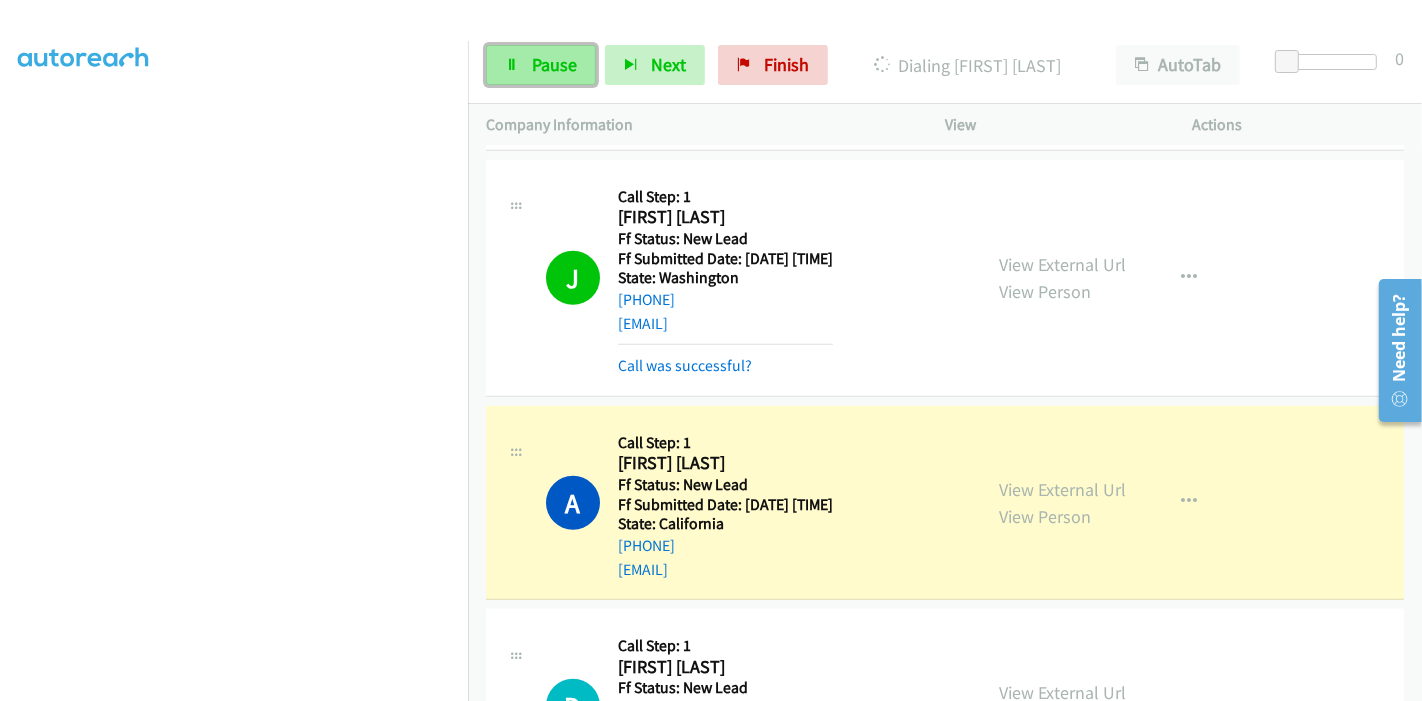 click on "Pause" at bounding box center (554, 64) 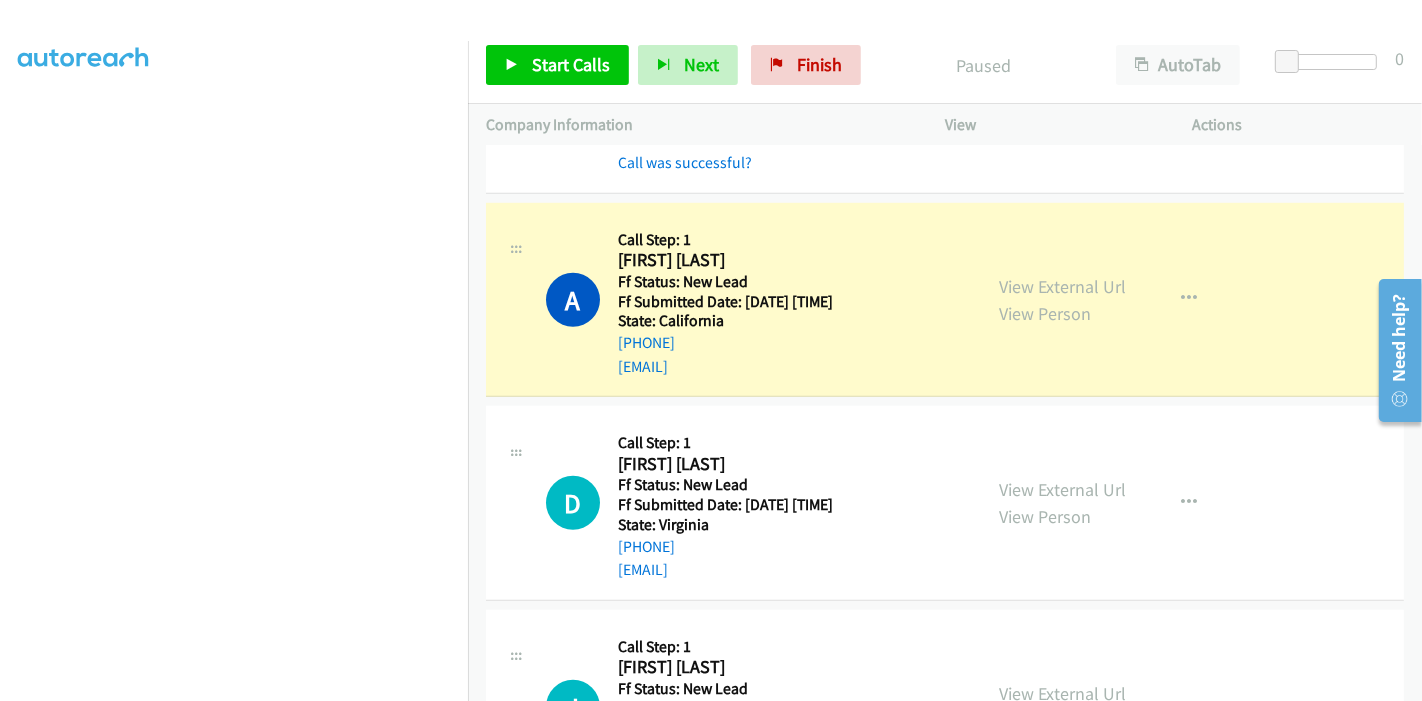 scroll, scrollTop: 1274, scrollLeft: 0, axis: vertical 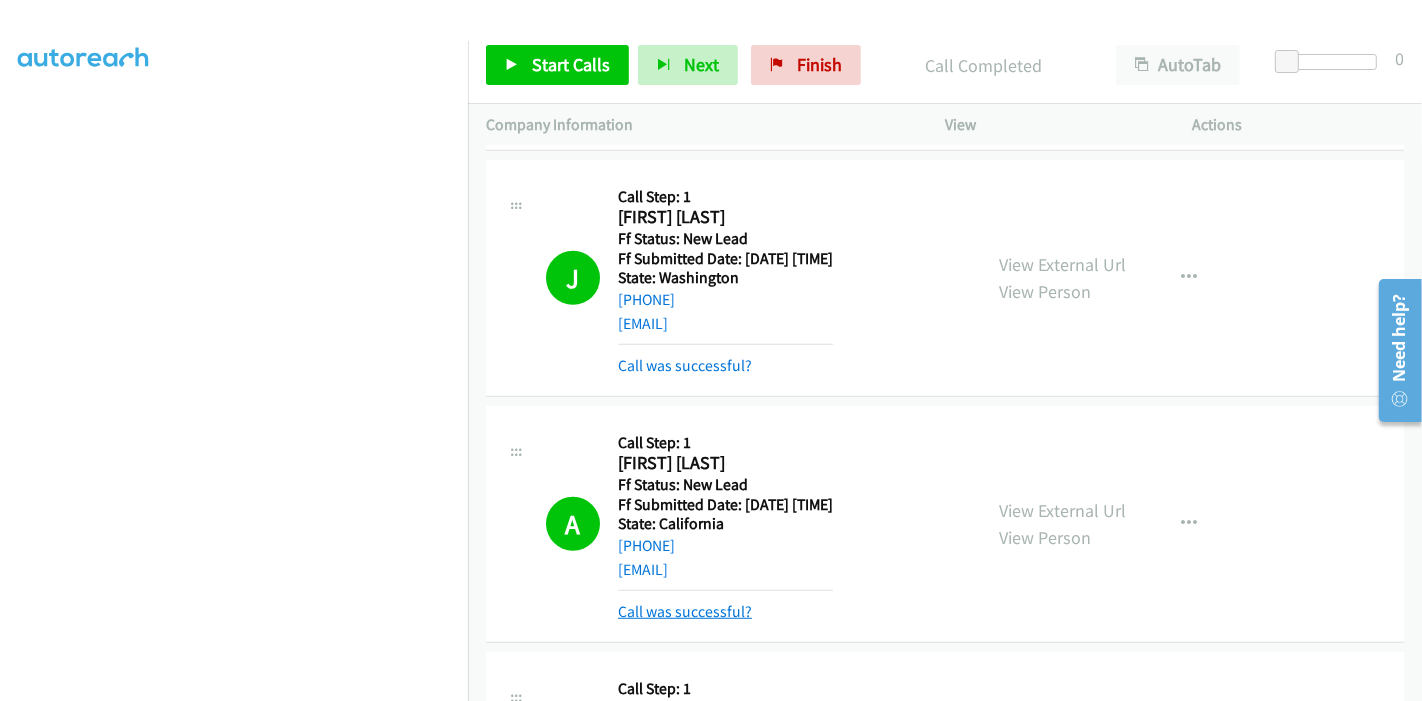 click on "Call was successful?" at bounding box center (685, 611) 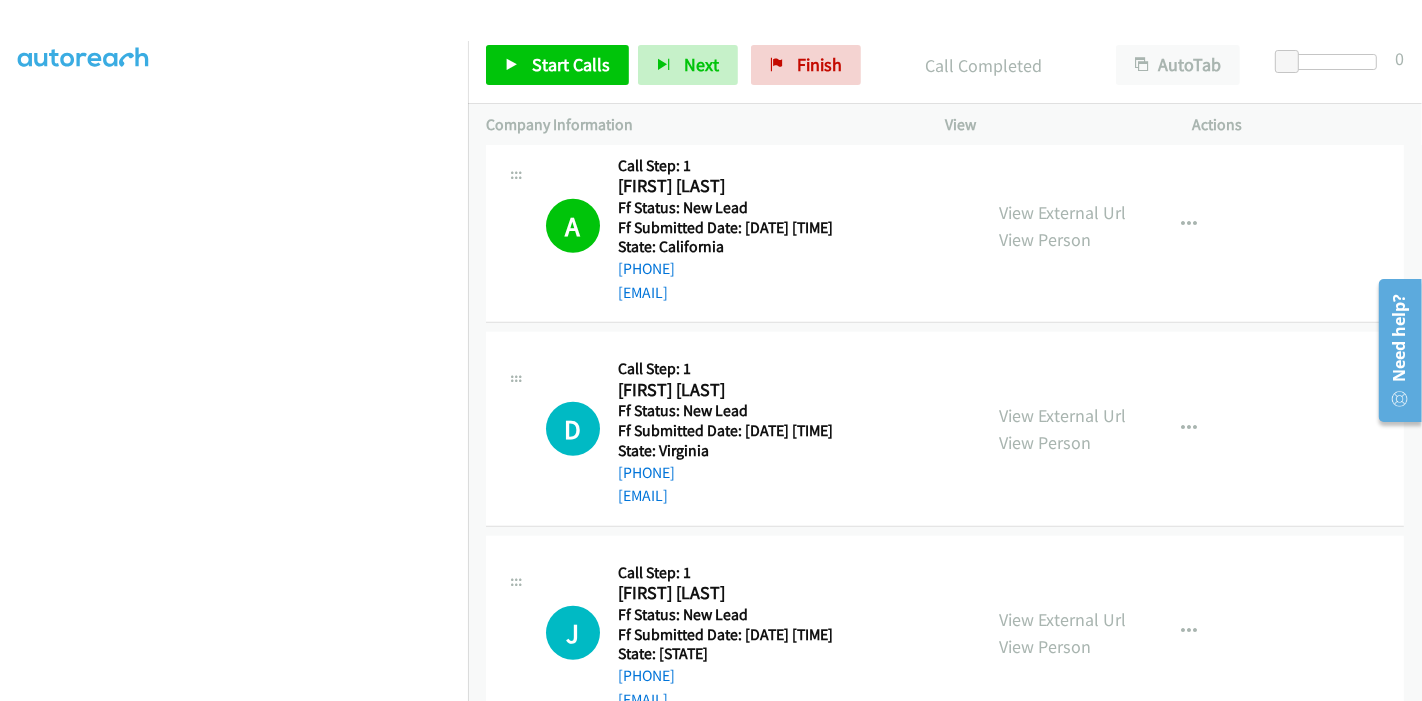 scroll, scrollTop: 1439, scrollLeft: 0, axis: vertical 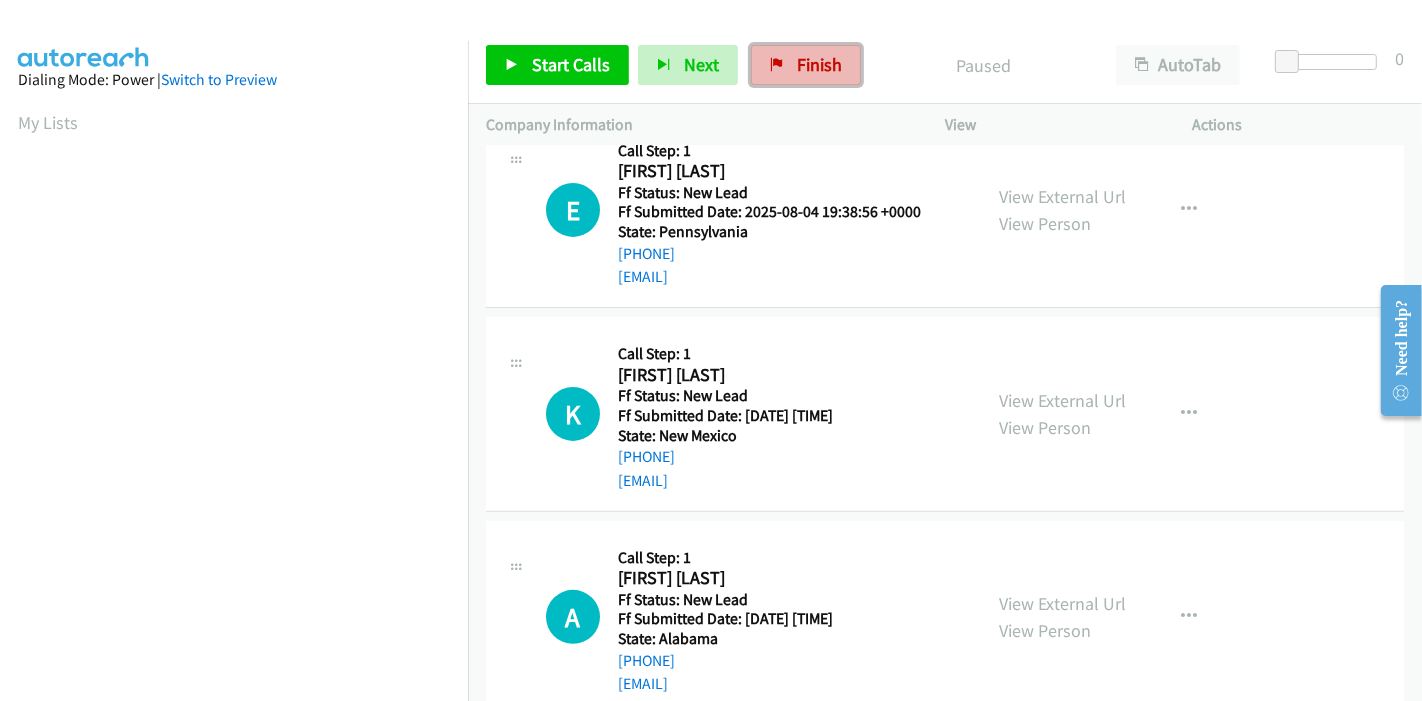 drag, startPoint x: 1095, startPoint y: 4, endPoint x: 782, endPoint y: 71, distance: 320.0906 